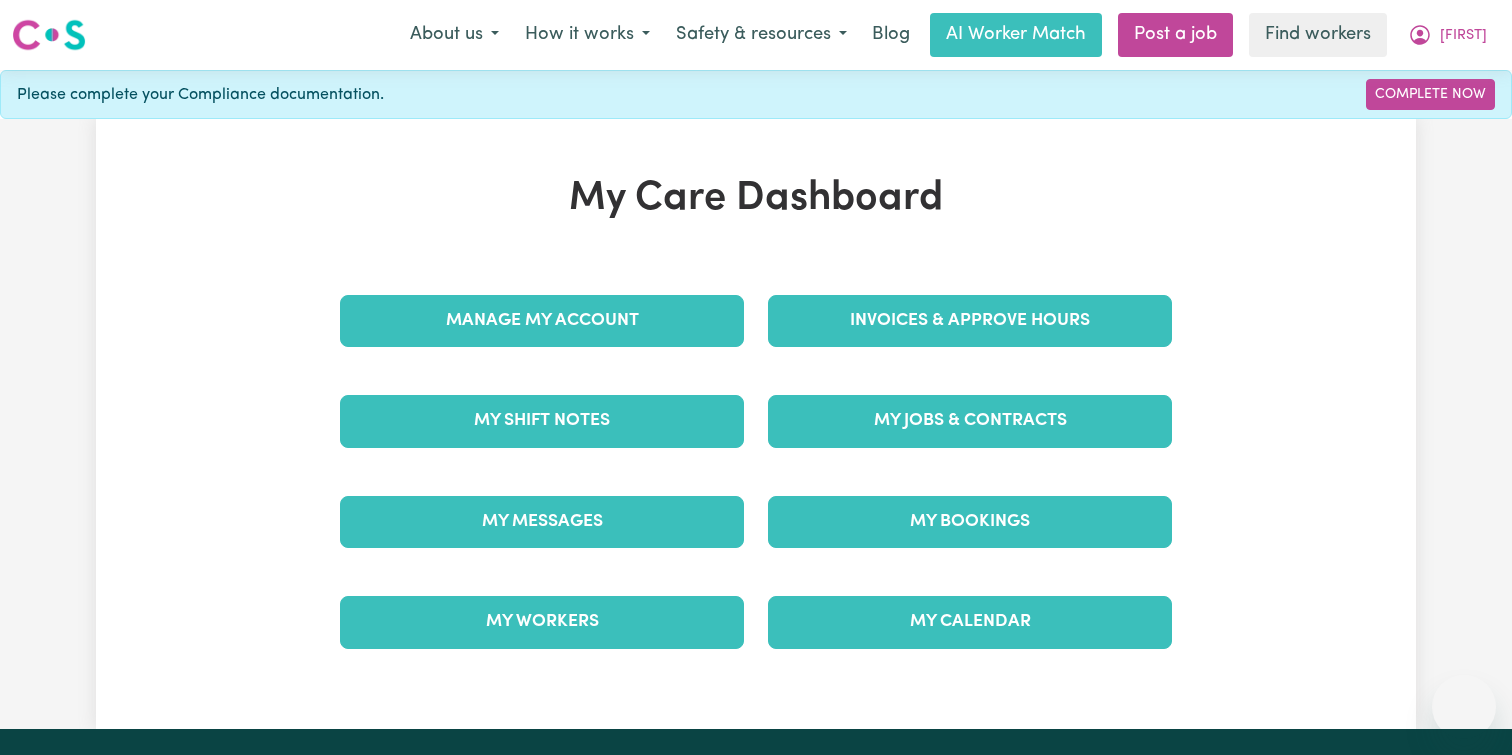 scroll, scrollTop: 0, scrollLeft: 0, axis: both 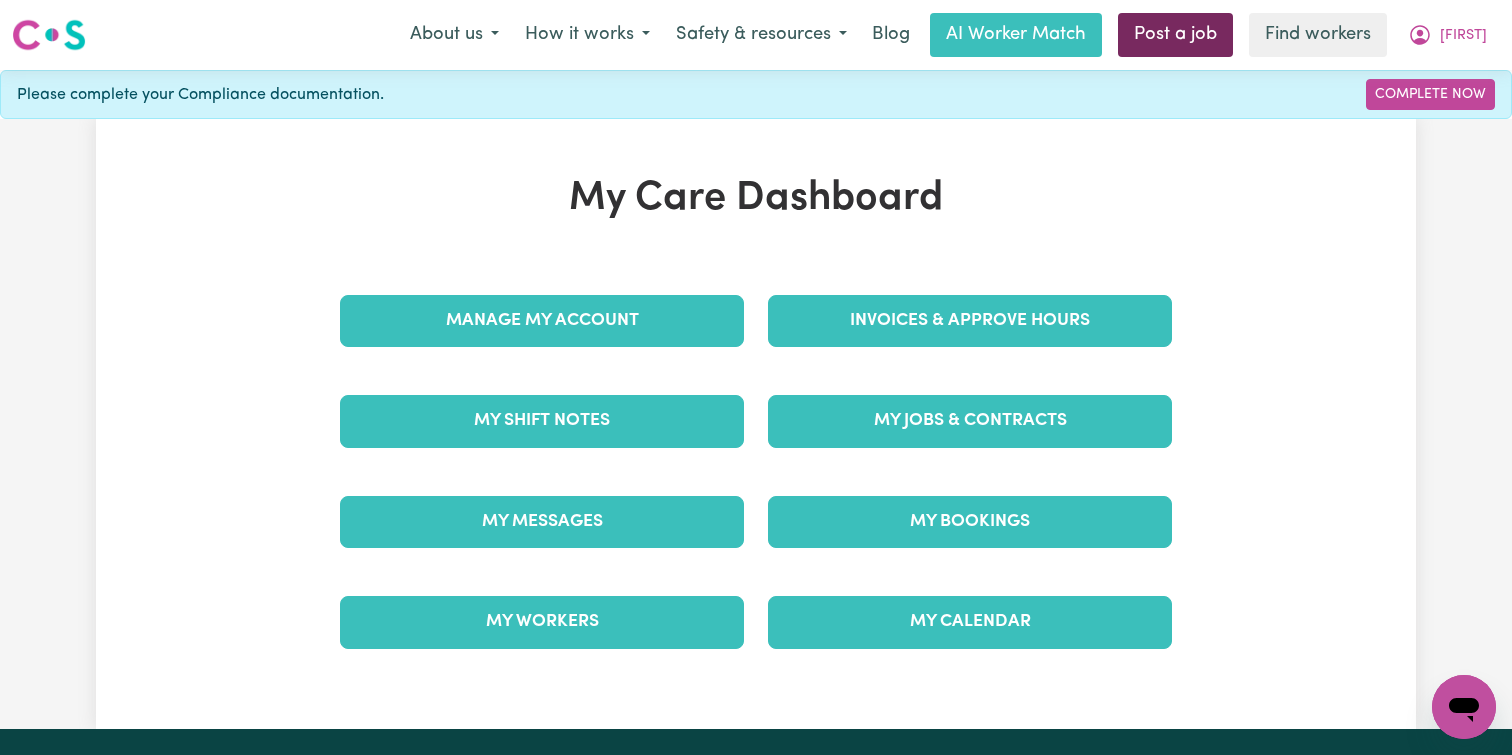click on "Post a job" at bounding box center [1175, 35] 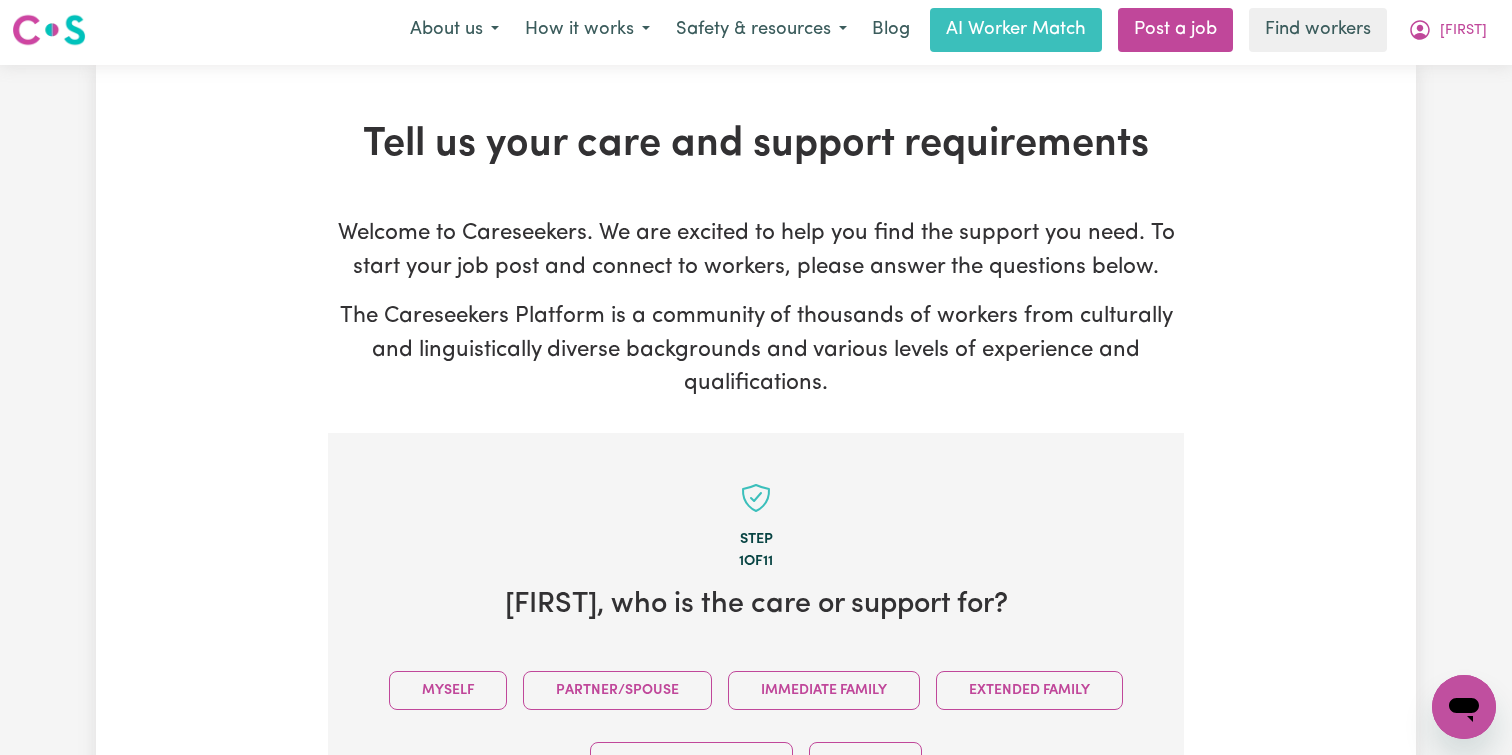 scroll, scrollTop: 0, scrollLeft: 0, axis: both 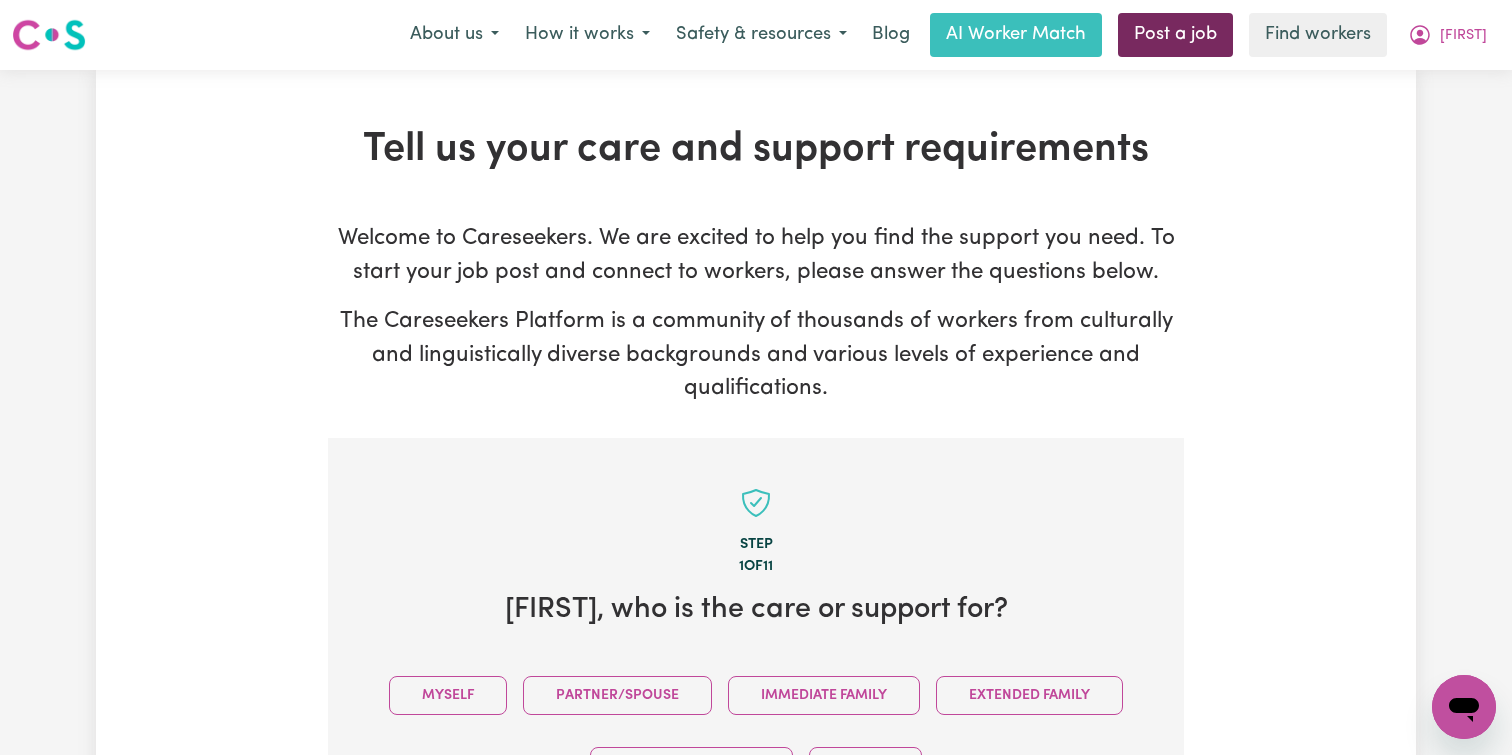 click on "Post a job" at bounding box center [1175, 35] 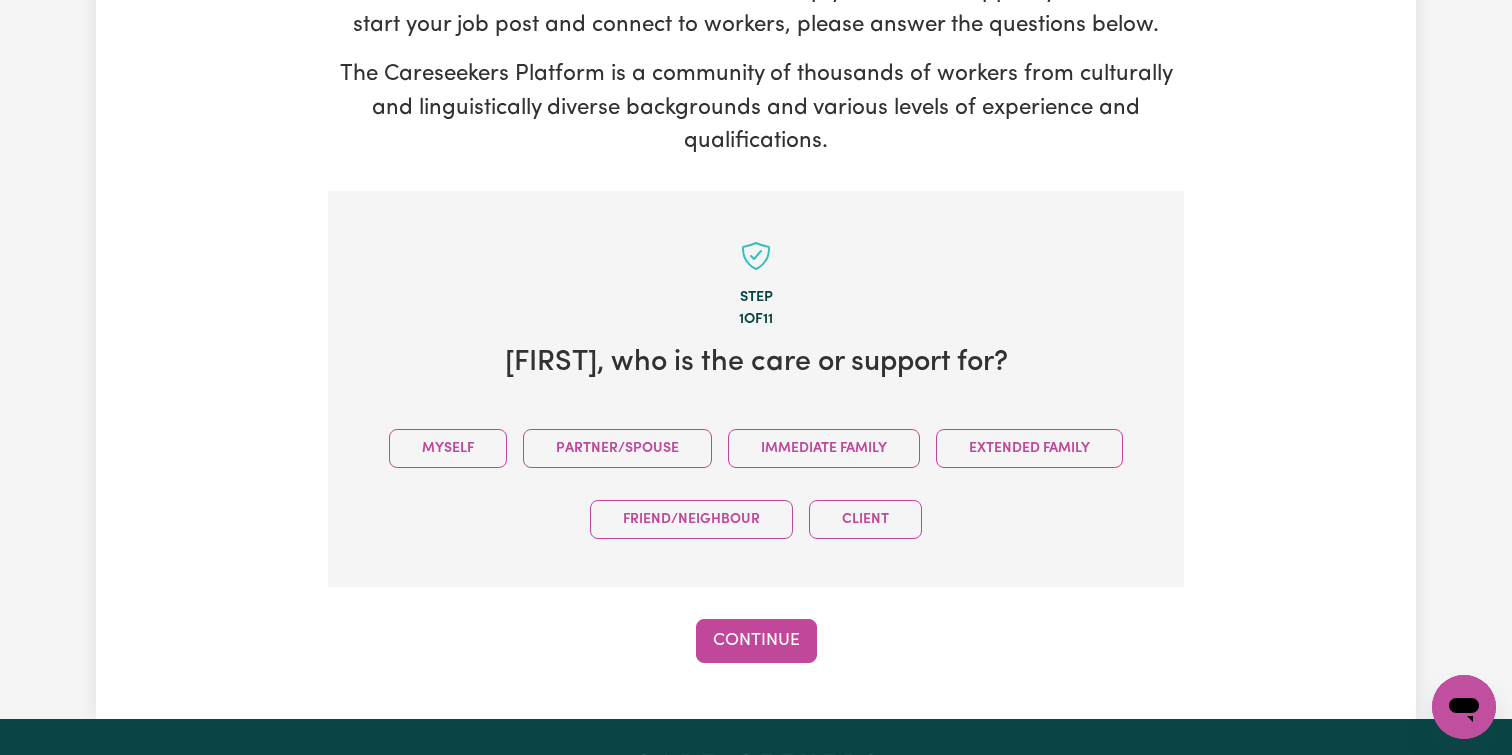 scroll, scrollTop: 531, scrollLeft: 0, axis: vertical 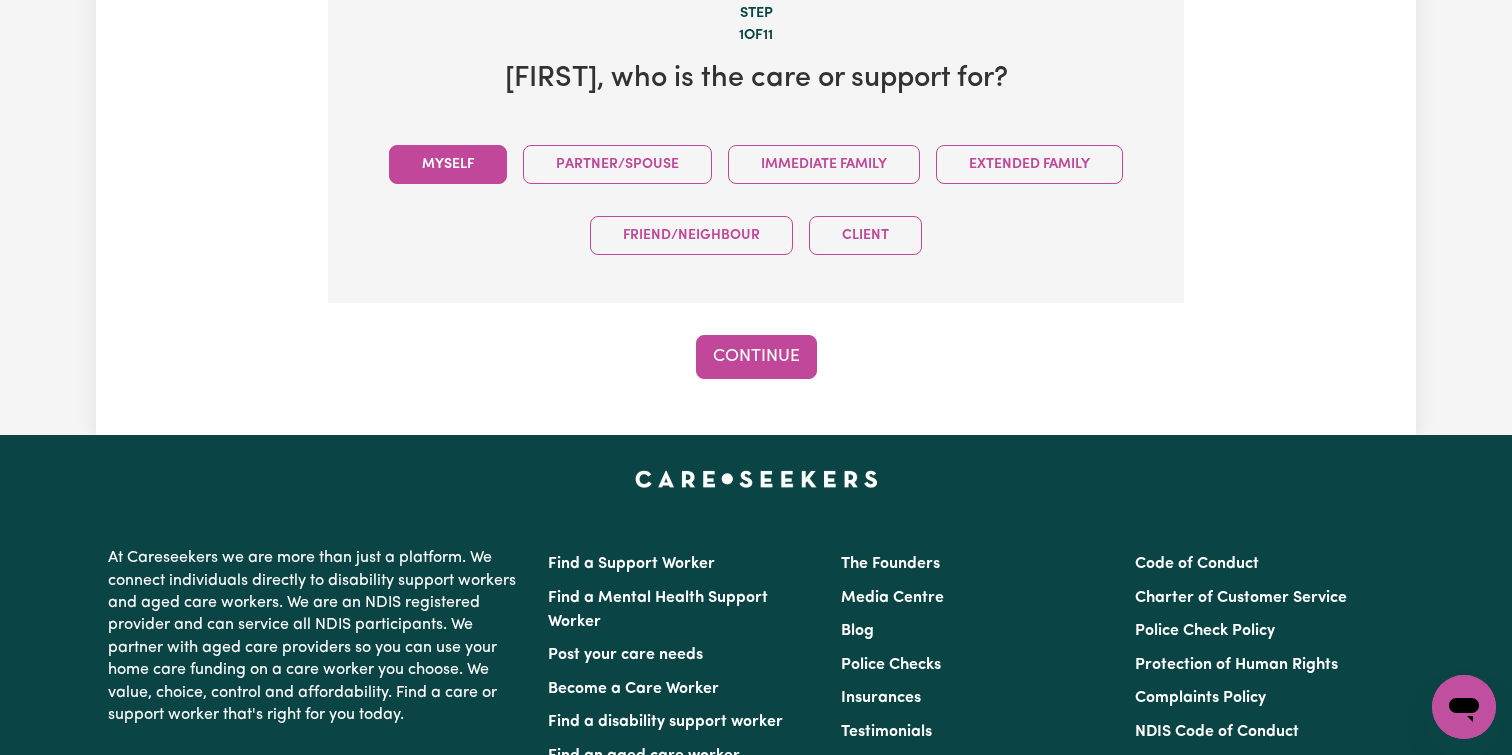 click on "Myself" at bounding box center [448, 164] 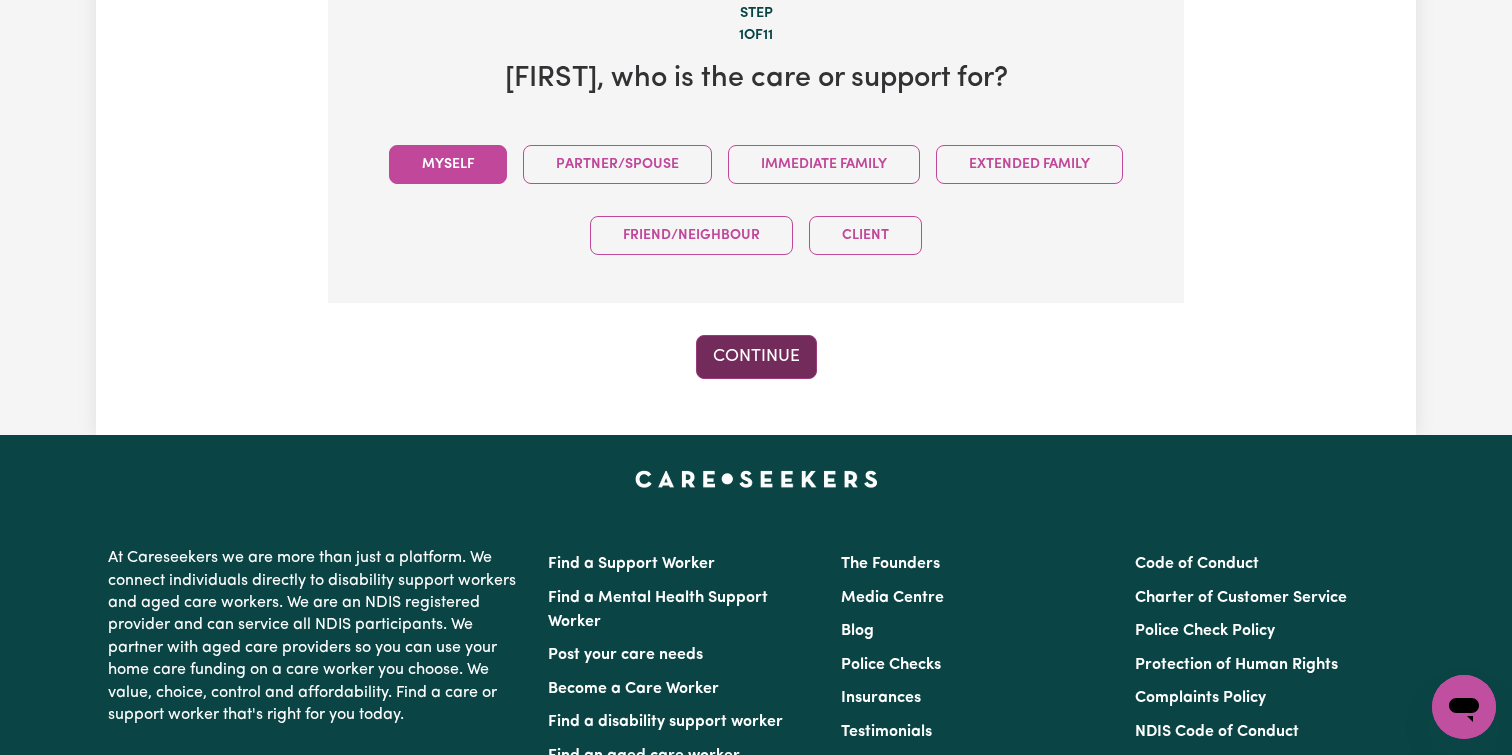 click on "Continue" at bounding box center [756, 357] 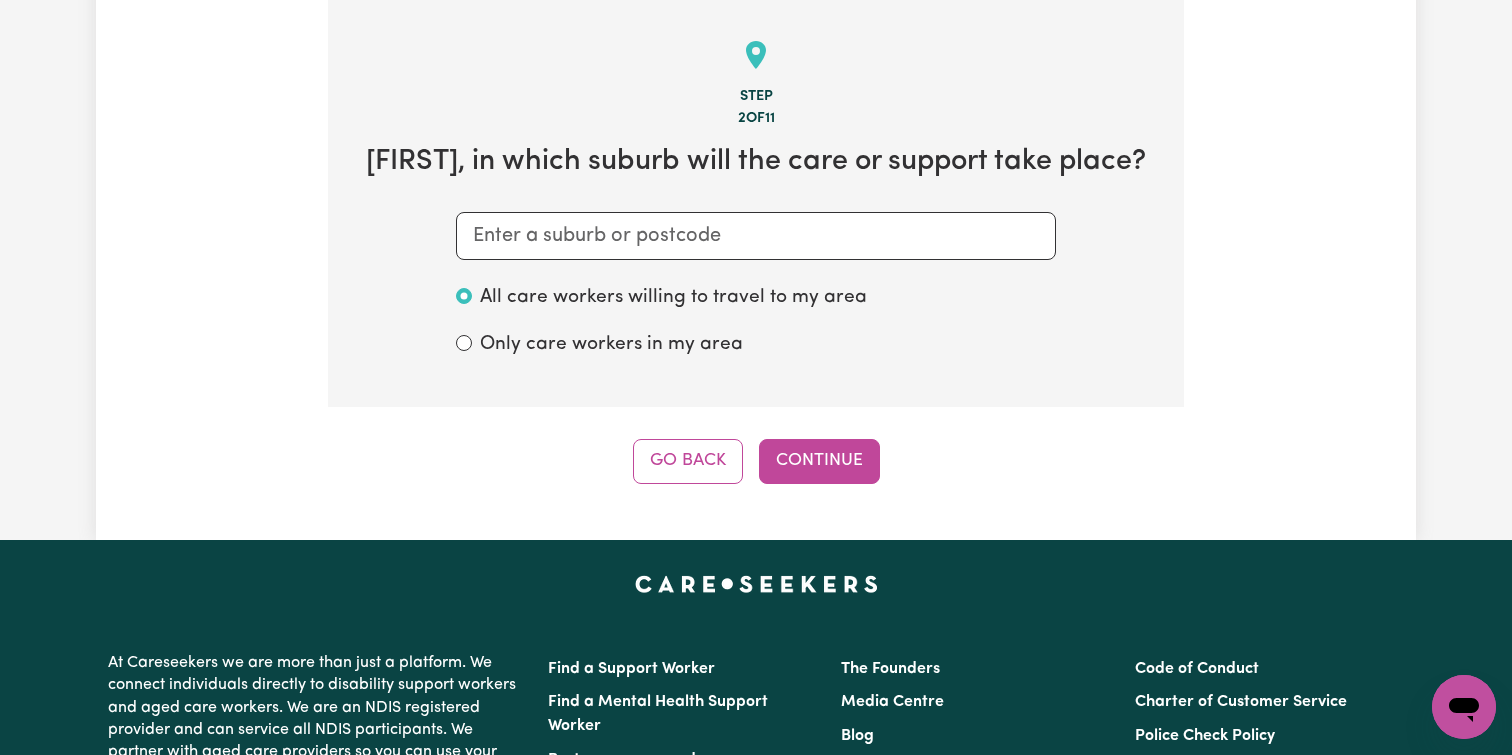 scroll, scrollTop: 438, scrollLeft: 0, axis: vertical 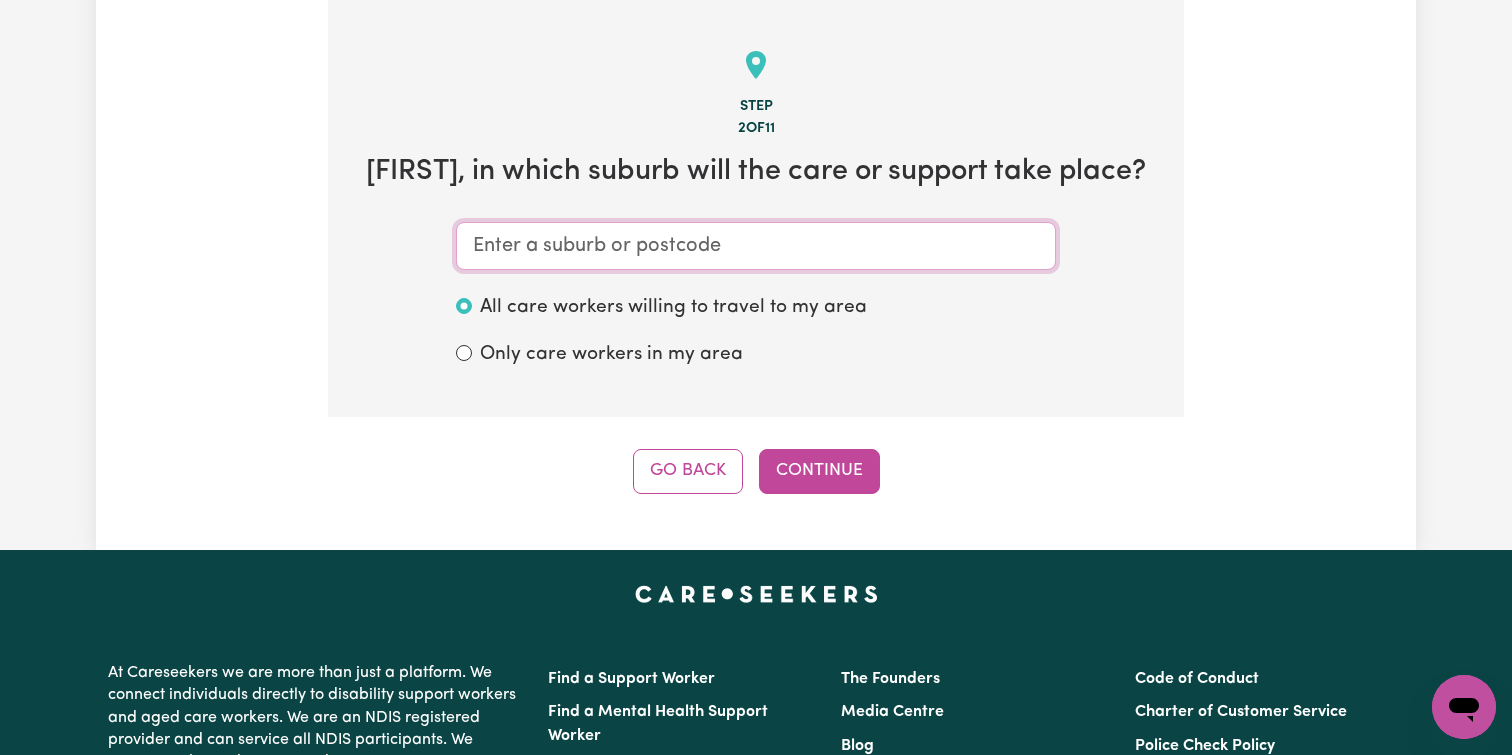click at bounding box center (756, 246) 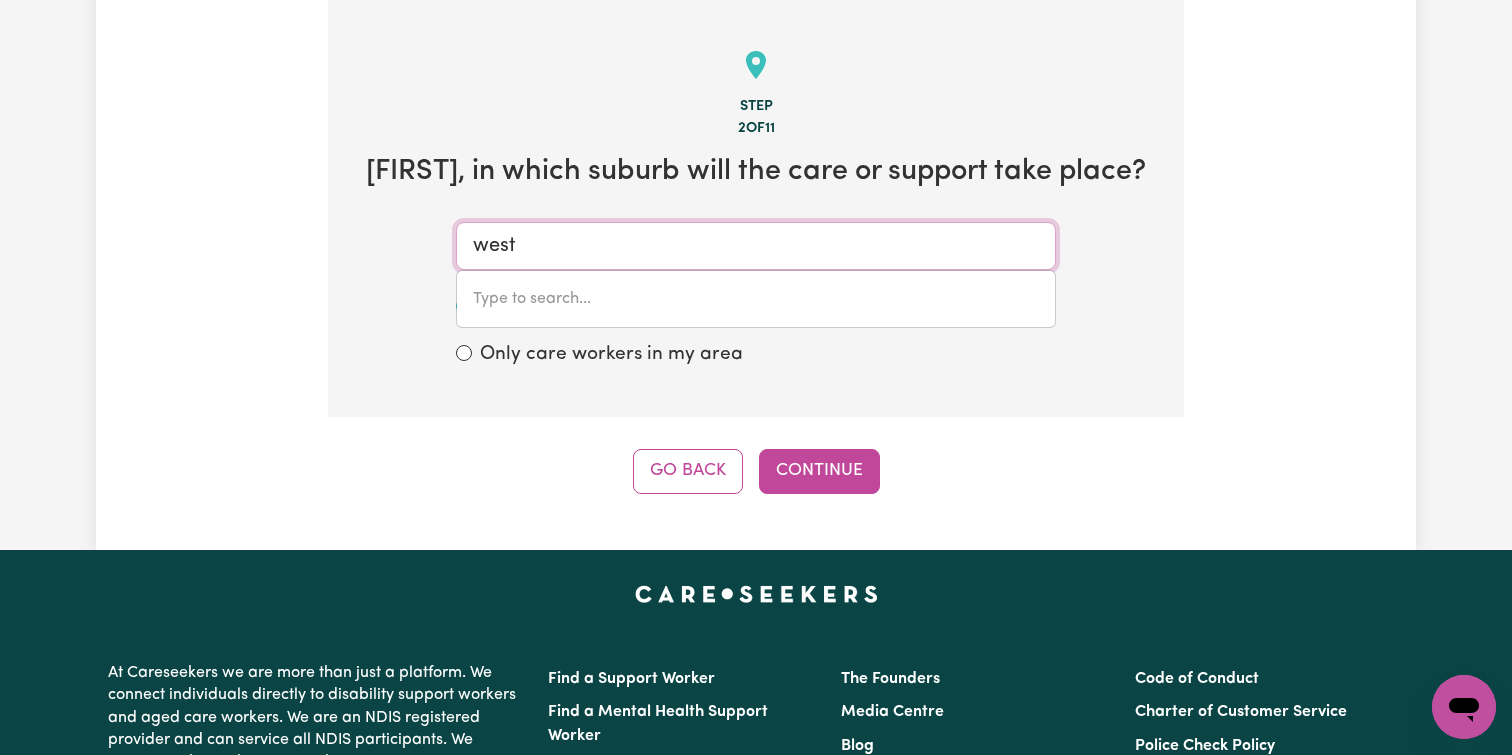type on "west" 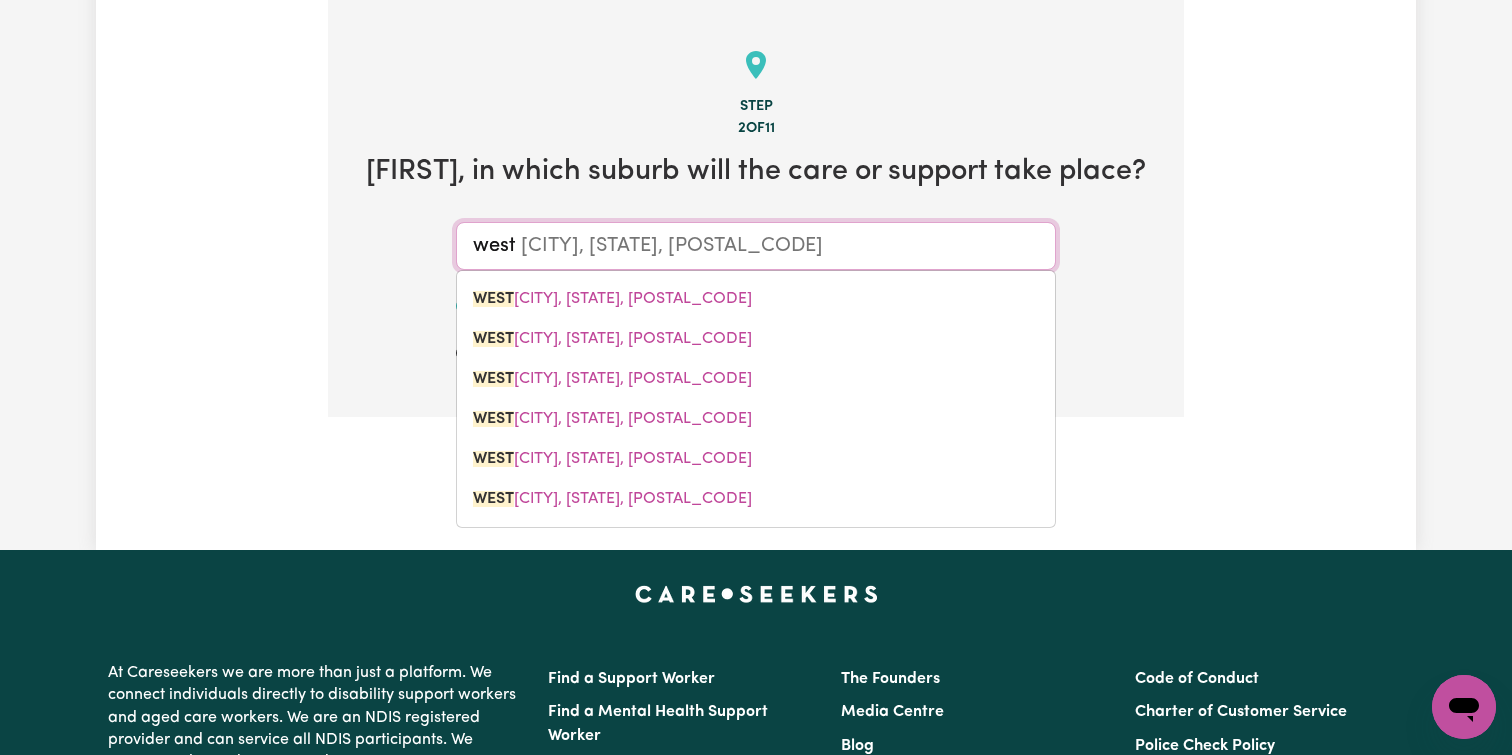 type on "west h" 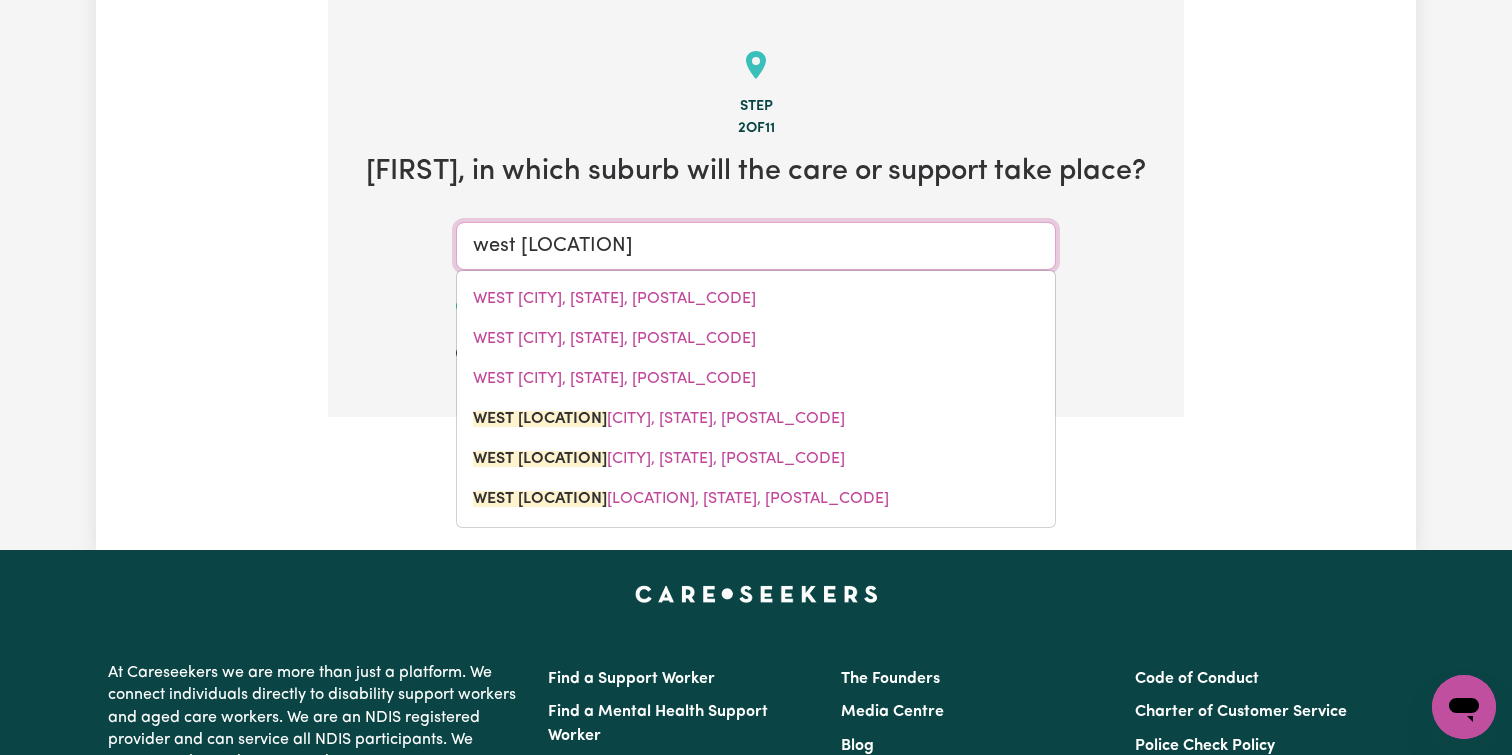 type on "west hox" 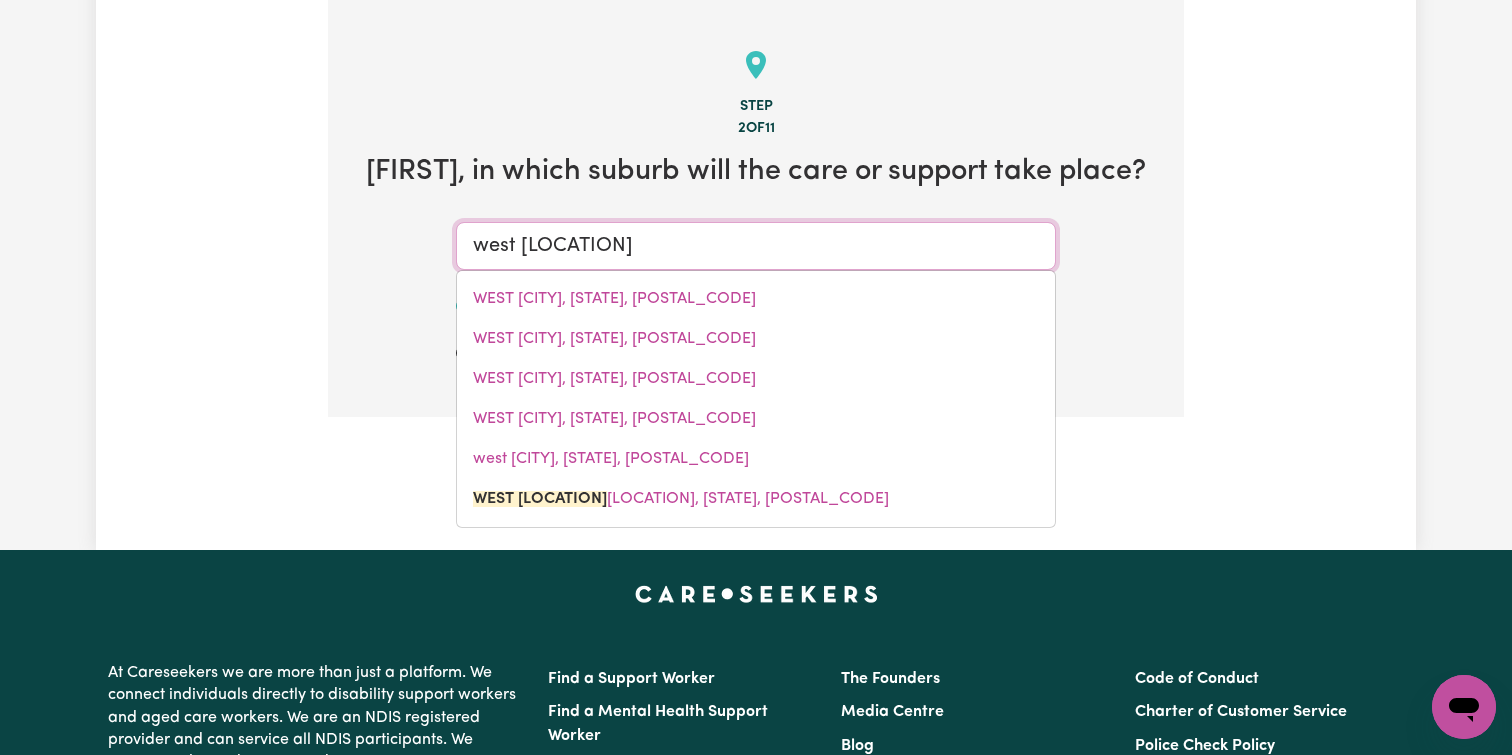 type on "west hoxTON, New South Wales, 2171" 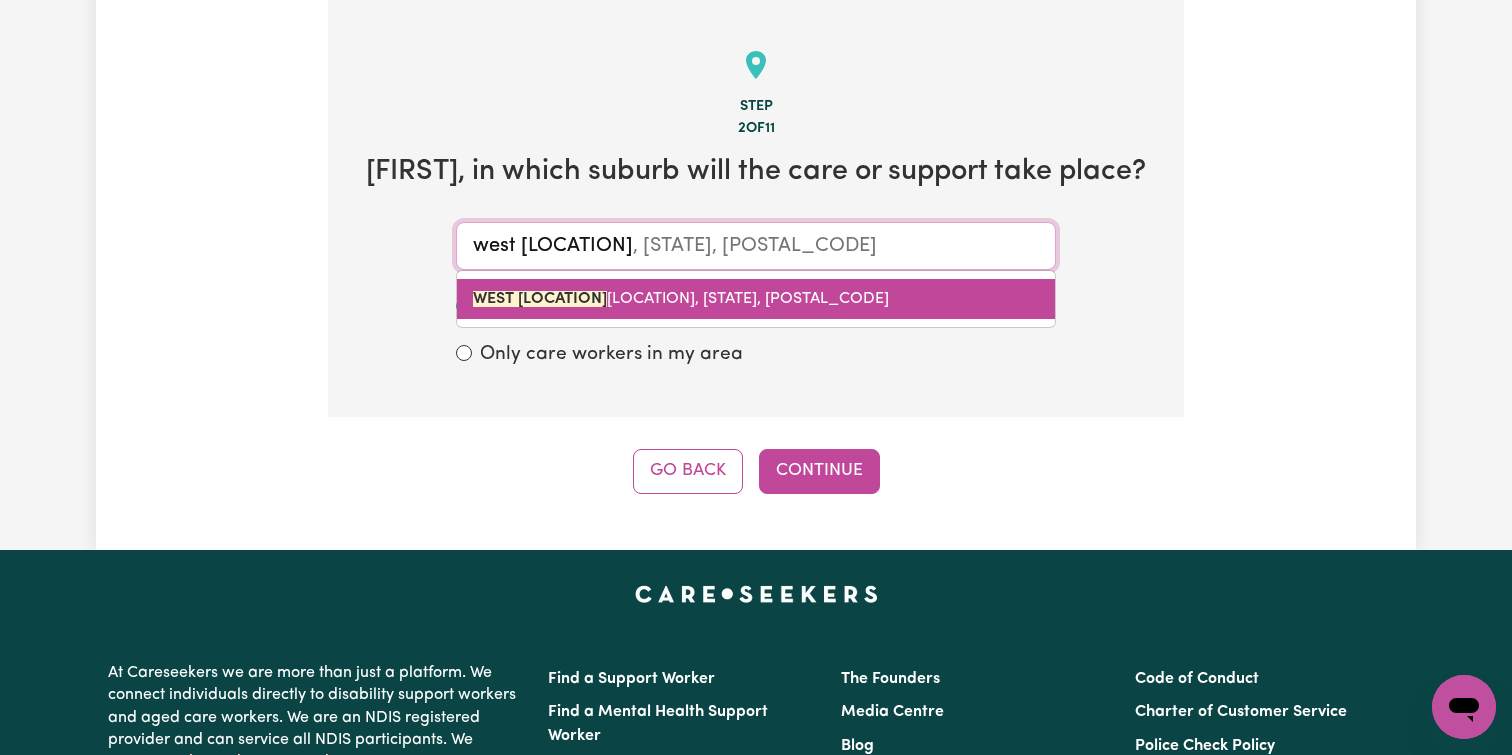click on "WEST HOX TON, New South Wales, 2171" at bounding box center (756, 299) 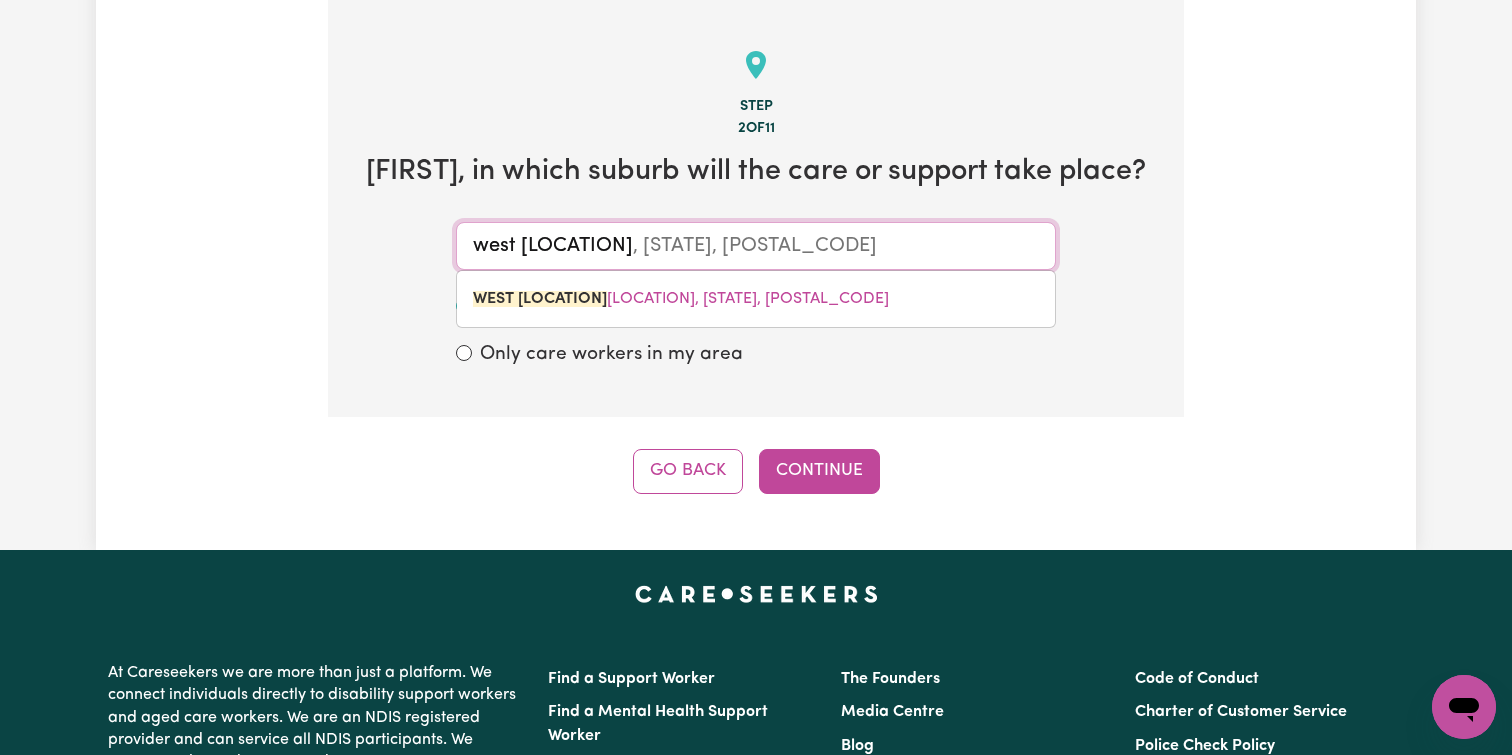 type on "WEST HOXTON, New South Wales, 2171" 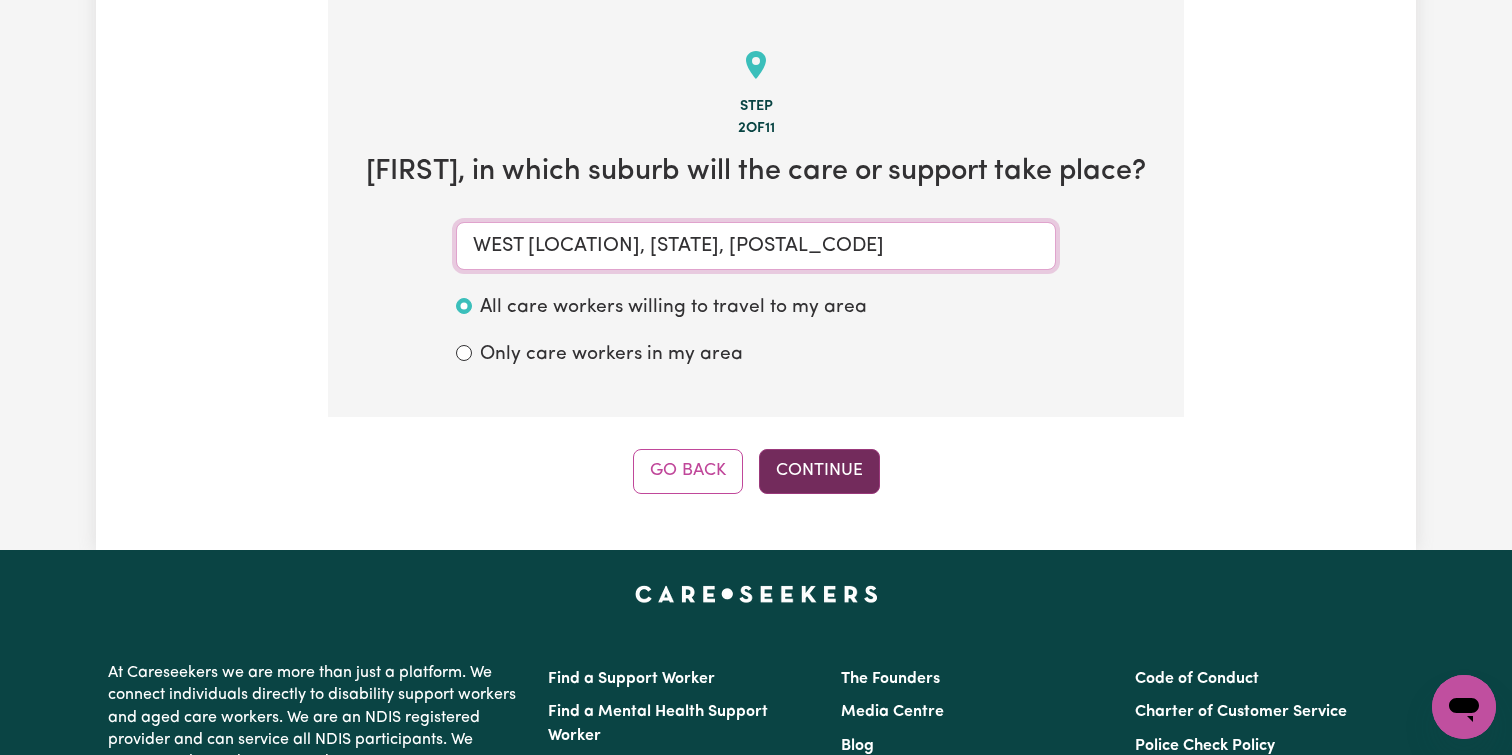 type on "WEST HOXTON, New South Wales, 2171" 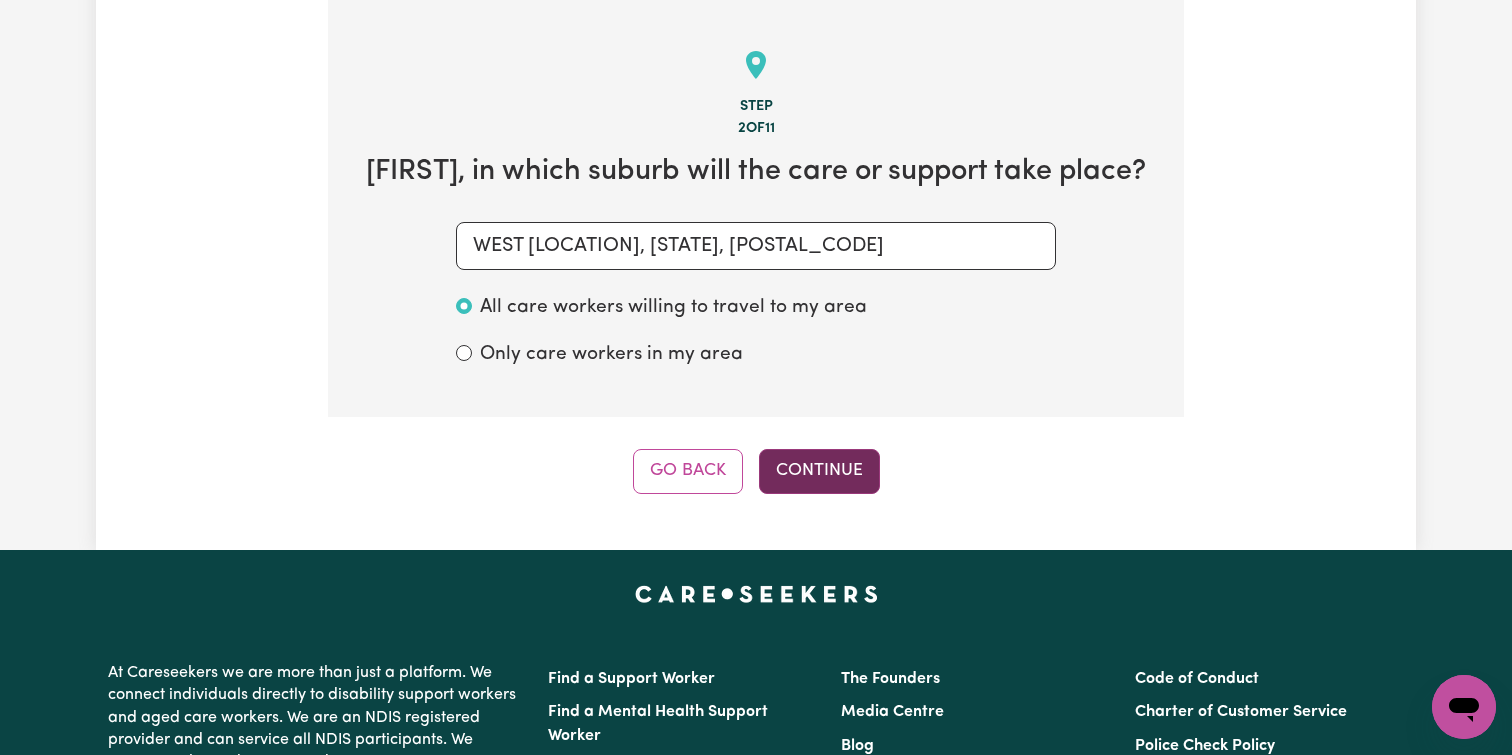click on "Continue" at bounding box center (819, 471) 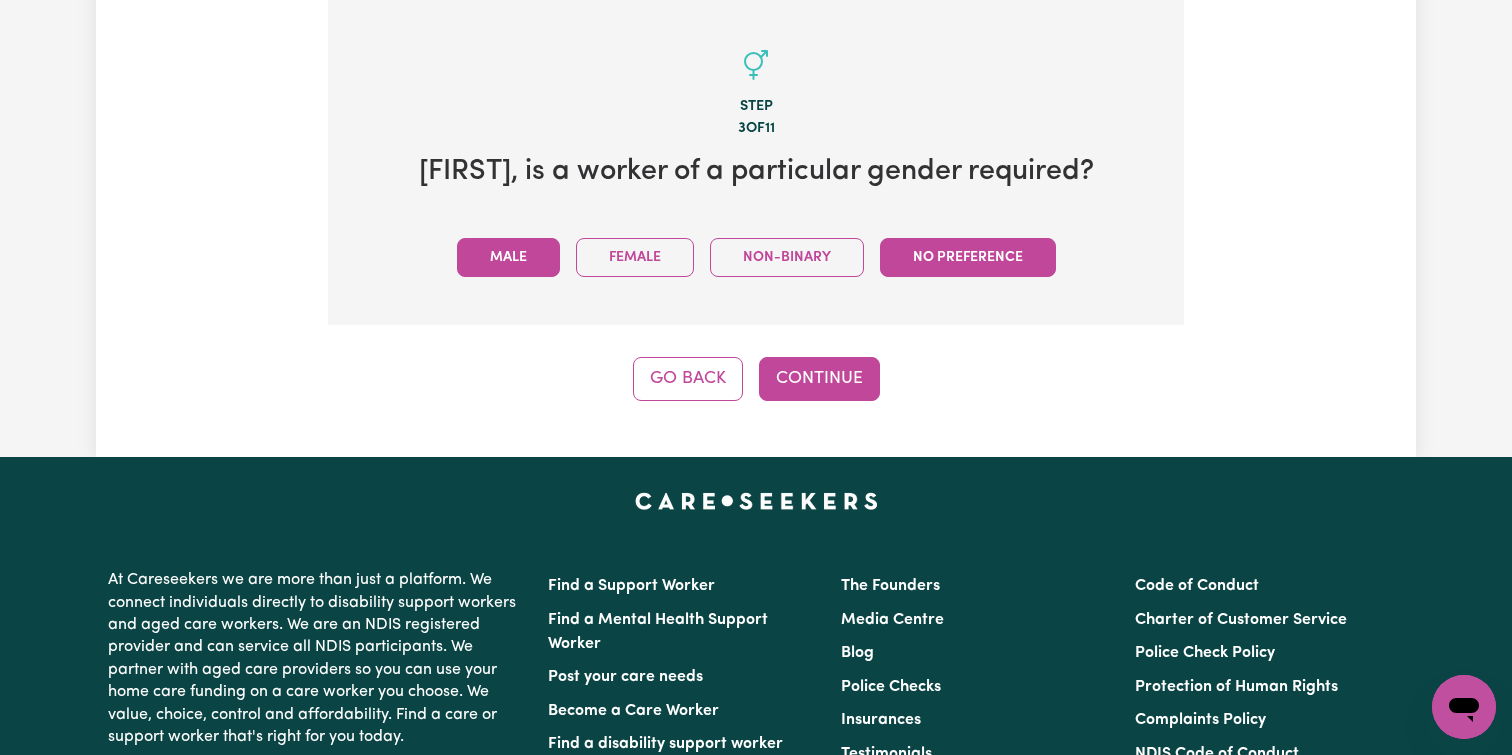 click on "Male" at bounding box center (508, 257) 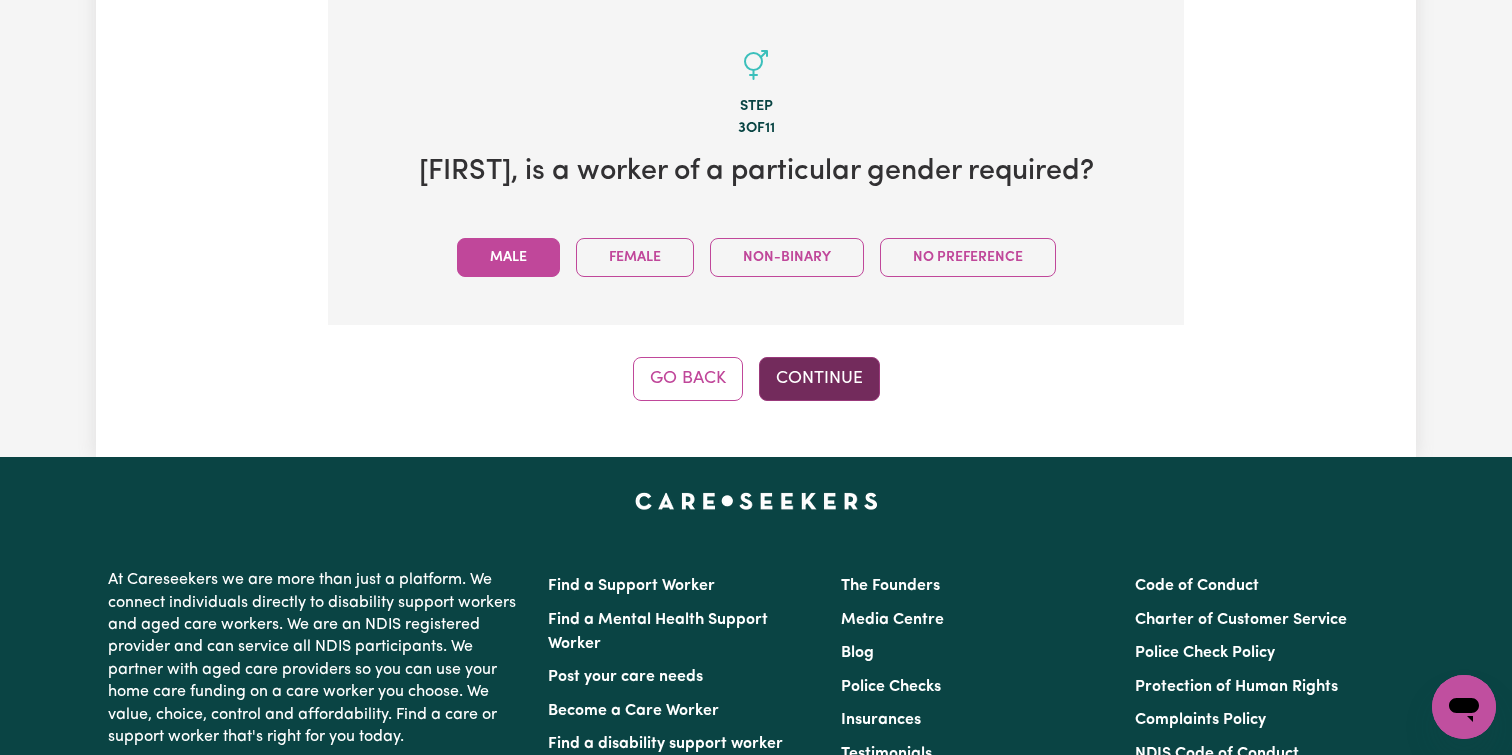 click on "Continue" at bounding box center (819, 379) 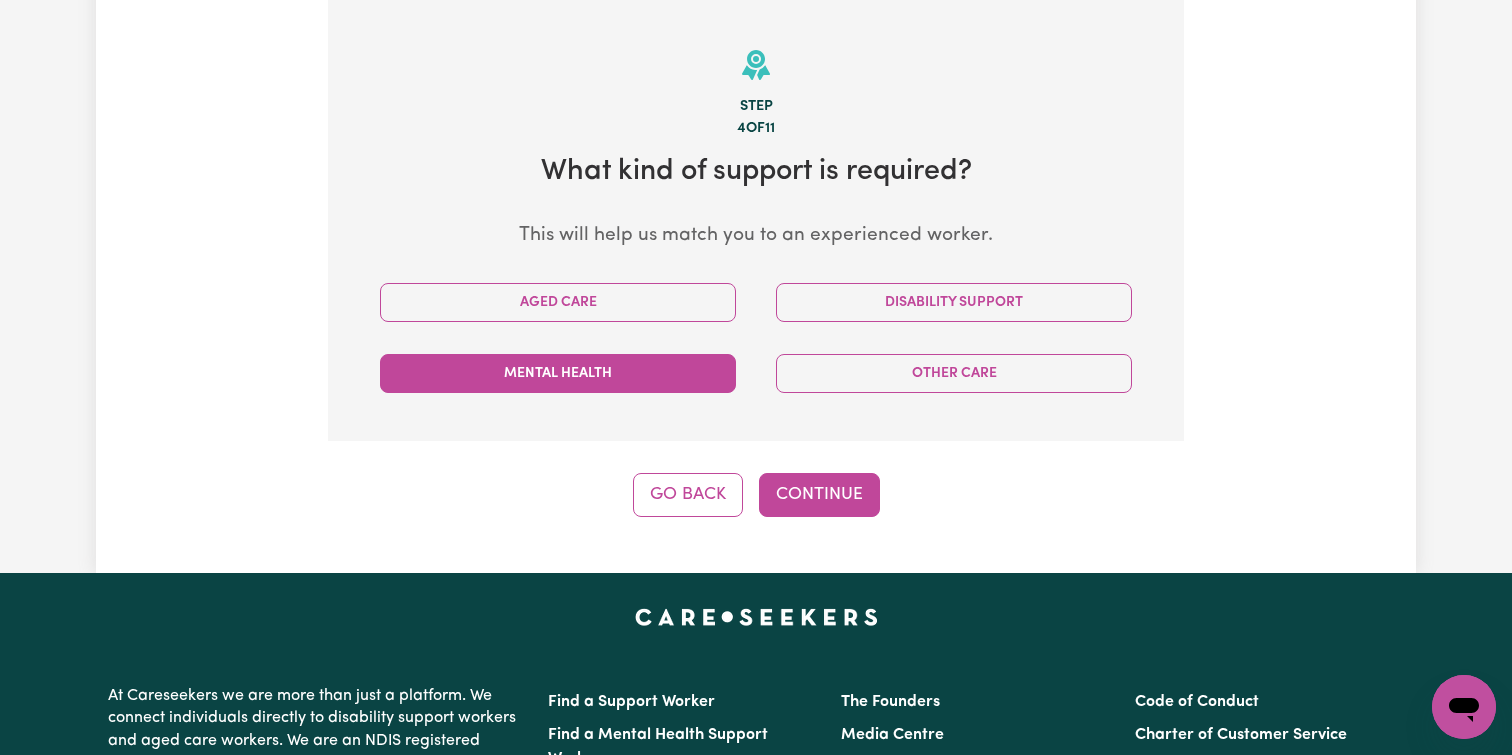 click on "Mental Health" at bounding box center (558, 373) 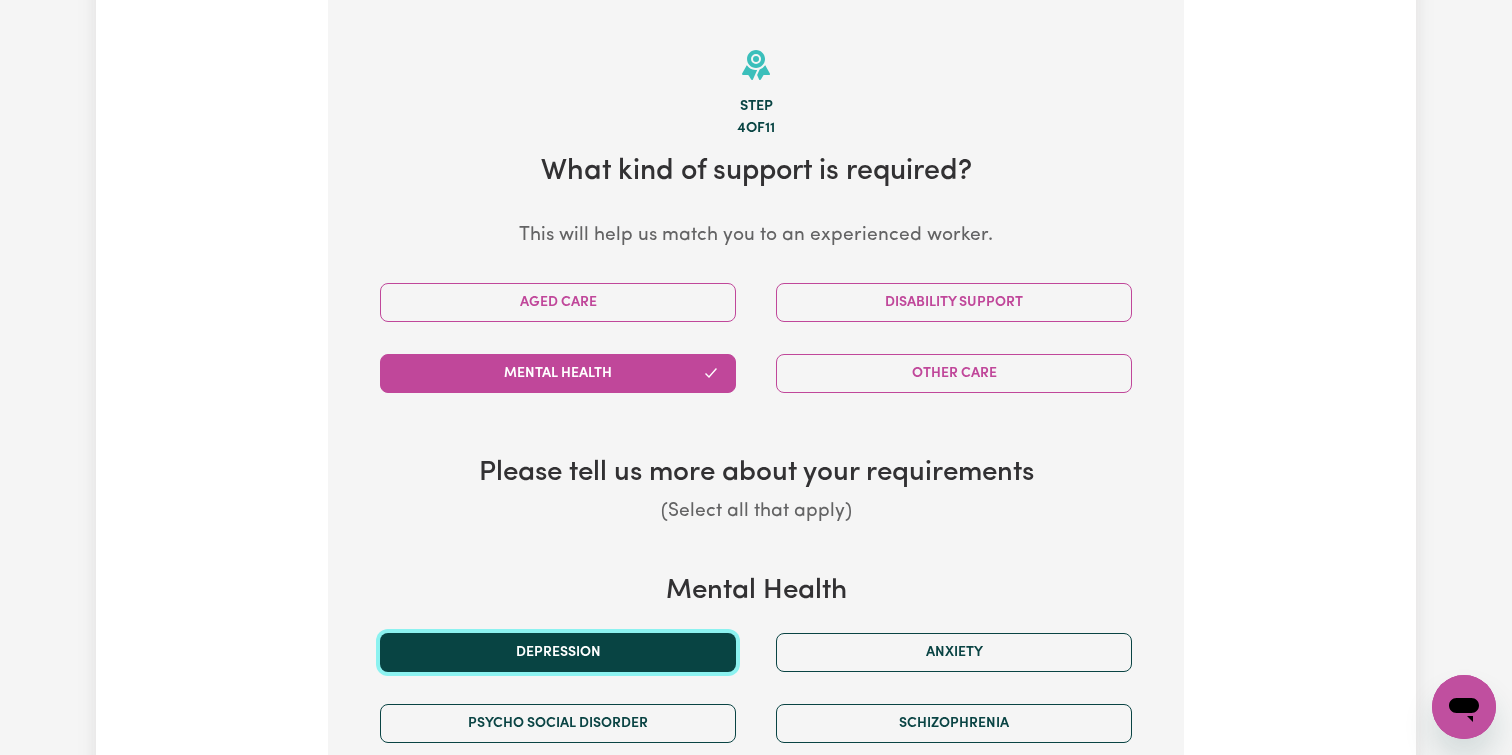 click on "Depression" at bounding box center [558, 652] 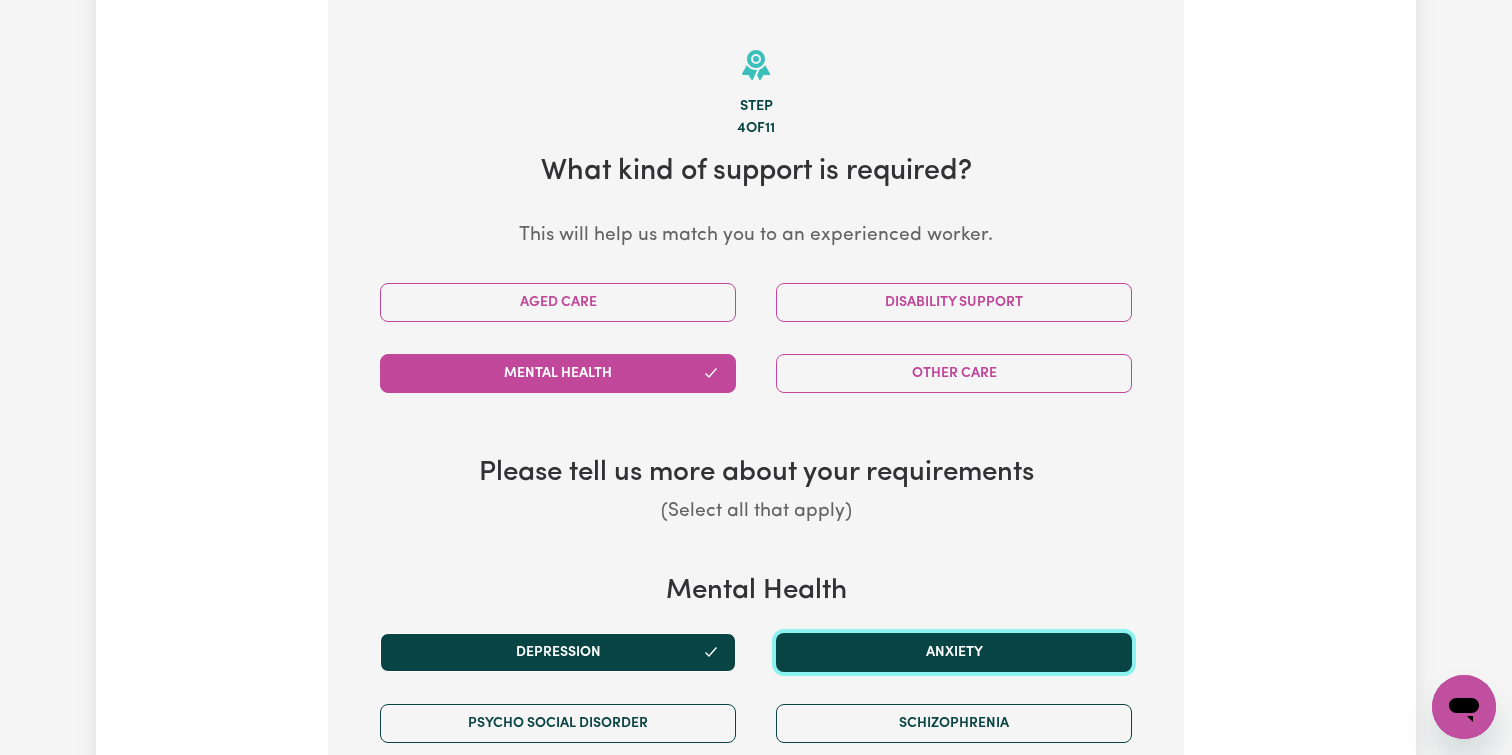 click on "Anxiety" at bounding box center [954, 652] 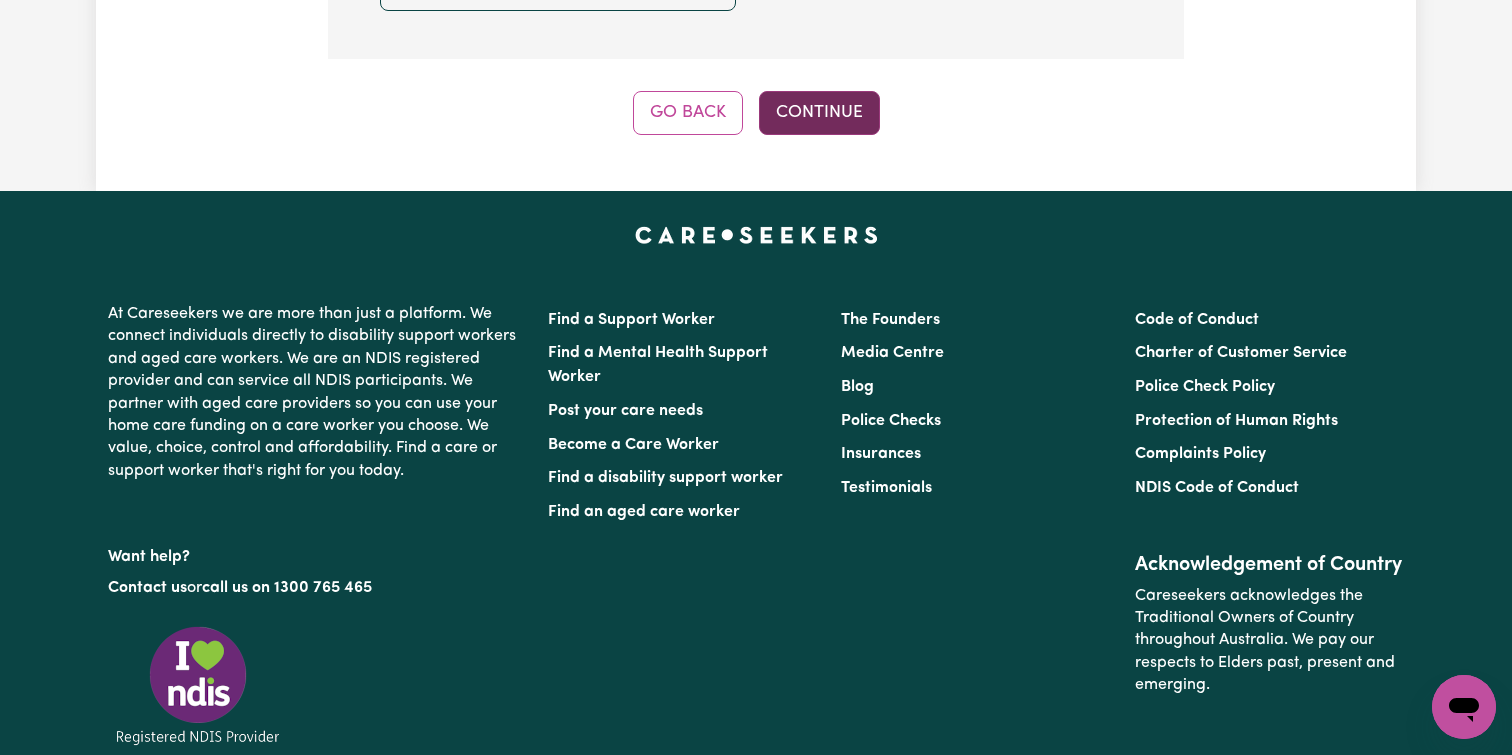 click on "Continue" at bounding box center (819, 113) 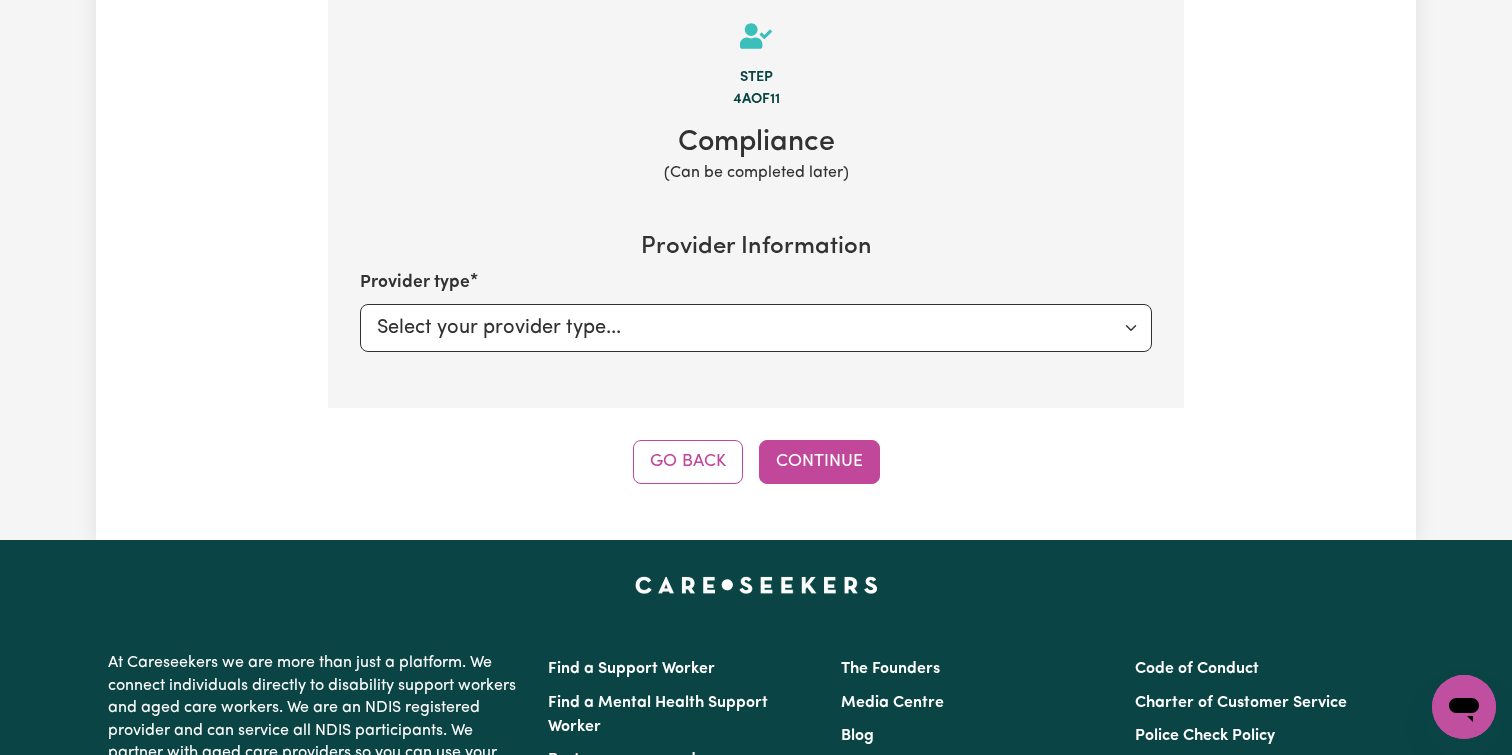 scroll, scrollTop: 438, scrollLeft: 0, axis: vertical 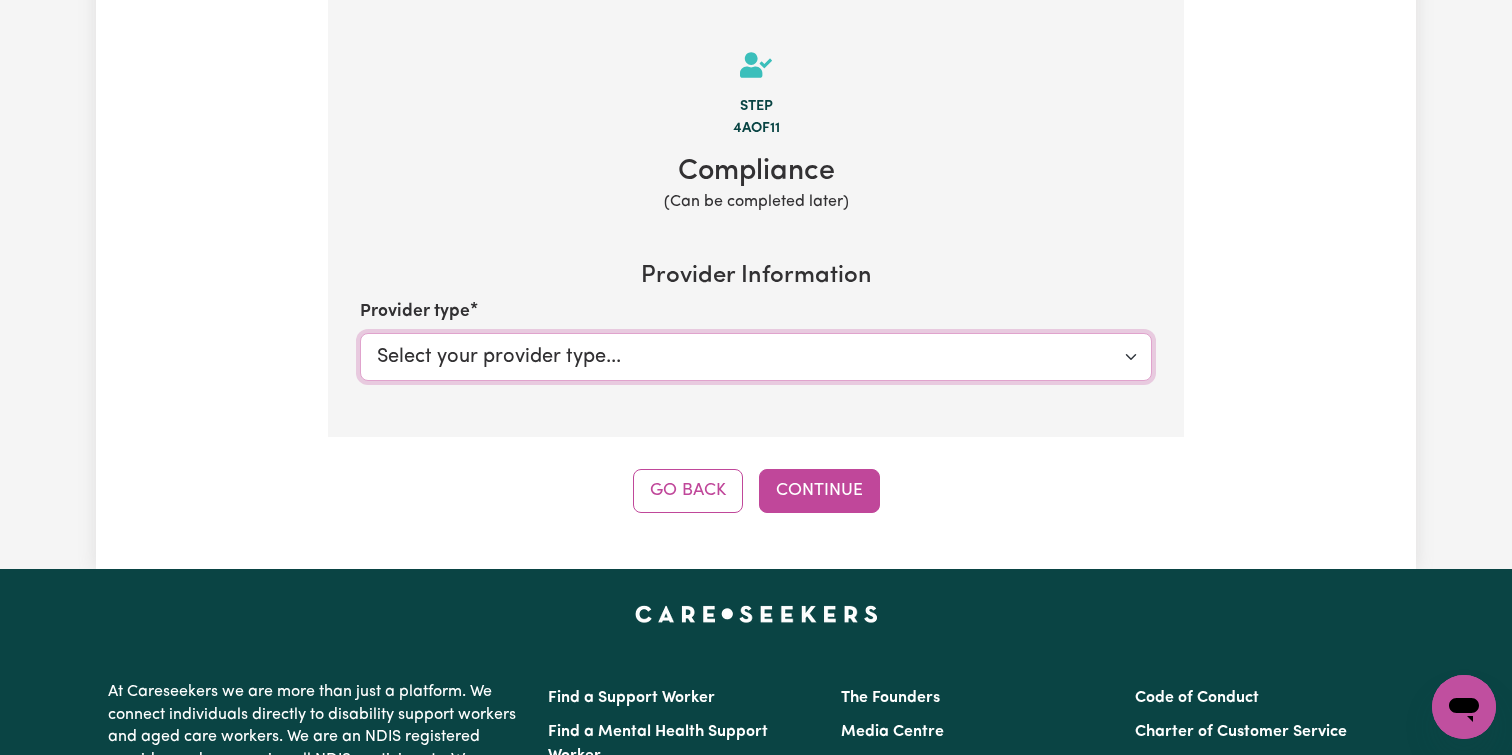 click on "Select your provider type... Privately Aged Care / Home Care Package" at bounding box center [756, 357] 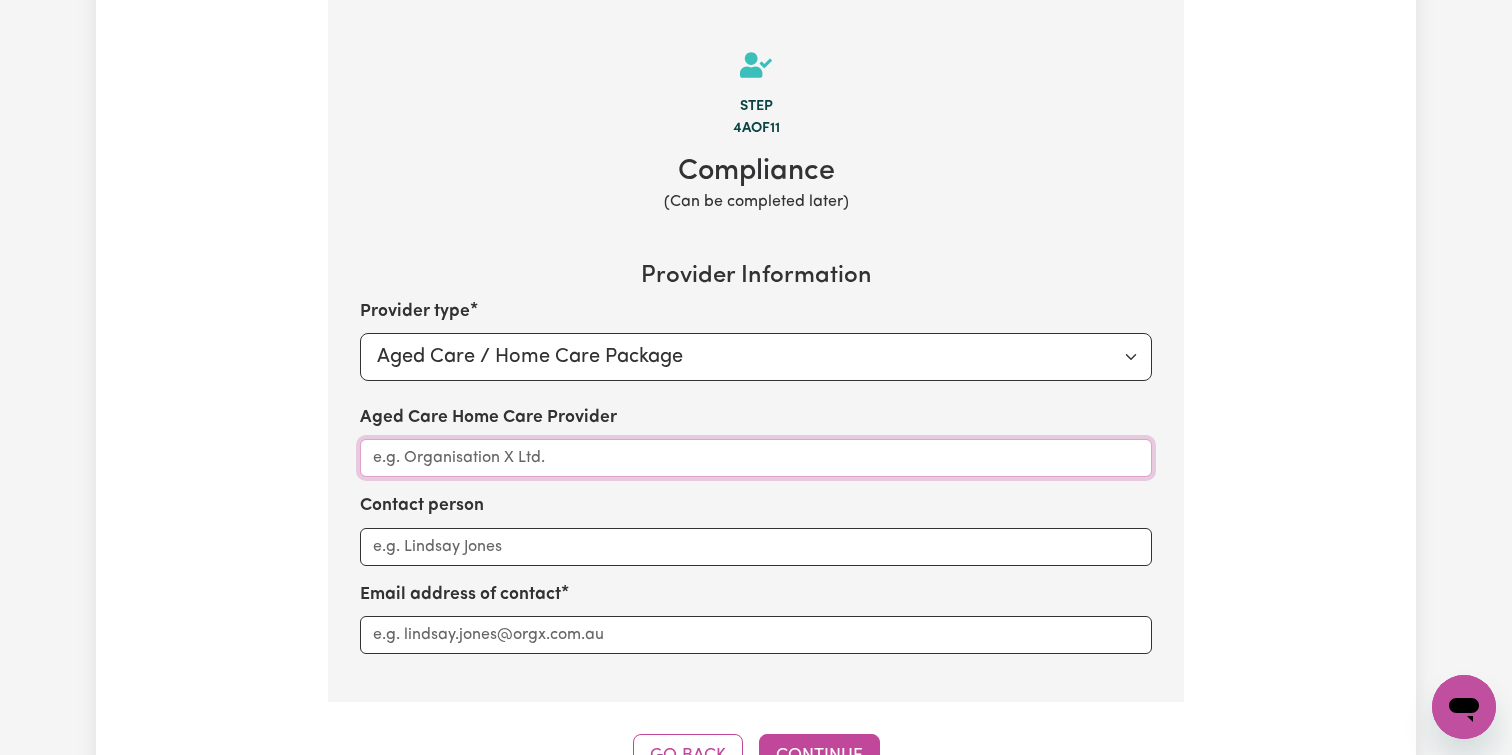 click on "Aged Care Home Care Provider" at bounding box center [756, 458] 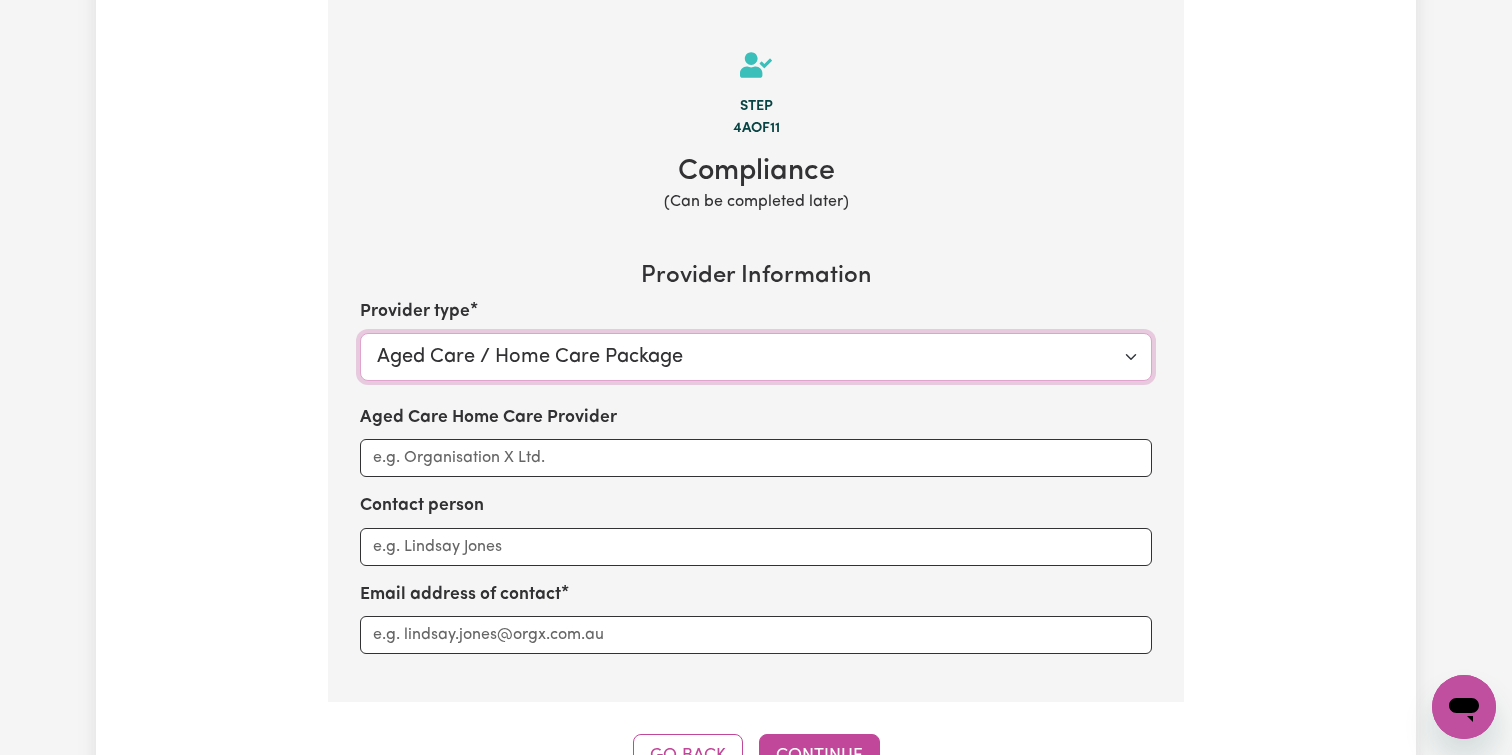 click on "Select your provider type... Privately Aged Care / Home Care Package" at bounding box center (756, 357) 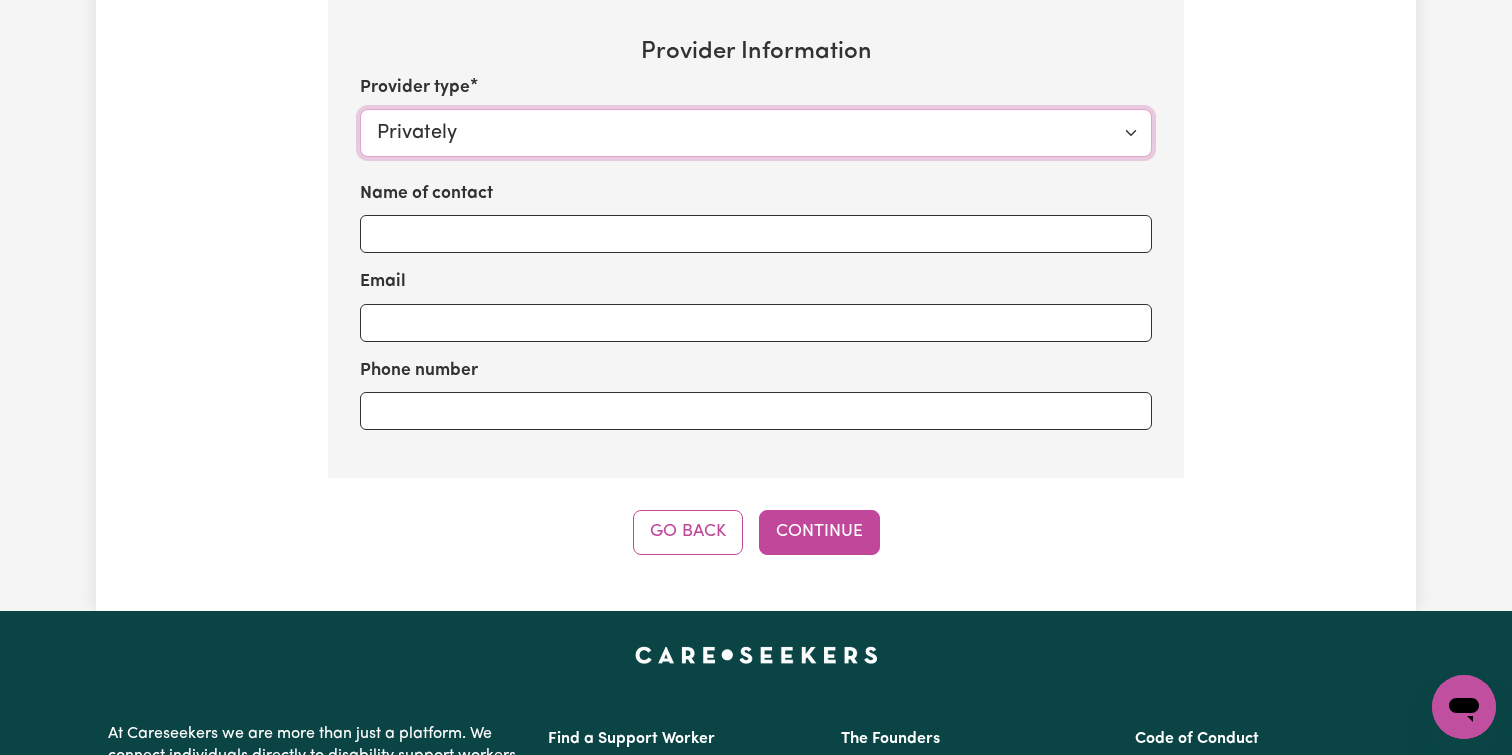 scroll, scrollTop: 680, scrollLeft: 0, axis: vertical 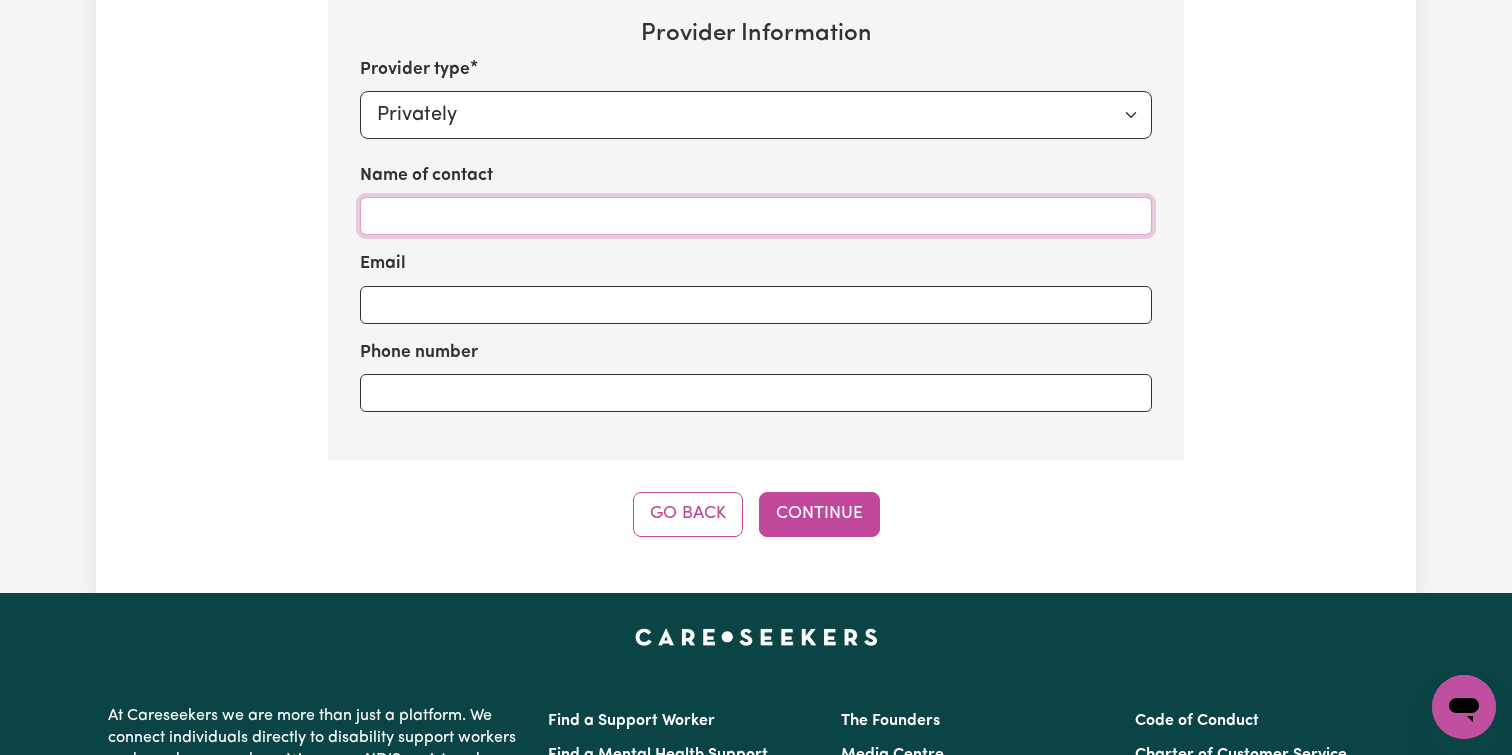 click on "Name of contact" at bounding box center [756, 216] 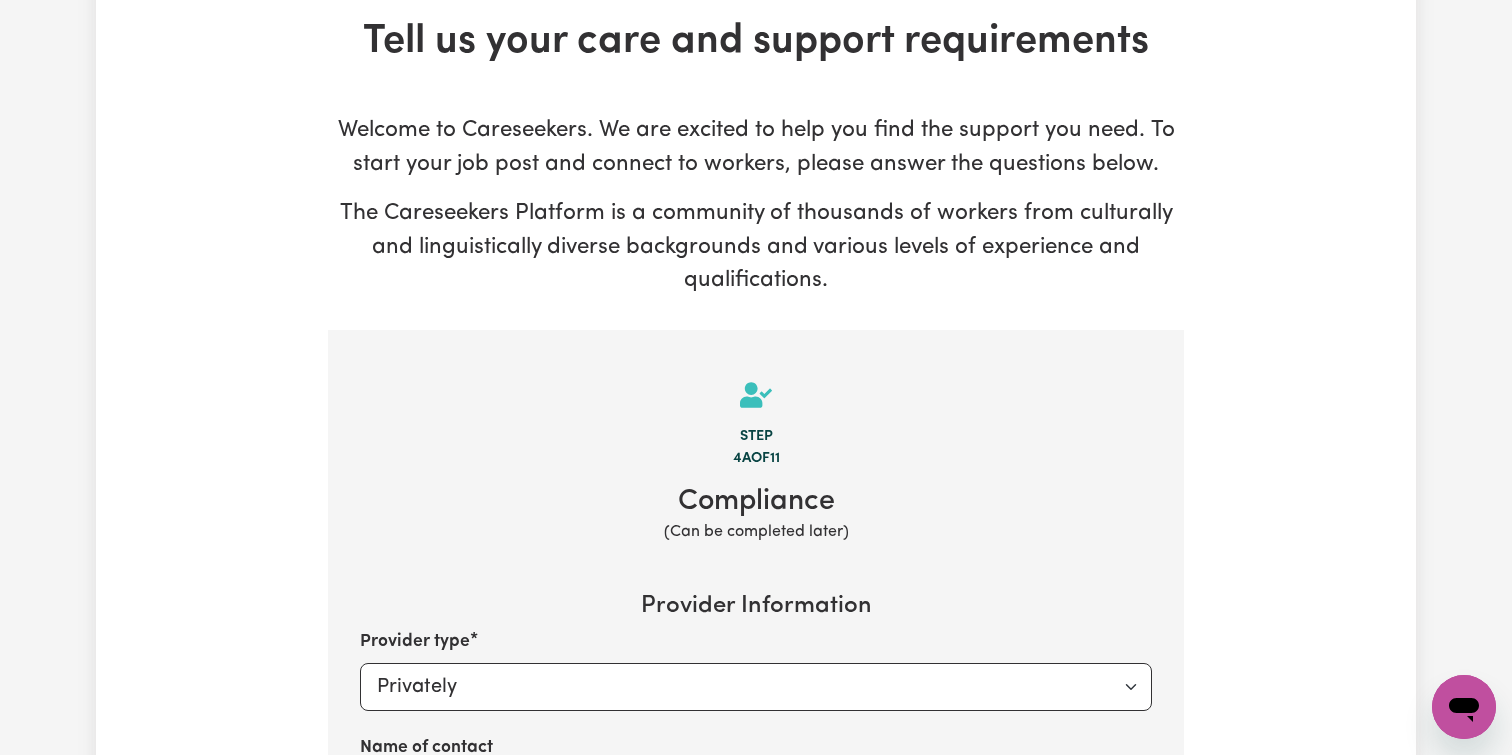 scroll, scrollTop: 0, scrollLeft: 0, axis: both 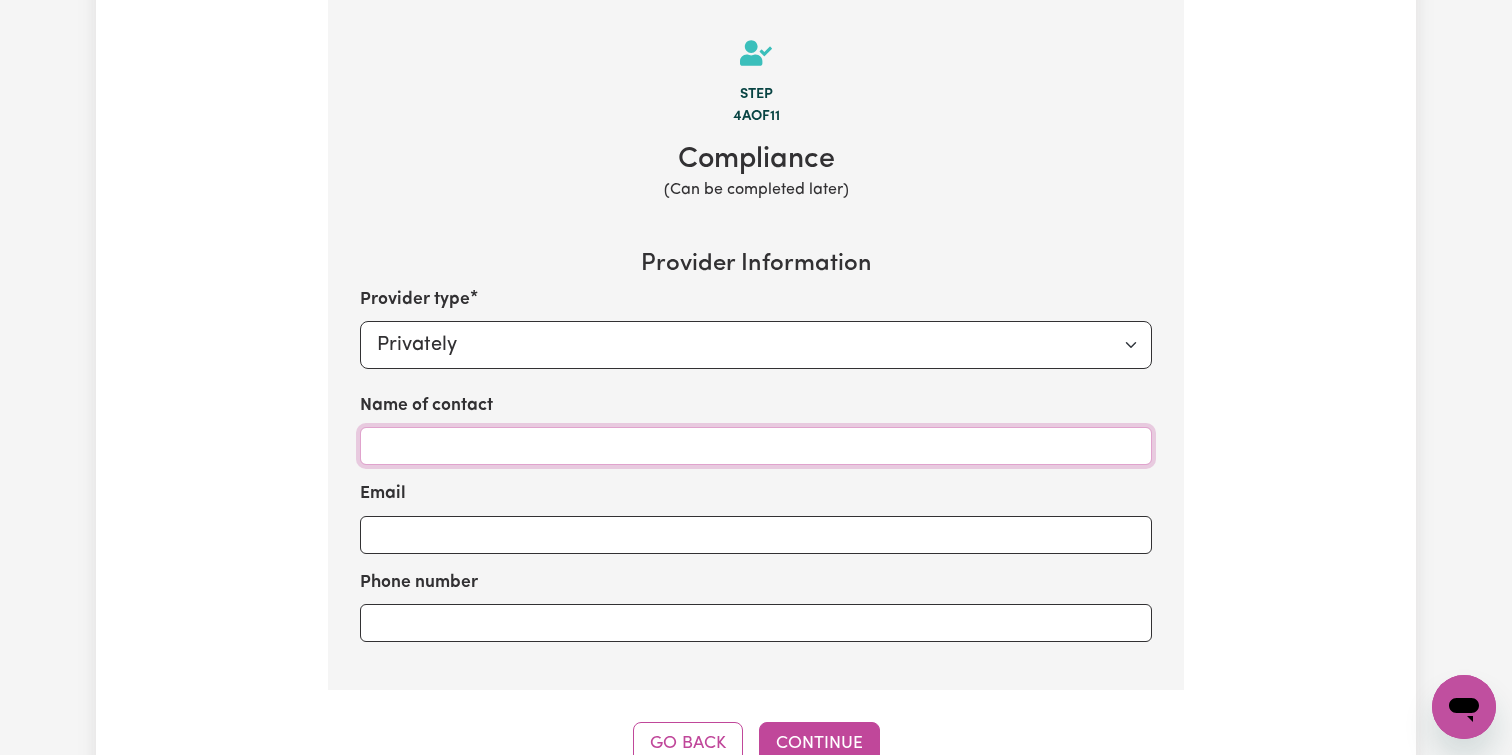 click on "Name of contact" at bounding box center [756, 446] 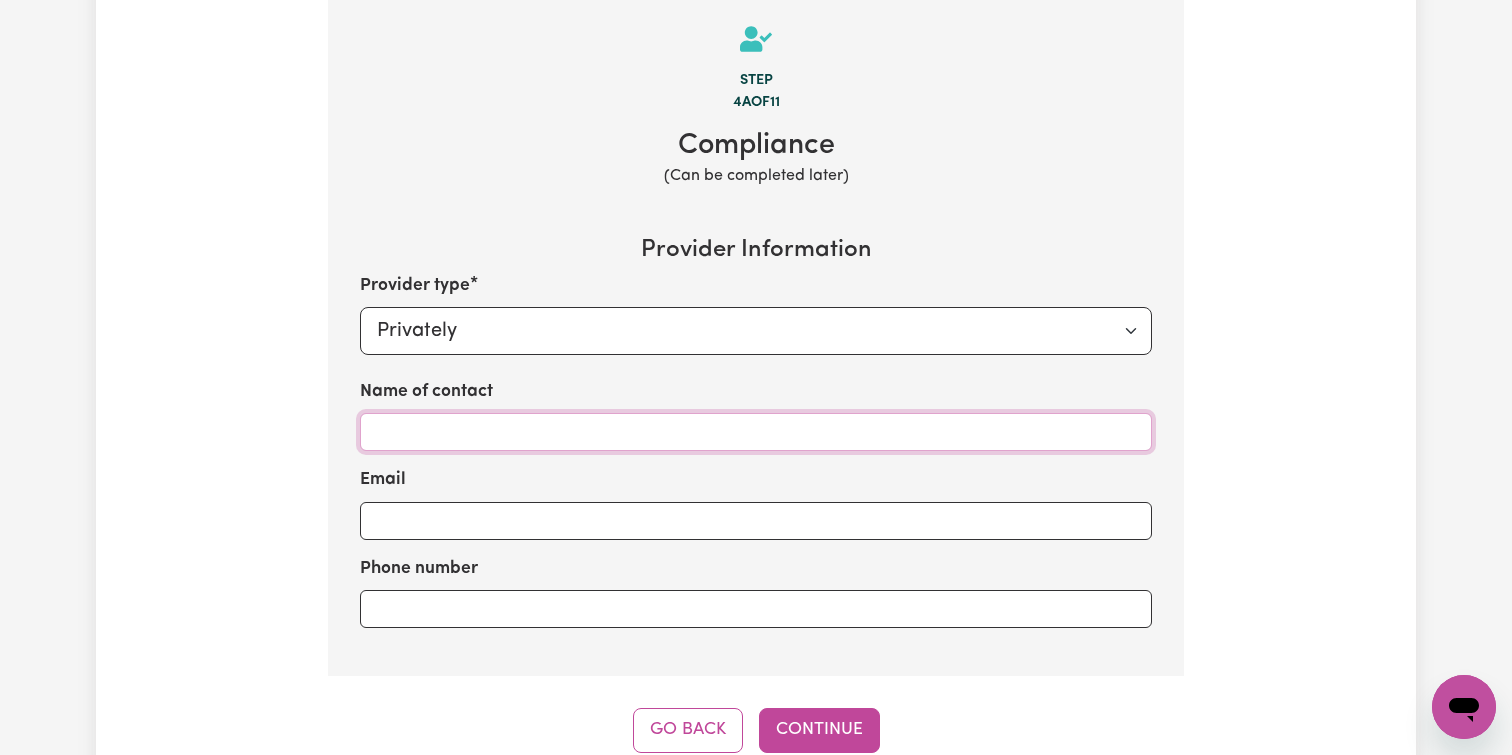 scroll, scrollTop: 478, scrollLeft: 0, axis: vertical 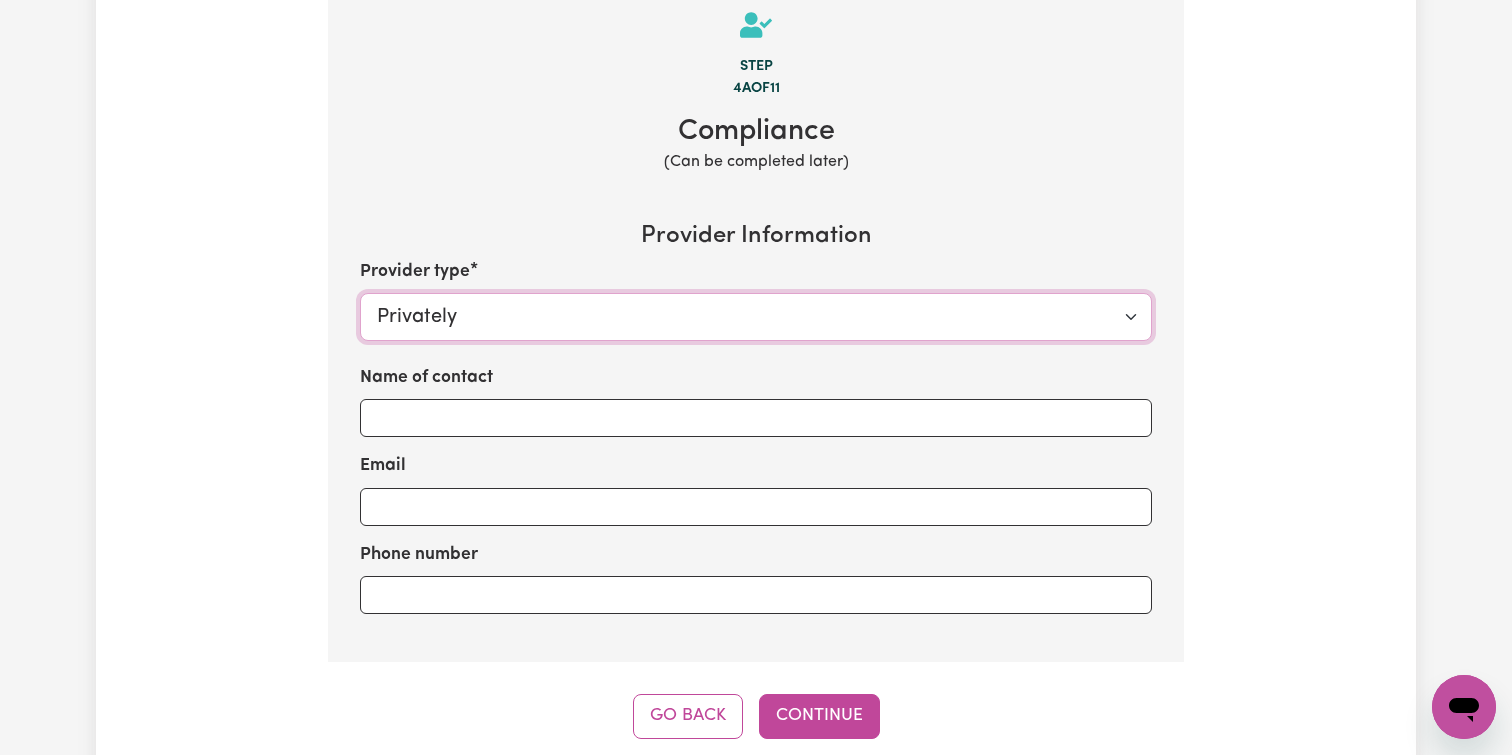 click on "Select your provider type... Privately Aged Care / Home Care Package" at bounding box center [756, 317] 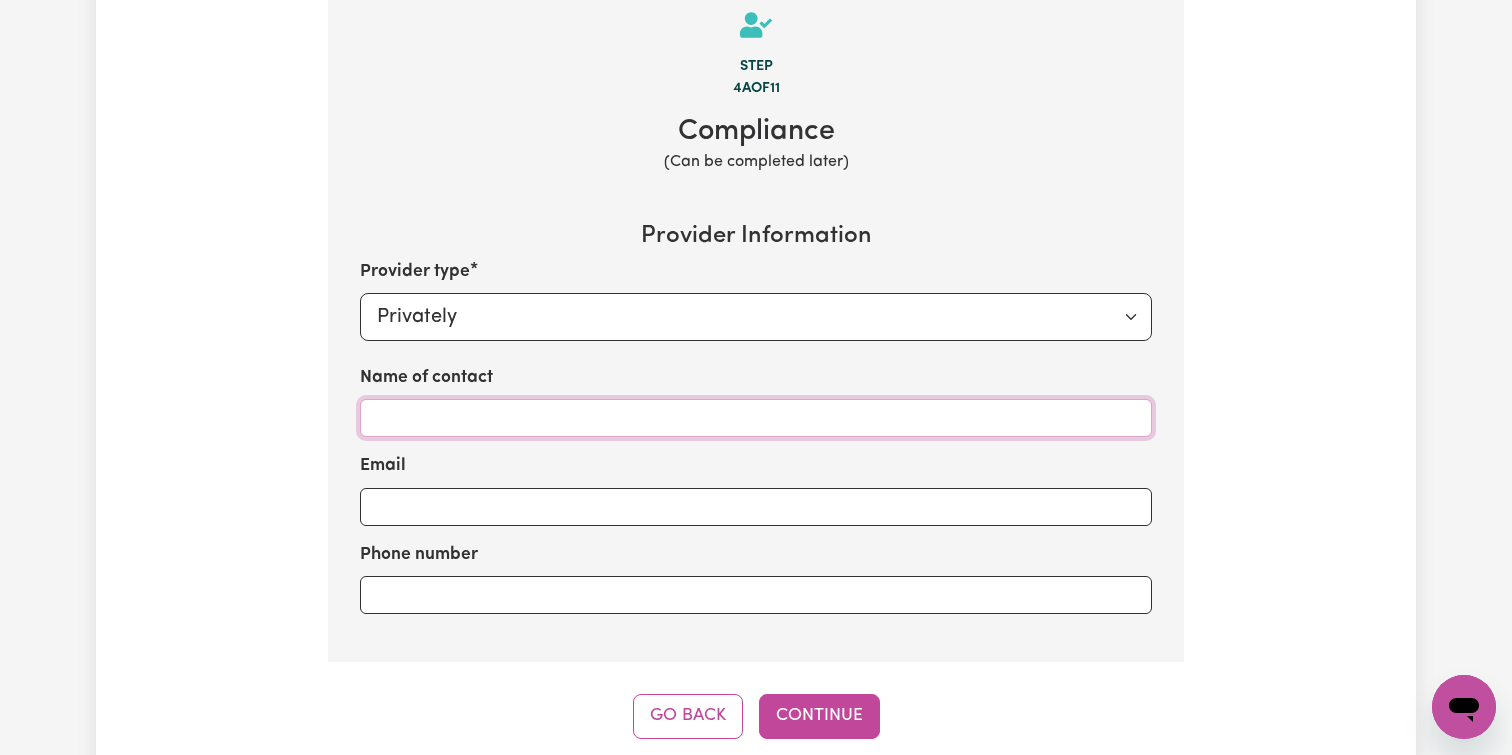 click on "Name of contact" at bounding box center [756, 418] 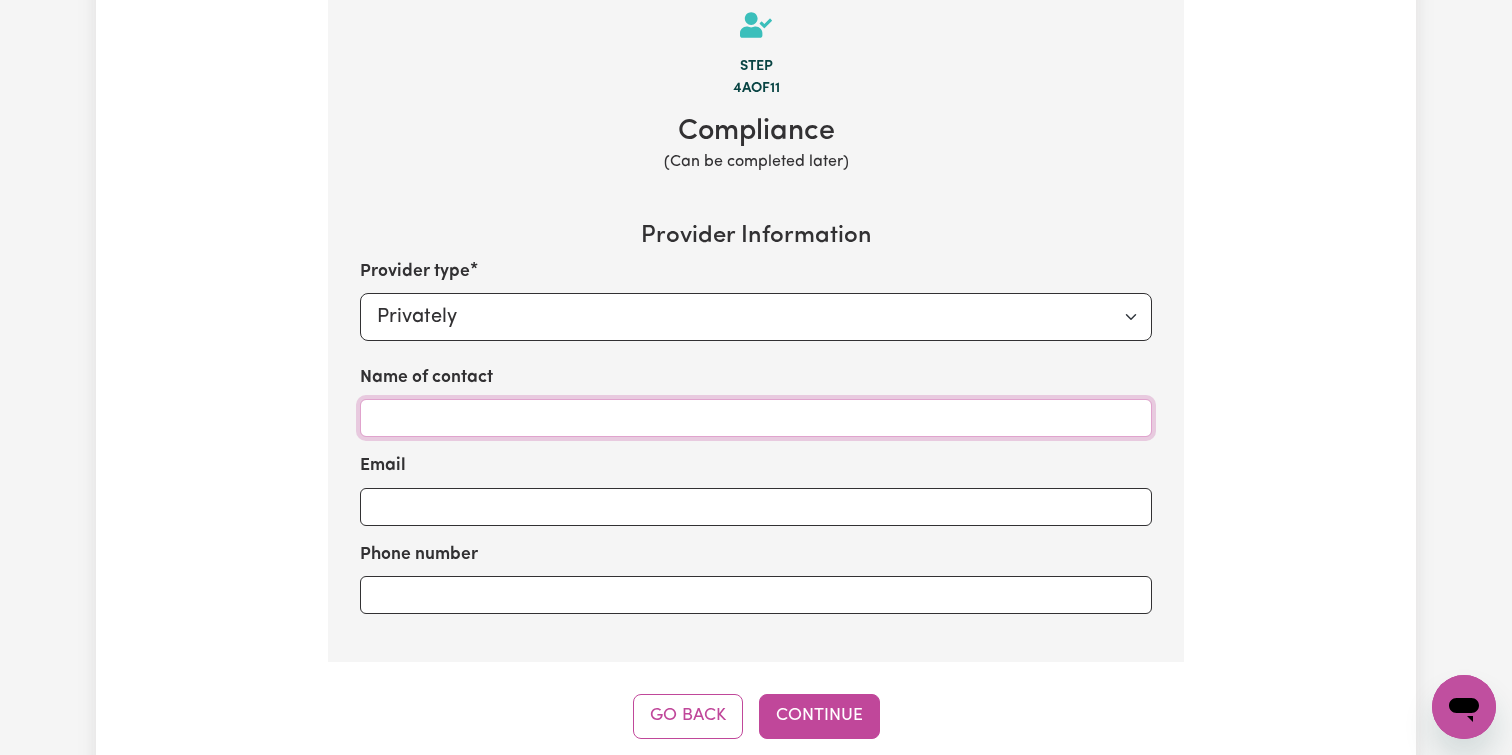 paste on "Lauren Sandler Hockley" 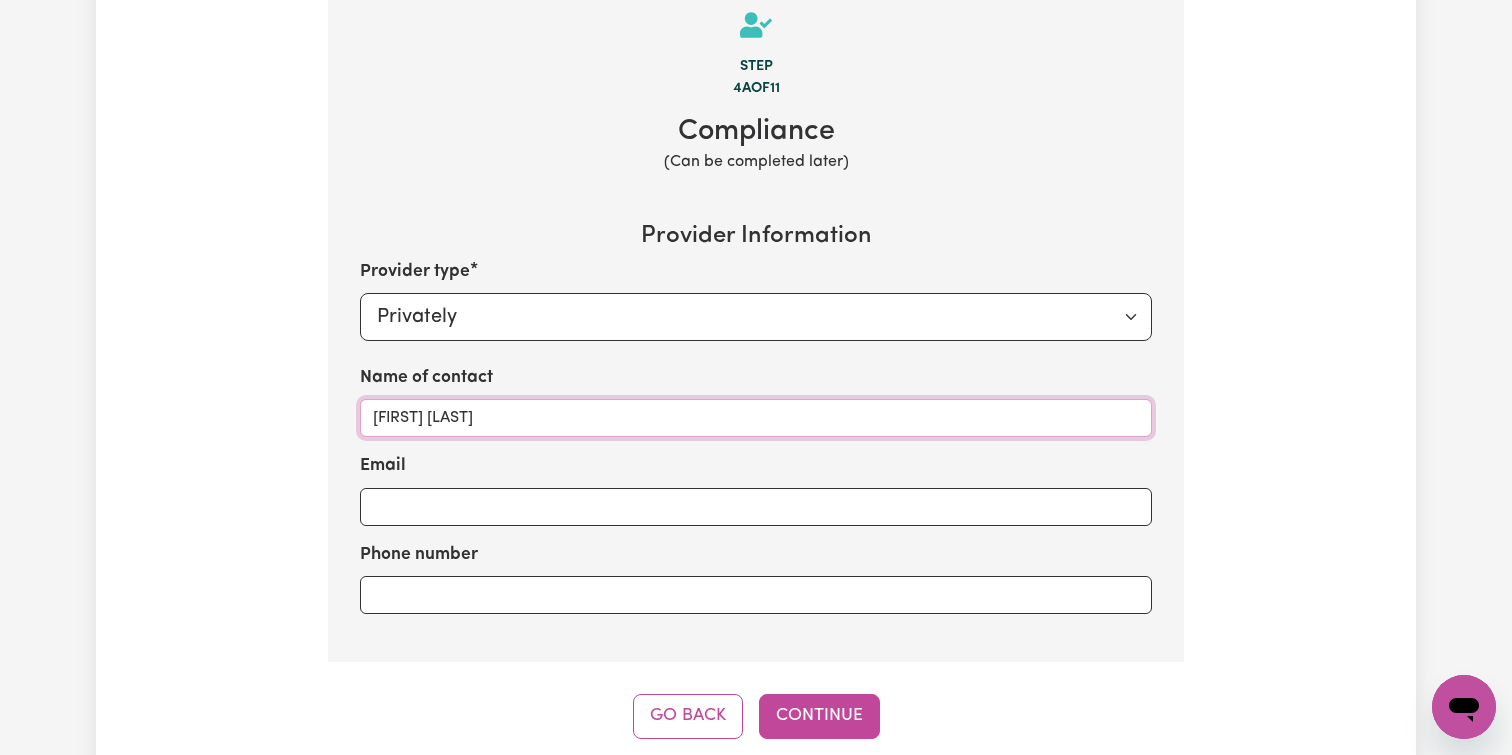 type on "Lauren Sandler Hockley" 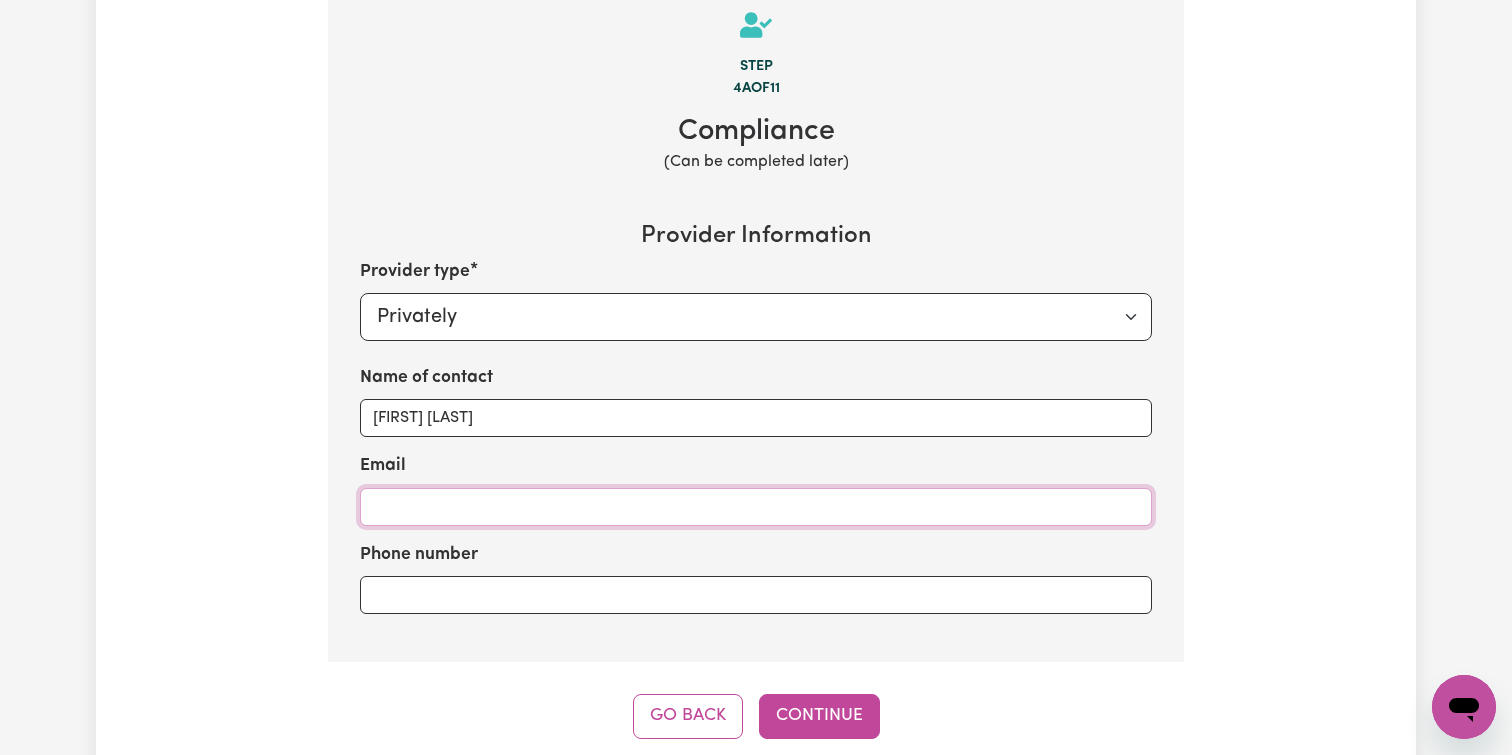click on "Email" at bounding box center (756, 507) 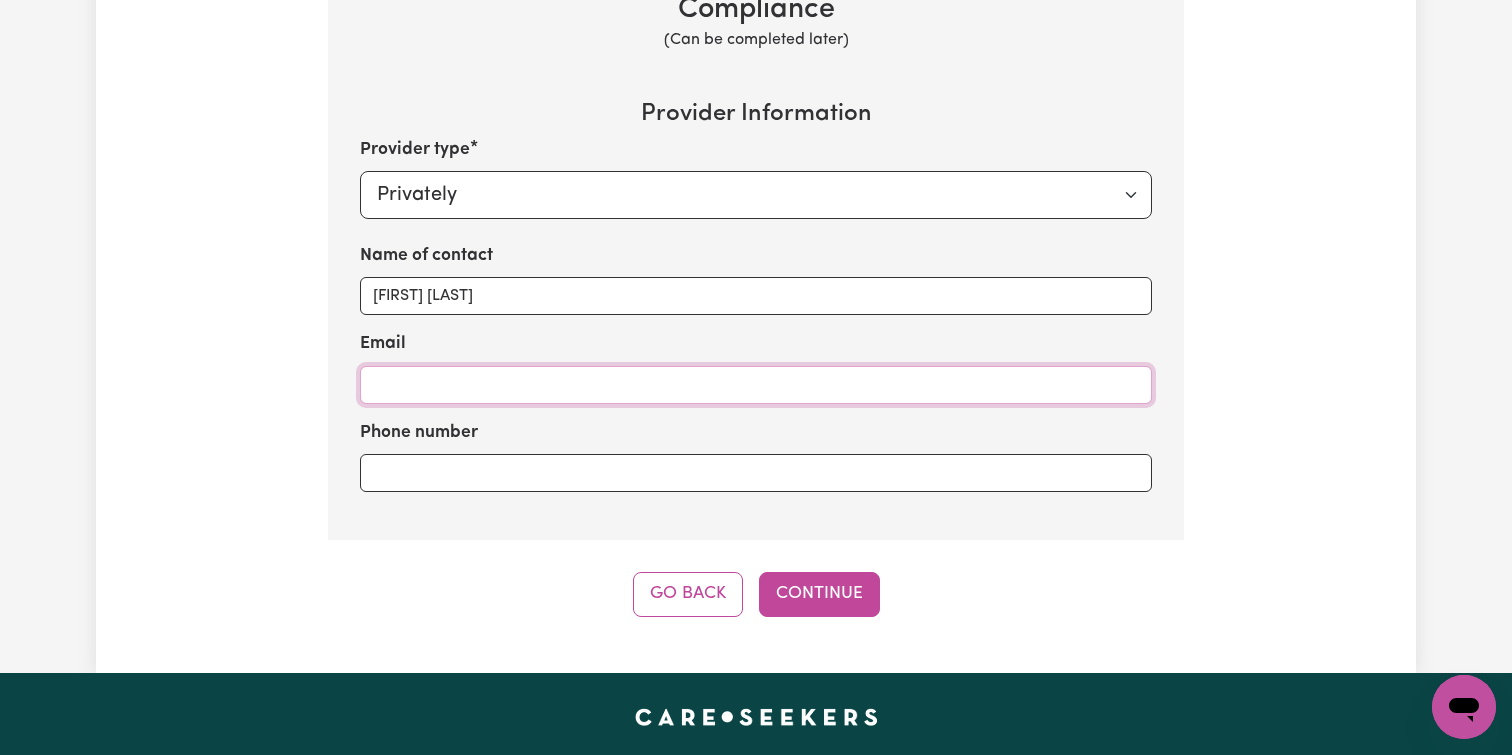 scroll, scrollTop: 608, scrollLeft: 0, axis: vertical 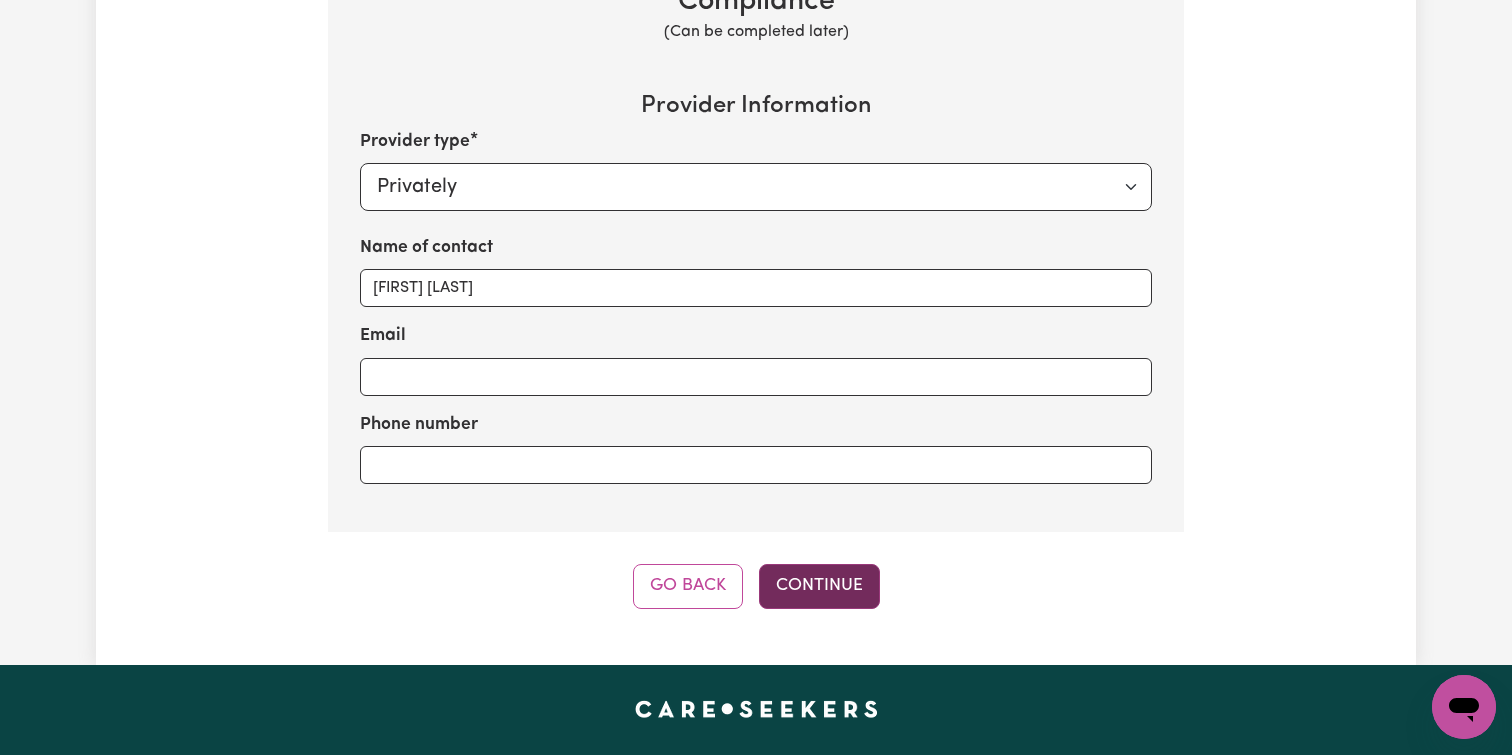 click on "Continue" at bounding box center (819, 586) 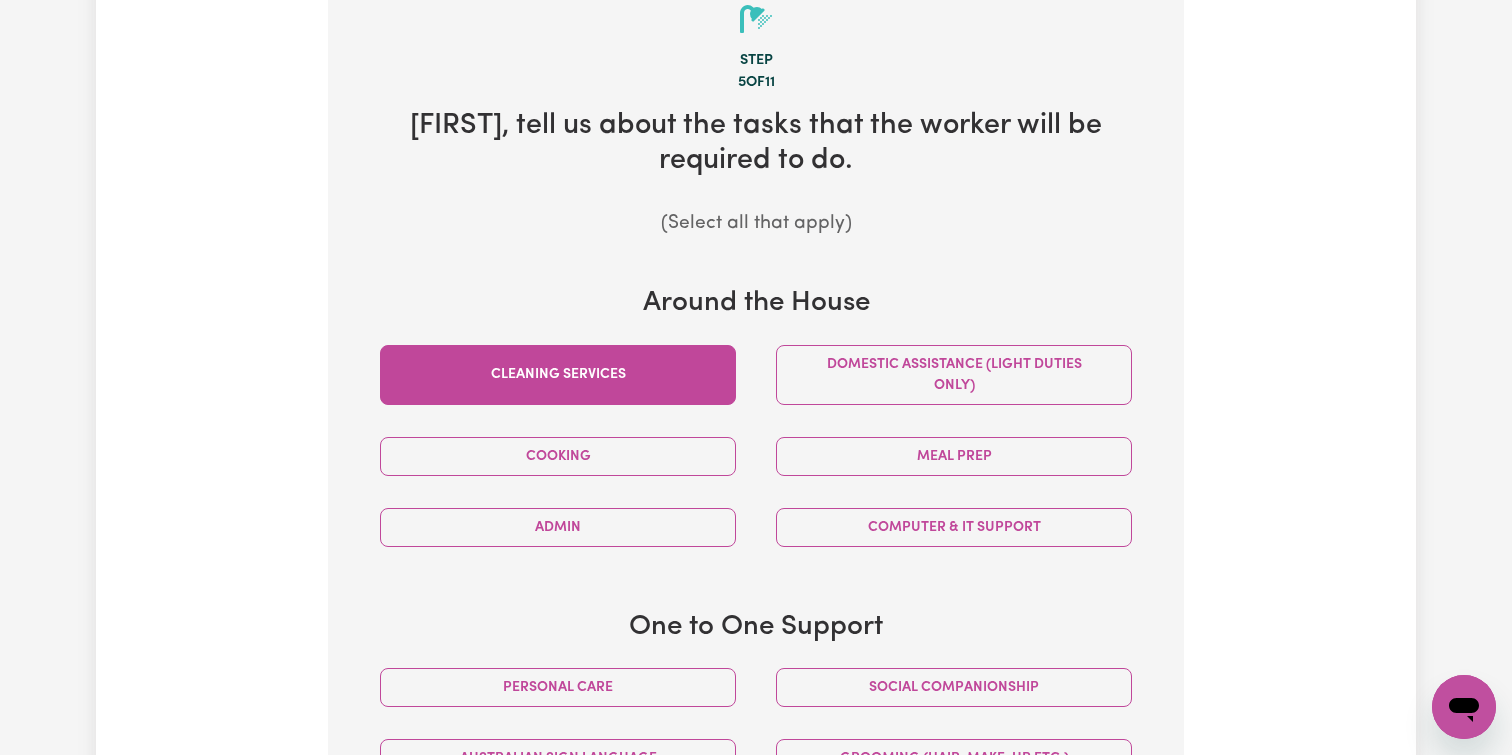 scroll, scrollTop: 488, scrollLeft: 0, axis: vertical 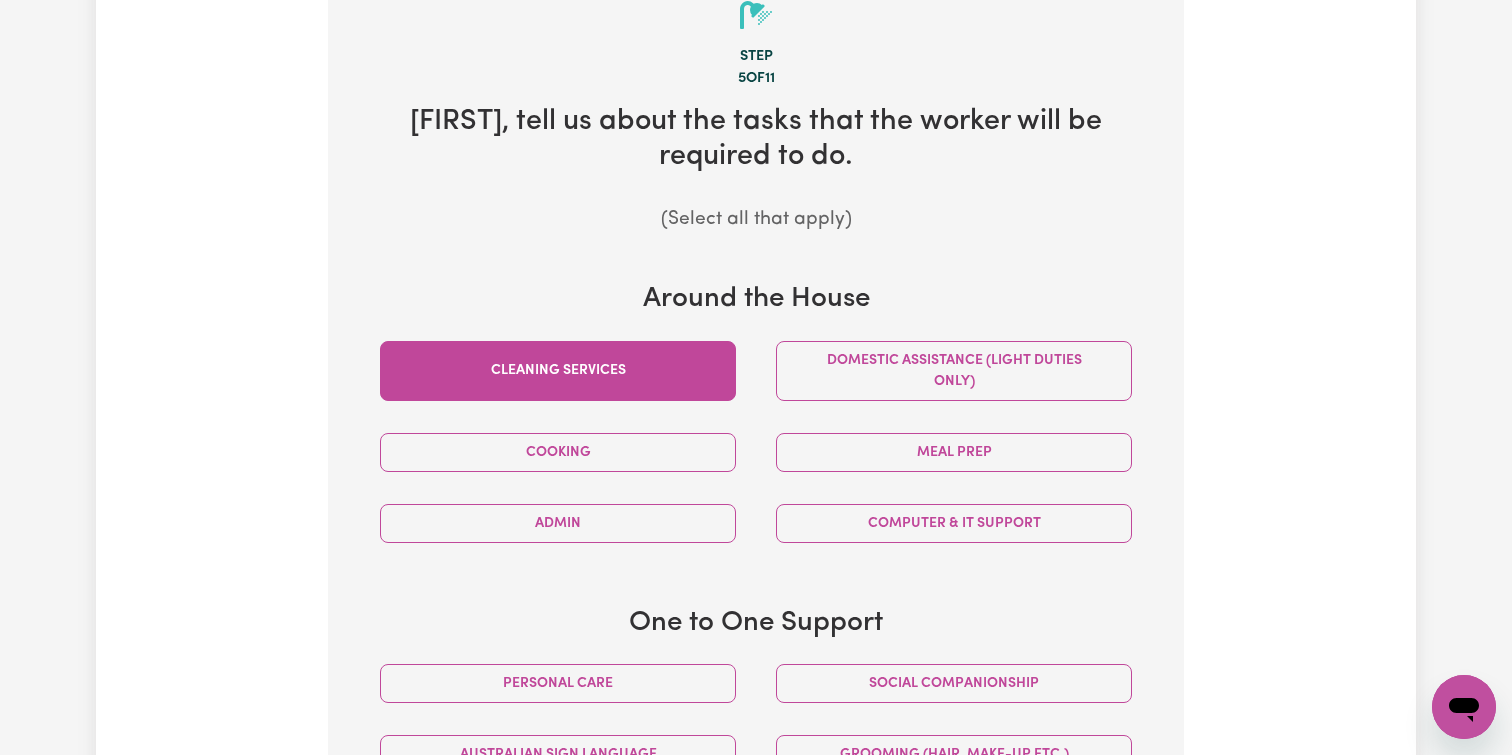 click on "Cleaning services" at bounding box center (558, 371) 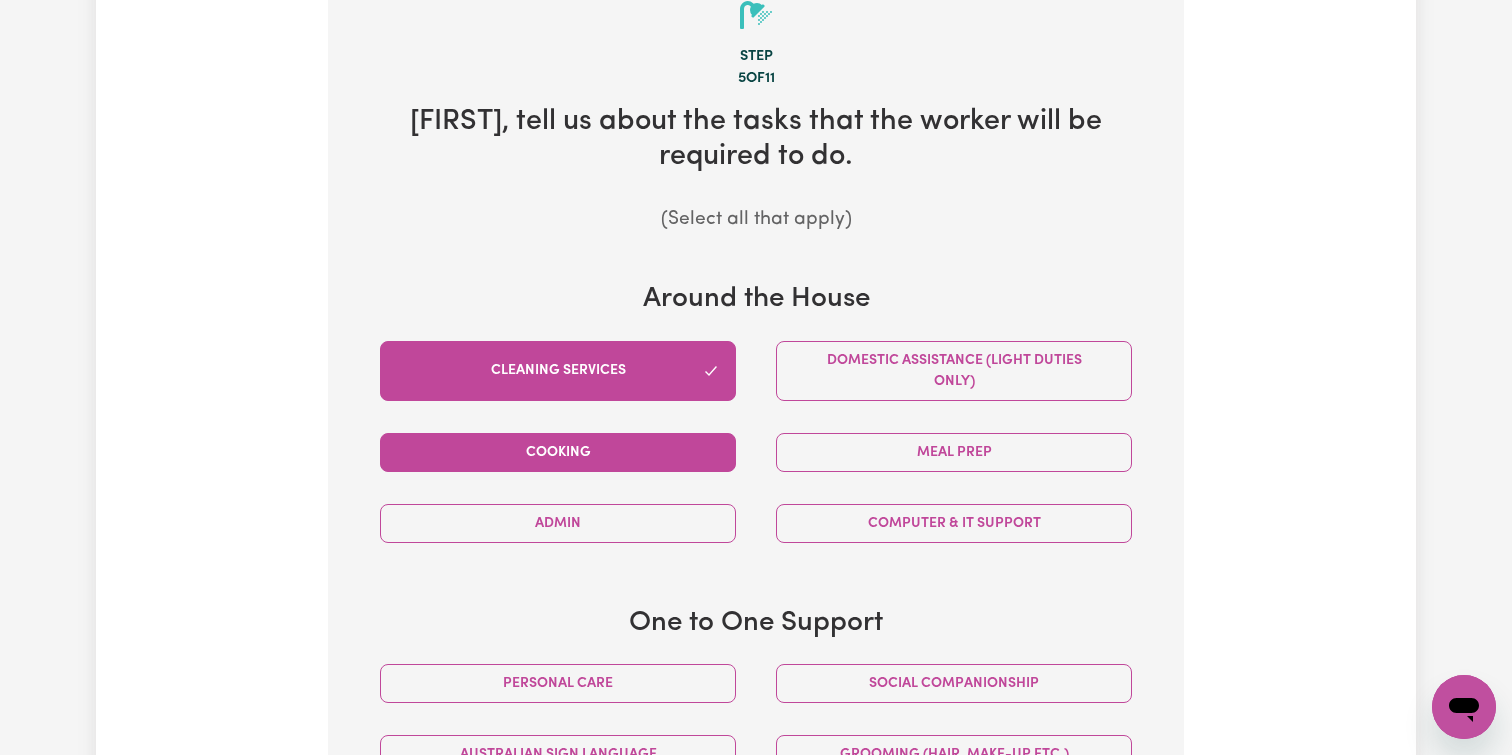 click on "Cooking" at bounding box center [558, 452] 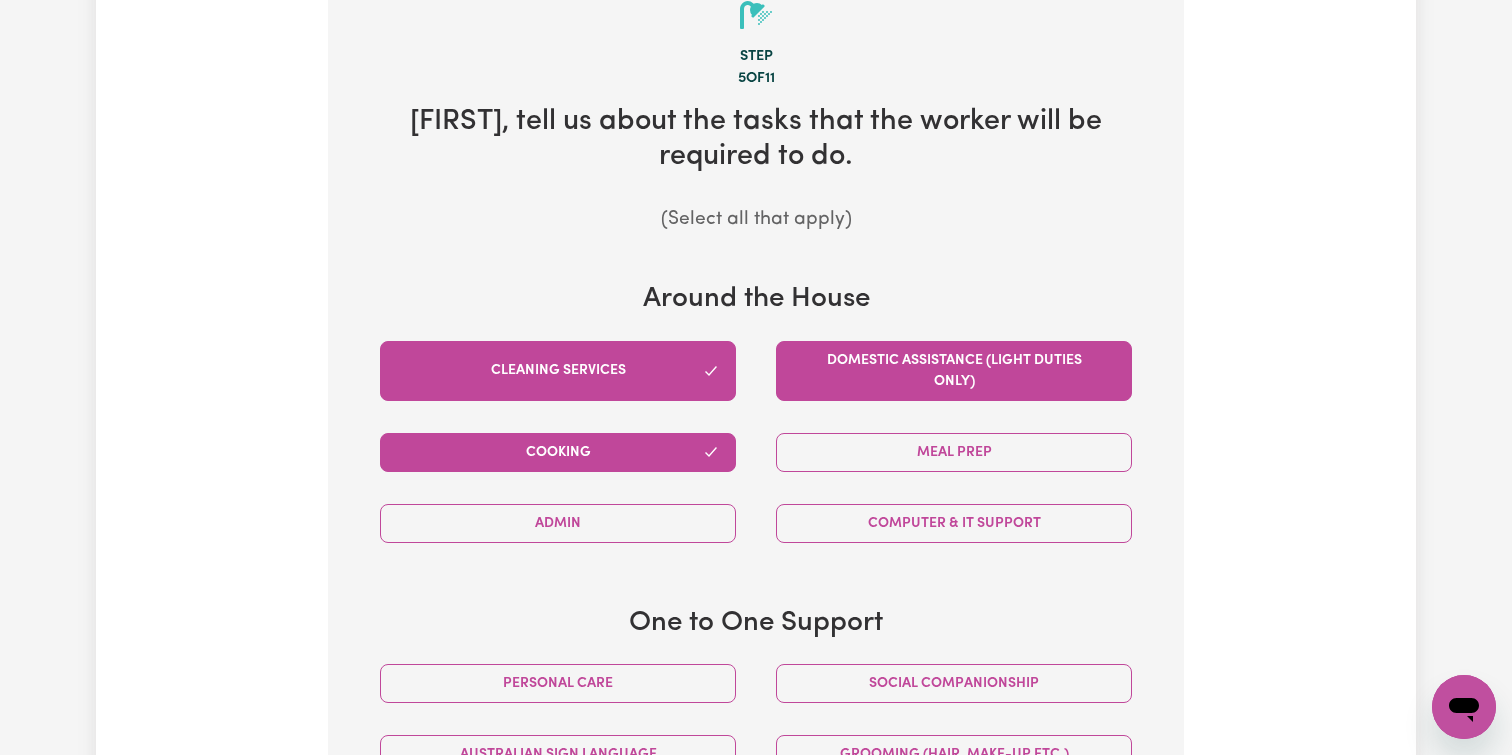 click on "Domestic assistance (light duties only)" at bounding box center [954, 371] 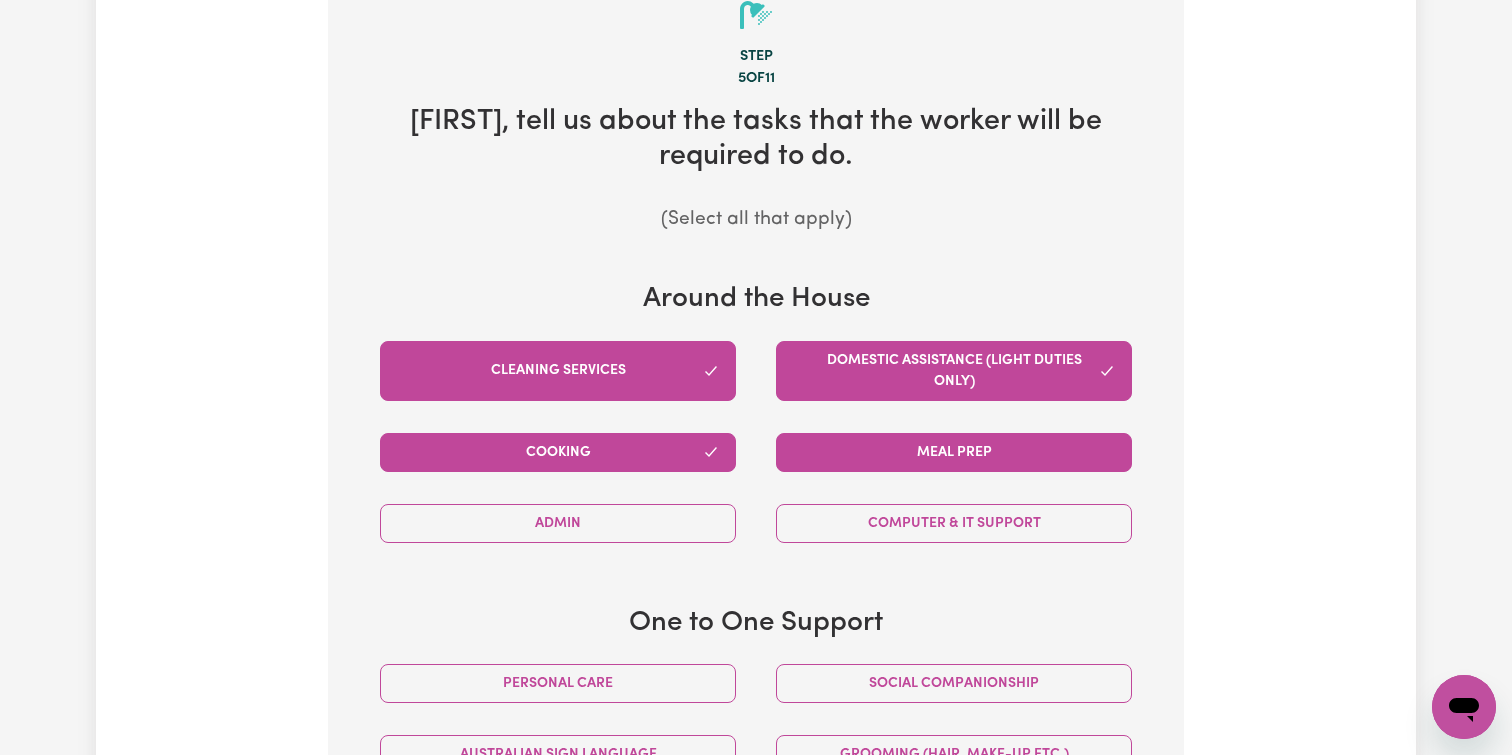 click on "Meal prep" at bounding box center (954, 452) 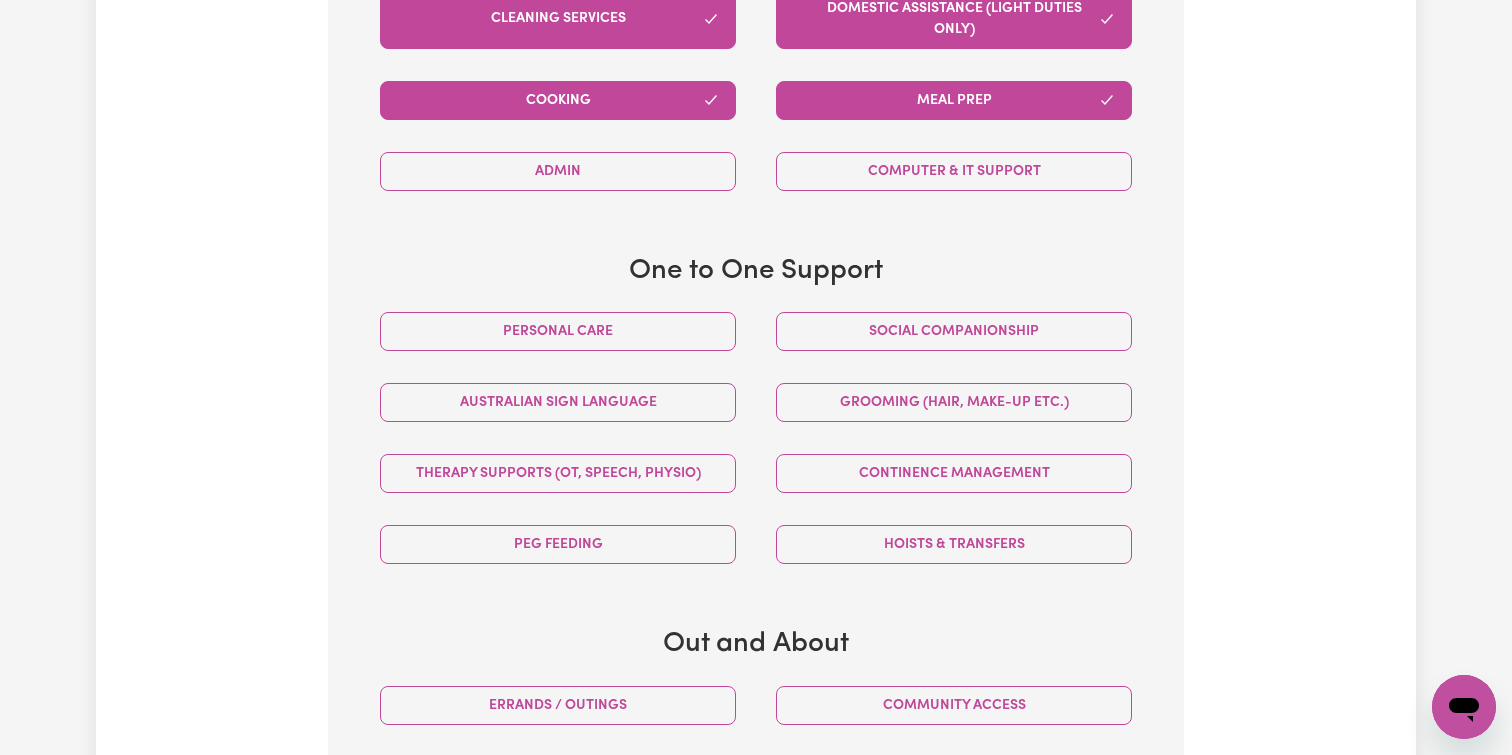 scroll, scrollTop: 841, scrollLeft: 0, axis: vertical 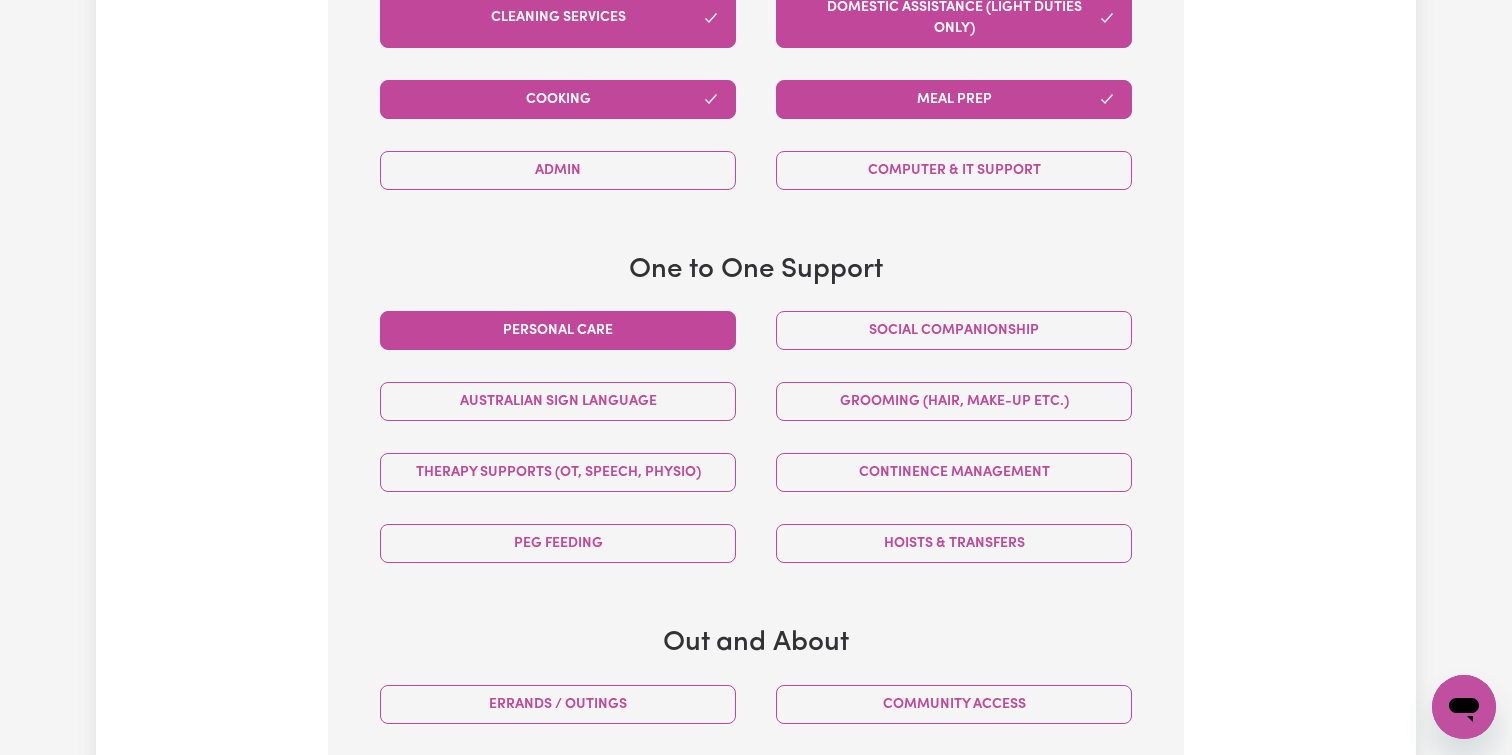click on "Personal care" at bounding box center (558, 330) 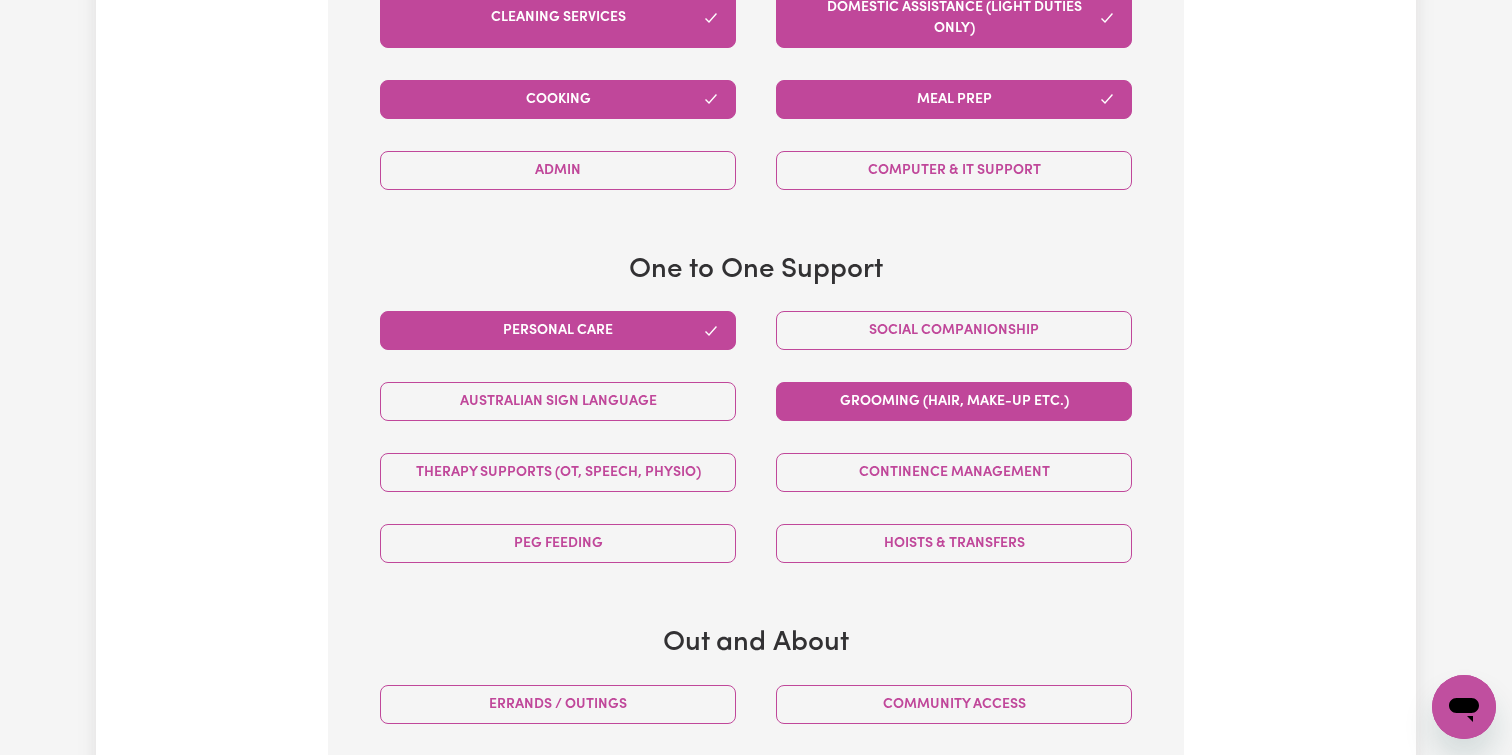 click on "Grooming (hair, make-up etc.)" at bounding box center (954, 401) 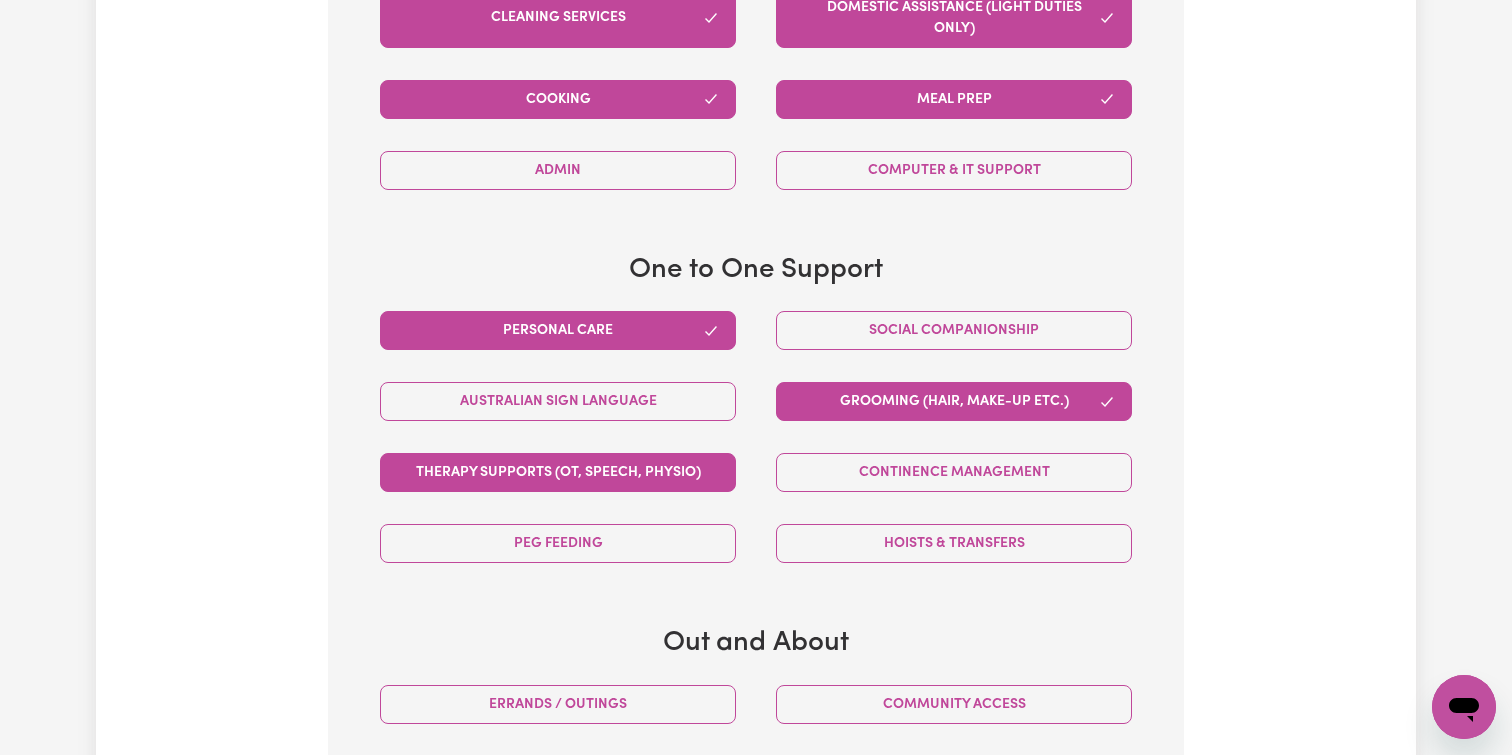 click on "Therapy Supports (OT, speech, physio)" at bounding box center (558, 472) 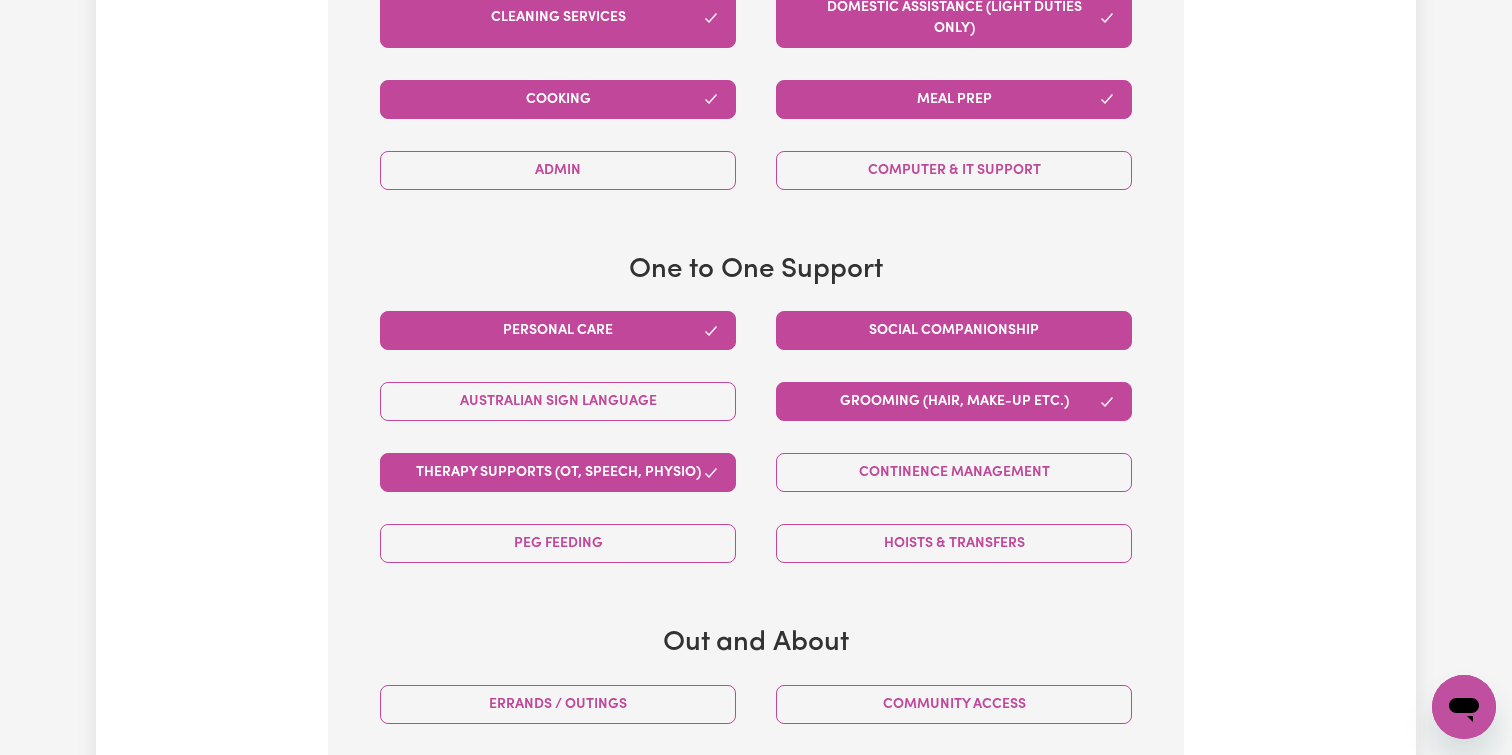 click on "Social companionship" at bounding box center (954, 330) 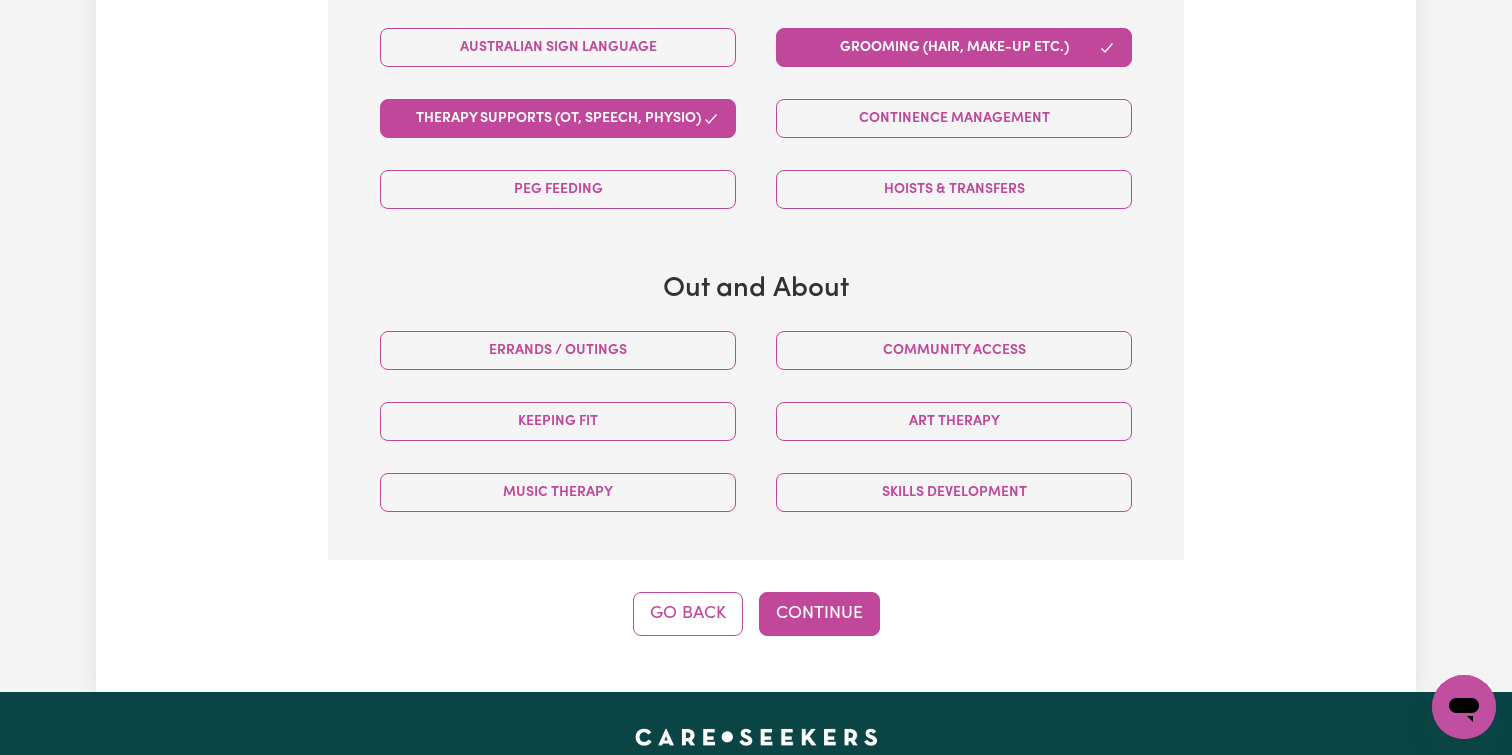scroll, scrollTop: 1198, scrollLeft: 0, axis: vertical 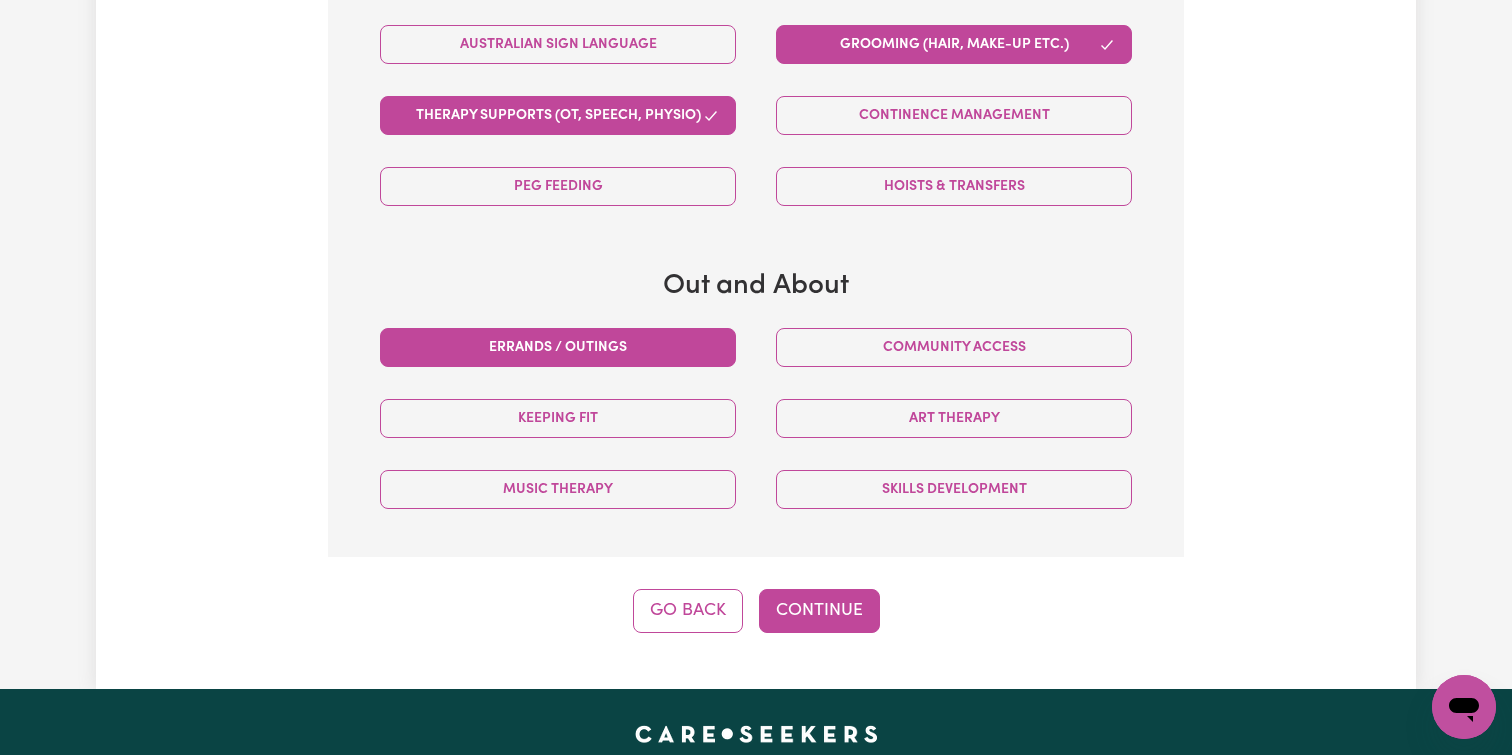 click on "Errands / Outings" at bounding box center [558, 347] 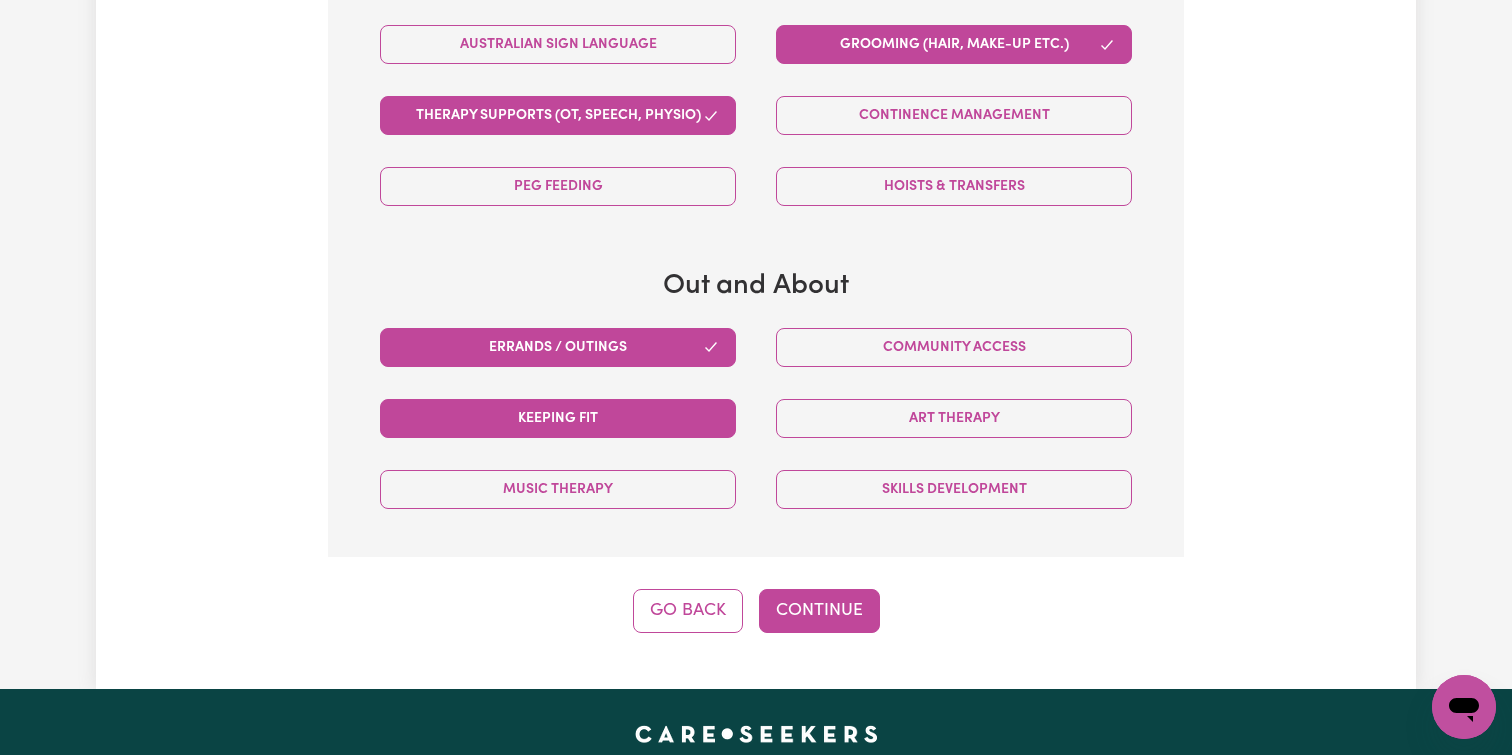 click on "Keeping fit" at bounding box center (558, 418) 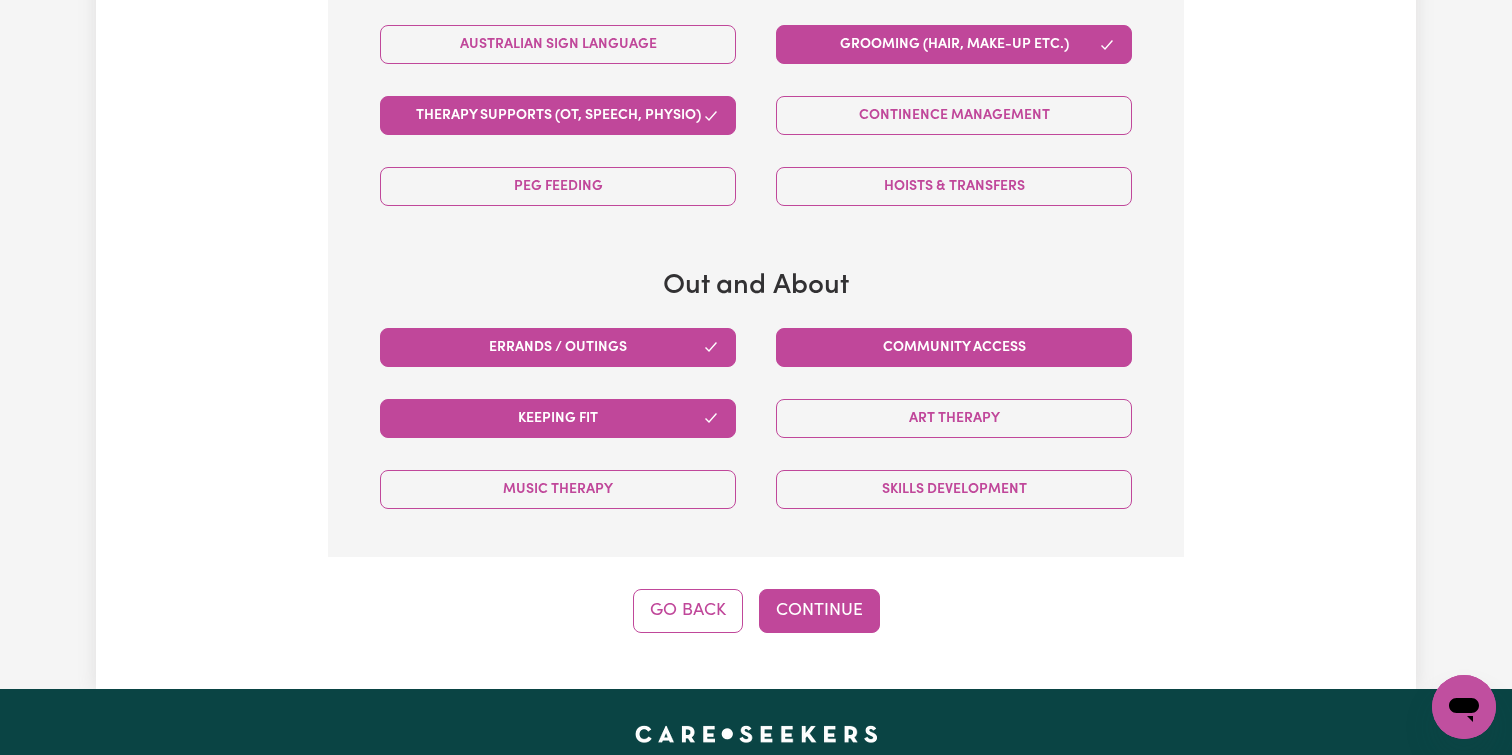click on "Community access" at bounding box center [954, 347] 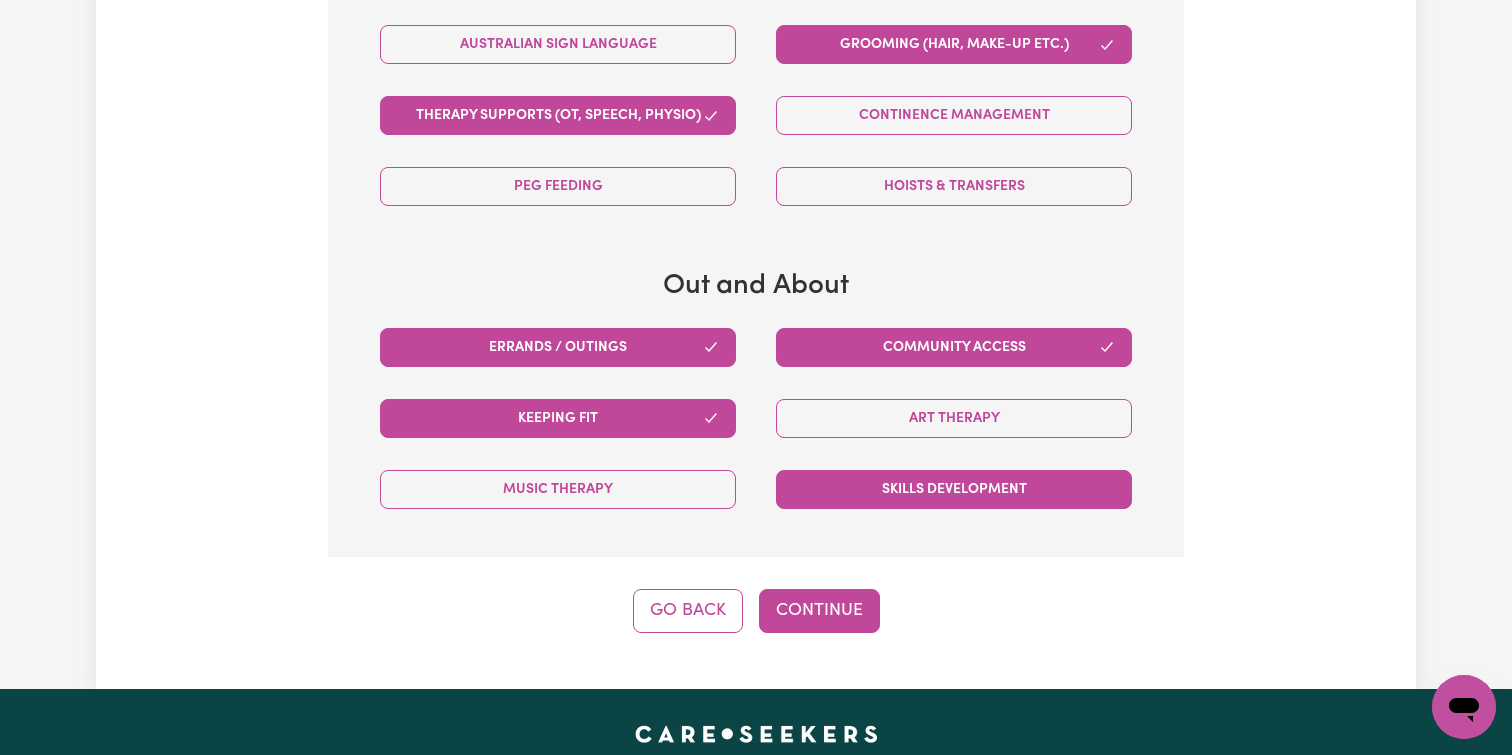 click on "Skills Development" at bounding box center (954, 489) 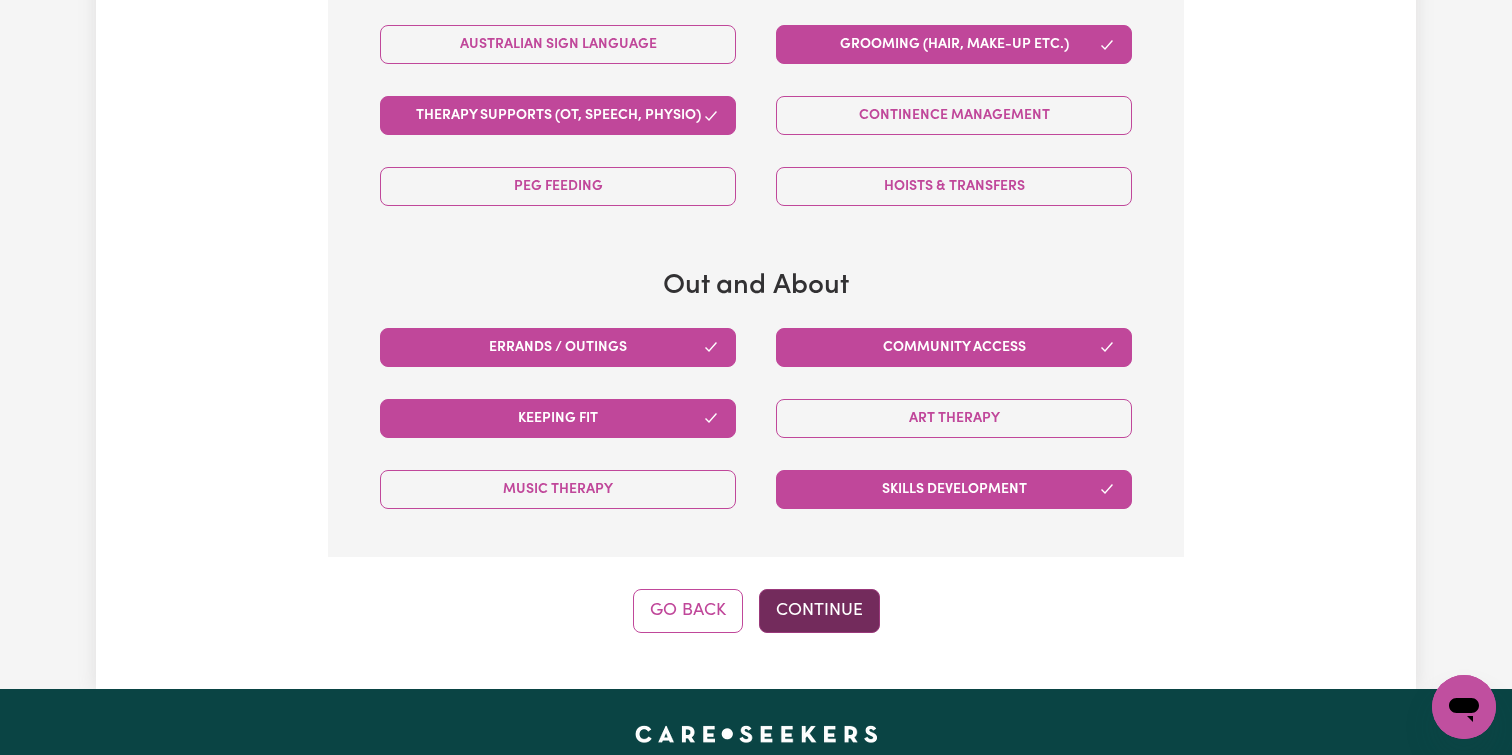 click on "Continue" at bounding box center (819, 611) 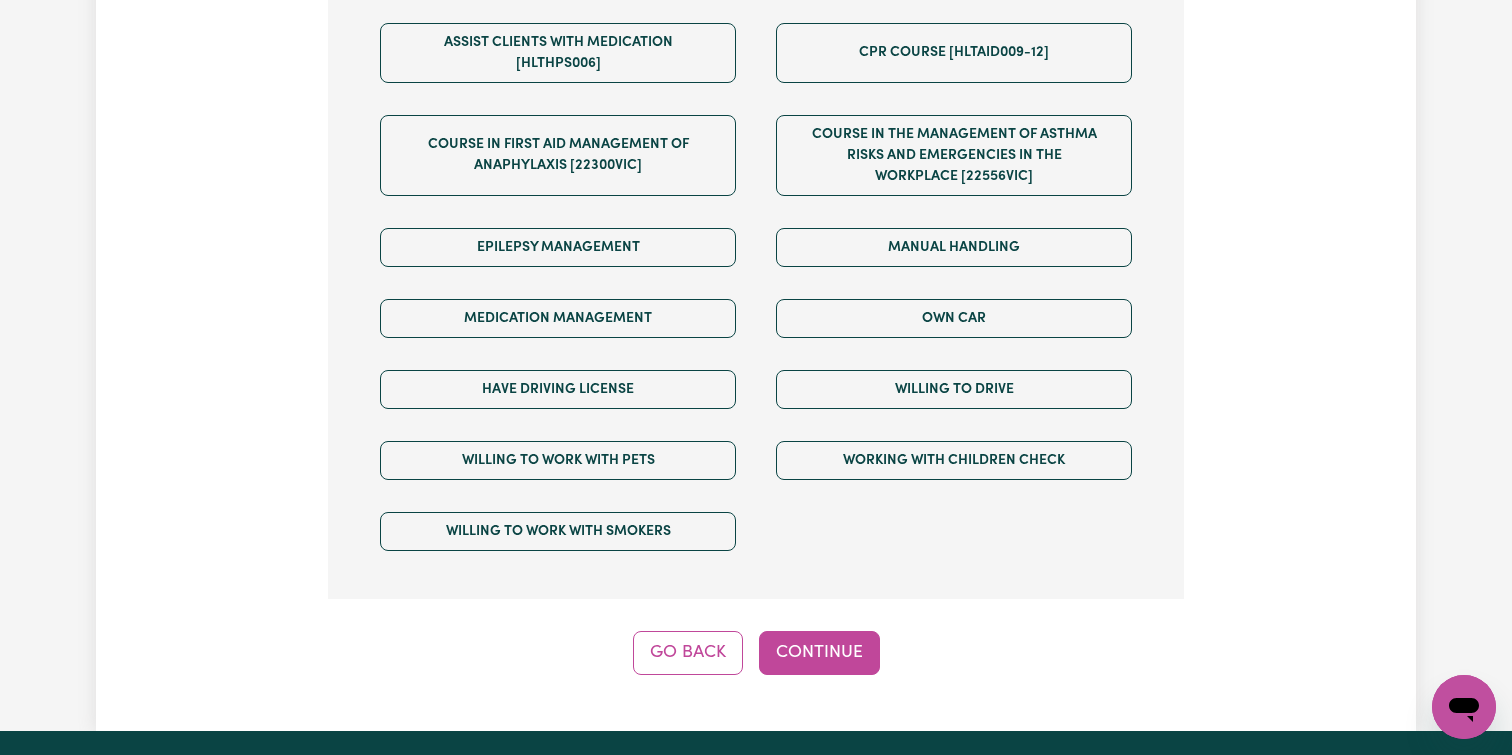 scroll, scrollTop: 1219, scrollLeft: 0, axis: vertical 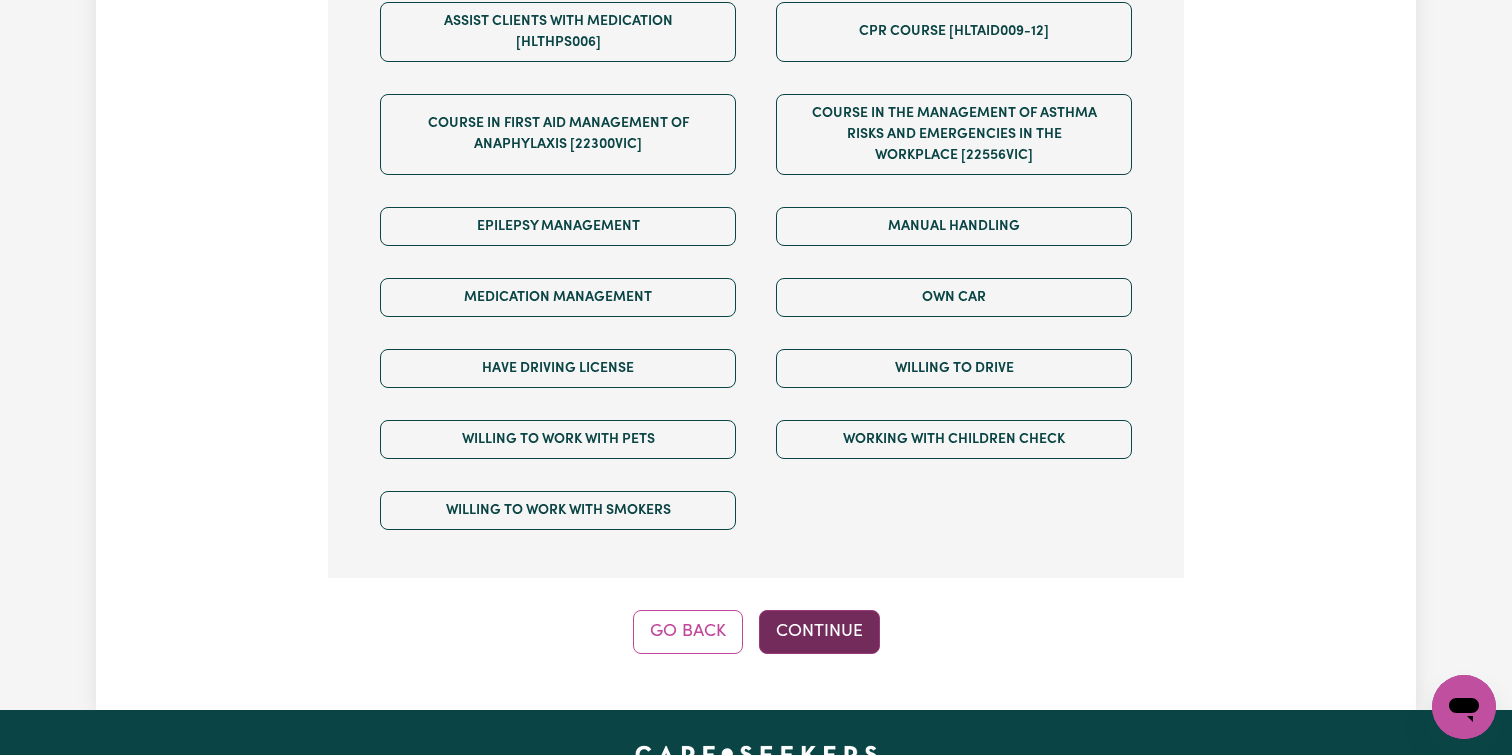 click on "Continue" at bounding box center [819, 632] 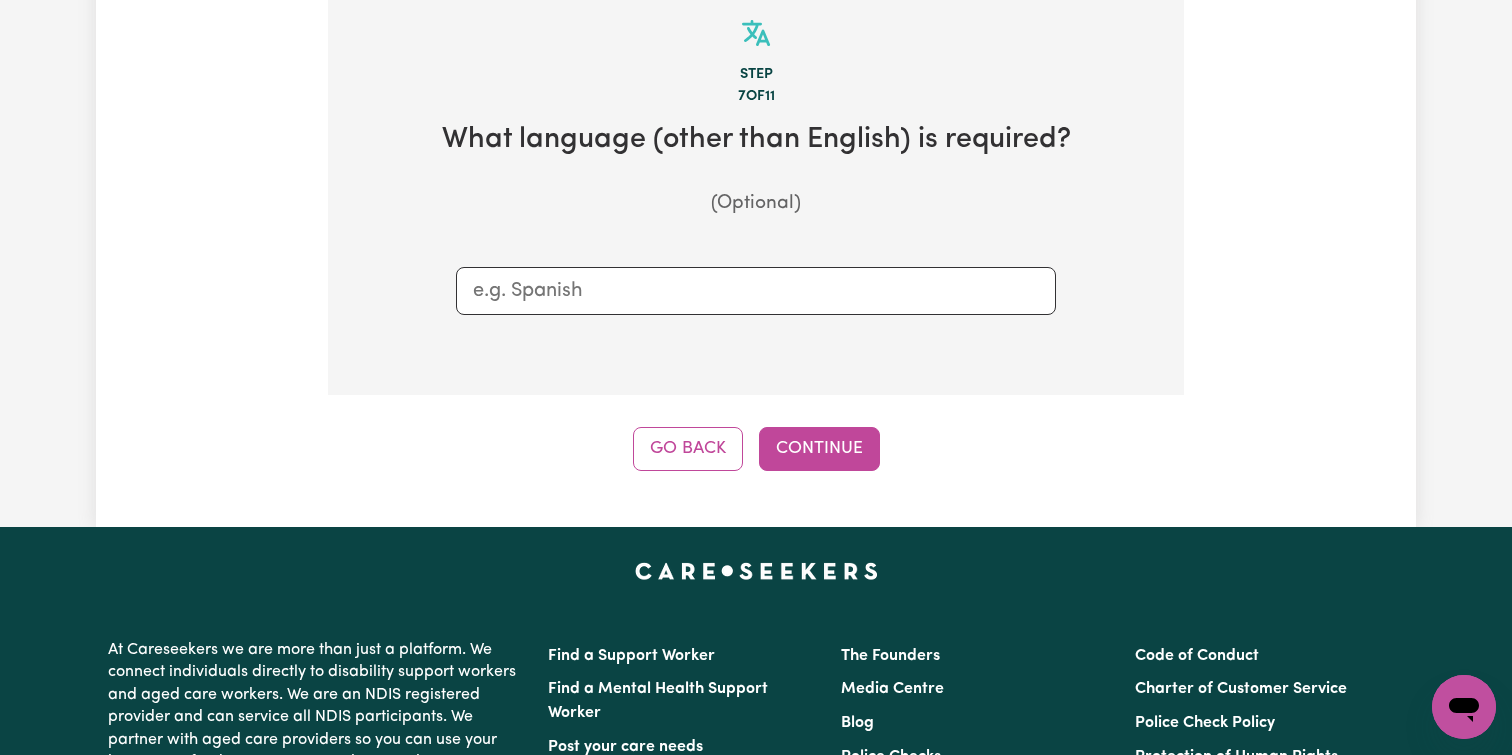 scroll, scrollTop: 438, scrollLeft: 0, axis: vertical 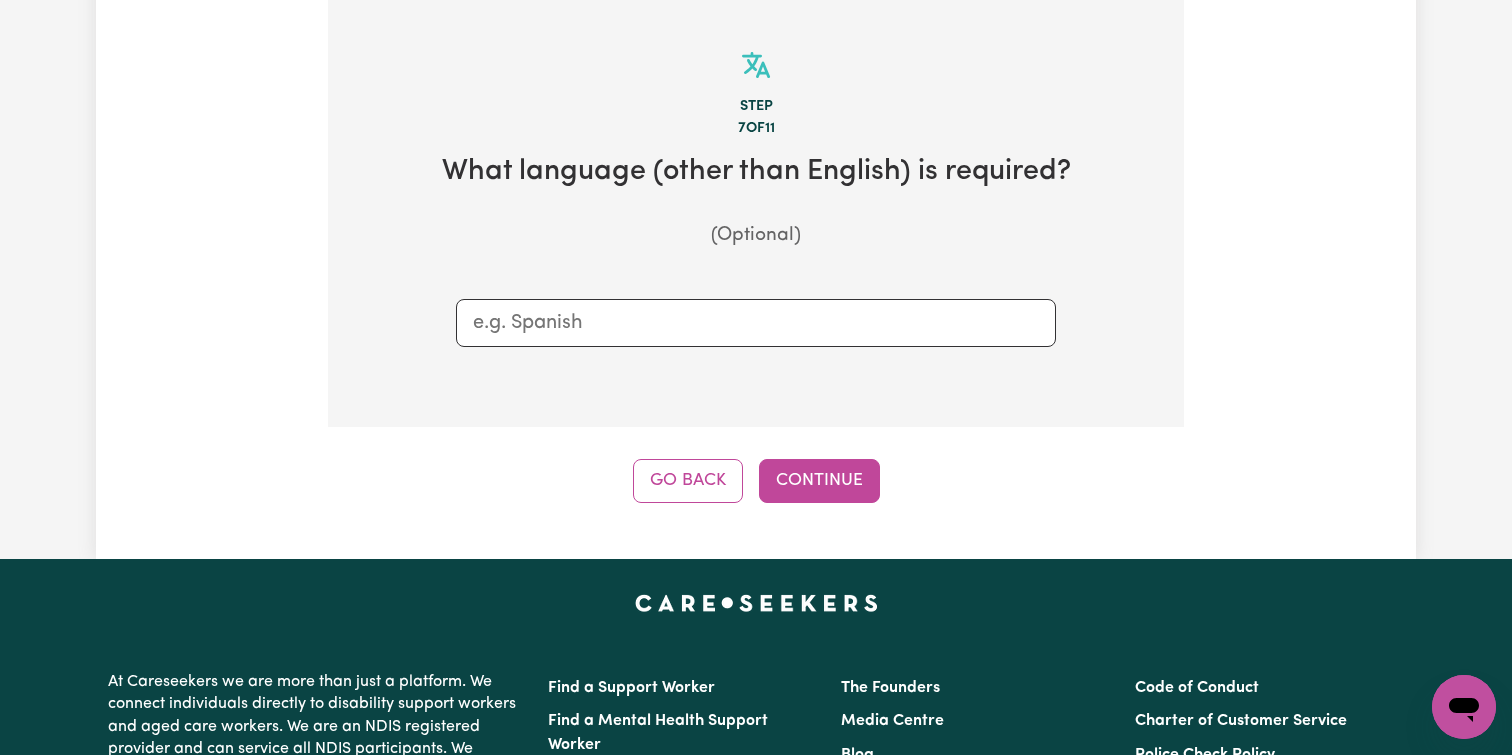 click at bounding box center (756, 323) 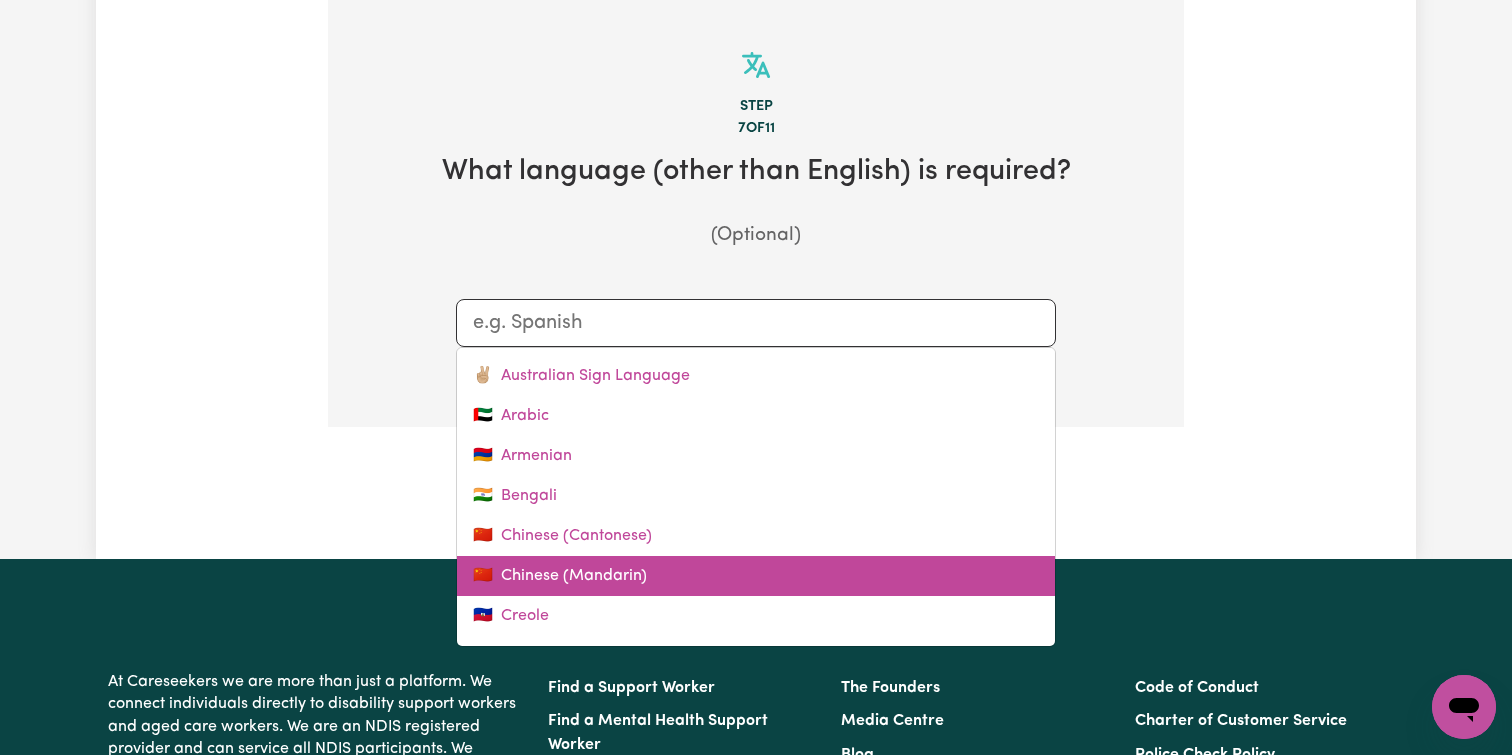 click on "🇨🇳 Chinese (Mandarin)" at bounding box center (756, 576) 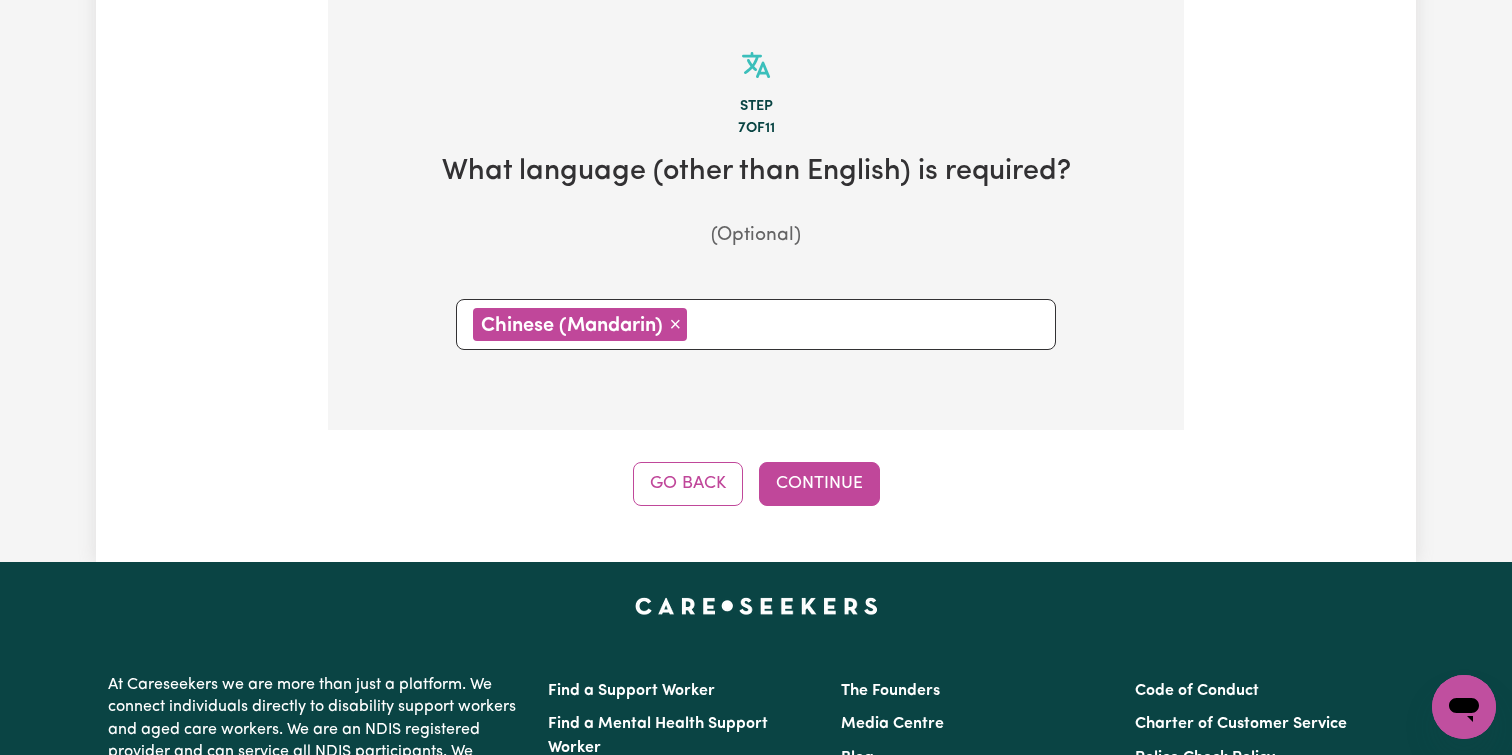 click on "×" at bounding box center [675, 324] 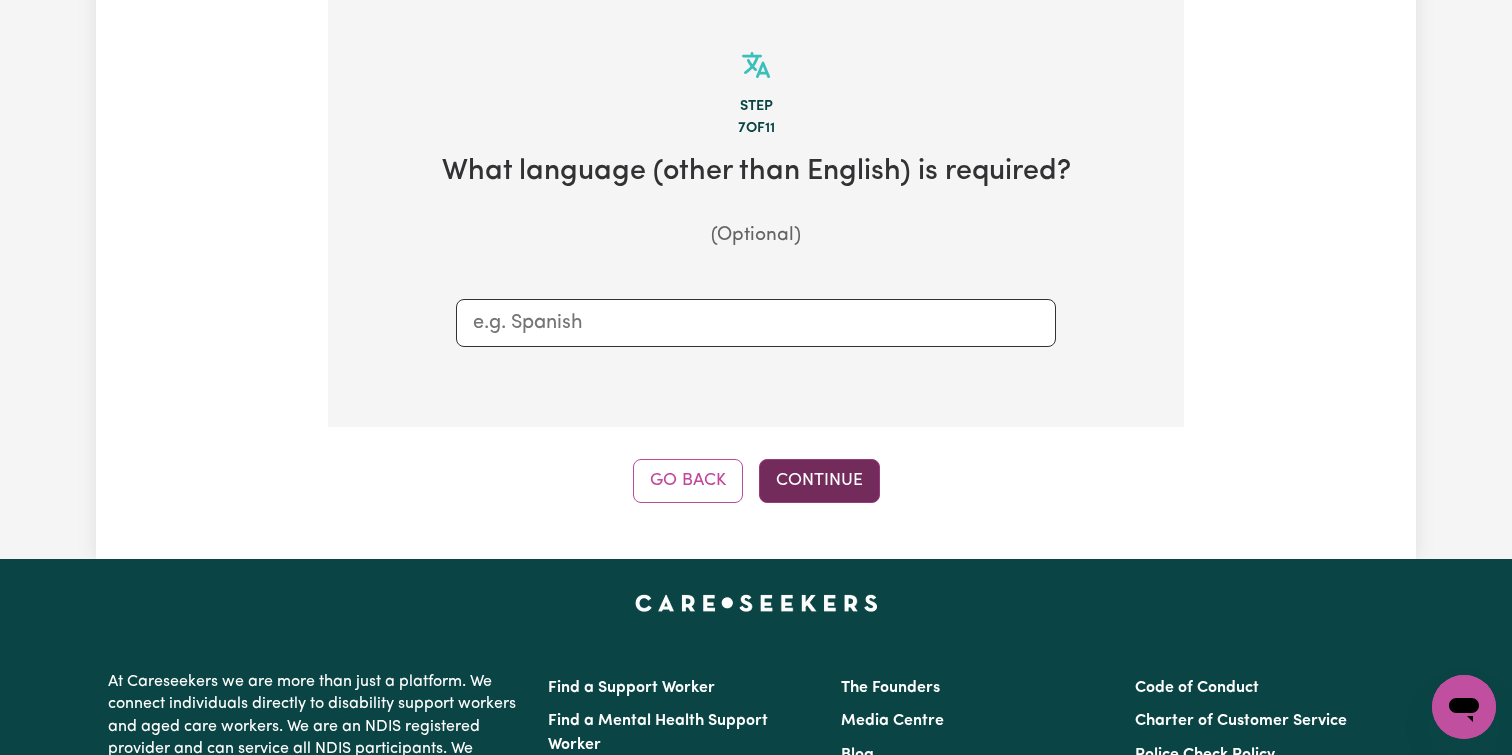 click on "Continue" at bounding box center [819, 481] 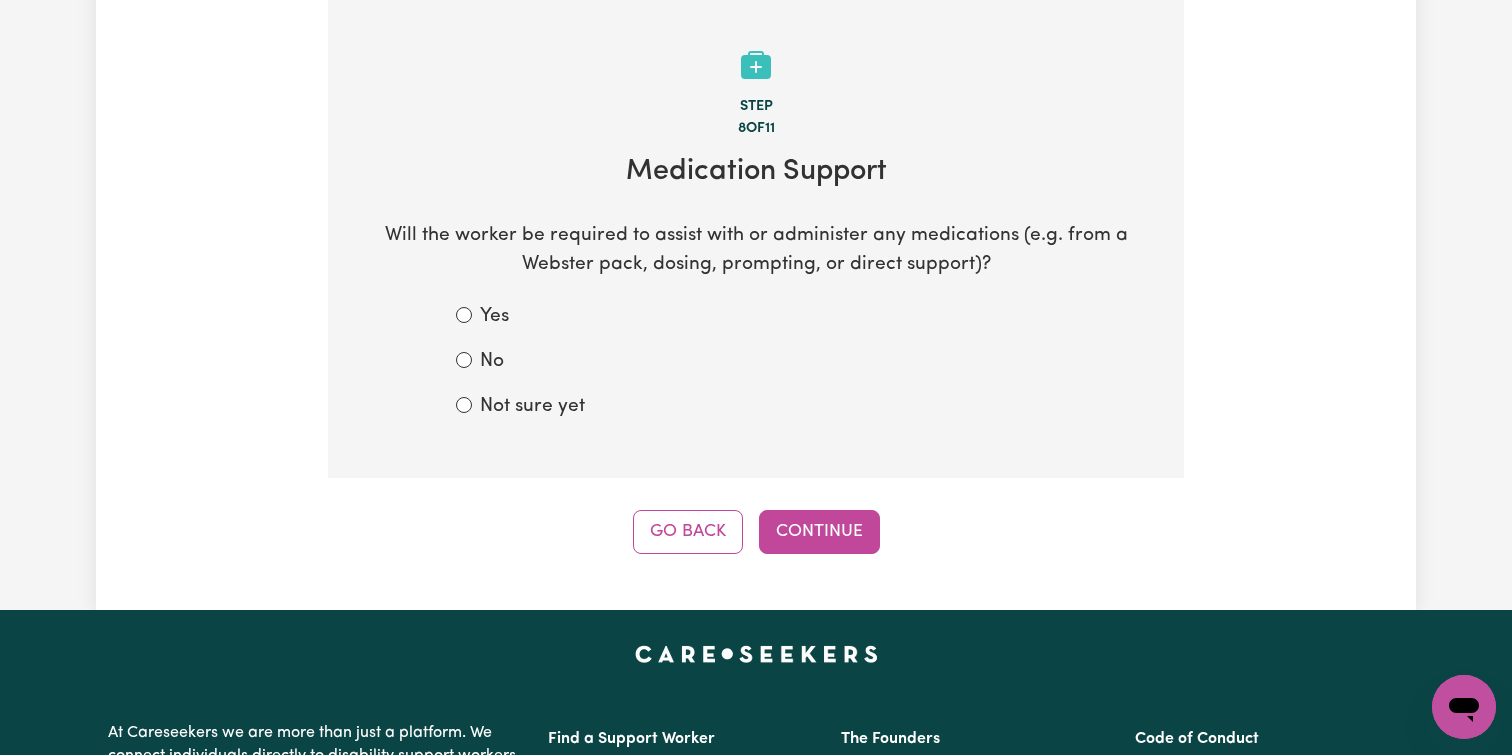 click on "Yes" at bounding box center (756, 317) 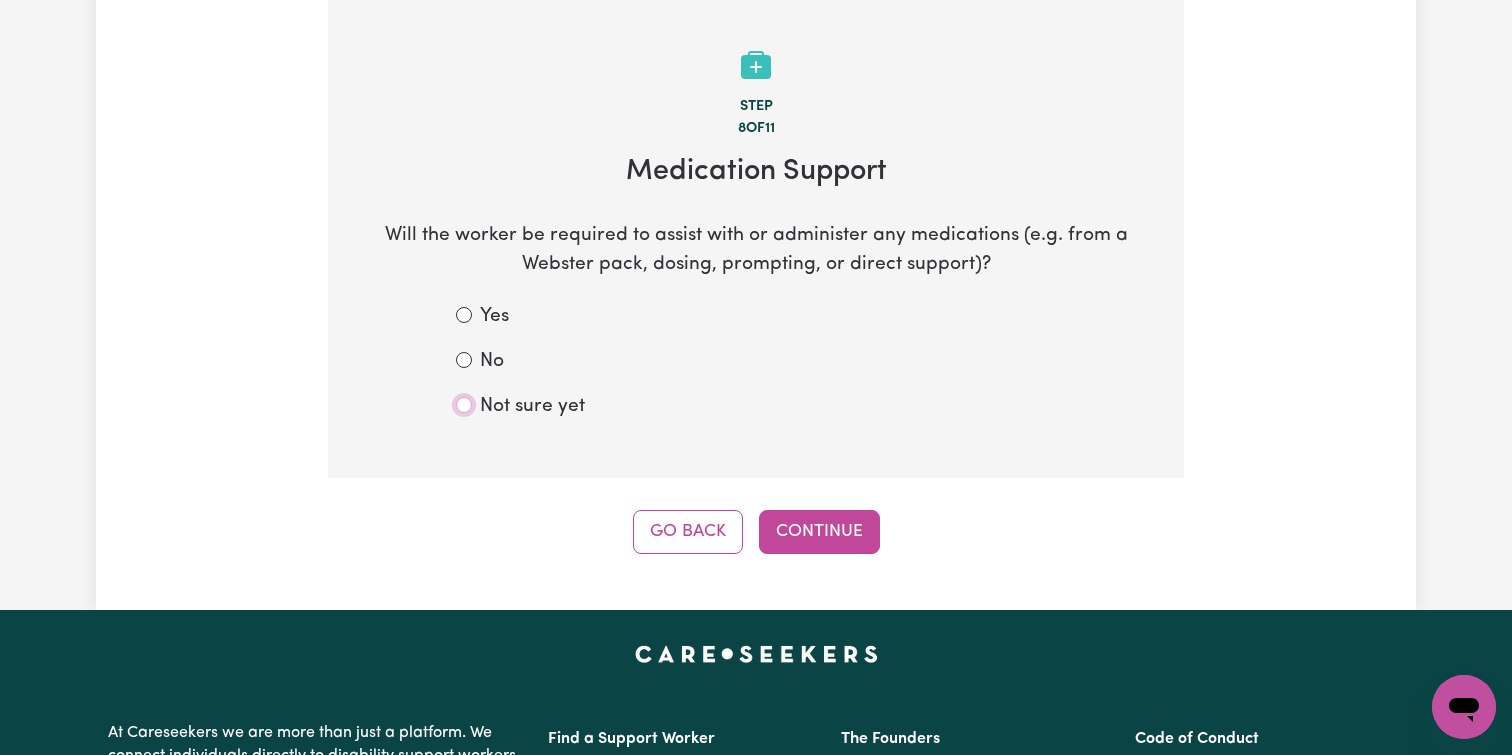 click on "Not sure yet" at bounding box center (464, 405) 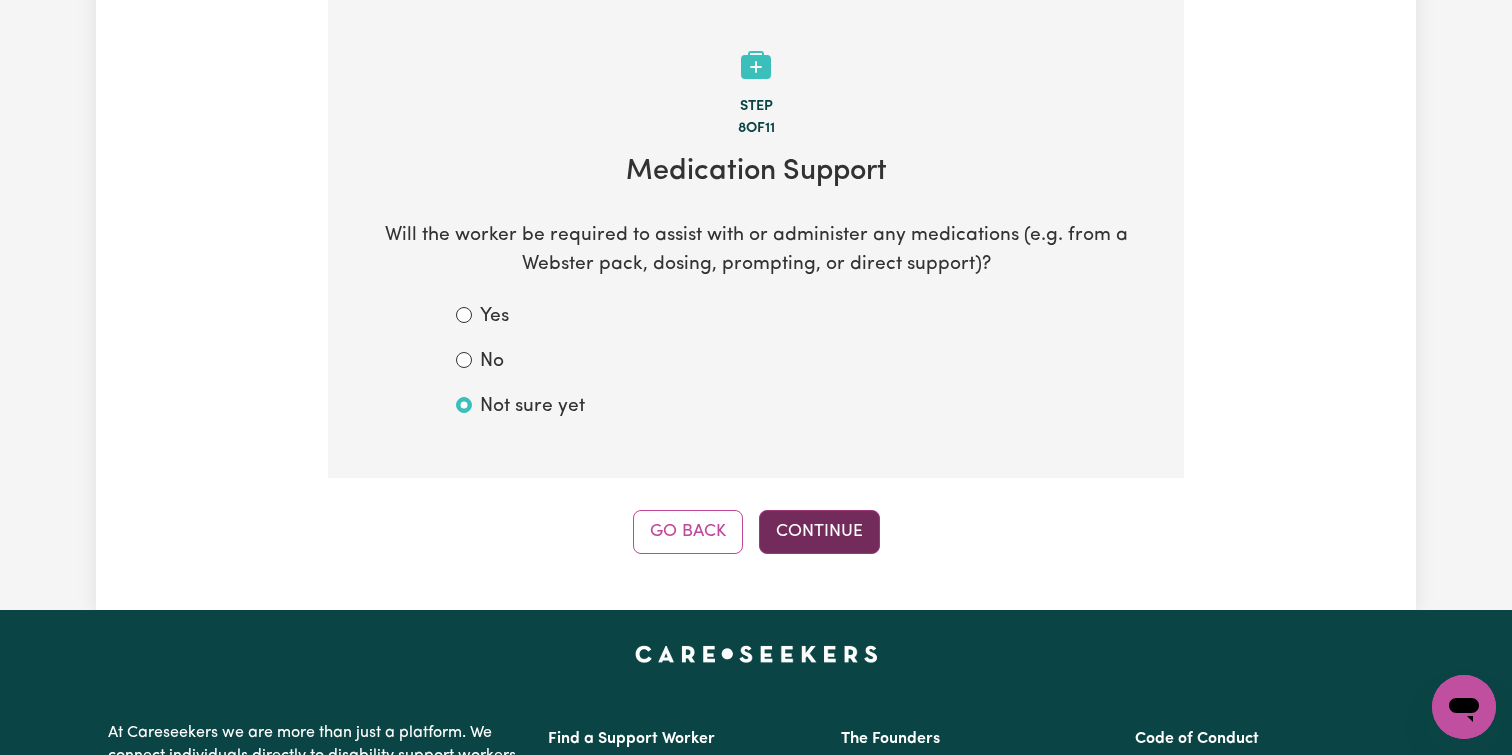 click on "Continue" at bounding box center (819, 532) 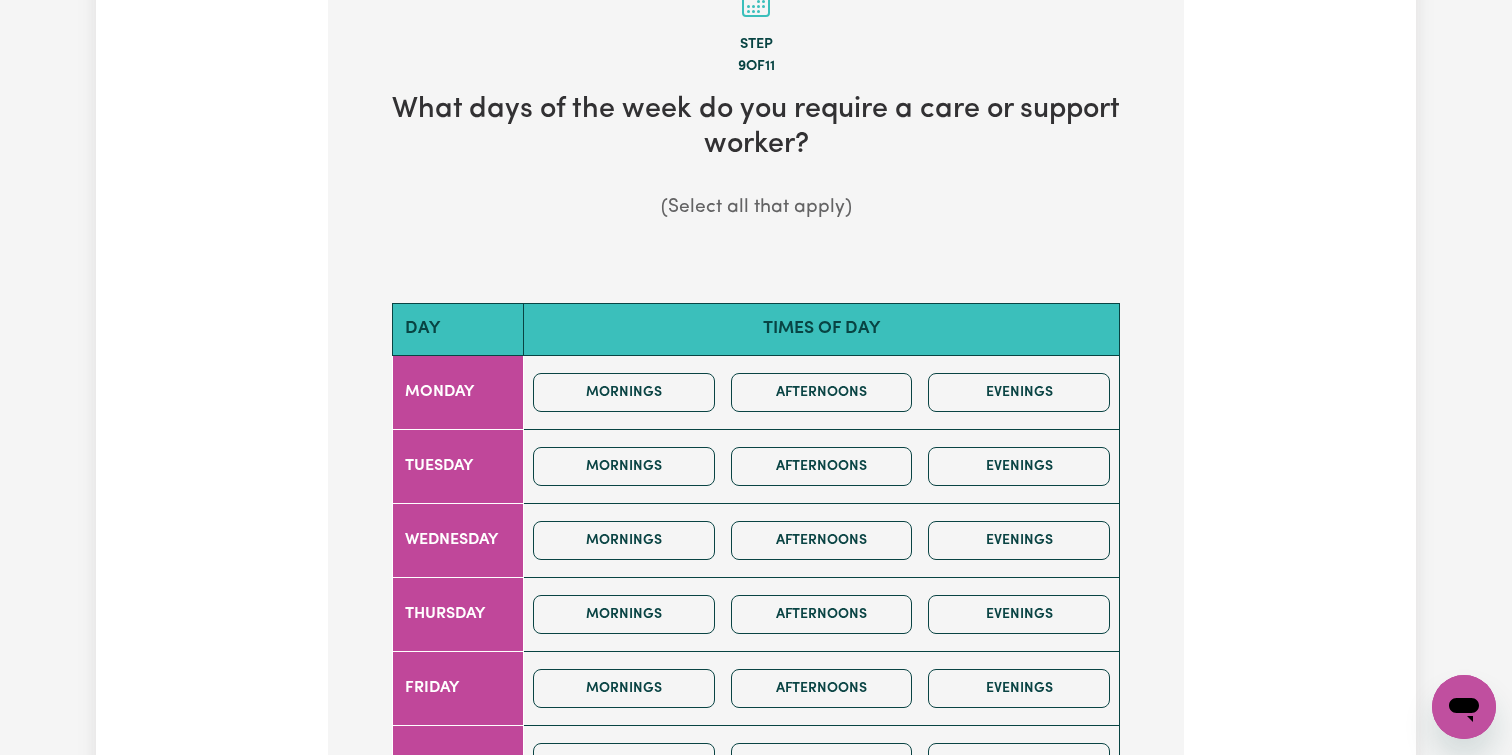 scroll, scrollTop: 501, scrollLeft: 0, axis: vertical 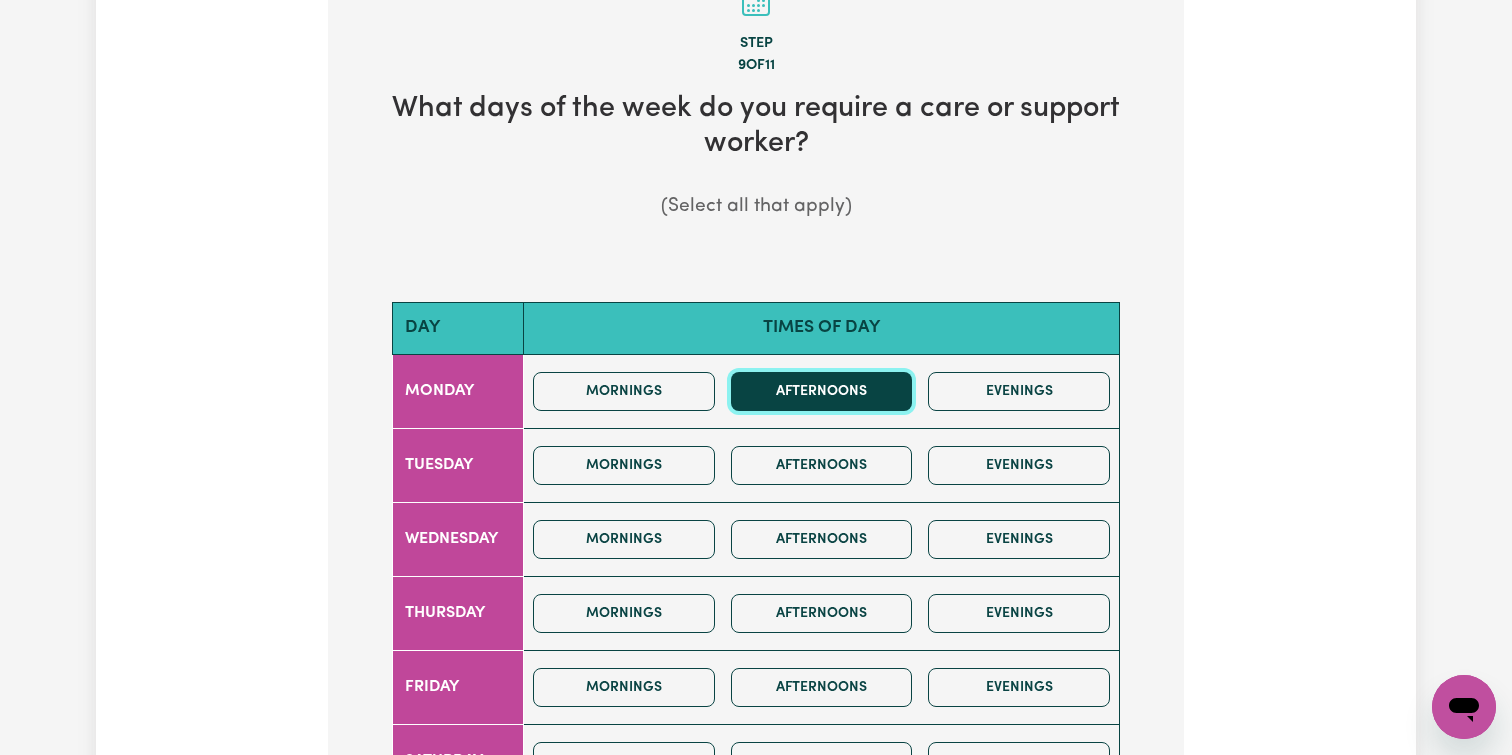 click on "Afternoons" at bounding box center (822, 391) 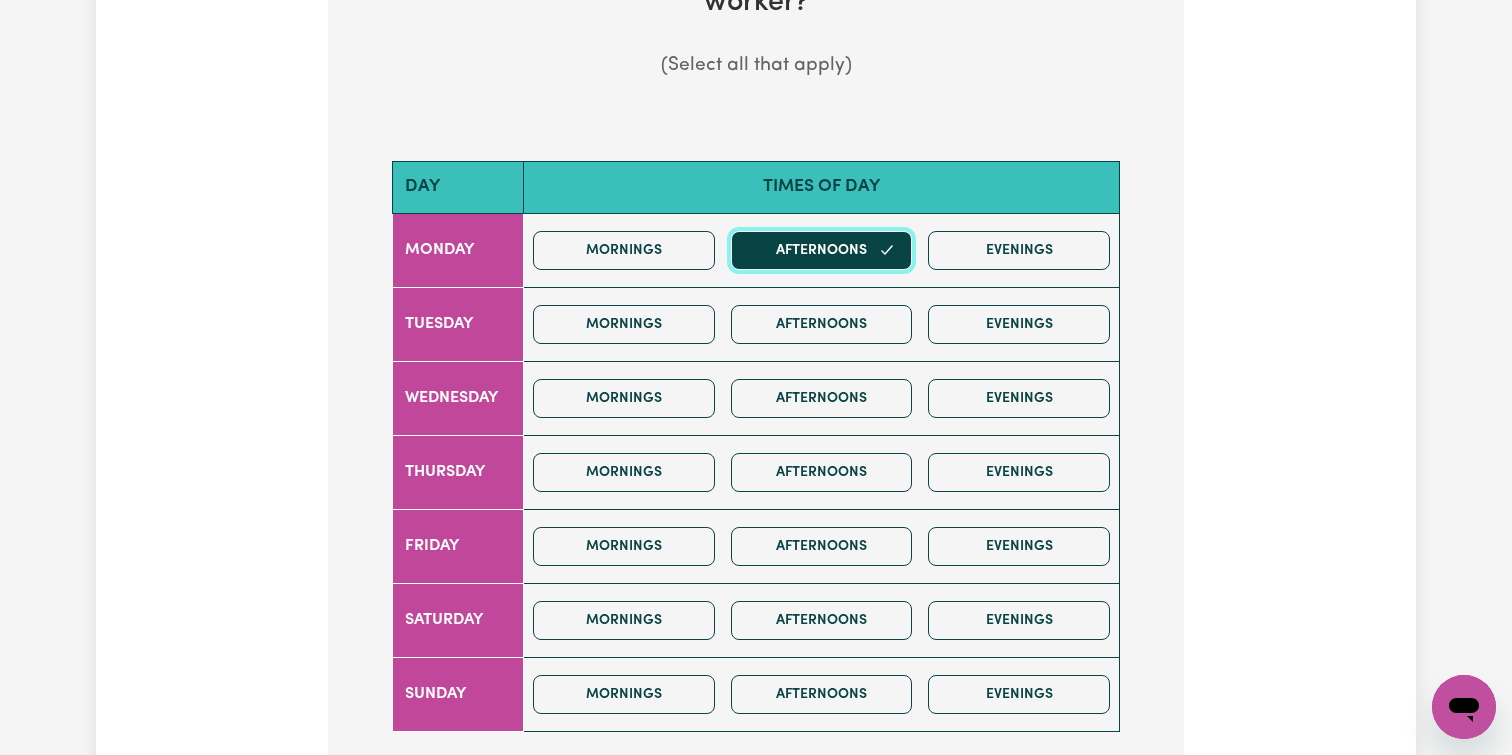 scroll, scrollTop: 651, scrollLeft: 0, axis: vertical 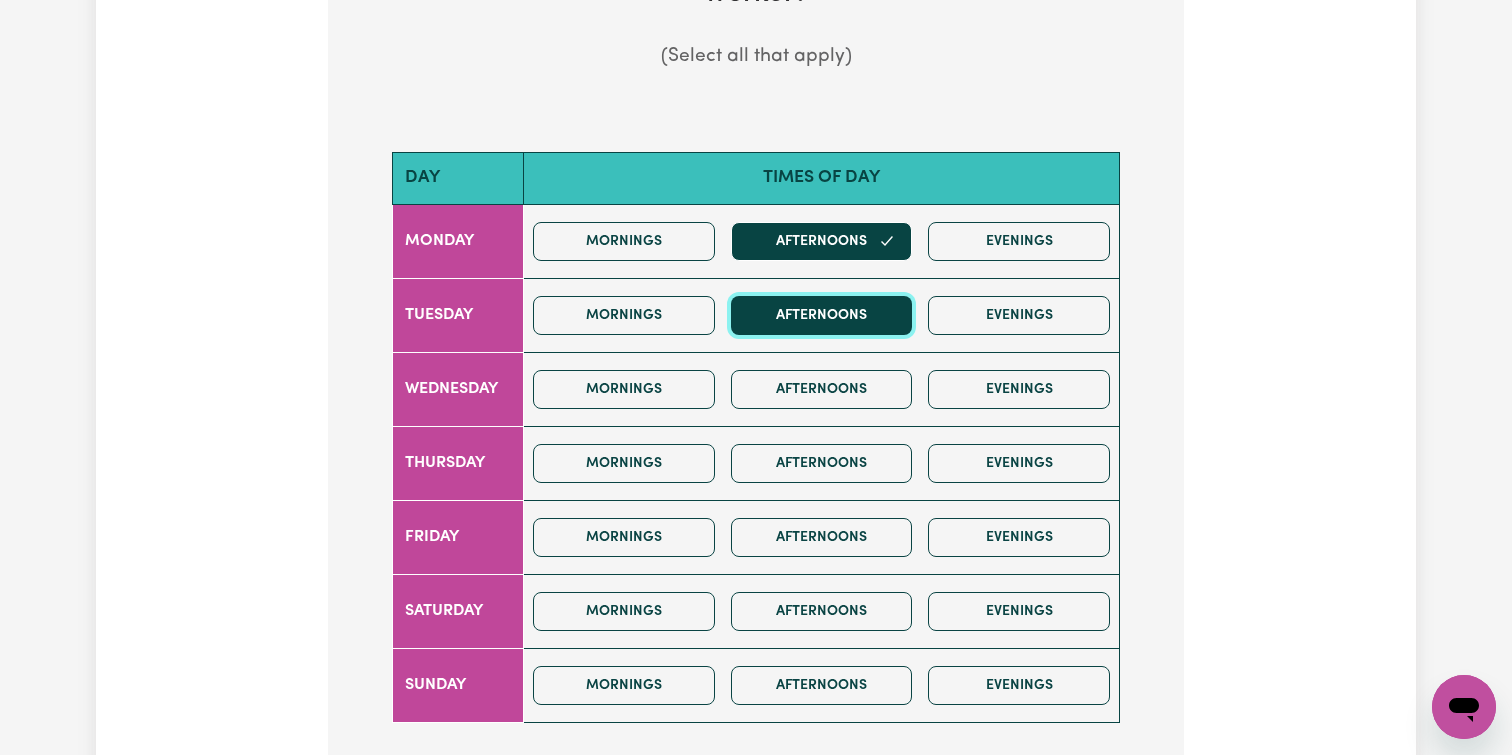 click on "Afternoons" at bounding box center (822, 315) 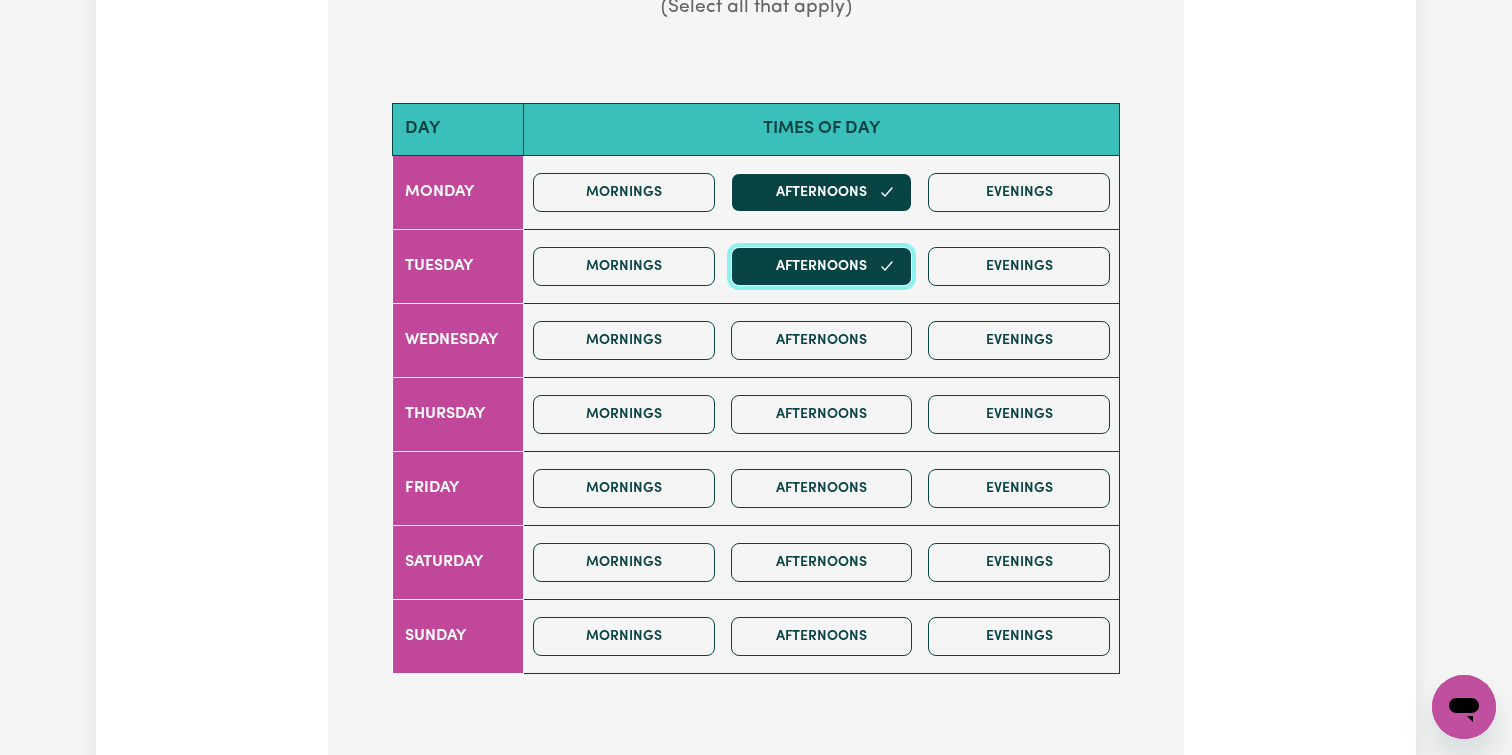 scroll, scrollTop: 702, scrollLeft: 0, axis: vertical 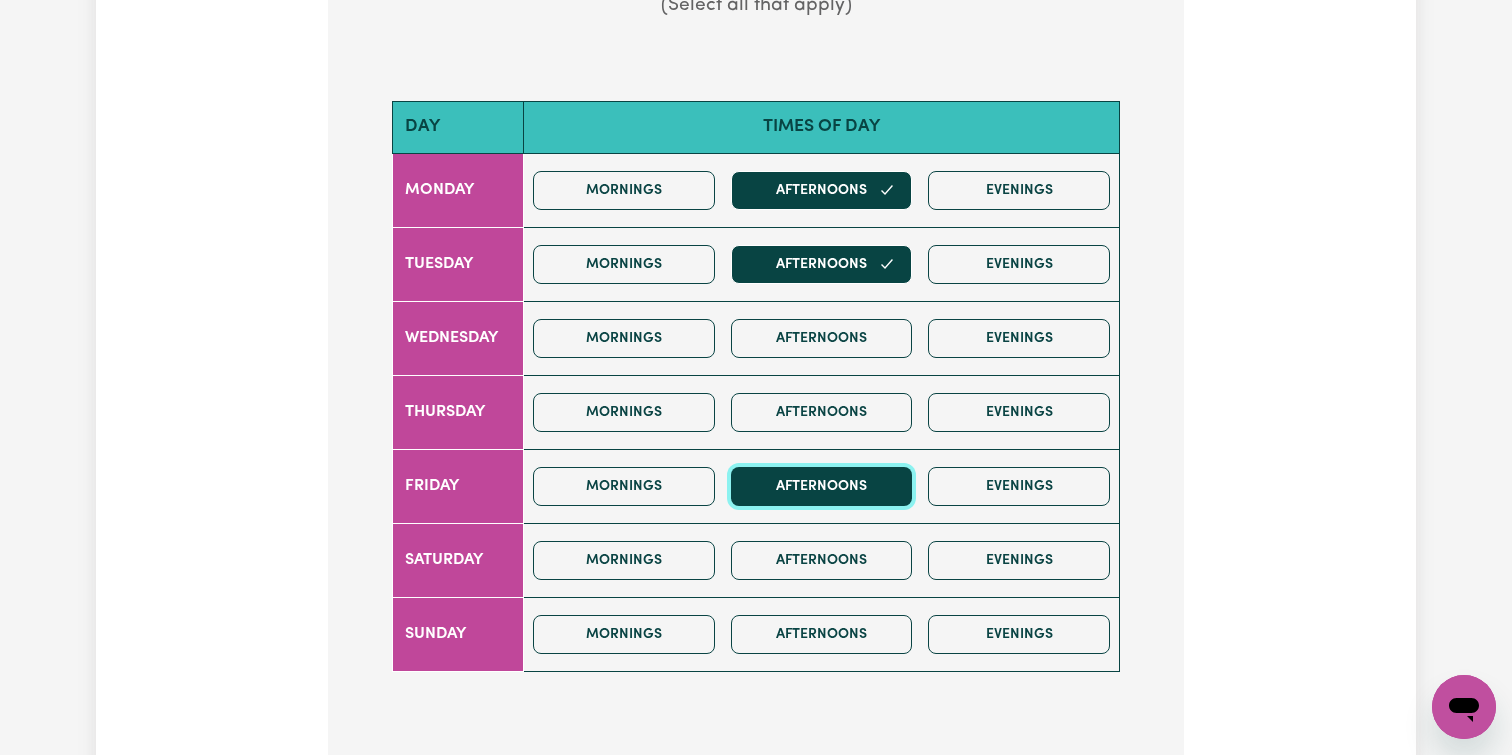 click on "Afternoons" at bounding box center (822, 486) 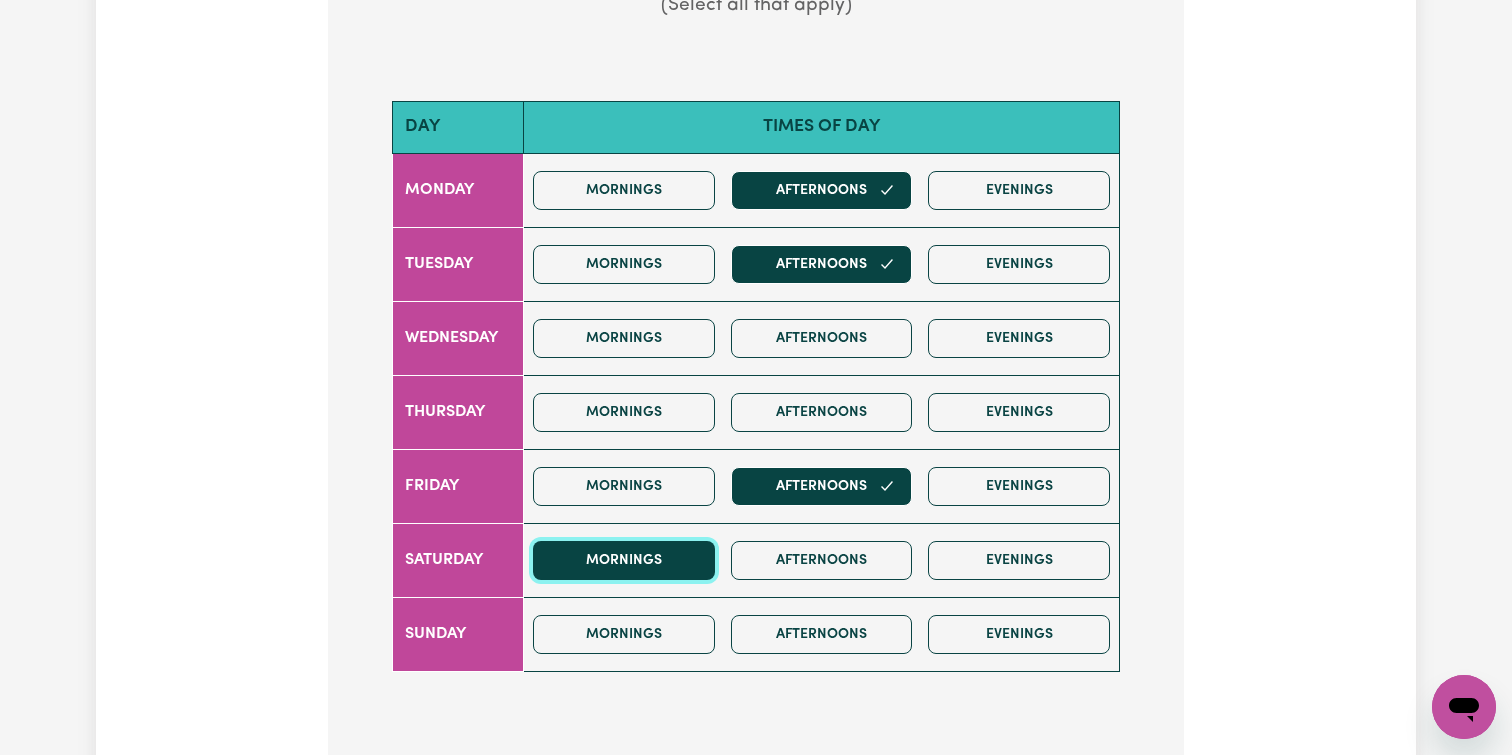click on "Mornings" at bounding box center (624, 560) 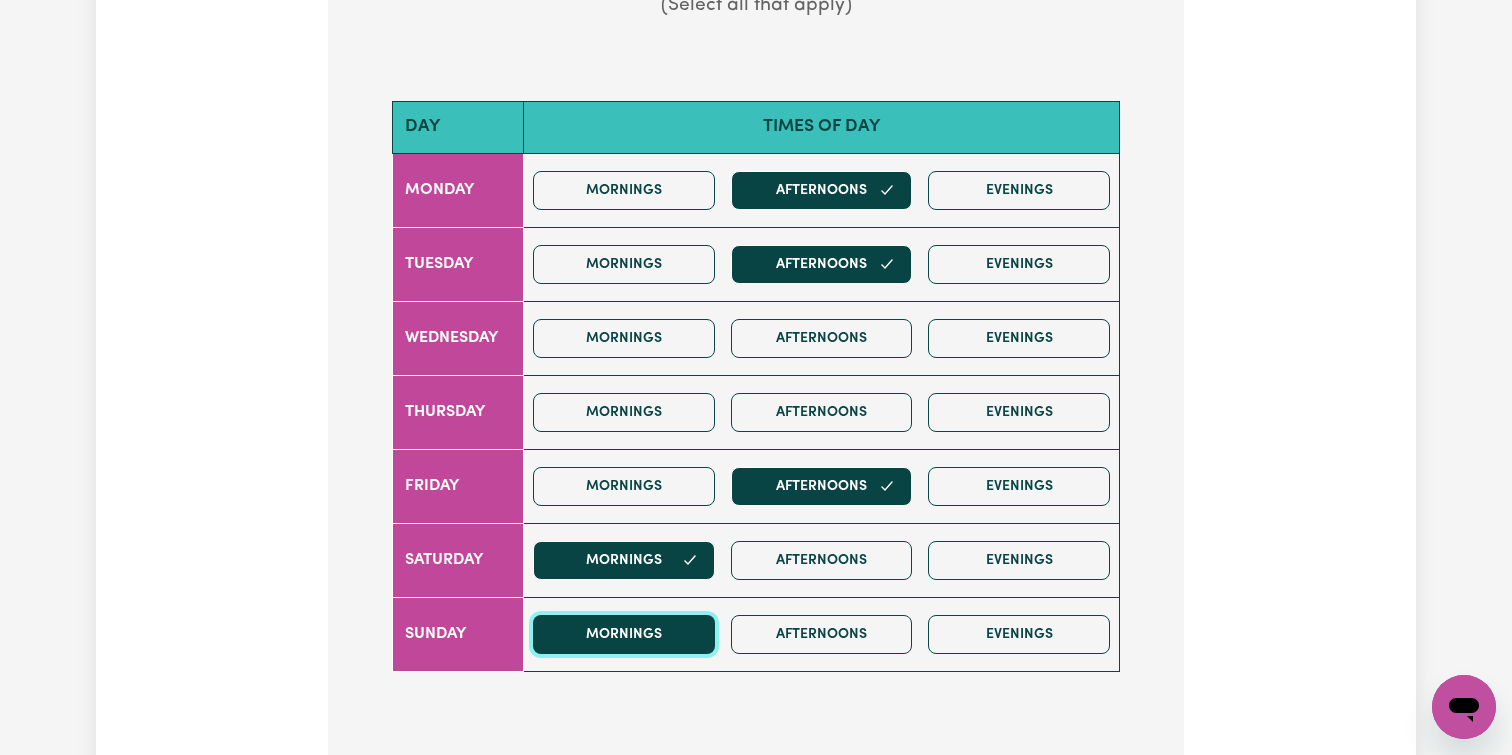 click on "Mornings" at bounding box center [624, 634] 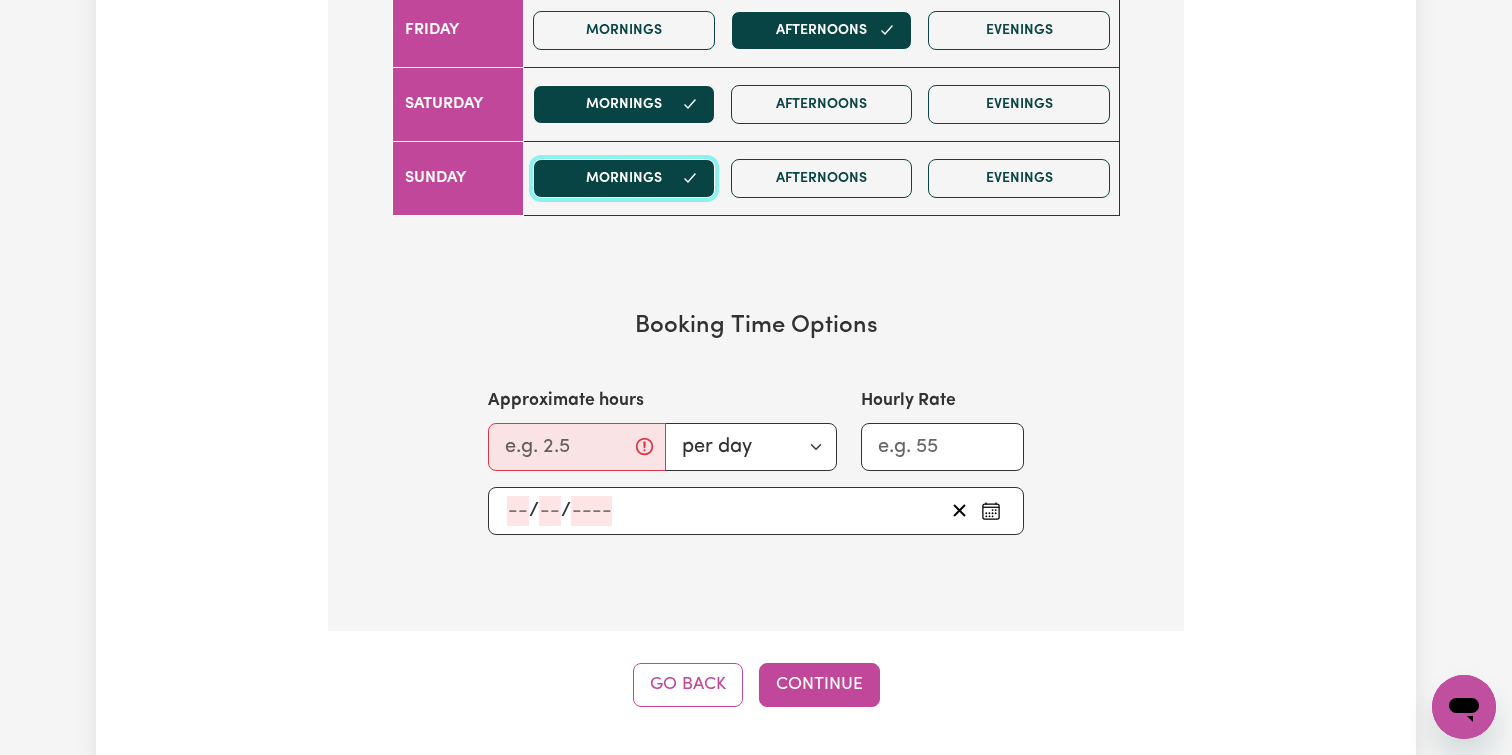 scroll, scrollTop: 1160, scrollLeft: 0, axis: vertical 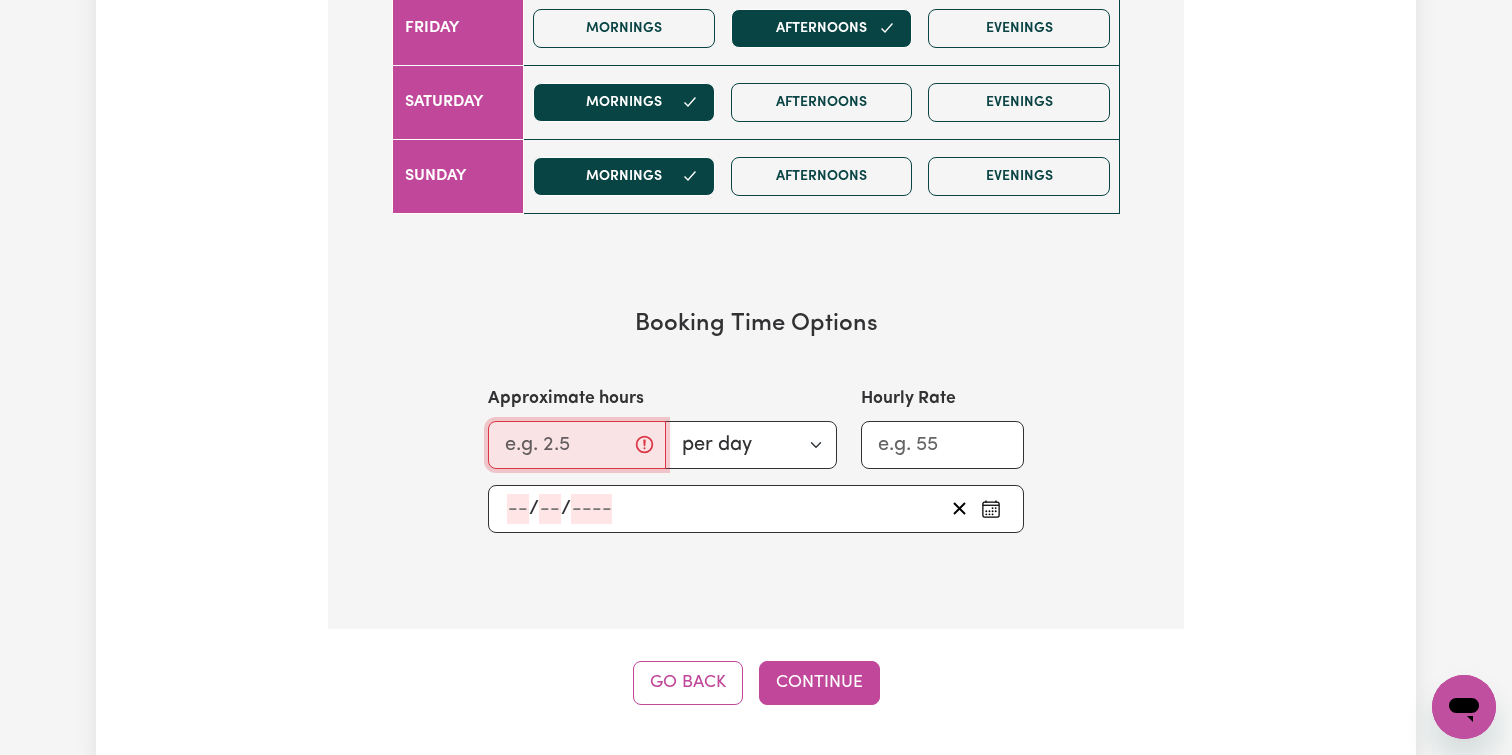 click on "Approximate hours" at bounding box center [577, 445] 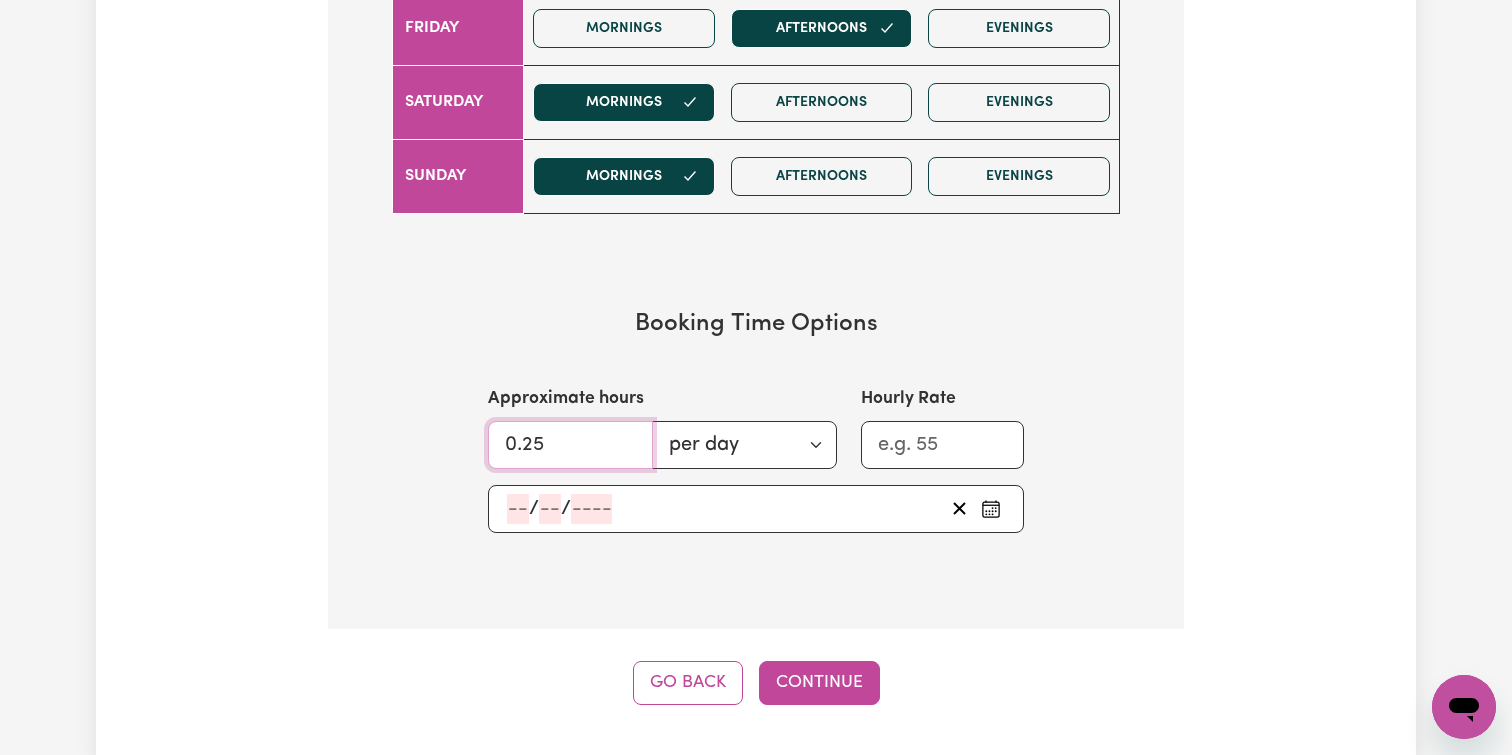 click on "0.25" at bounding box center (570, 445) 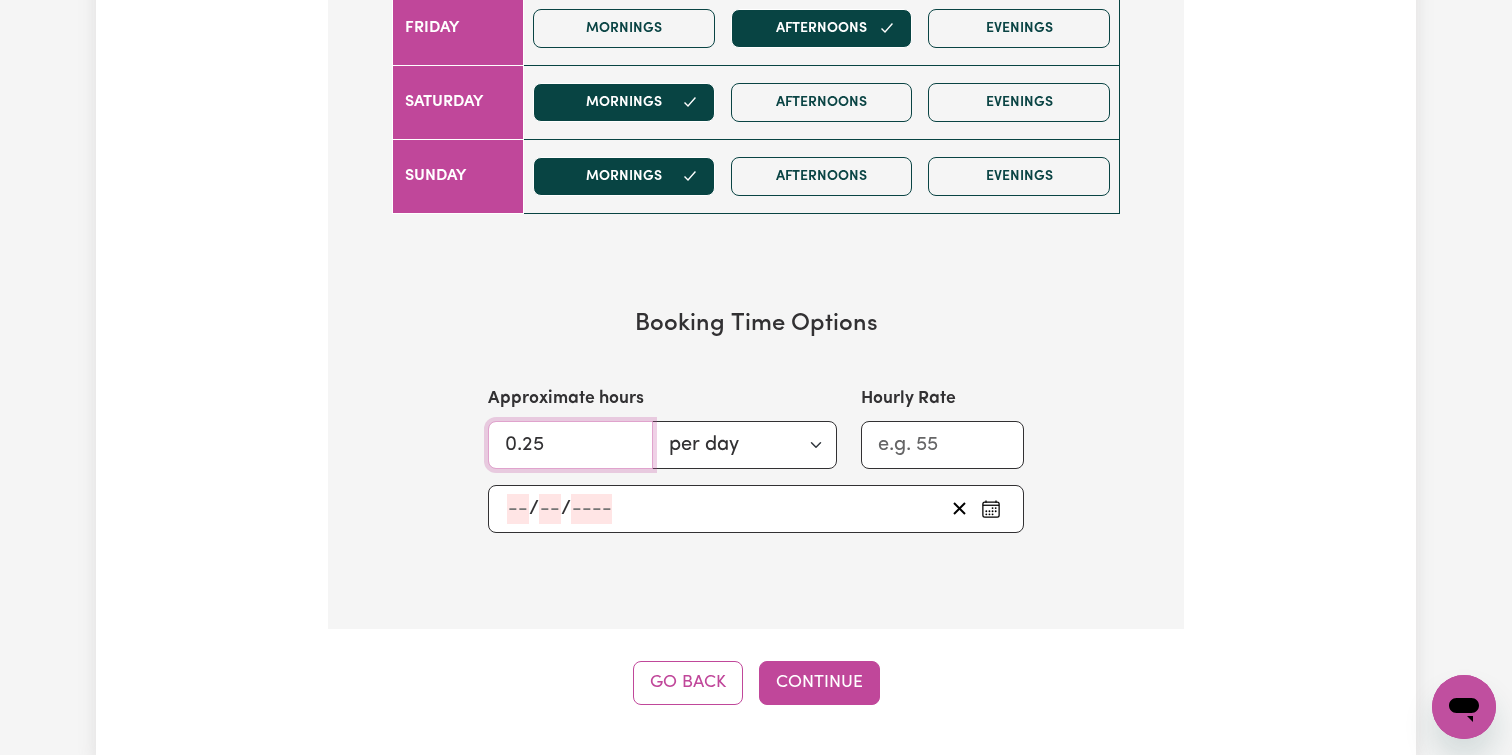 click on "0.25" at bounding box center (570, 445) 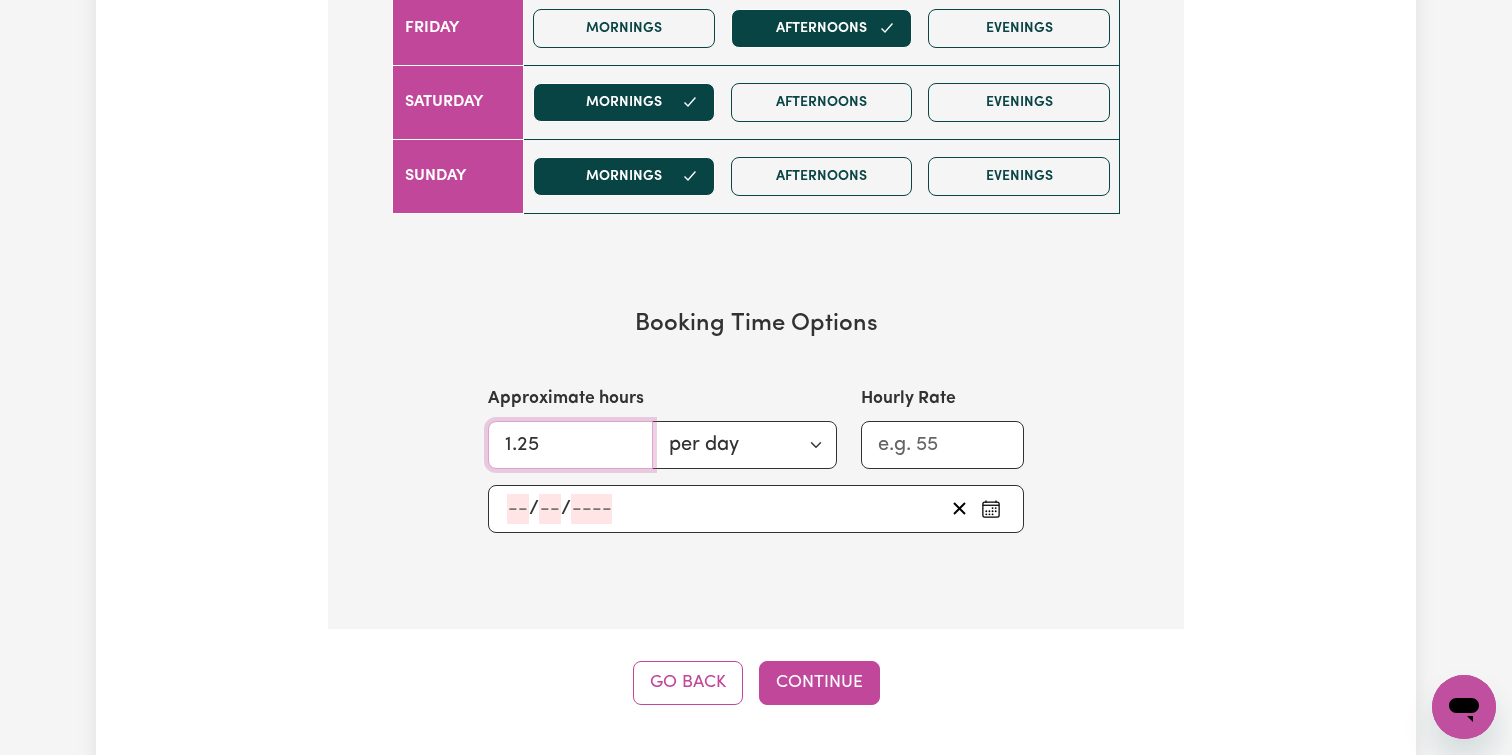 click on "1.25" at bounding box center [570, 445] 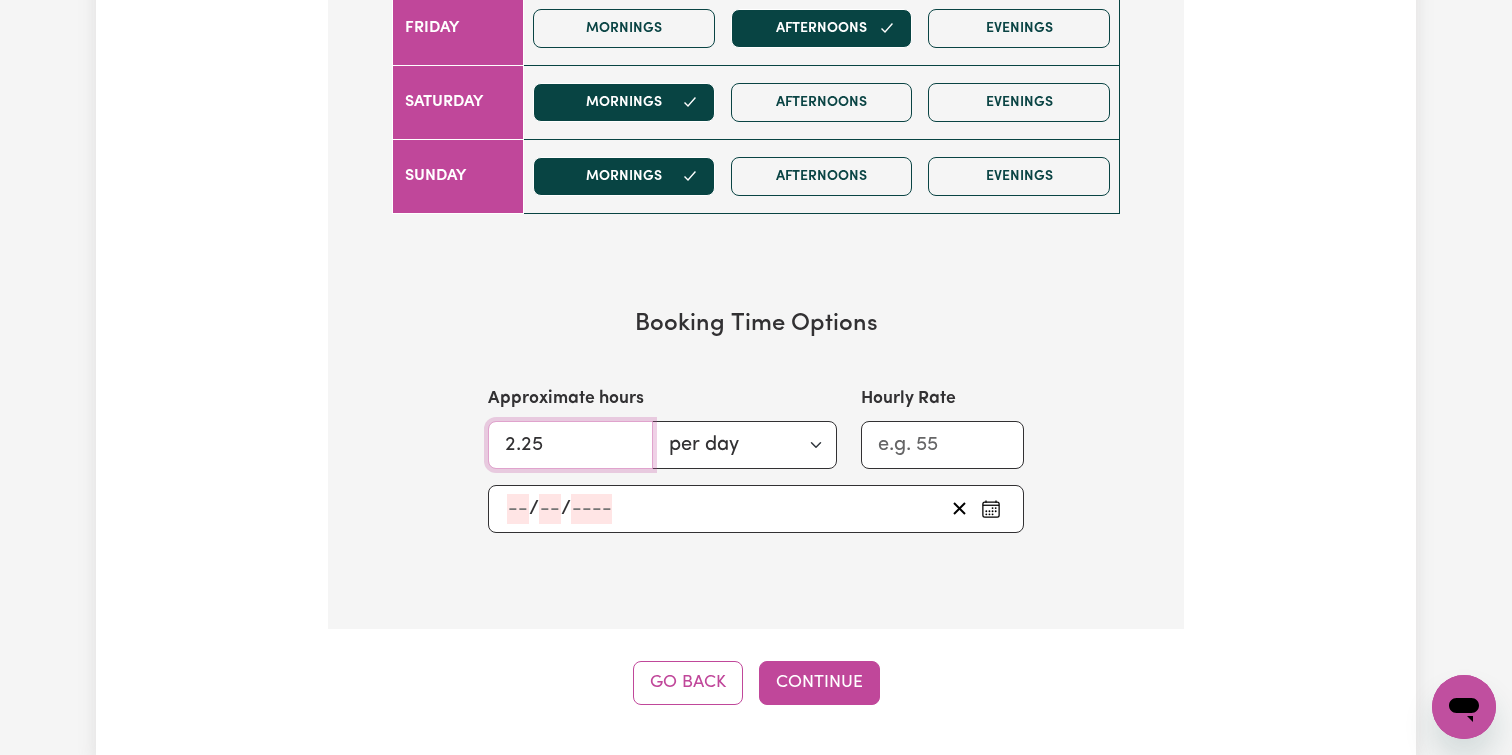 click on "2.25" at bounding box center [570, 445] 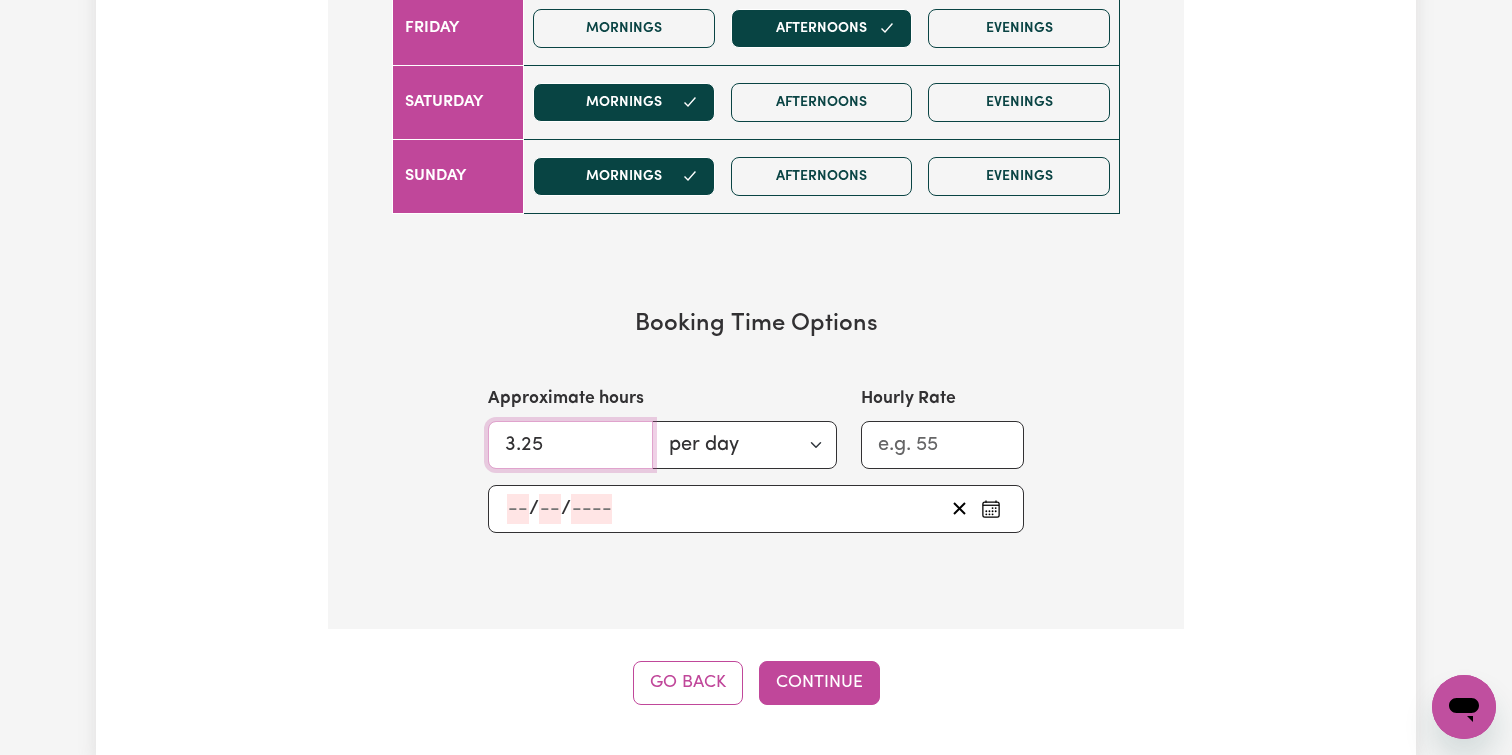 click on "3.25" at bounding box center [570, 445] 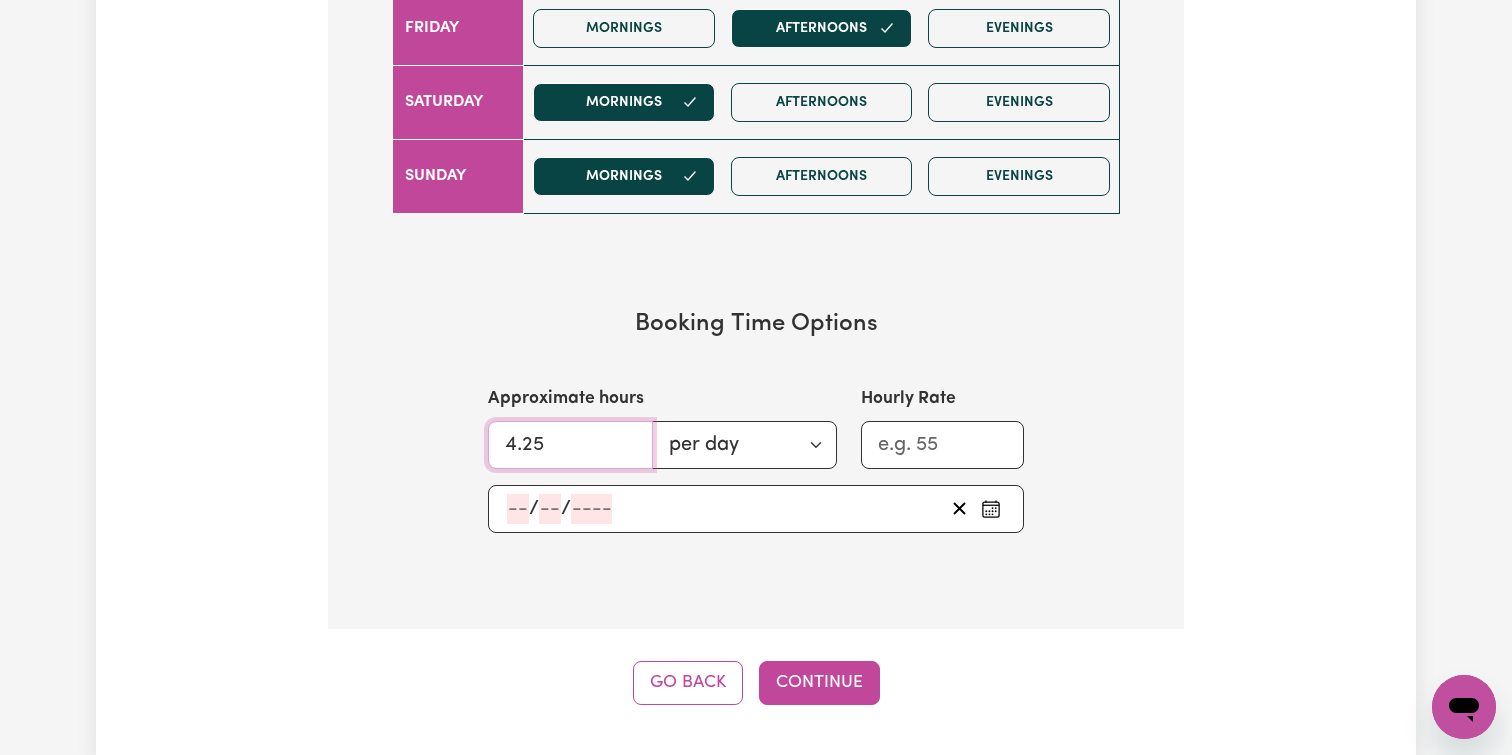 click on "4.25" at bounding box center (570, 445) 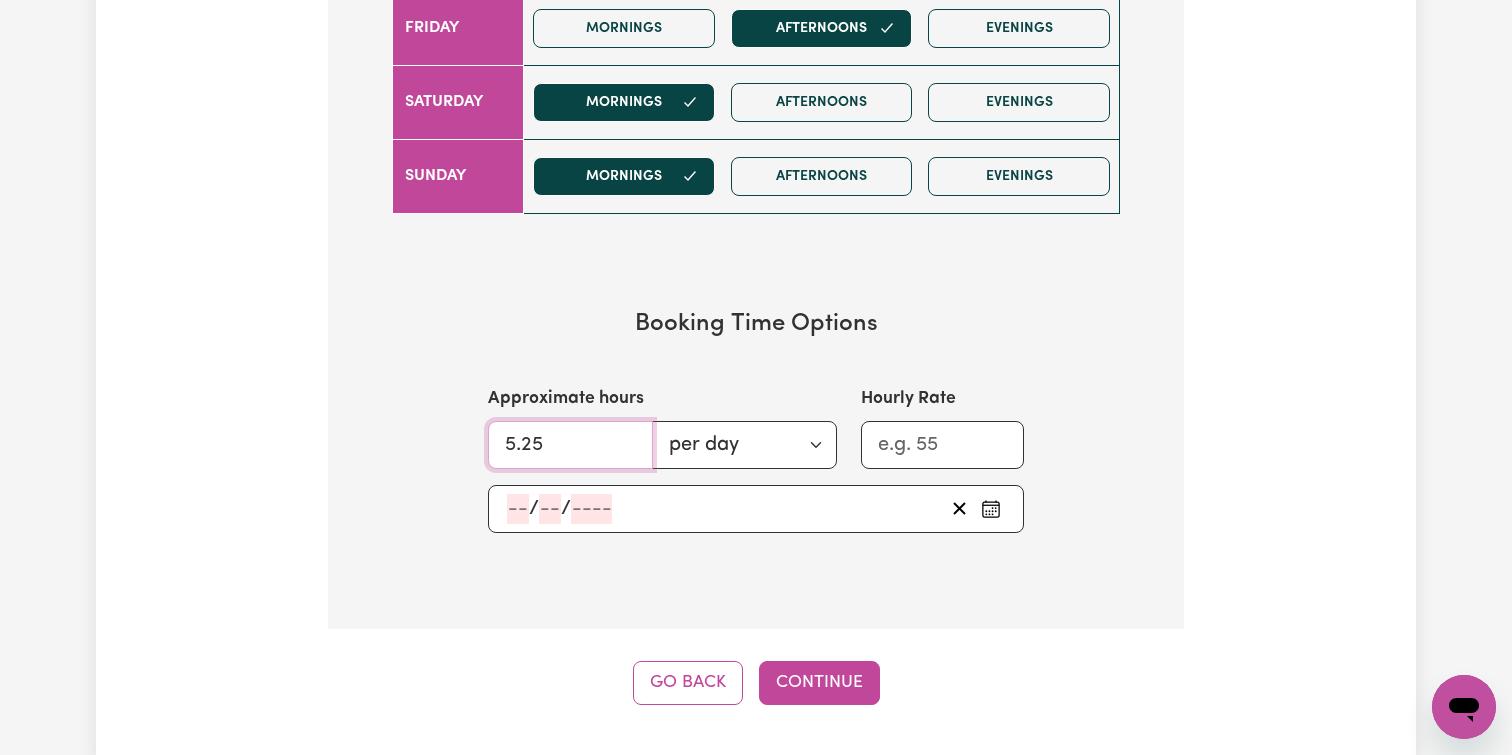 click on "5.25" at bounding box center (570, 445) 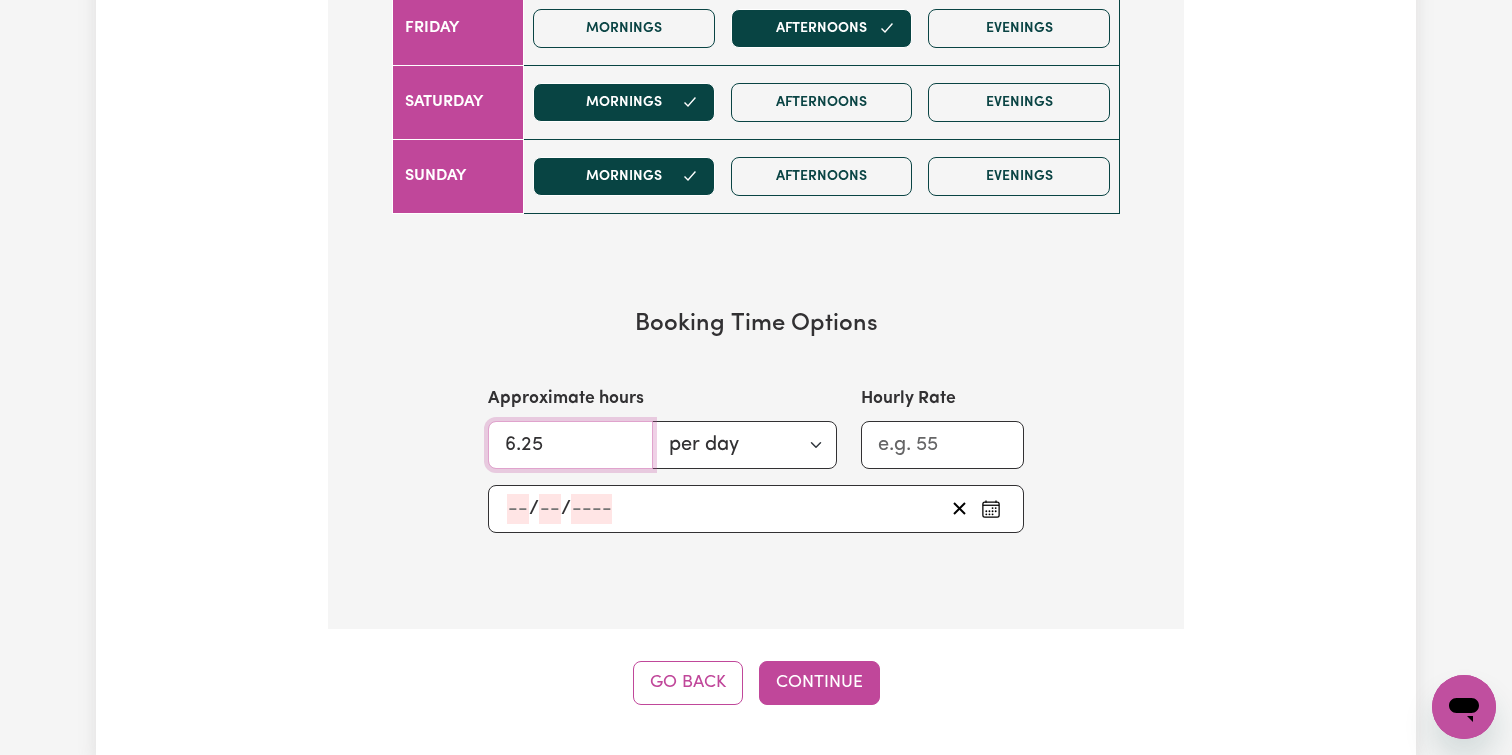 click on "6.25" at bounding box center [570, 445] 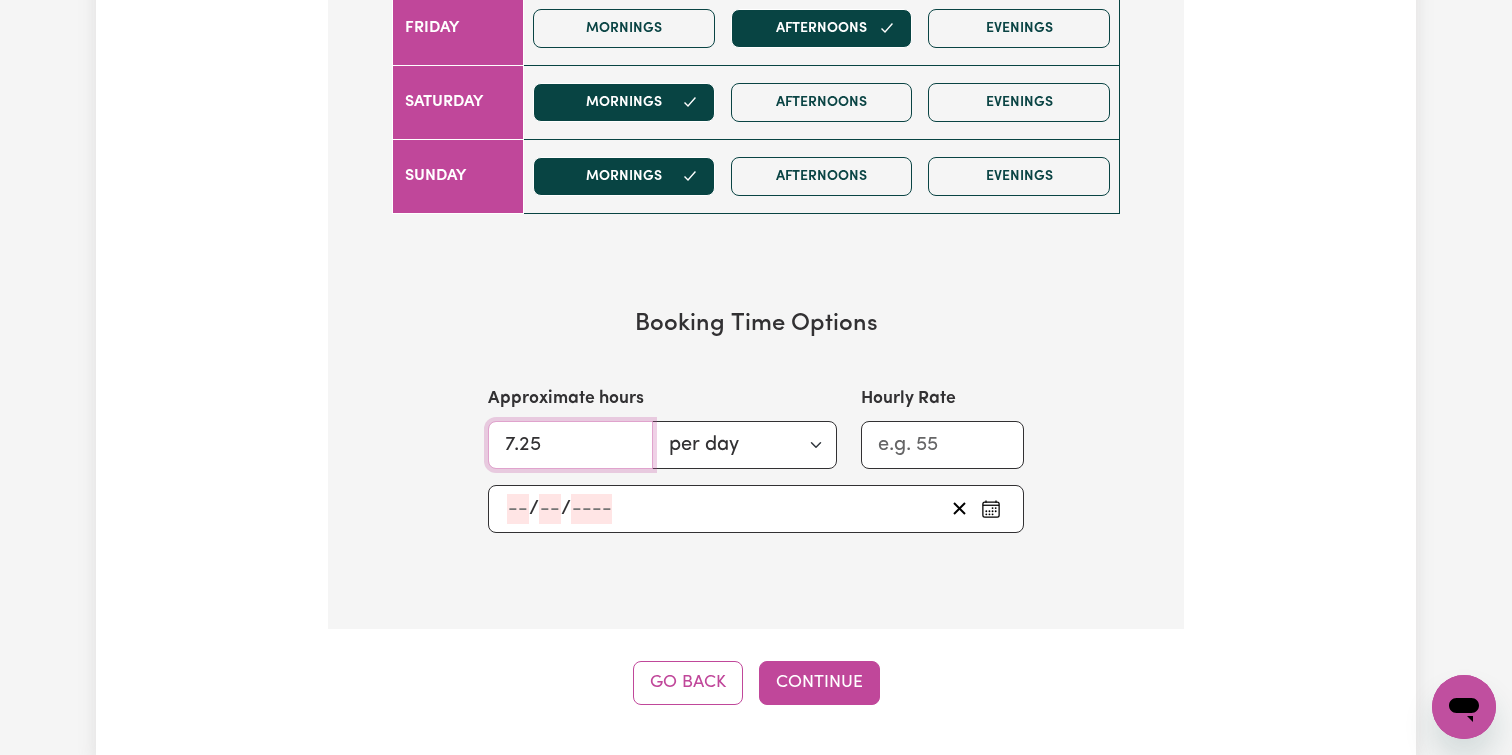 click on "7.25" at bounding box center (570, 445) 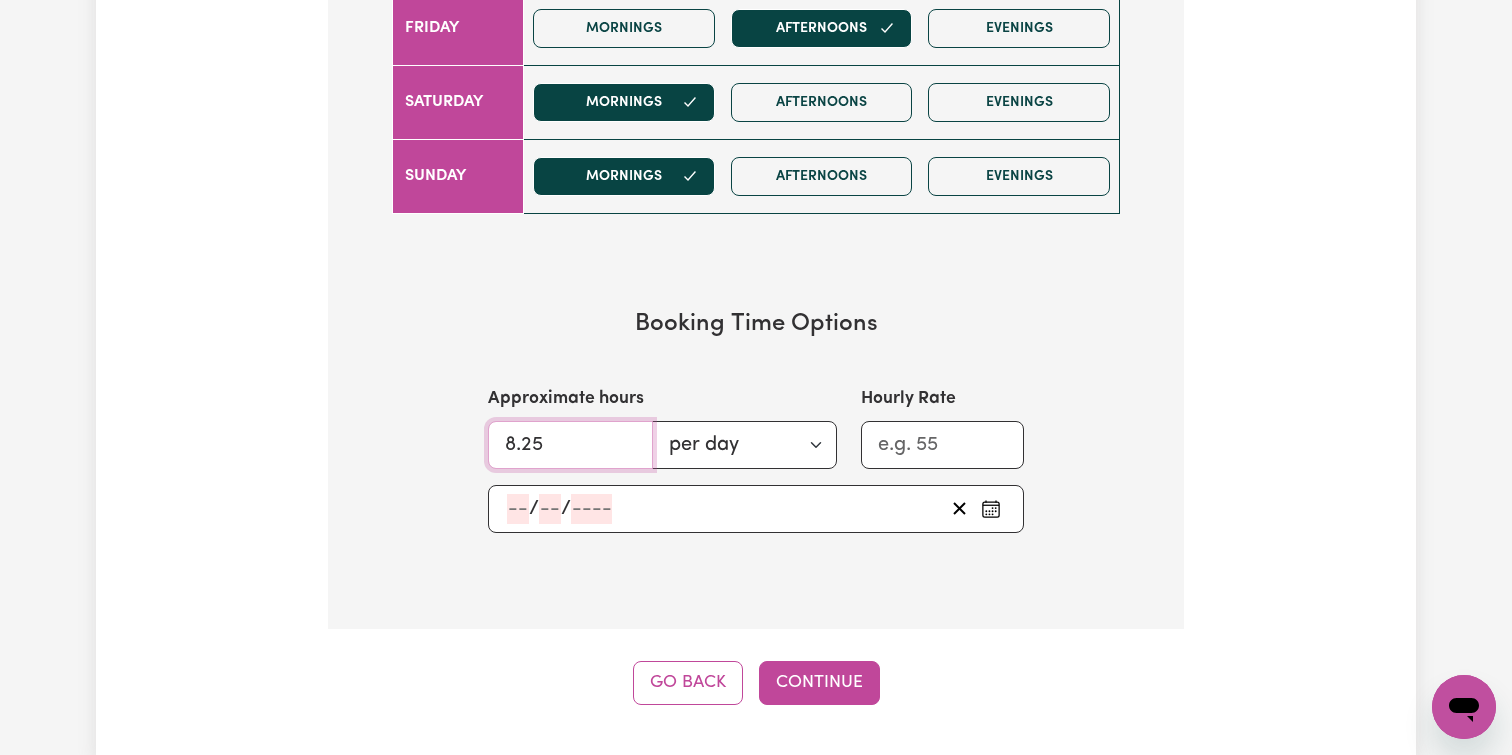 click on "8.25" at bounding box center [570, 445] 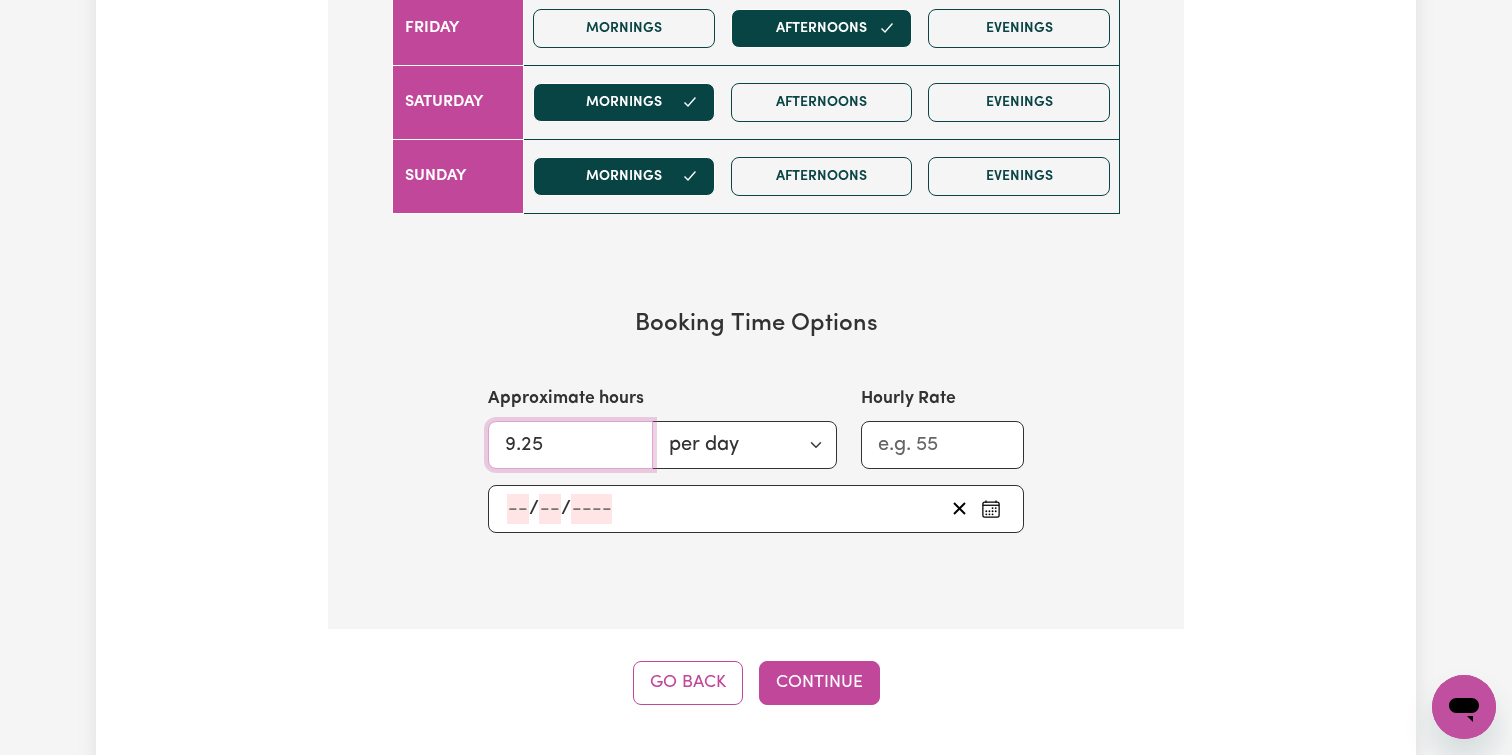 click on "9.25" at bounding box center [570, 445] 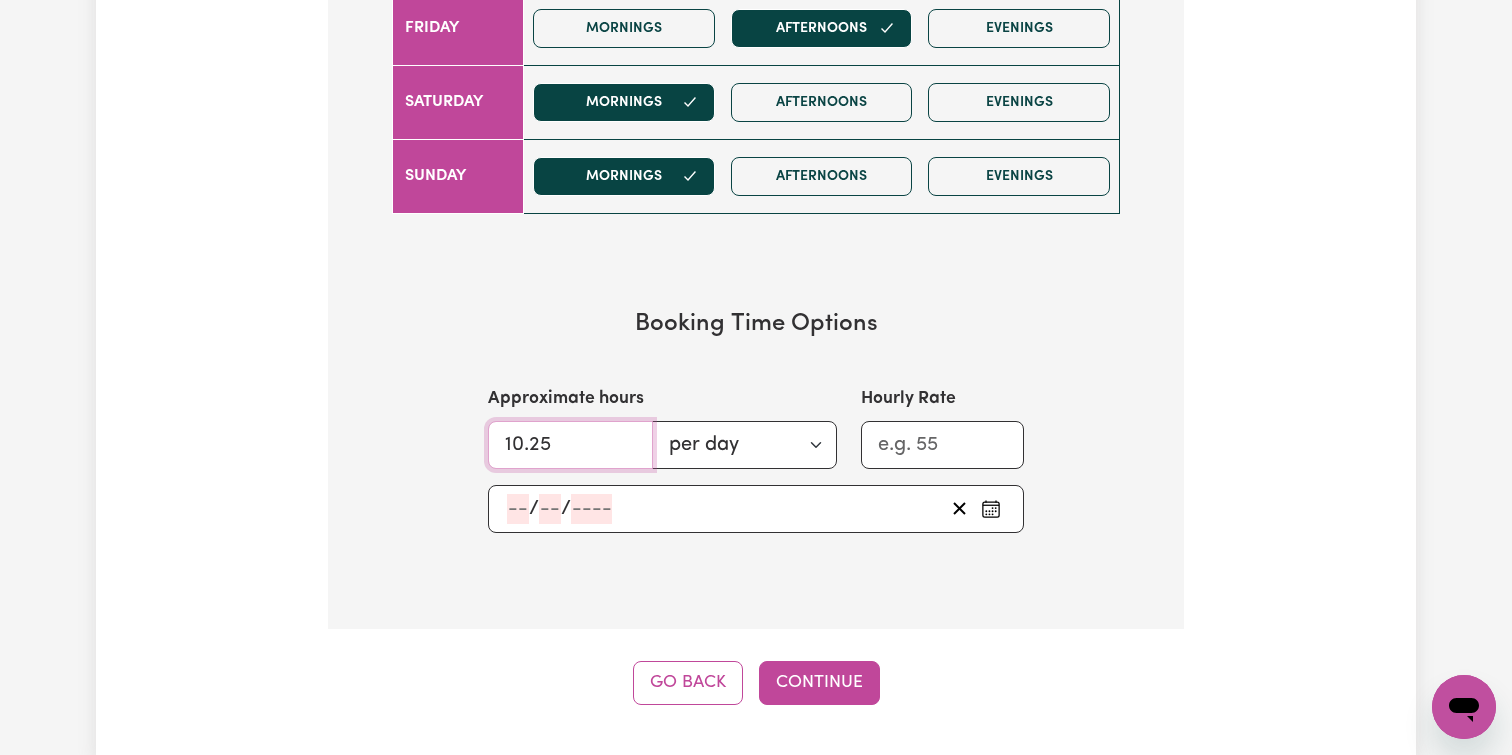 click on "10.25" at bounding box center [570, 445] 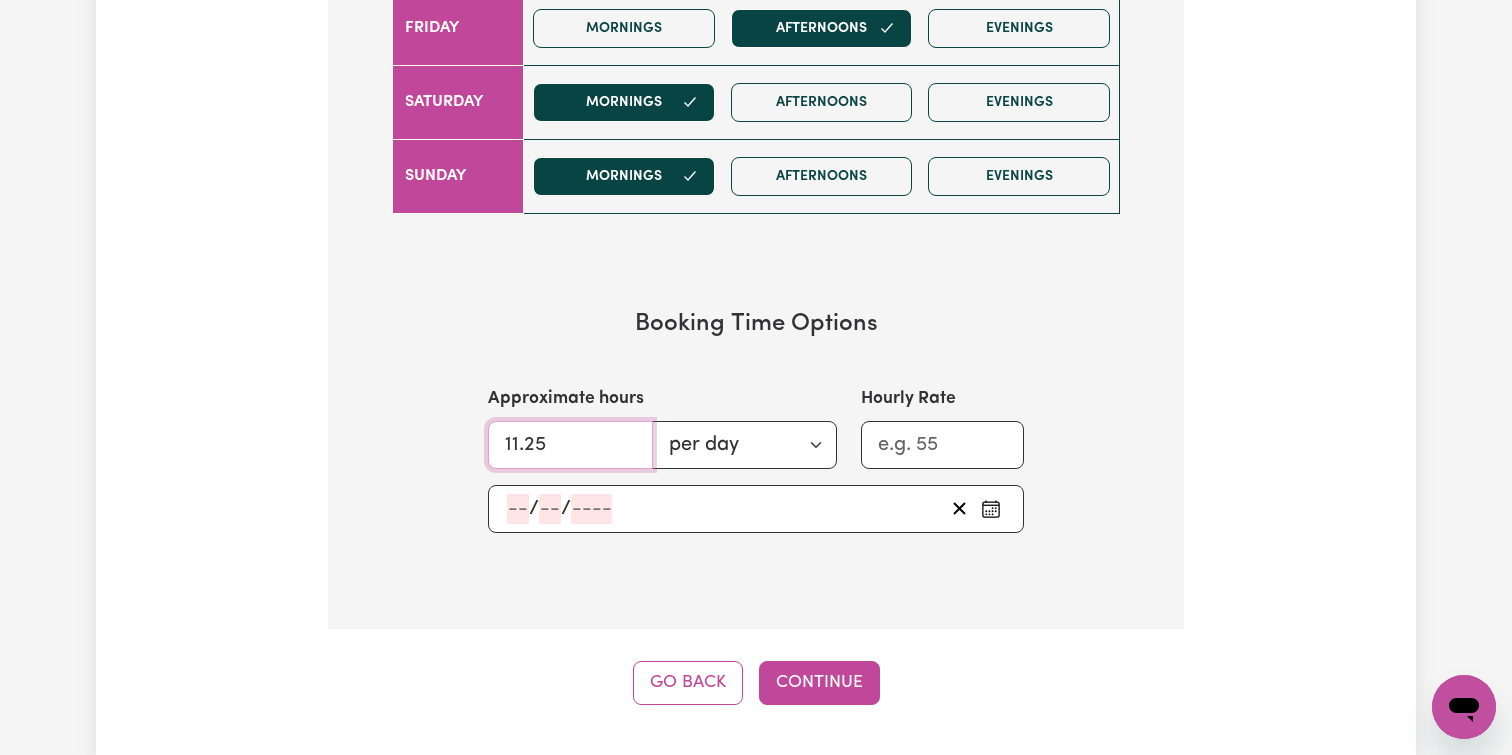click on "11.25" at bounding box center (570, 445) 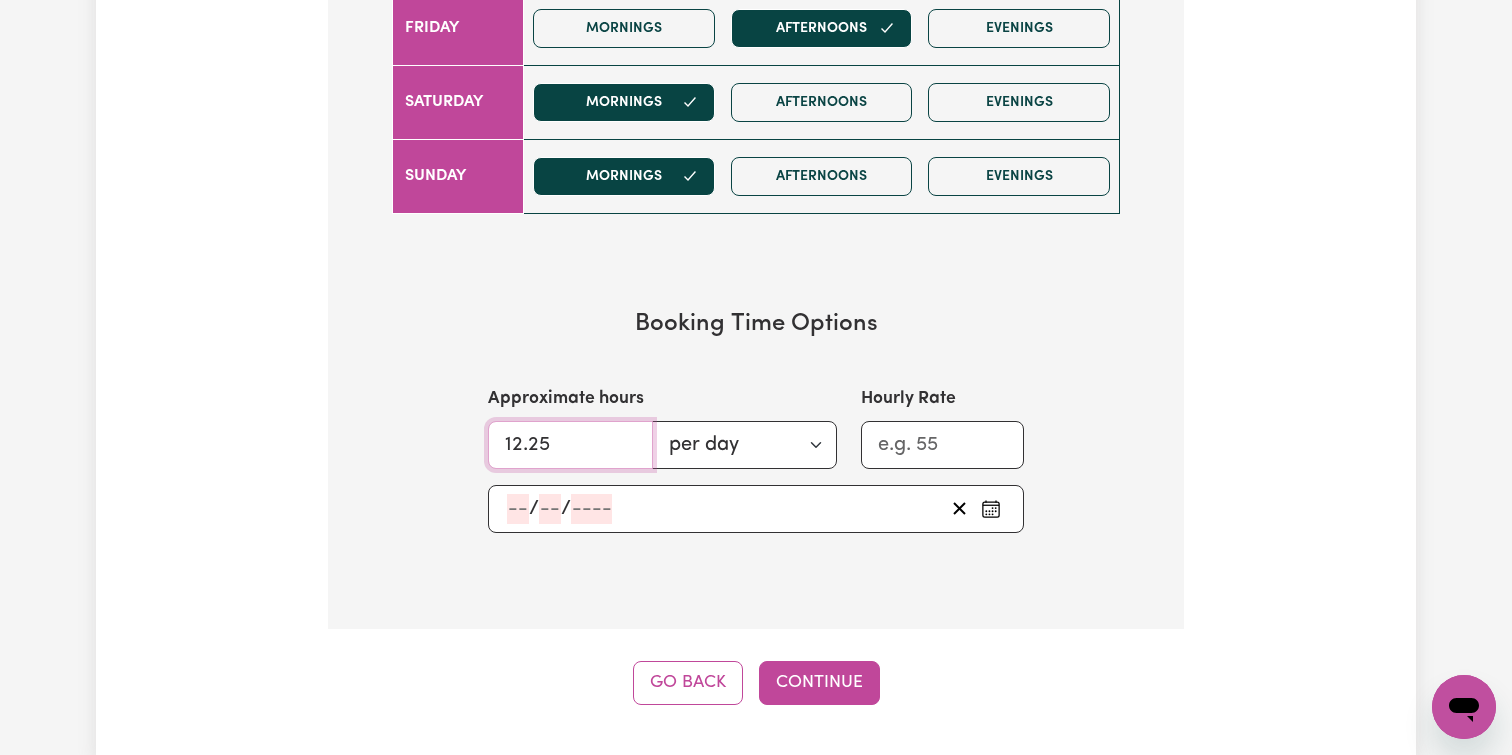click on "12.25" at bounding box center [570, 445] 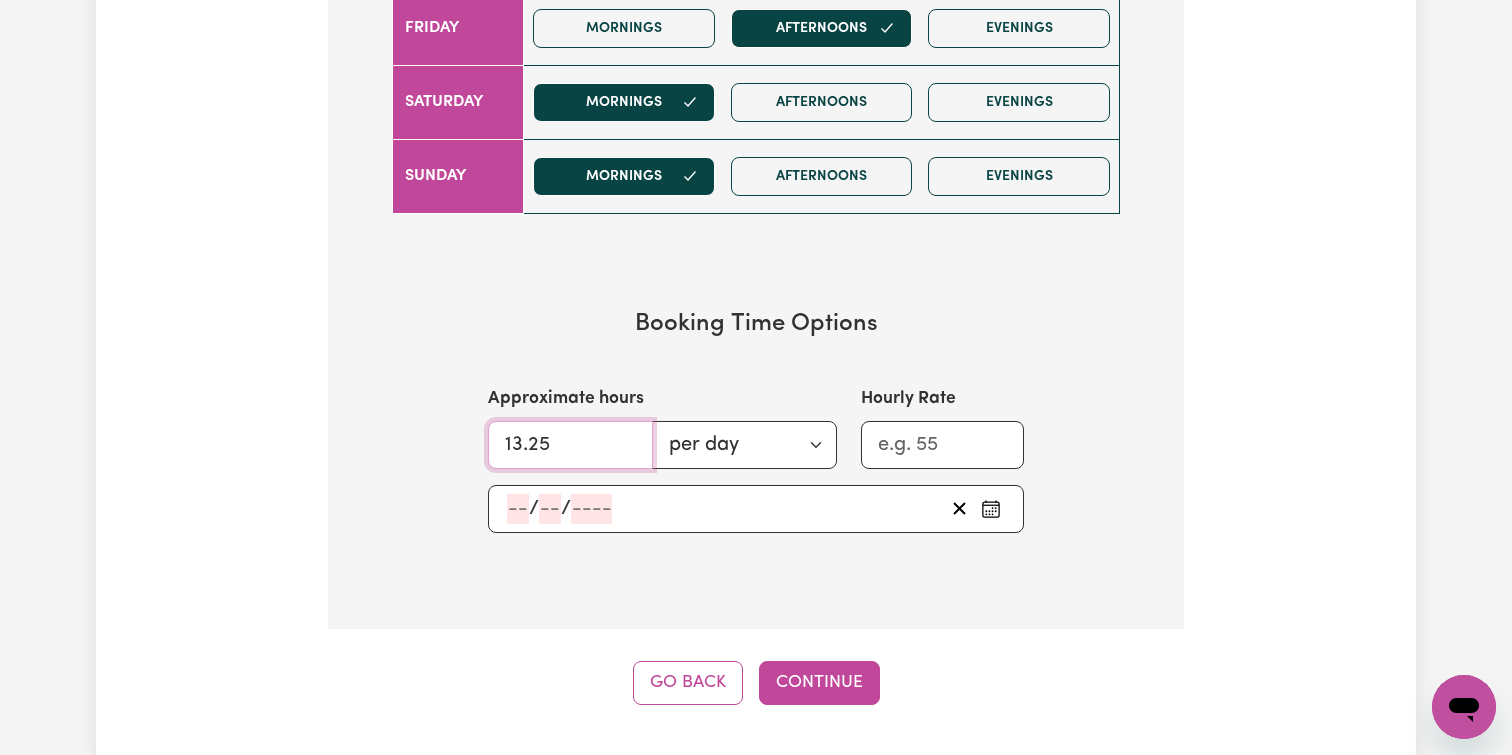 click on "13.25" at bounding box center [570, 445] 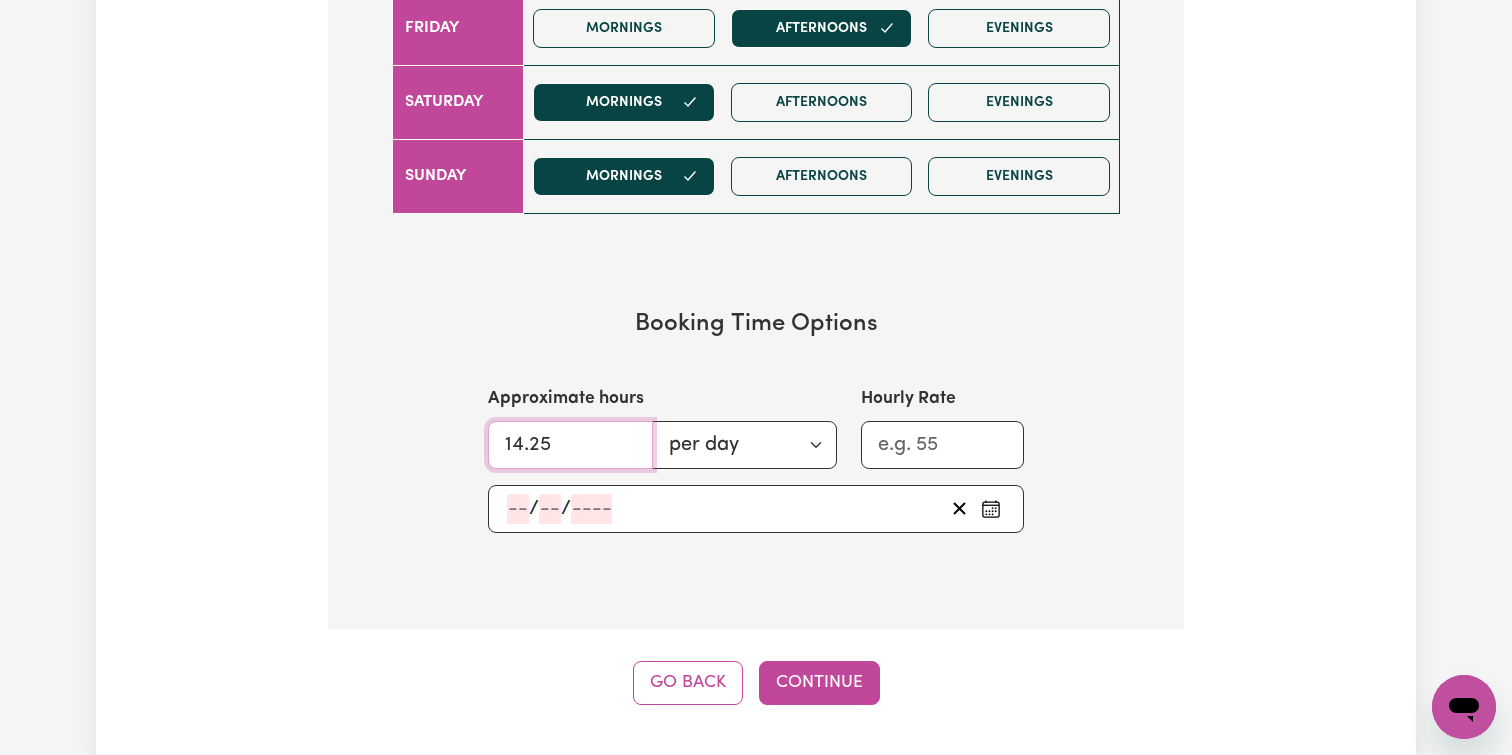 click on "14.25" at bounding box center [570, 445] 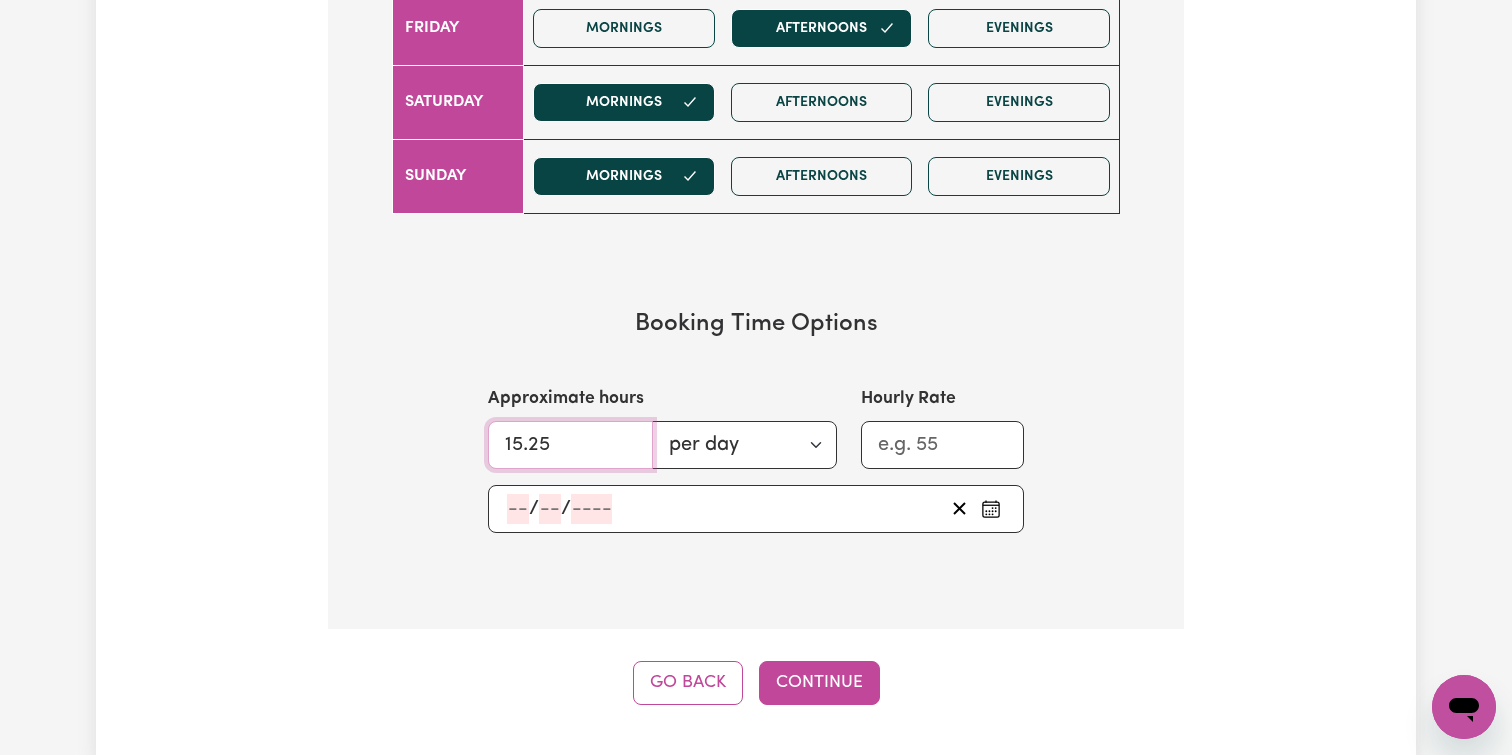 click on "15.25" at bounding box center [570, 445] 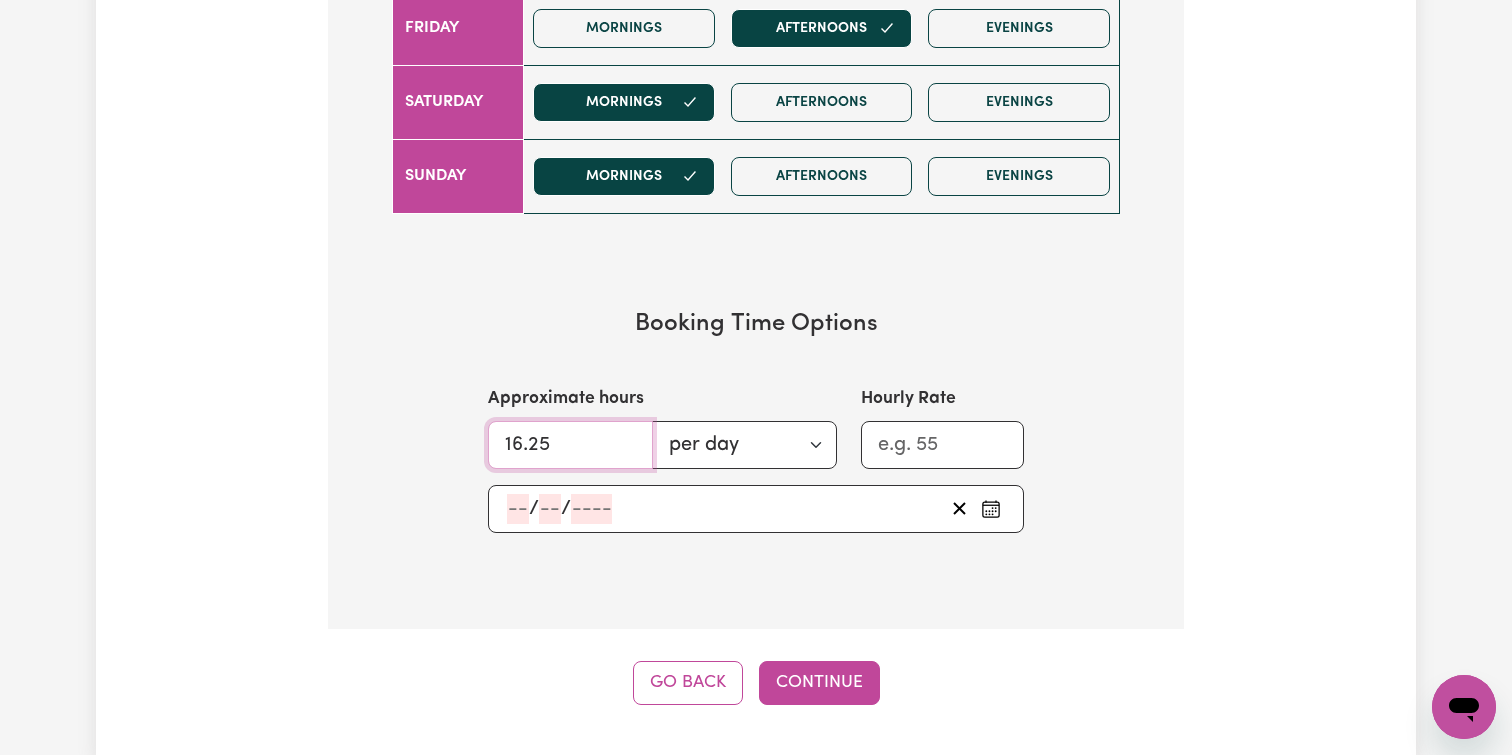 click on "16.25" at bounding box center (570, 445) 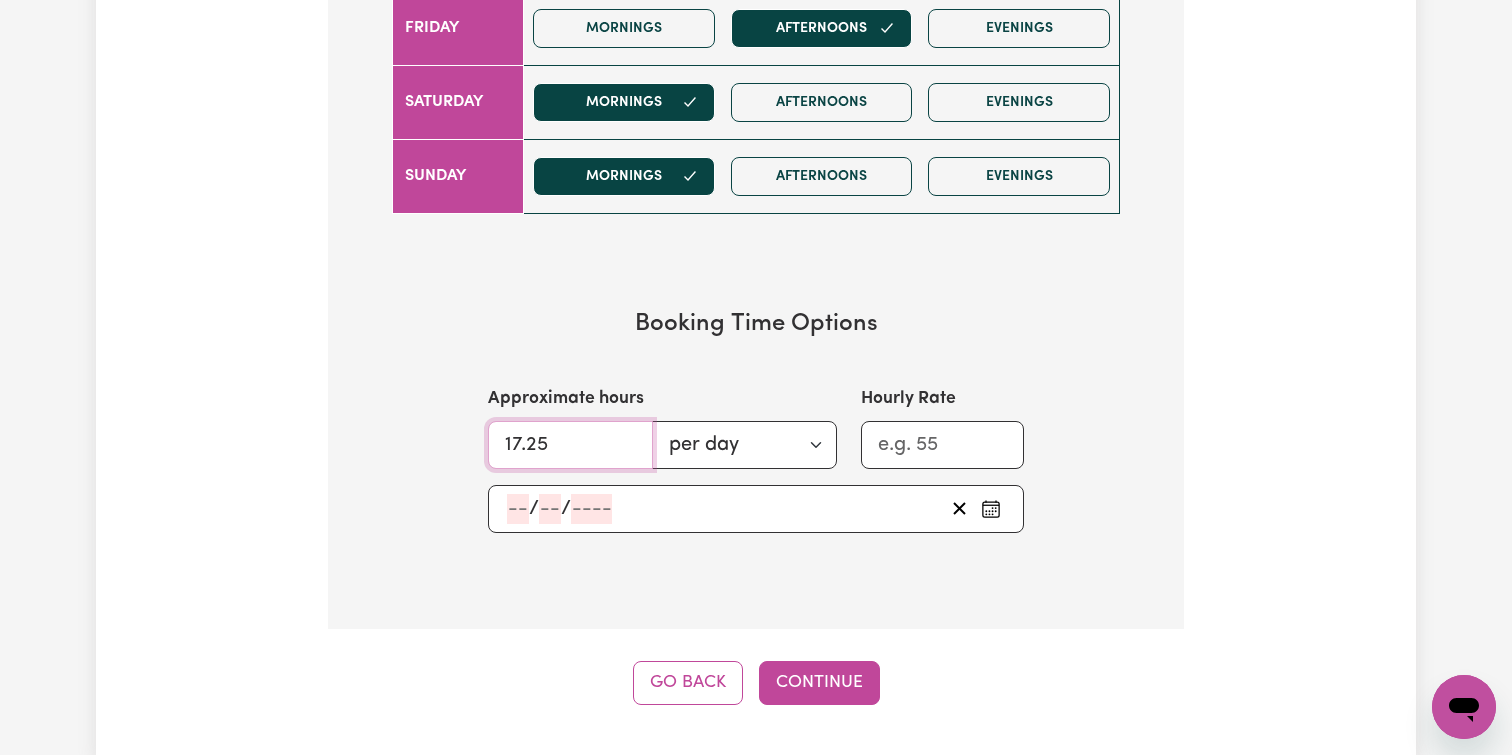 click on "17.25" at bounding box center [570, 445] 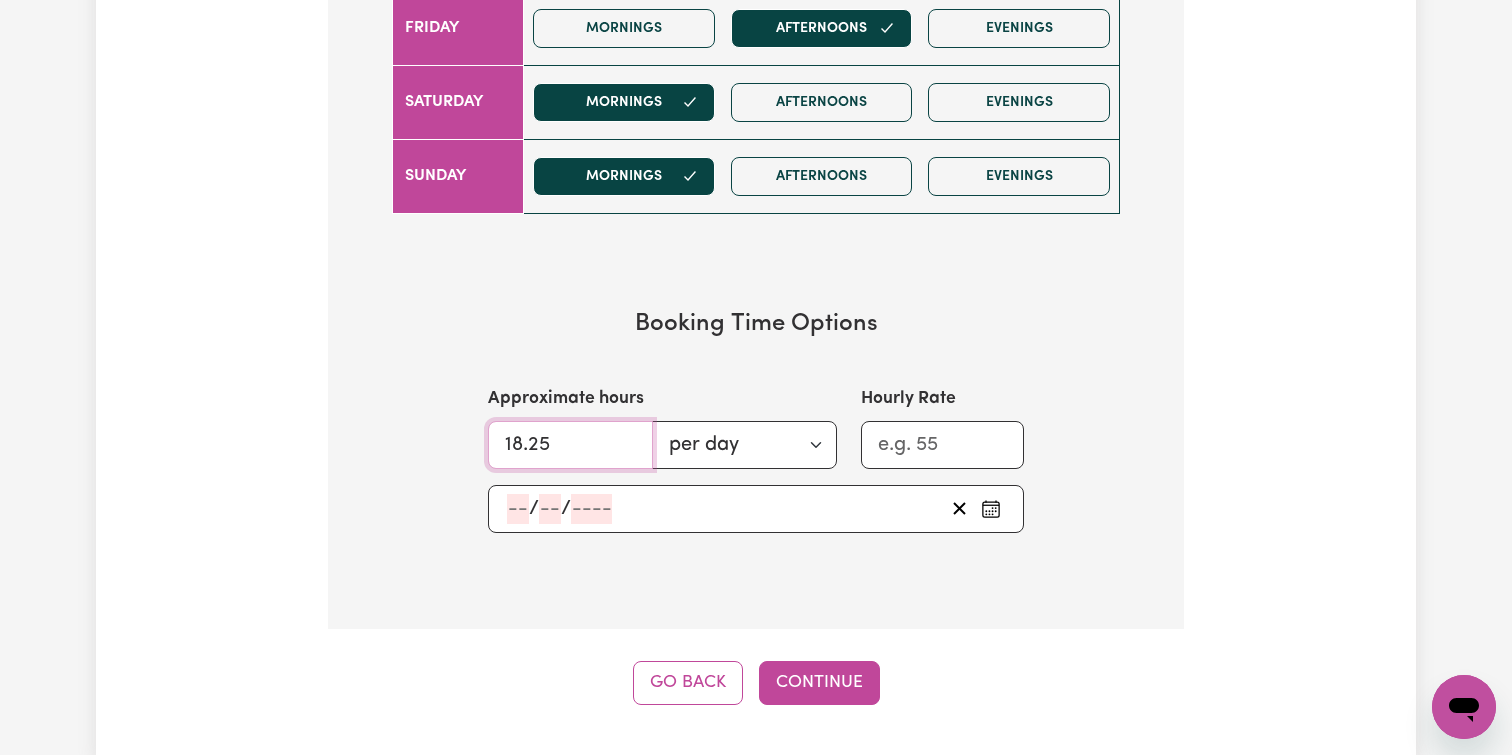 click on "18.25" at bounding box center (570, 445) 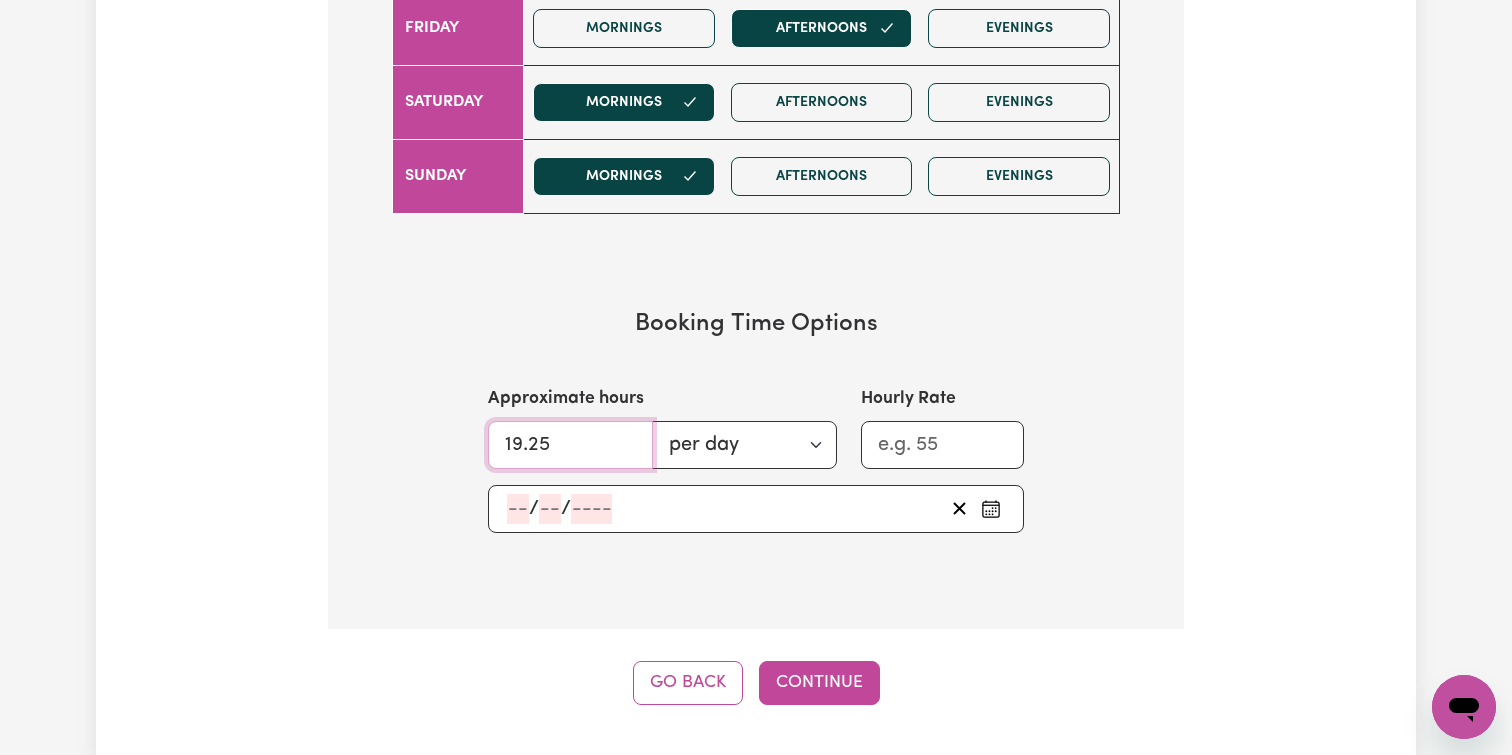 click on "19.25" at bounding box center (570, 445) 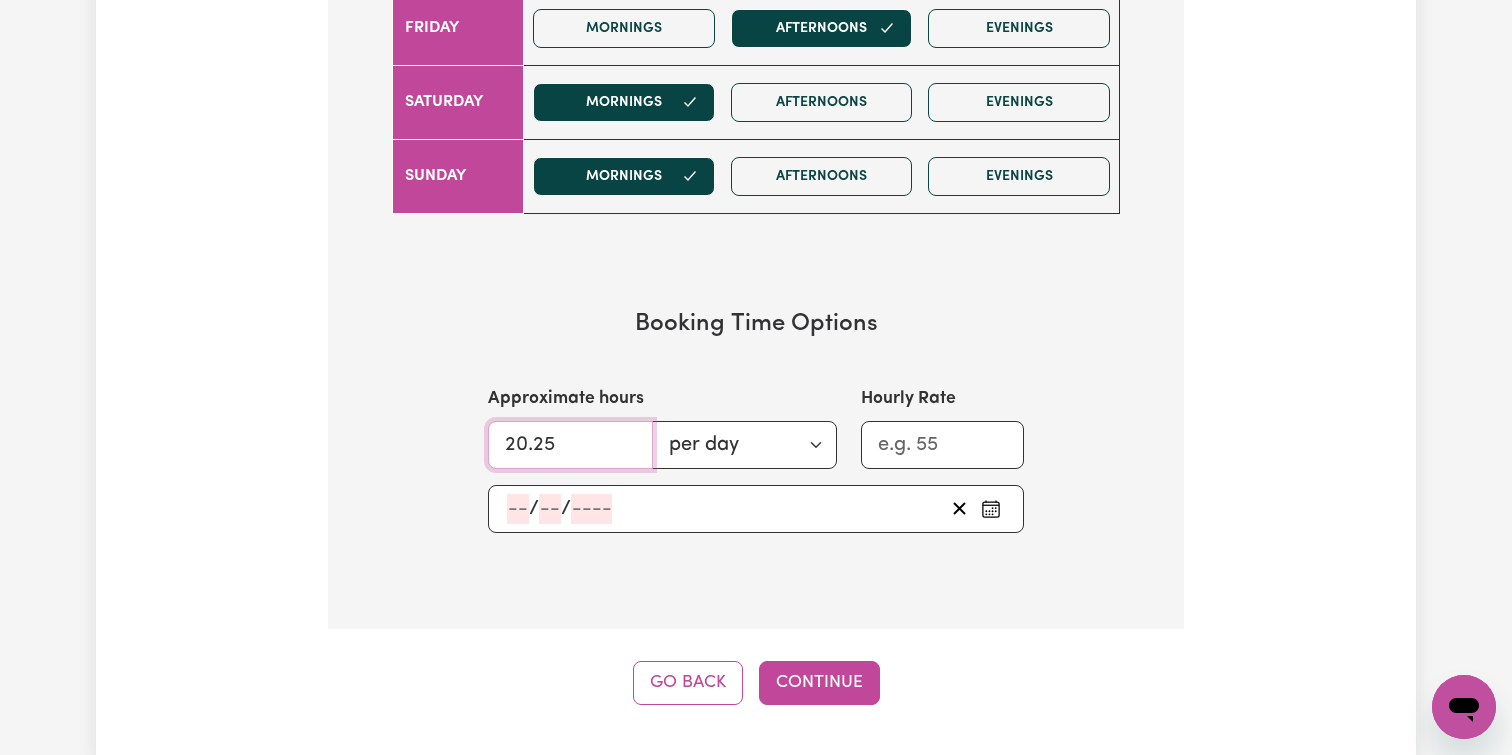 type on "20.25" 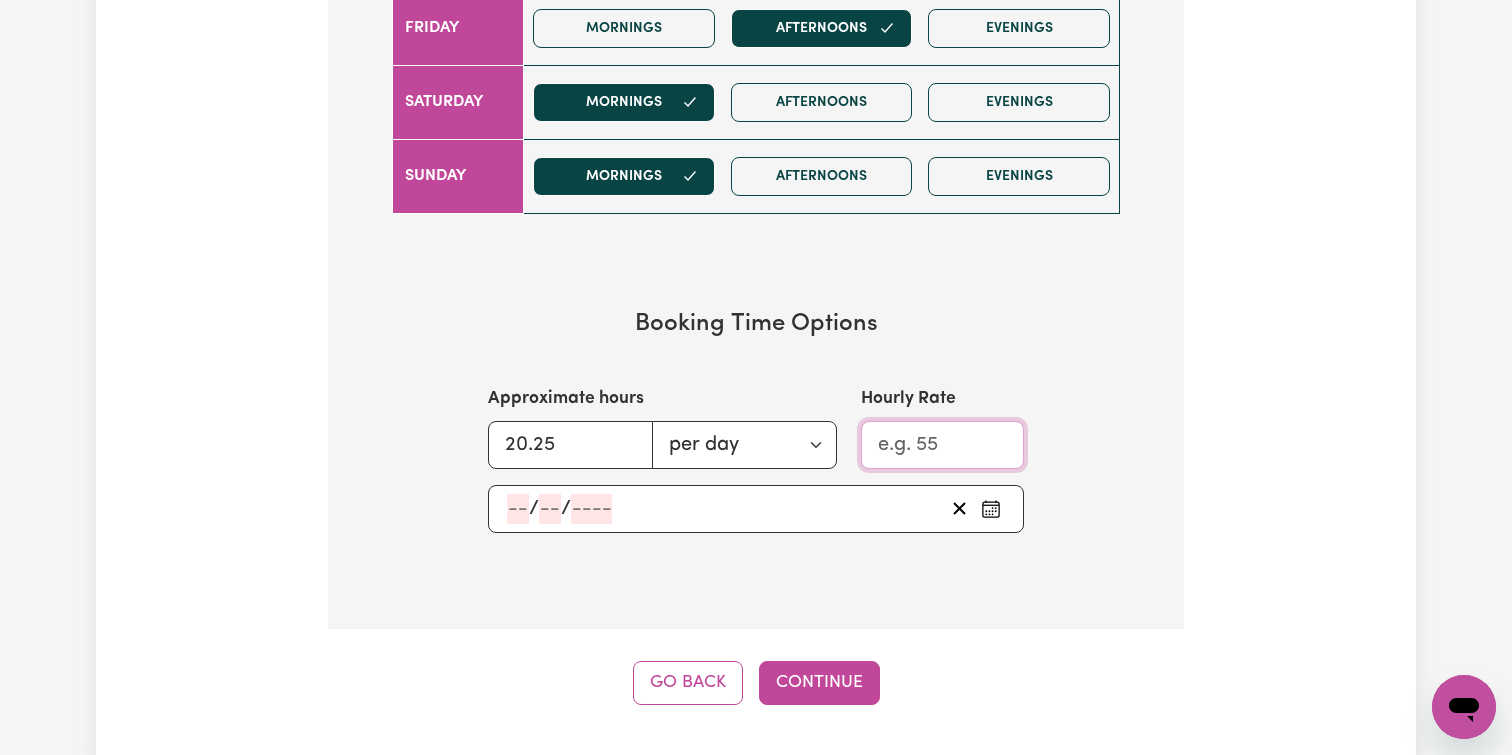 click on "Hourly Rate" at bounding box center [942, 445] 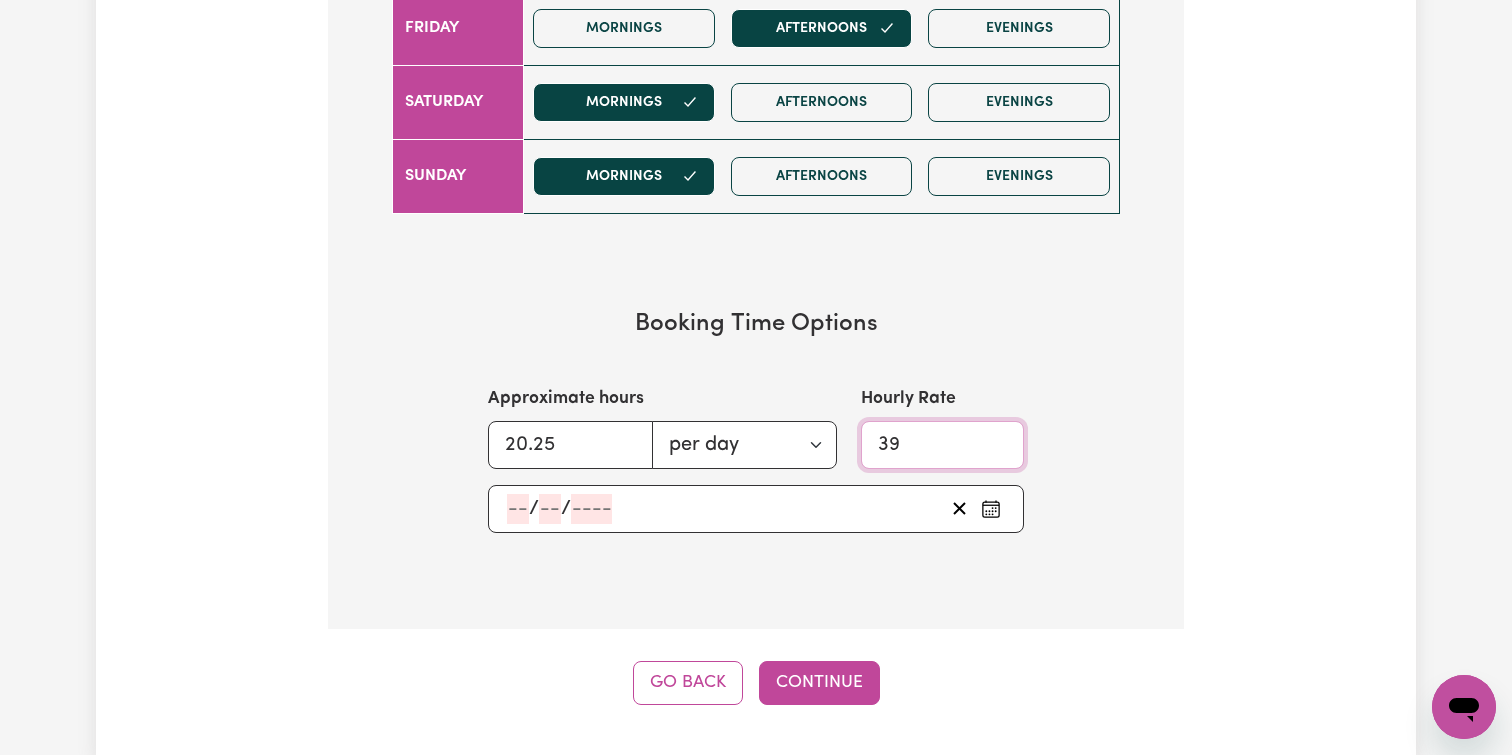 type on "39" 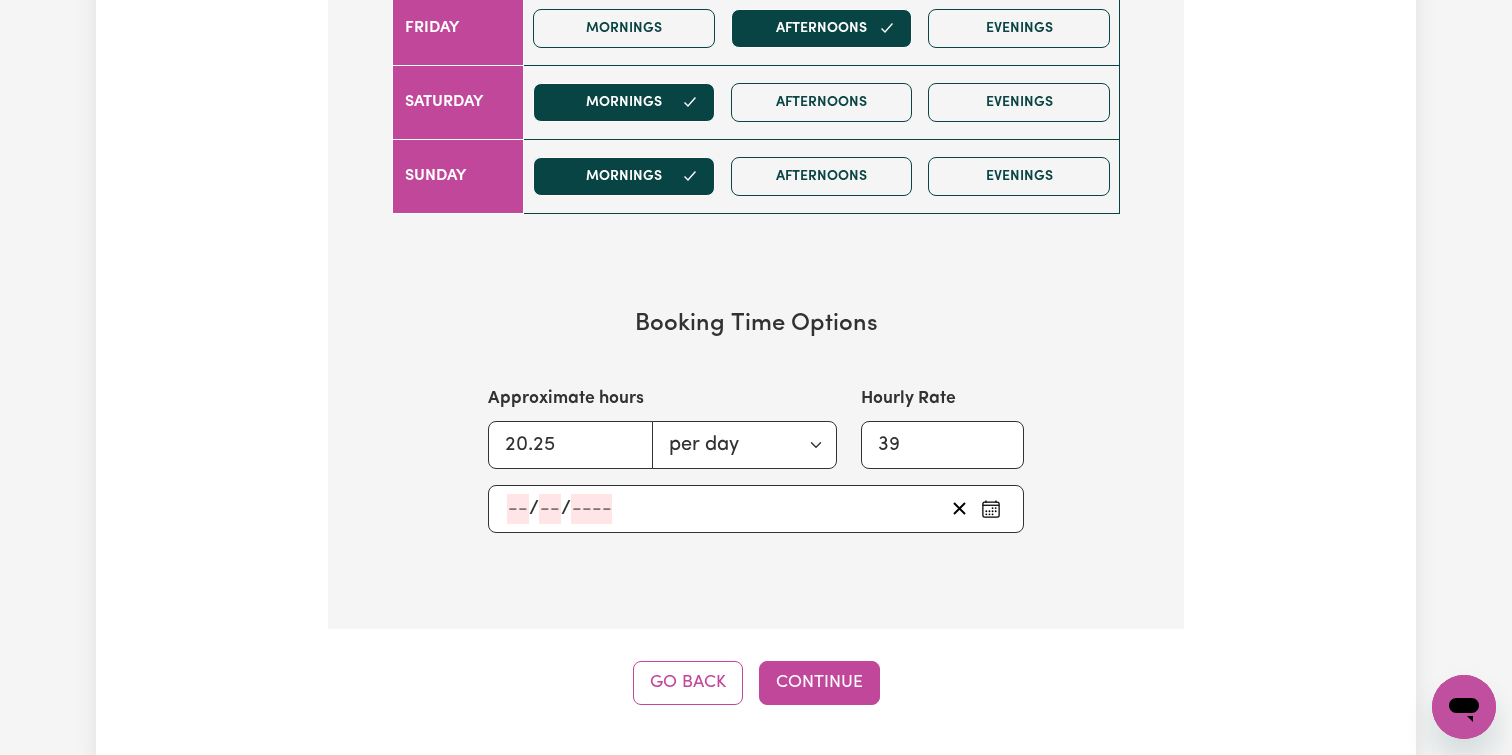 click on "/ /" at bounding box center (724, 509) 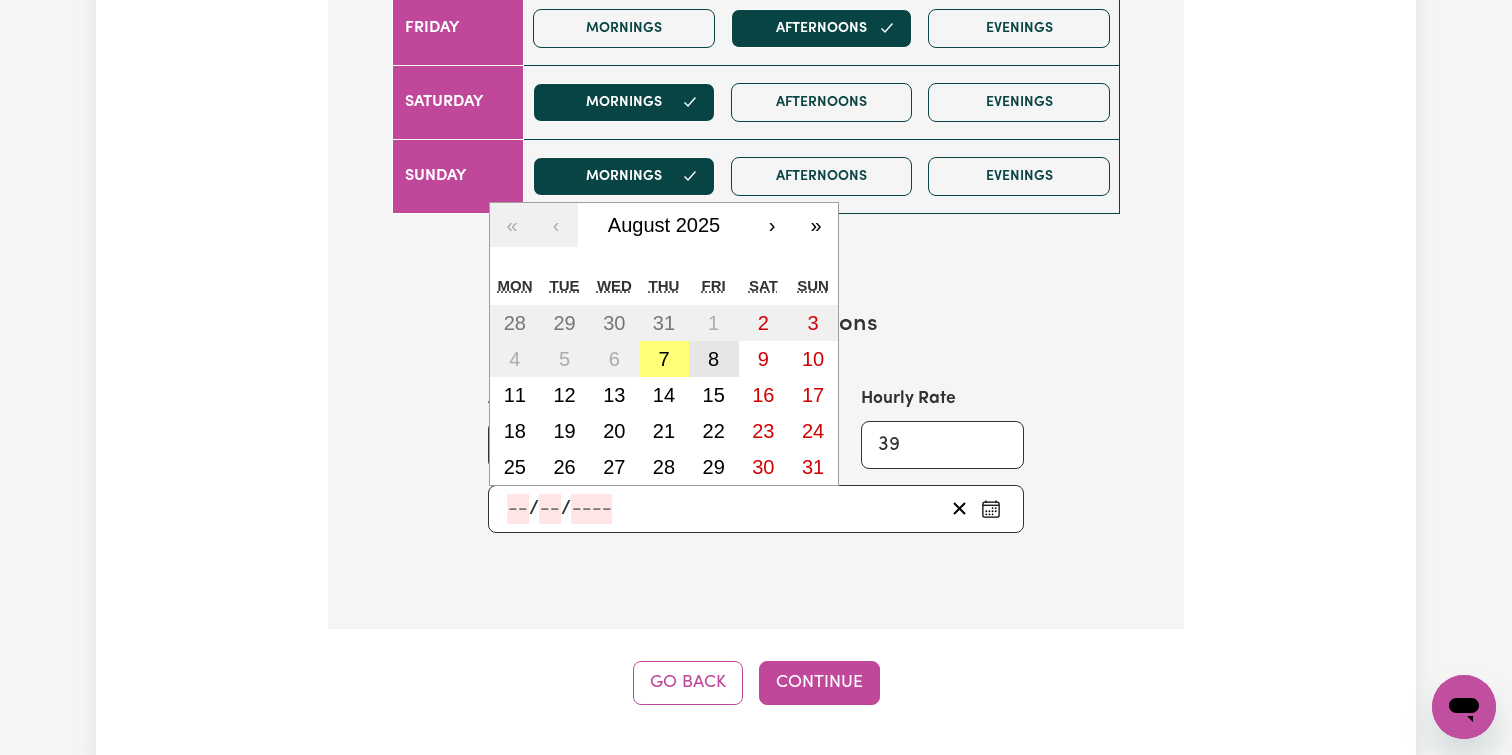 click on "8" at bounding box center [713, 359] 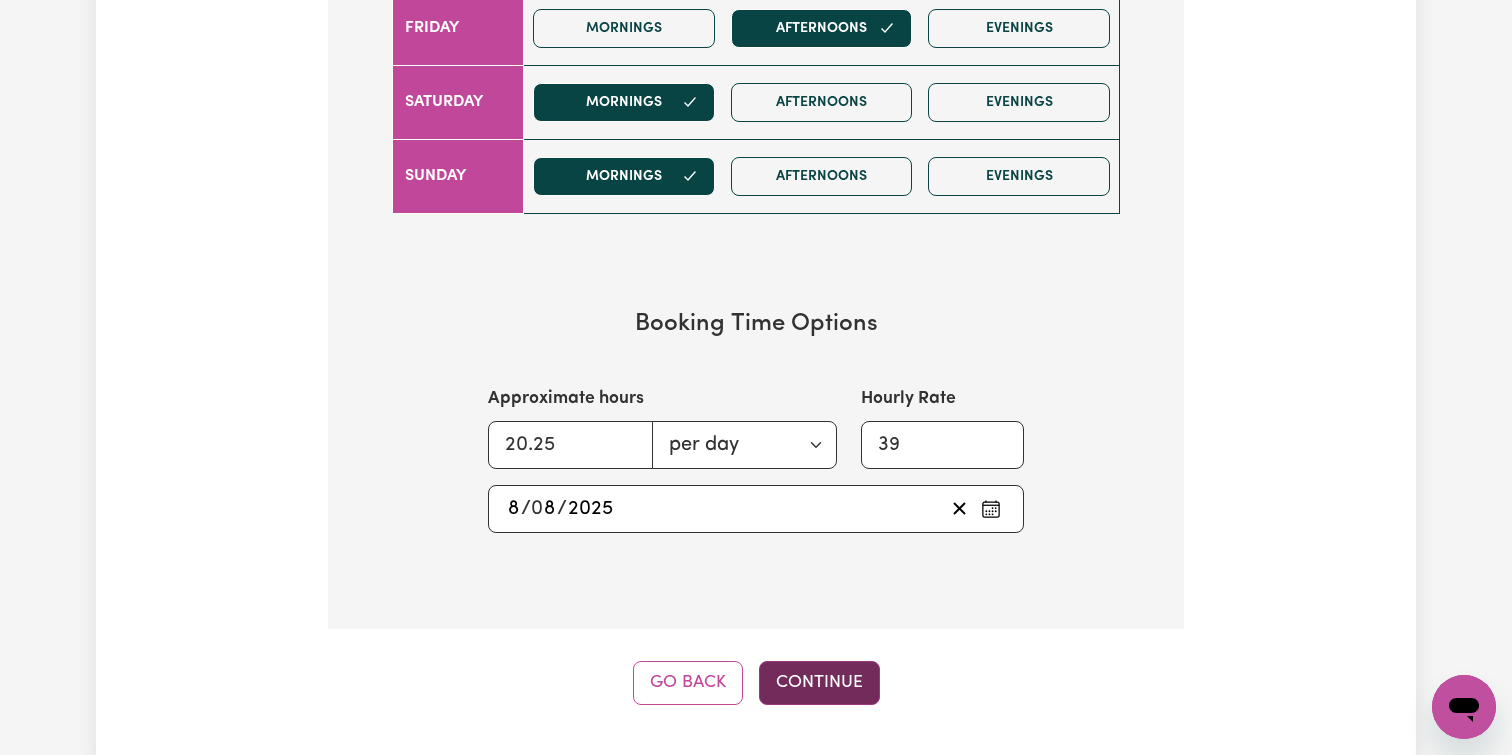 click on "Continue" at bounding box center [819, 683] 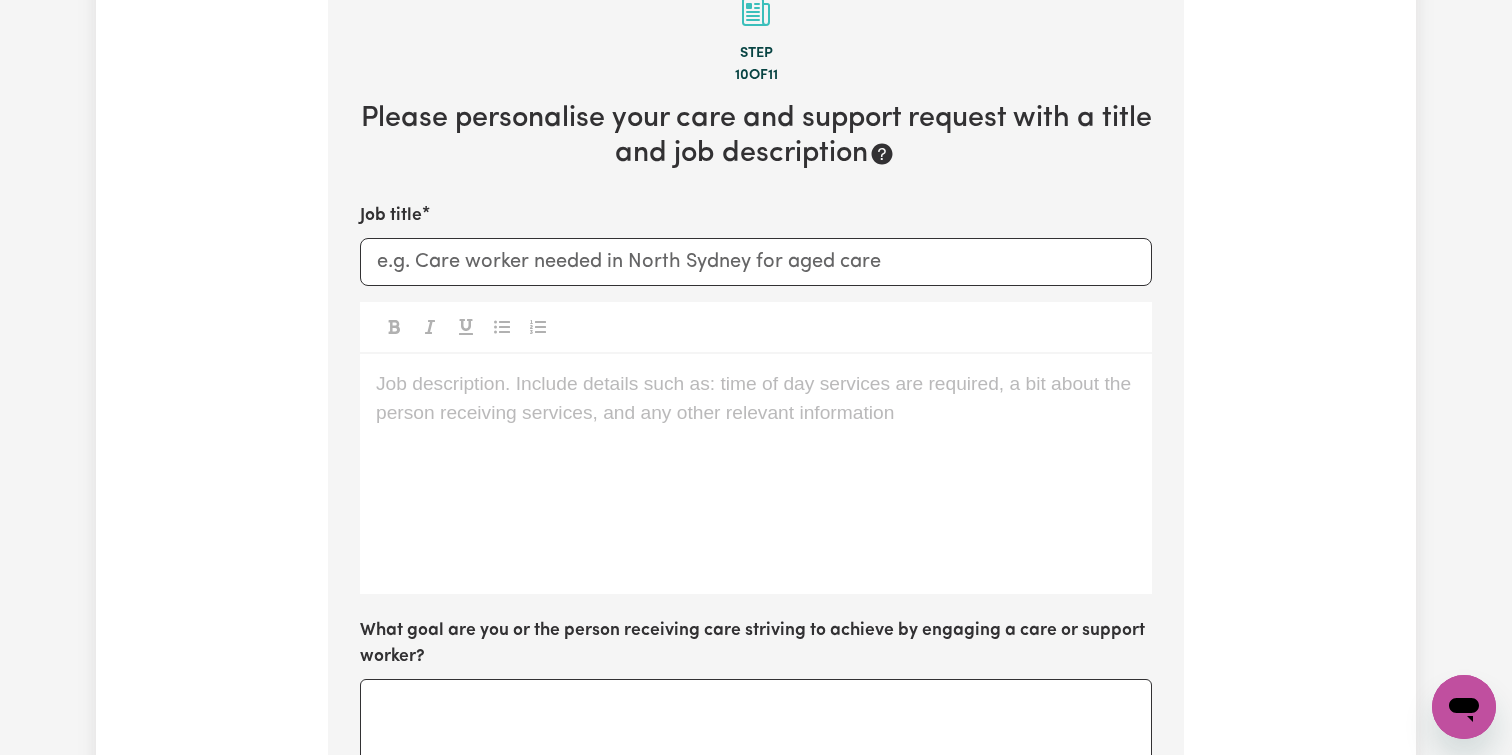 scroll, scrollTop: 474, scrollLeft: 0, axis: vertical 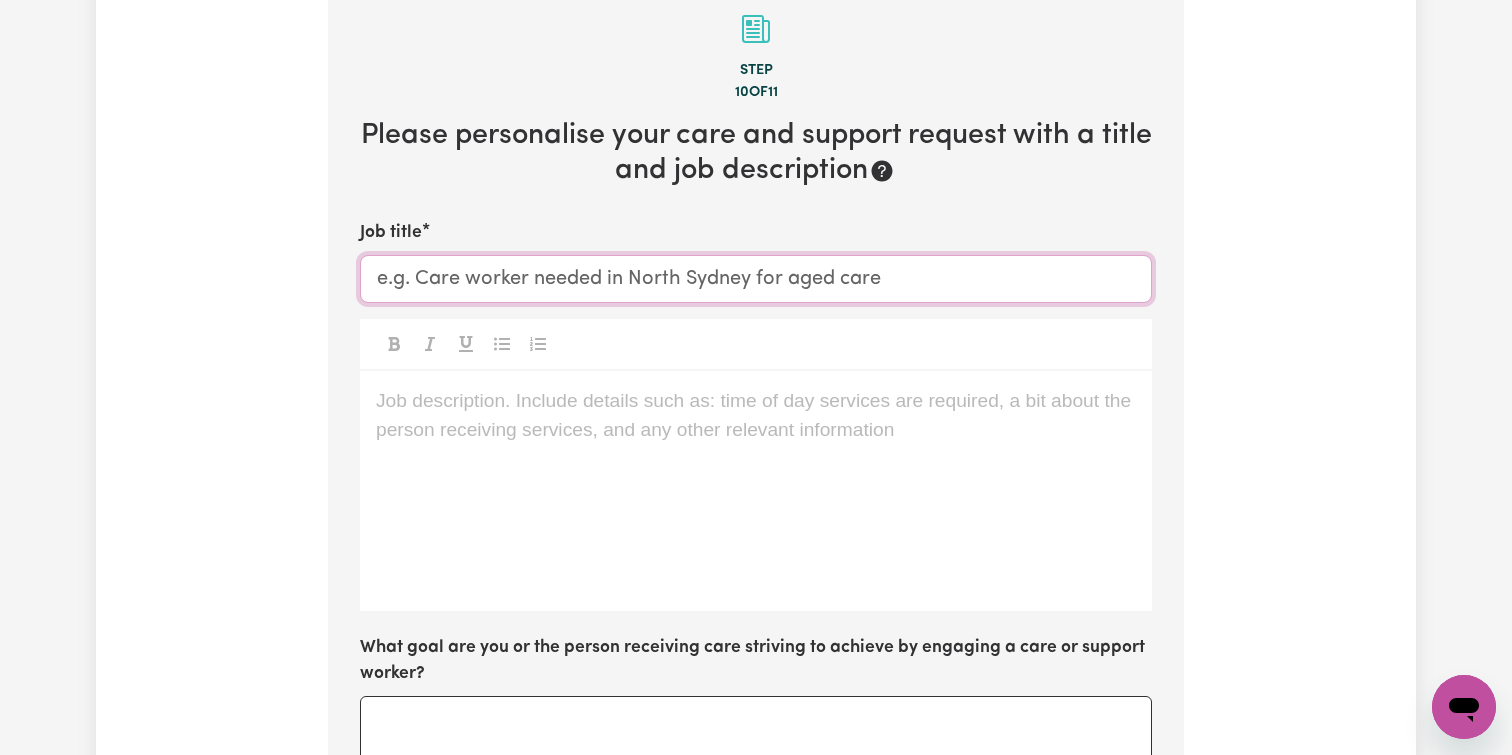click on "Job title" at bounding box center (756, 279) 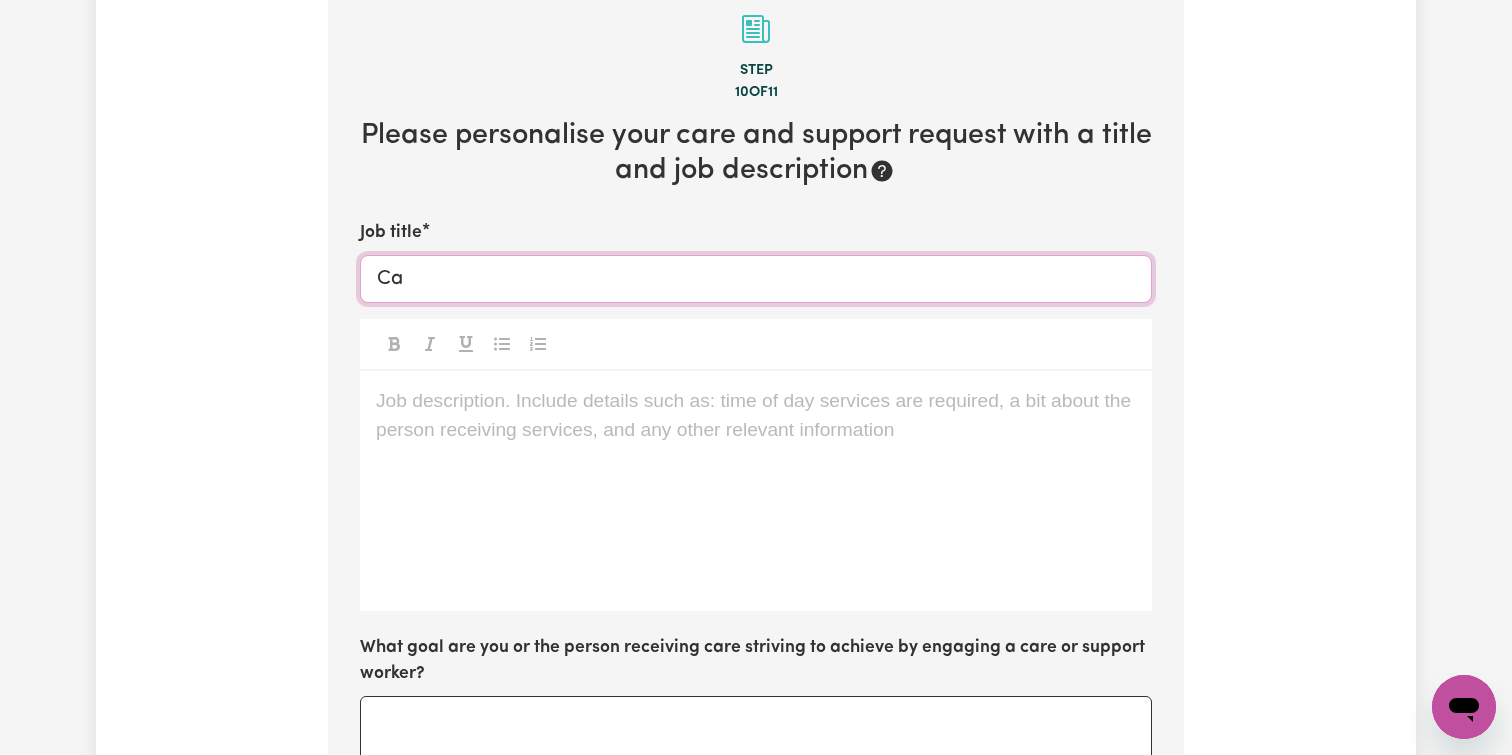 type on "C" 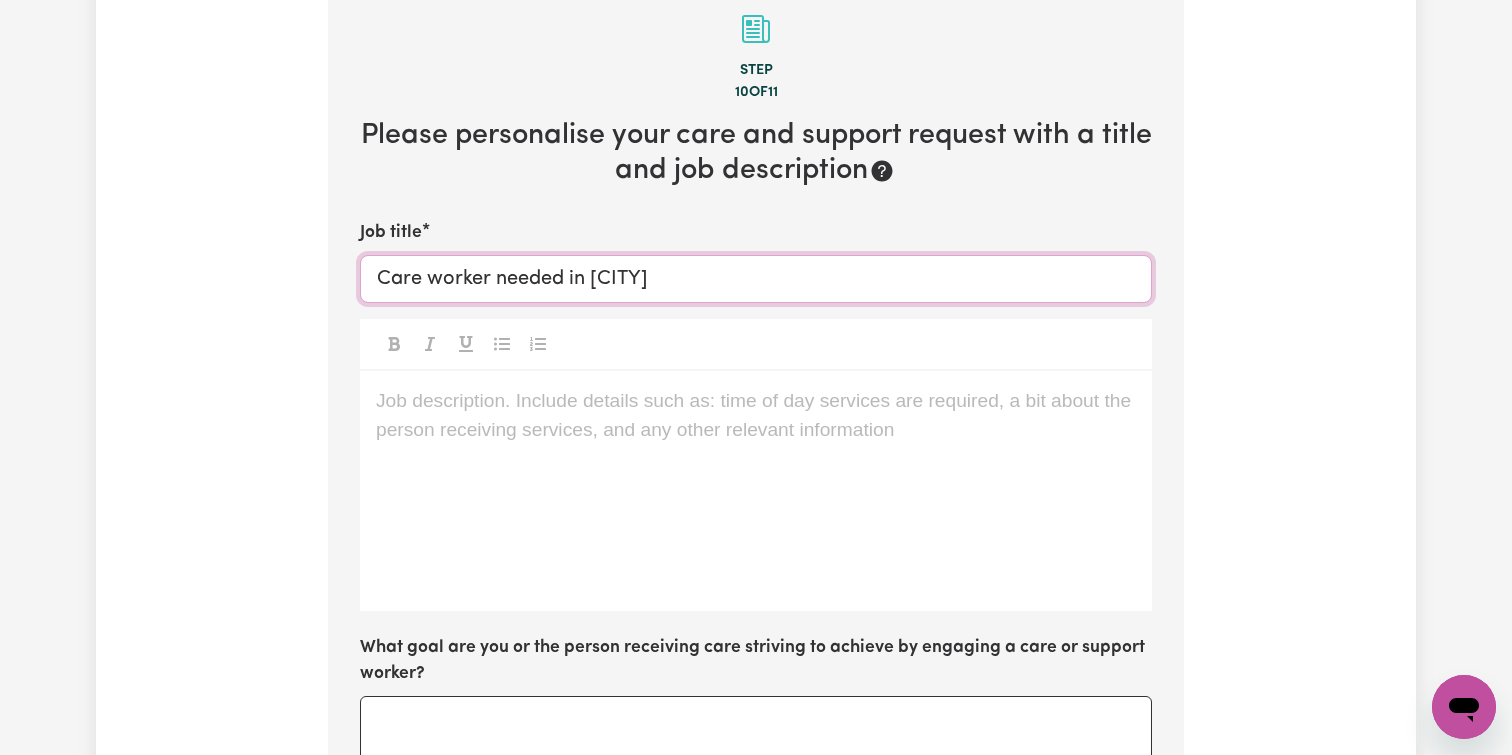type on "Care worker needed in [CITY]" 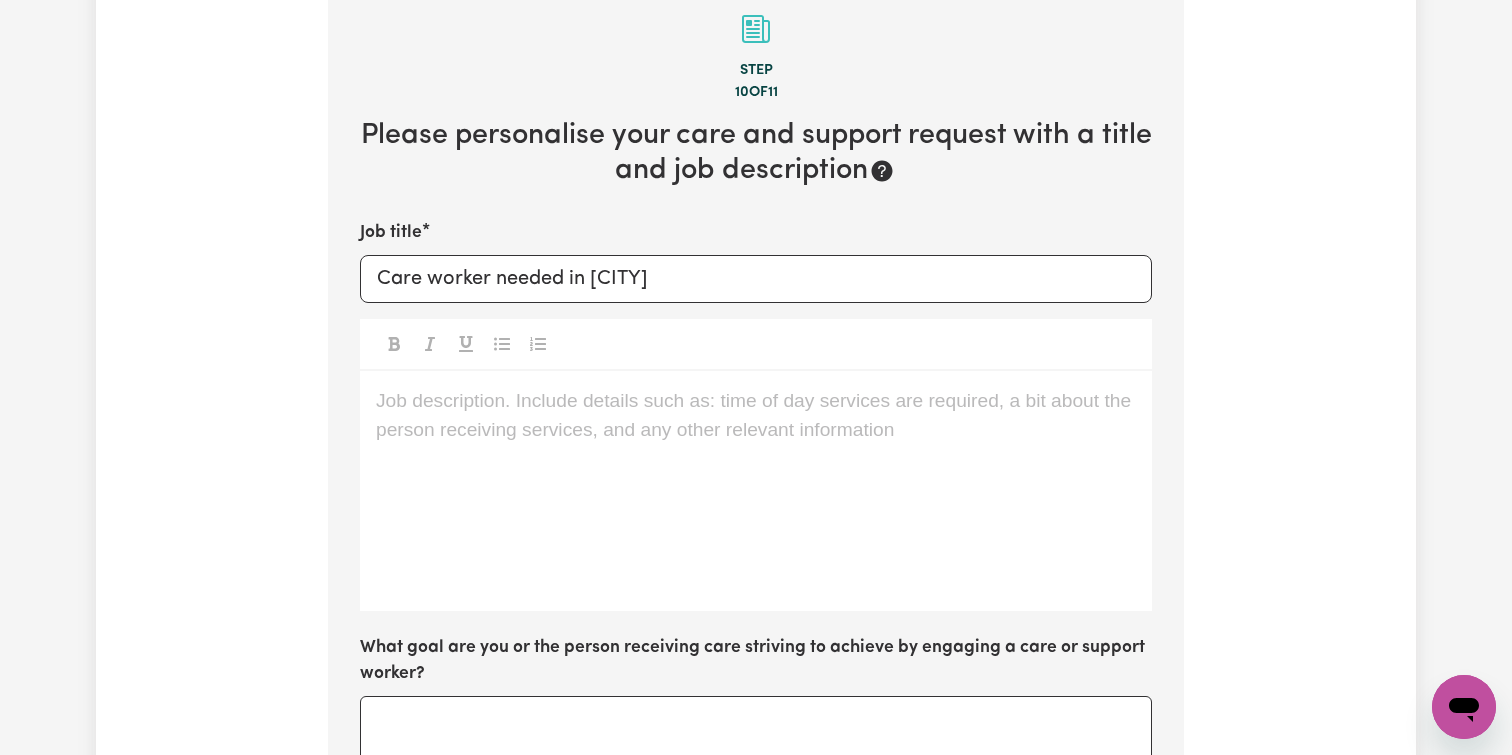 click on "Job description. Include details such as: time of day services are required, a bit about the person receiving services, and any other relevant information ﻿" at bounding box center (756, 401) 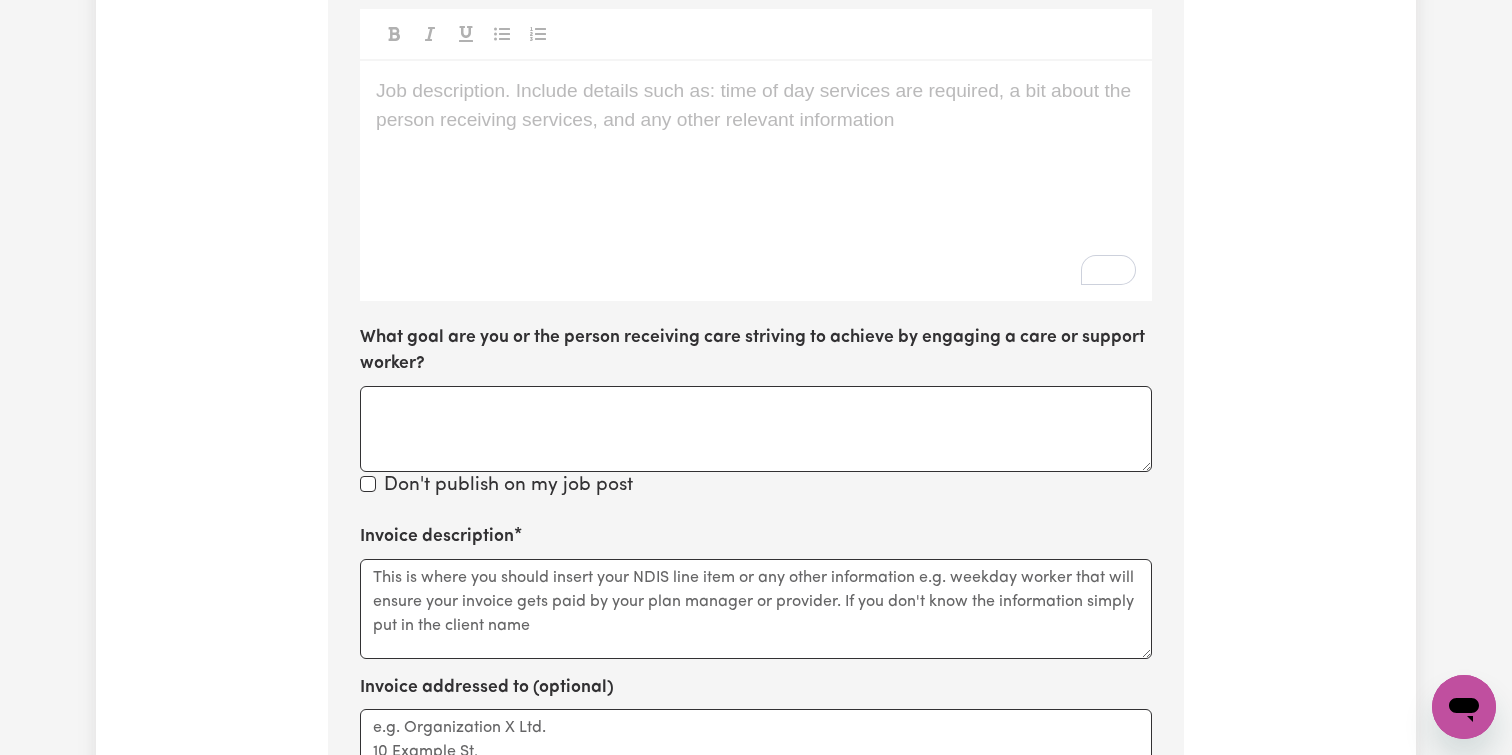 scroll, scrollTop: 787, scrollLeft: 0, axis: vertical 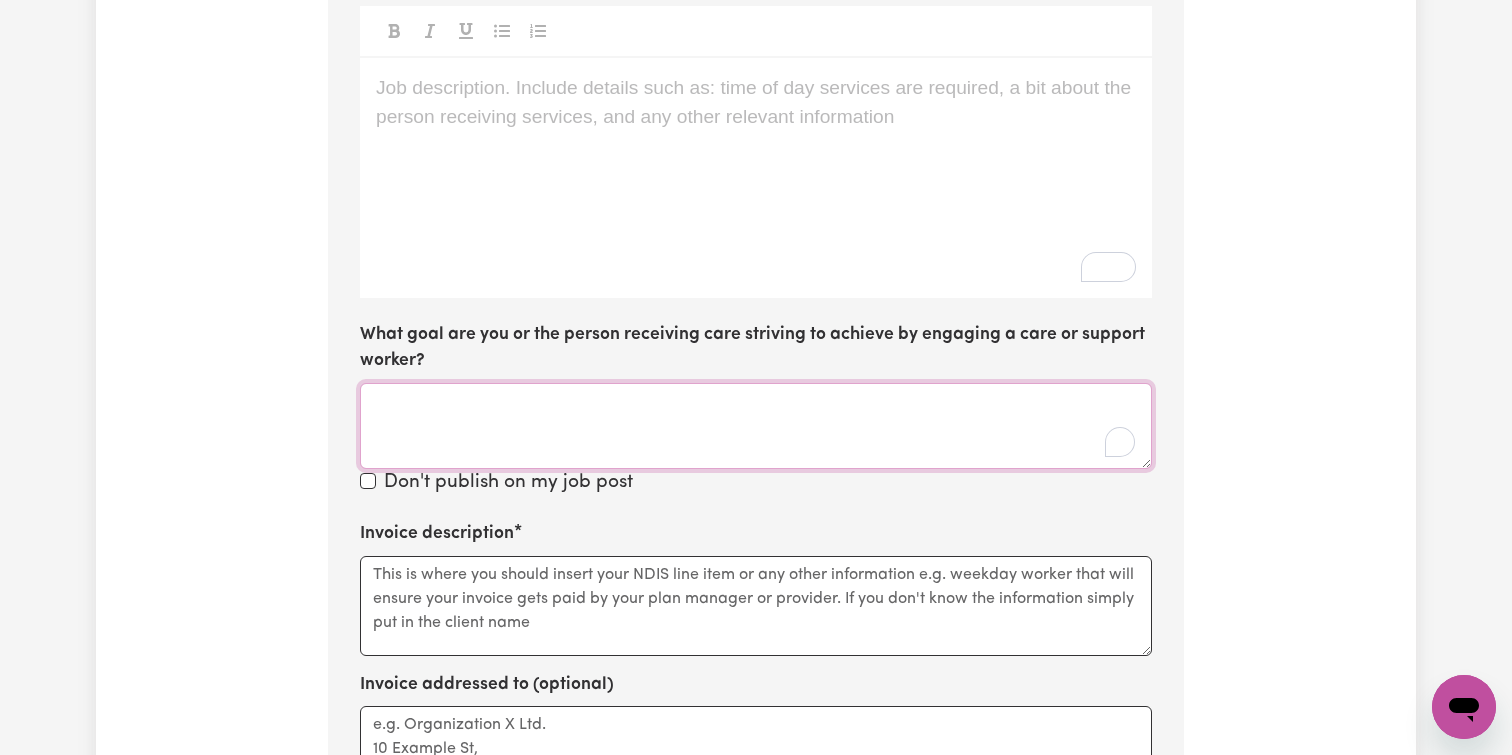 click on "What goal are you or the person receiving care striving to achieve by engaging a care or support worker?" at bounding box center (756, 426) 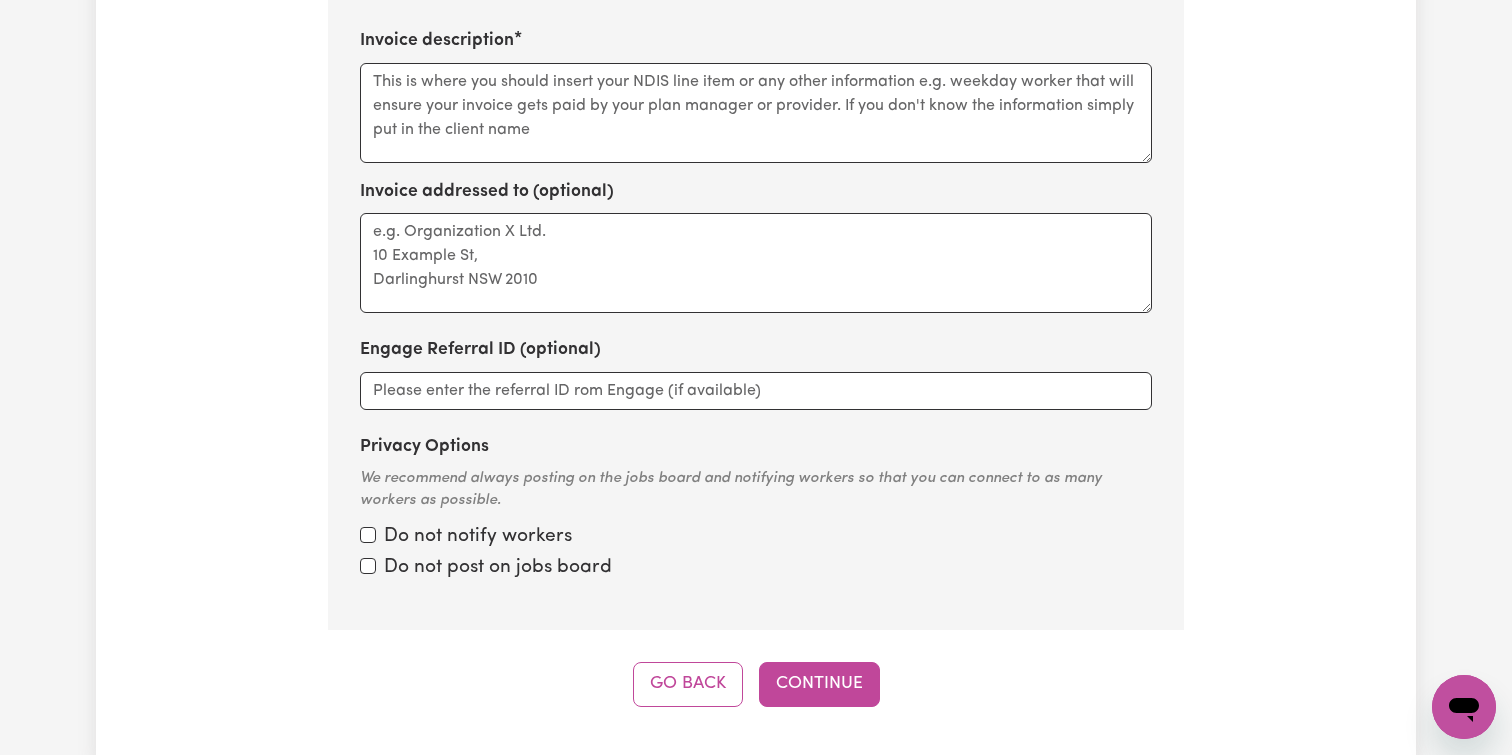scroll, scrollTop: 1296, scrollLeft: 0, axis: vertical 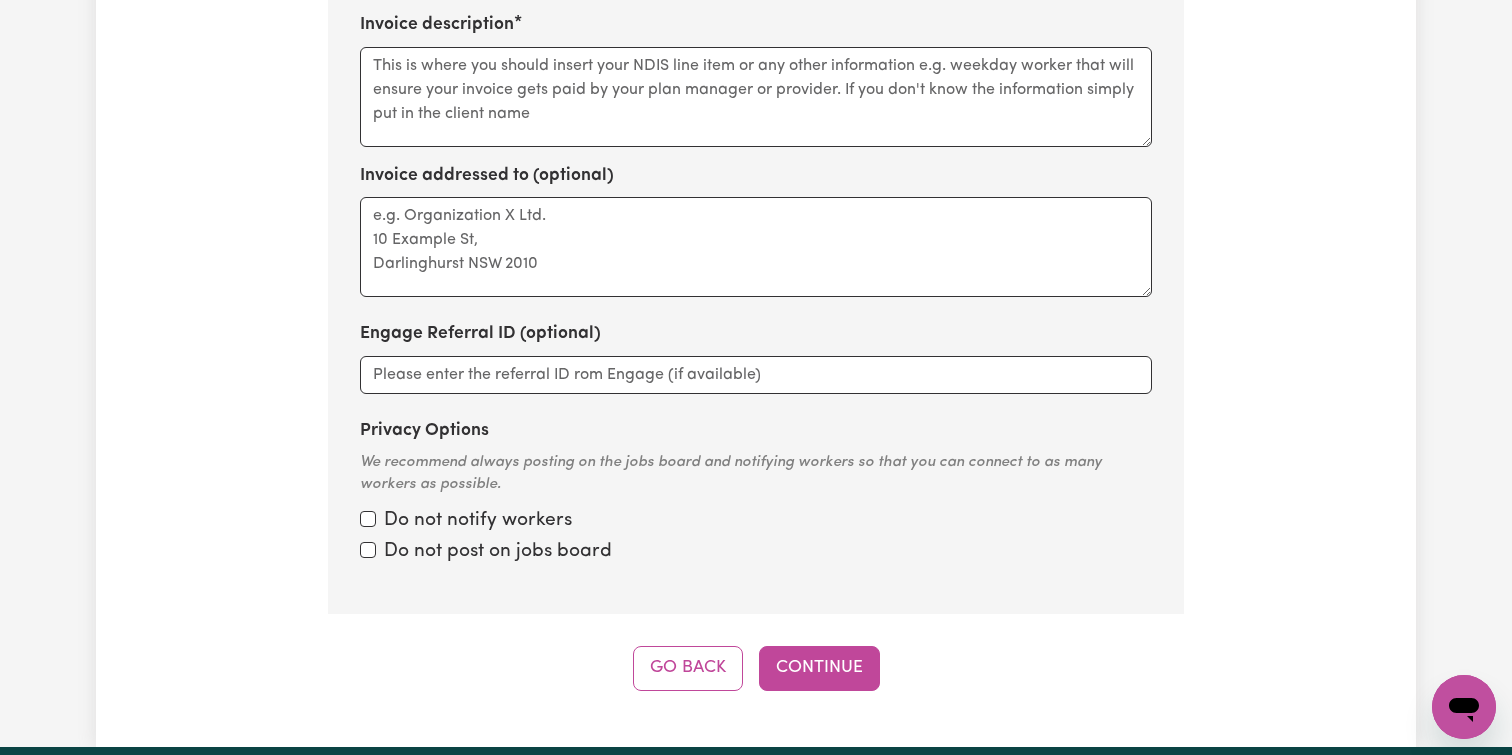 click on "Tell us your care and support requirements Welcome to Careseekers. We are excited to help you find the support you need. To start your job post and connect to workers, please answer the questions below. The Careseekers Platform is a community of thousands of workers from culturally and linguistically diverse backgrounds and various levels of experience and qualifications. Step 10  of  11 Please personalise your care and support request with a title and job description Job title Care worker needed in Cabramatta Job description. Include details such as: time of day services are required, a bit about the person receiving services, and any other relevant information ﻿ What goal are you or the person receiving care striving to achieve by engaging a care or support worker? Don't publish on my job post Invoice description Invoice addressed to (optional) Engage Referral ID (optional) Privacy Options Do not notify workers Do not post on jobs board Go Back Continue" at bounding box center (756, -240) 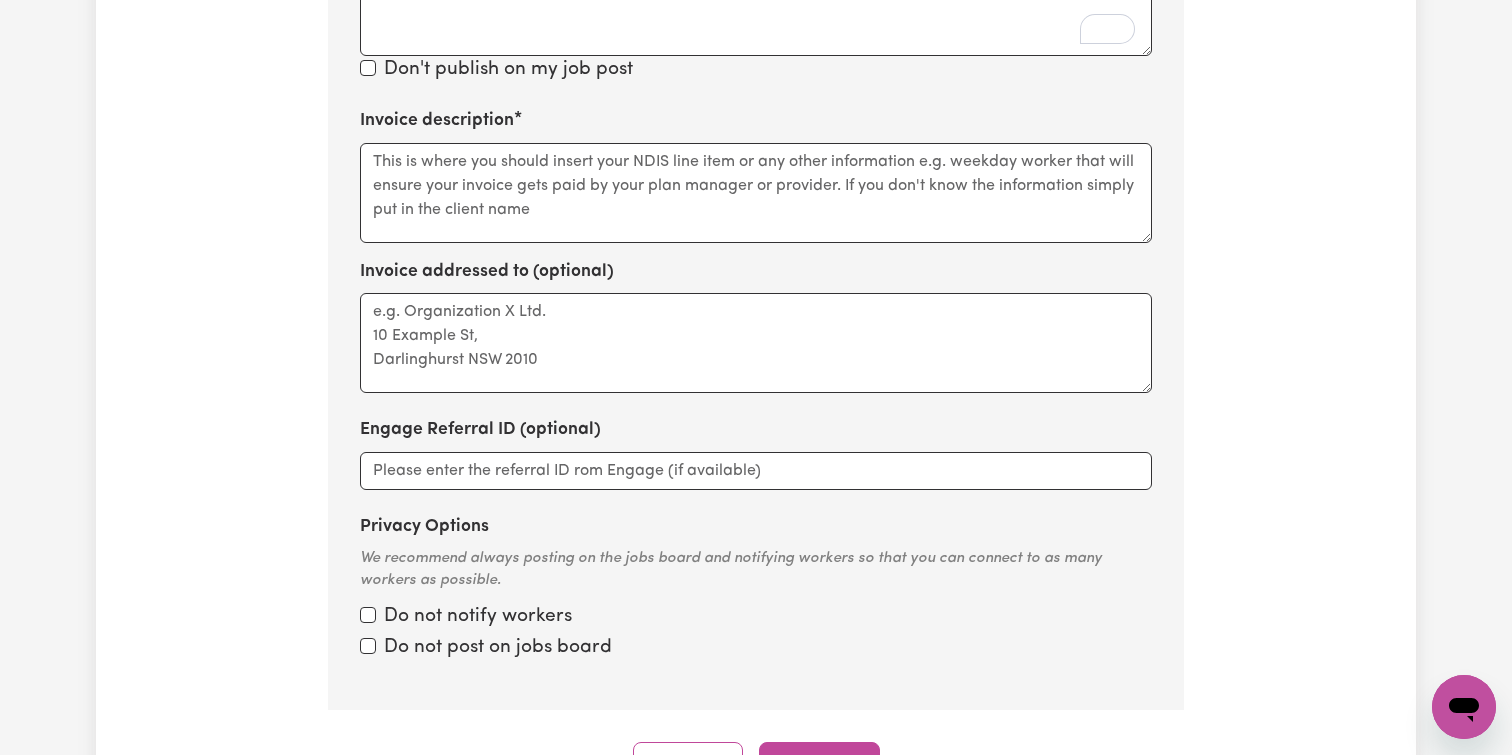 scroll, scrollTop: 1278, scrollLeft: 0, axis: vertical 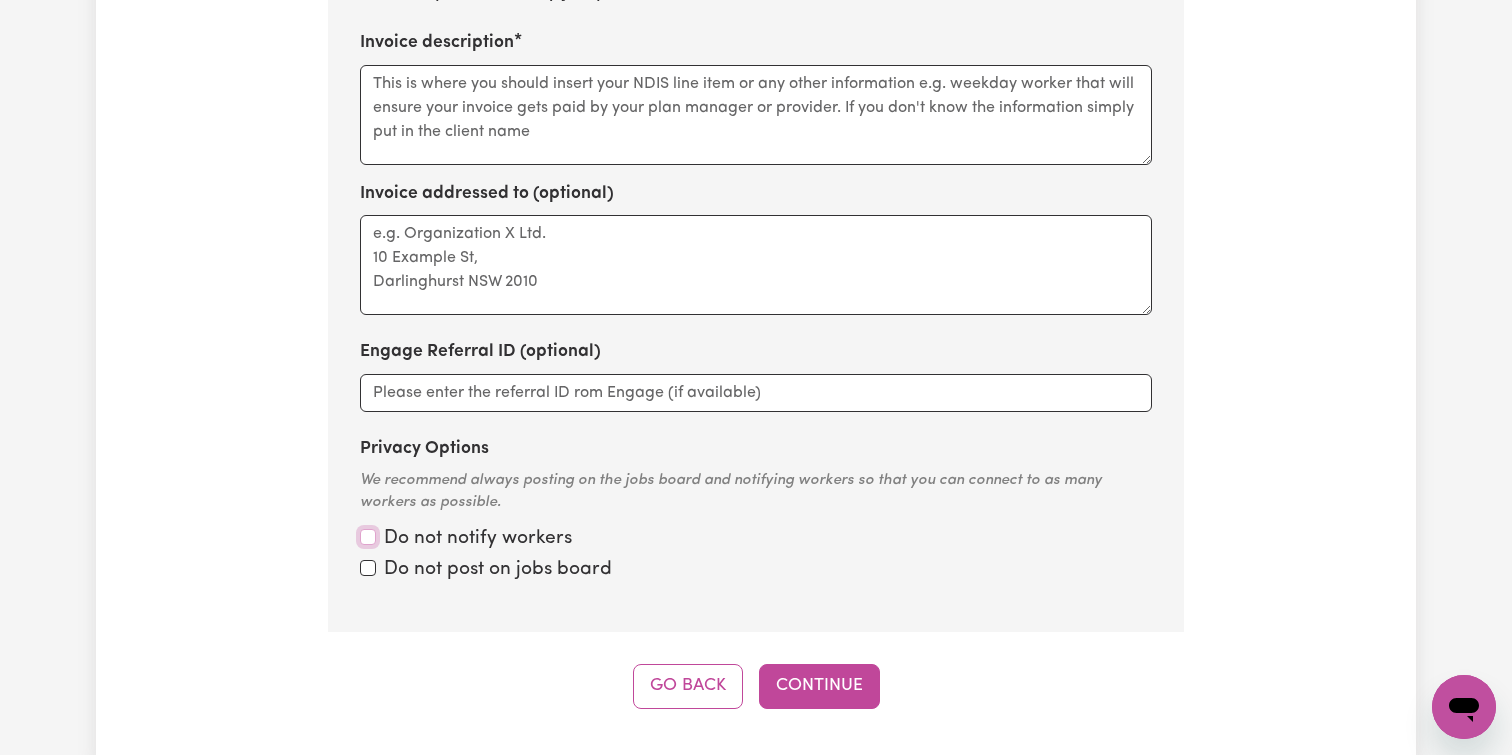 click on "Privacy Options" at bounding box center (368, 537) 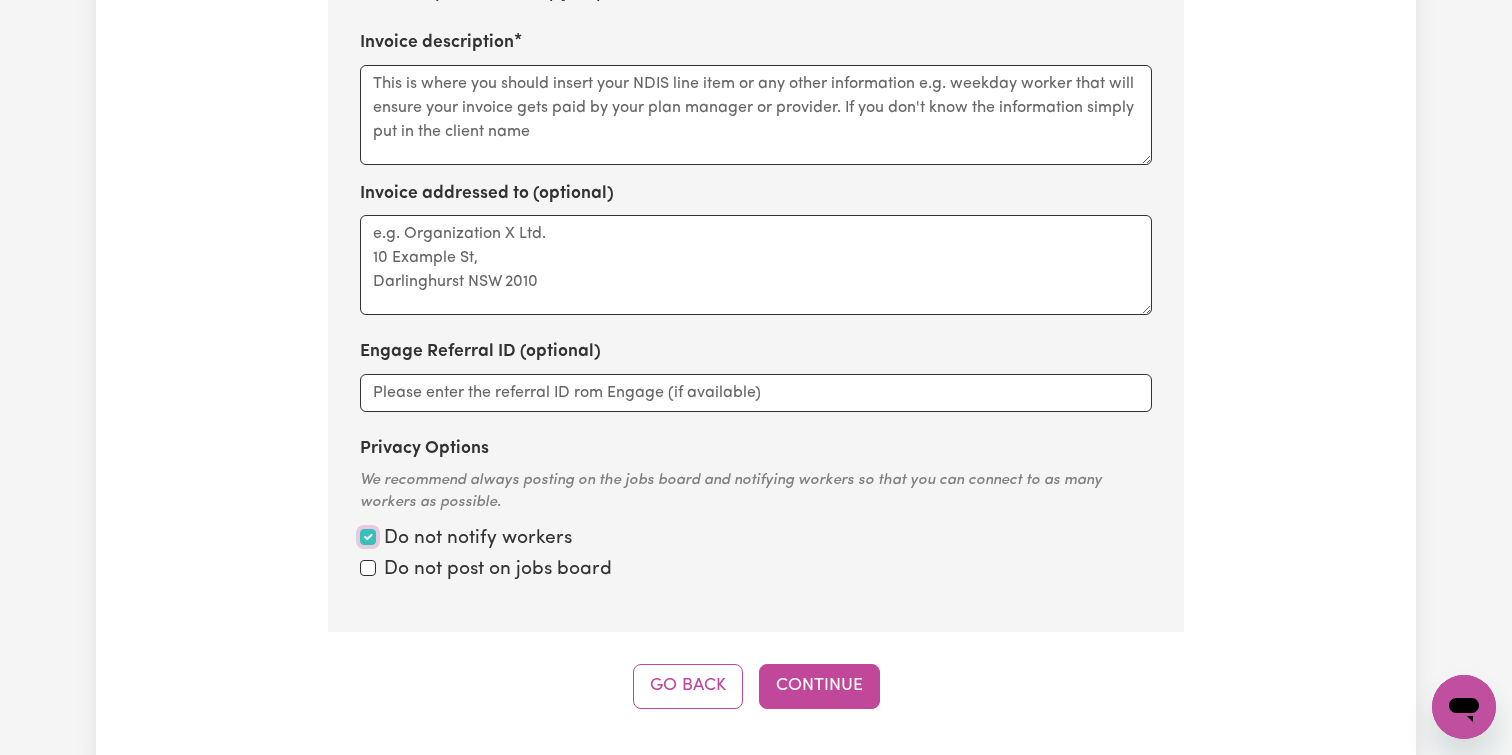checkbox on "true" 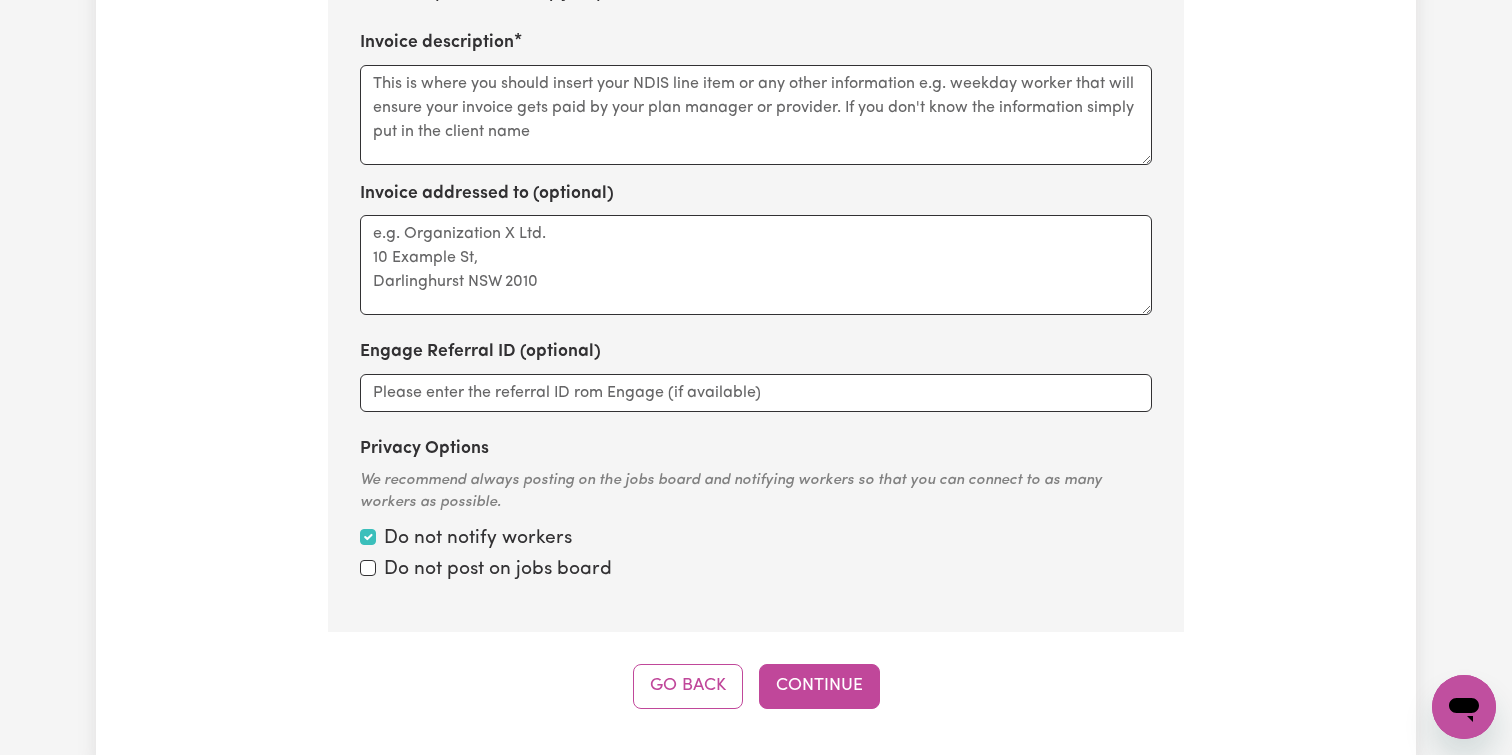 click on "Do not post on jobs board" at bounding box center (756, 570) 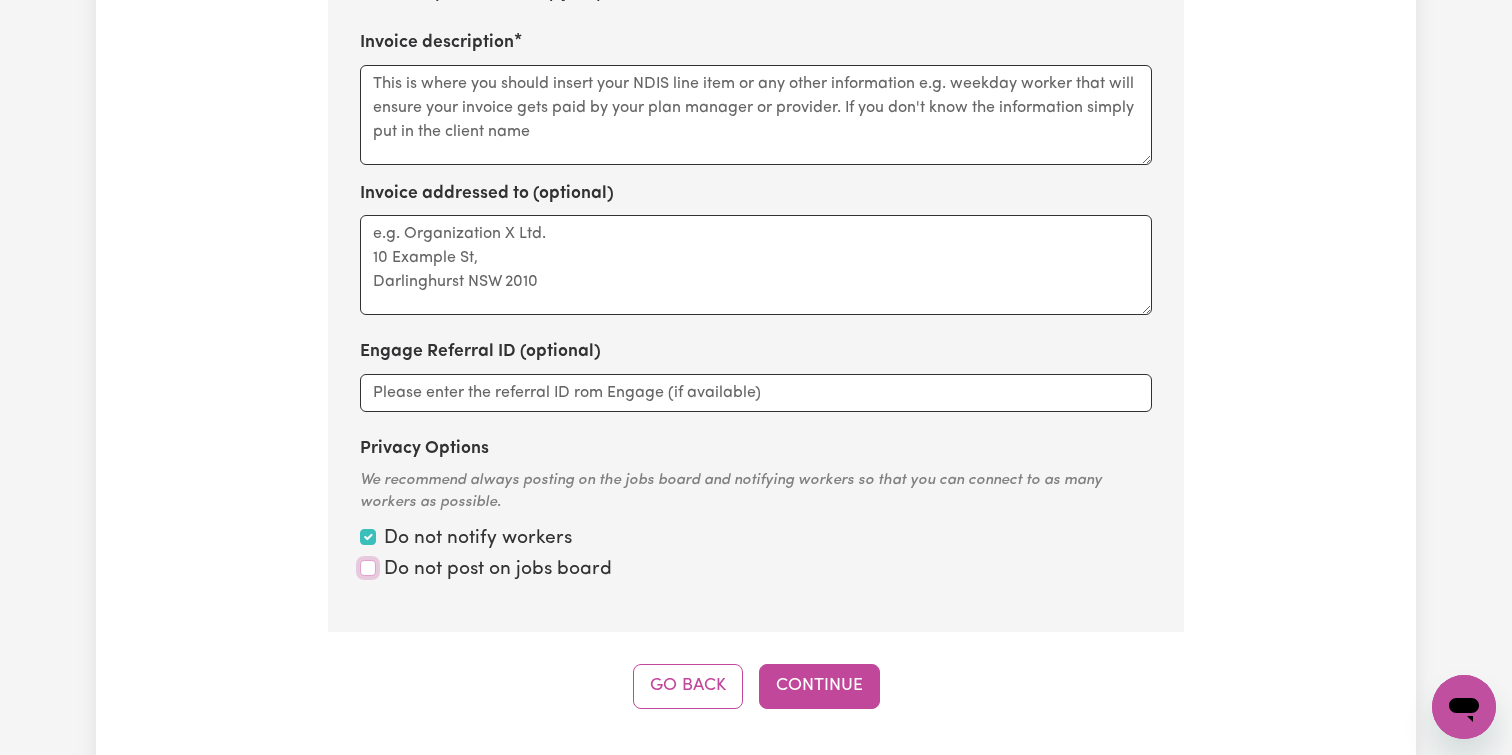 click on "Privacy Options" at bounding box center (368, 537) 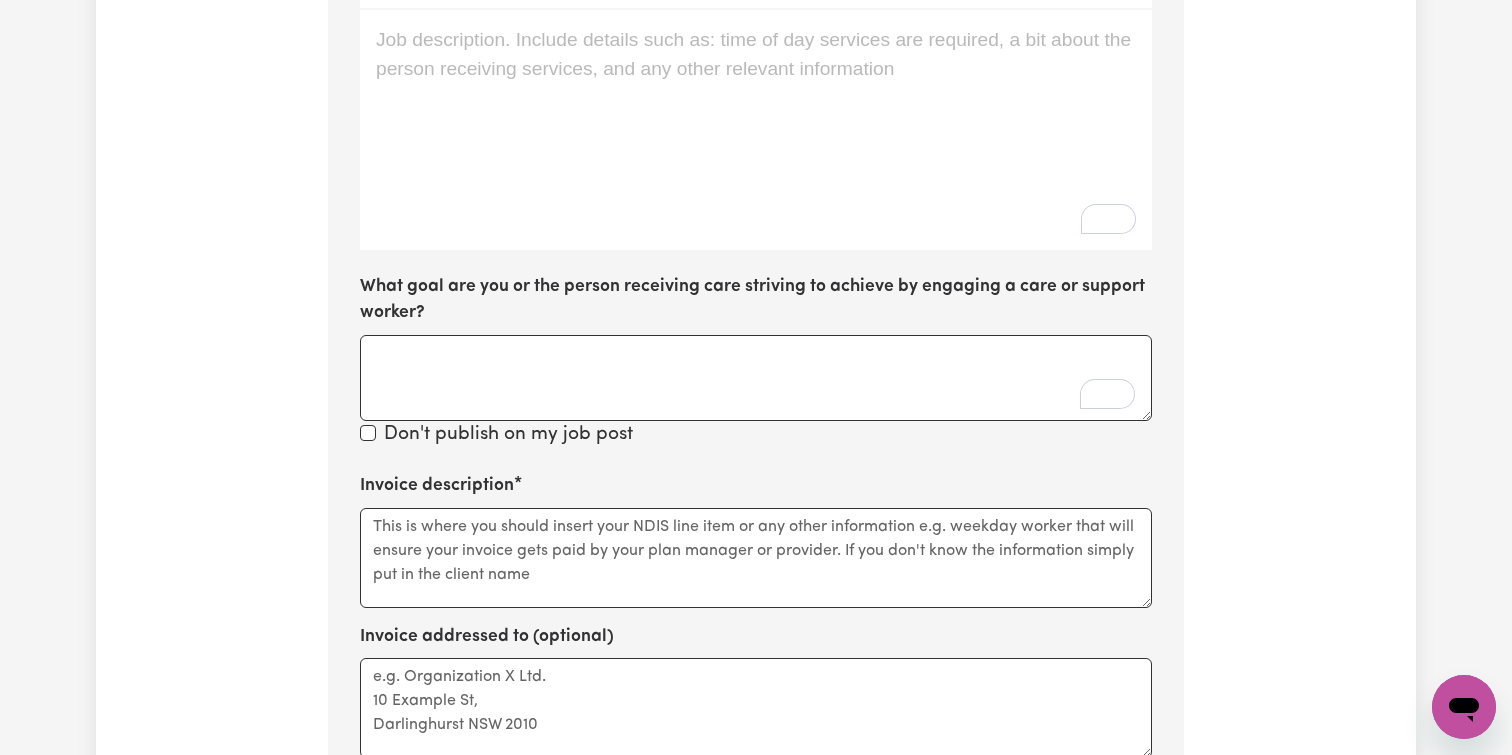 scroll, scrollTop: 650, scrollLeft: 0, axis: vertical 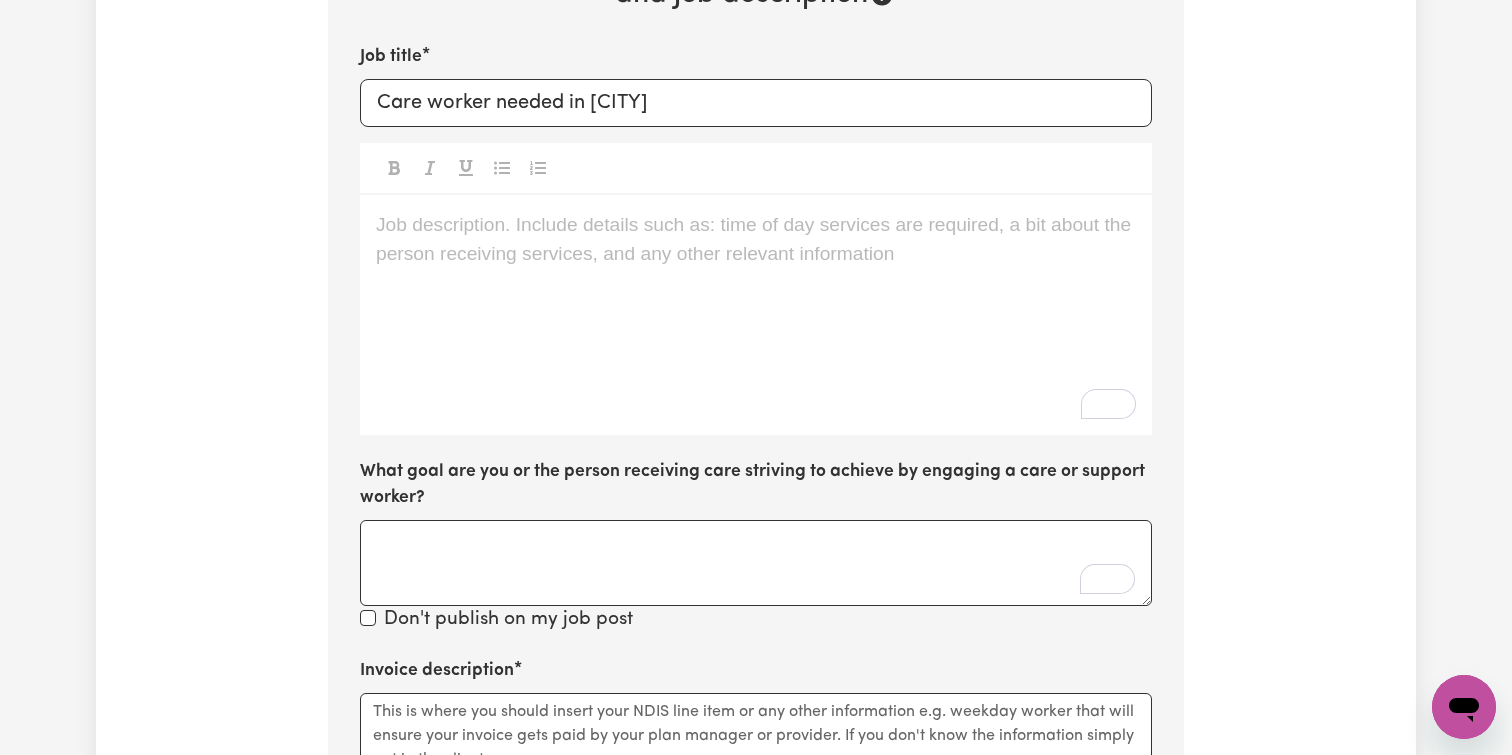 click on "Job description. Include details such as: time of day services are required, a bit about the person receiving services, and any other relevant information ﻿" at bounding box center (756, 225) 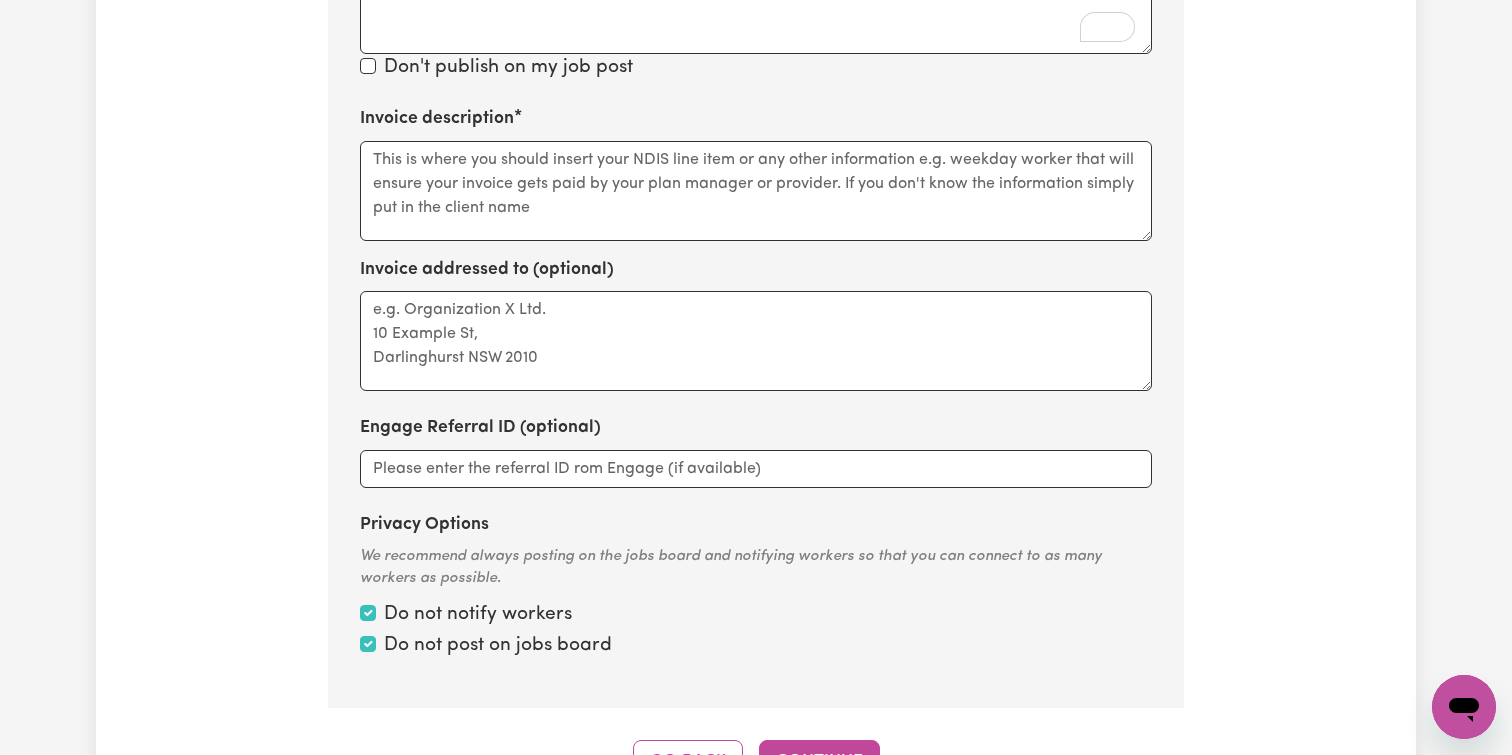 scroll, scrollTop: 1765, scrollLeft: 0, axis: vertical 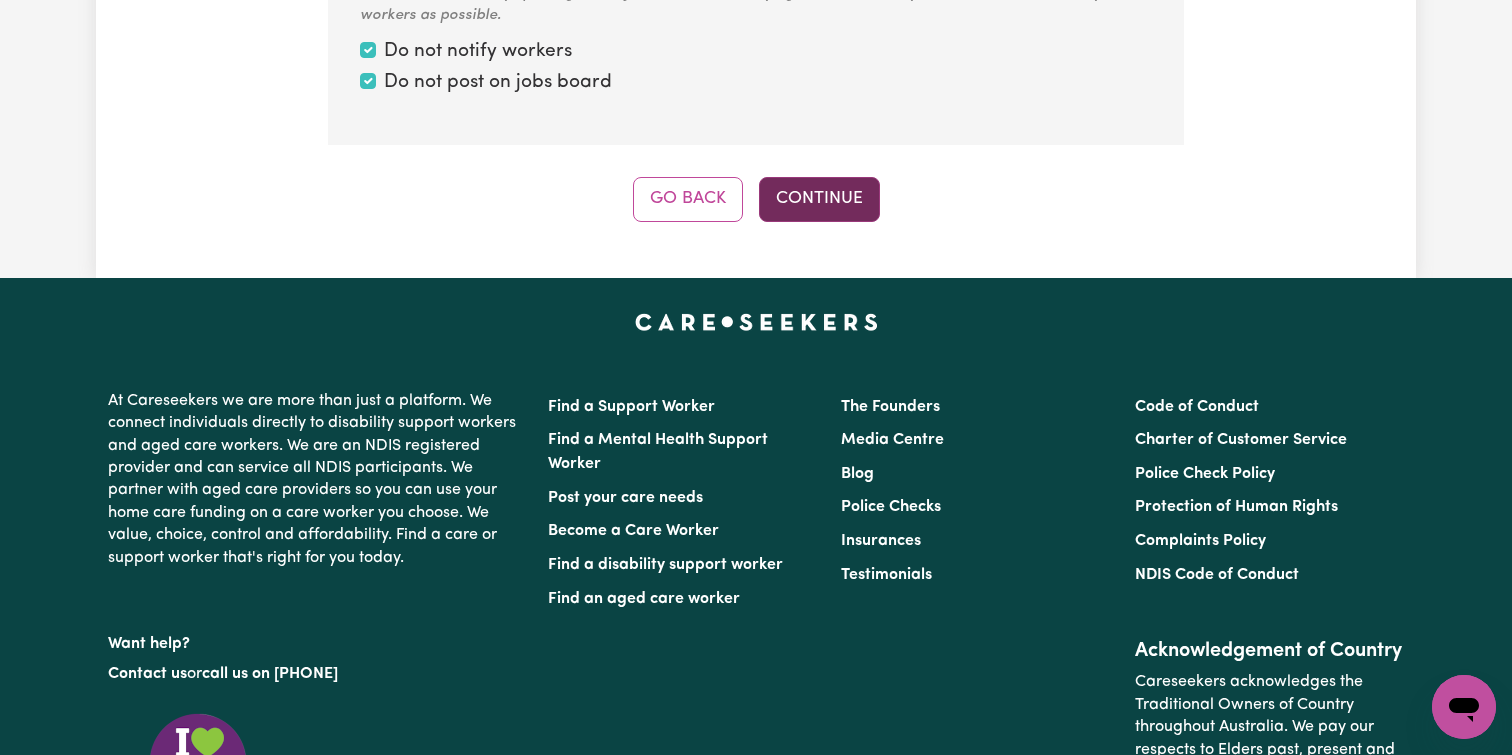 click on "Continue" at bounding box center [819, 199] 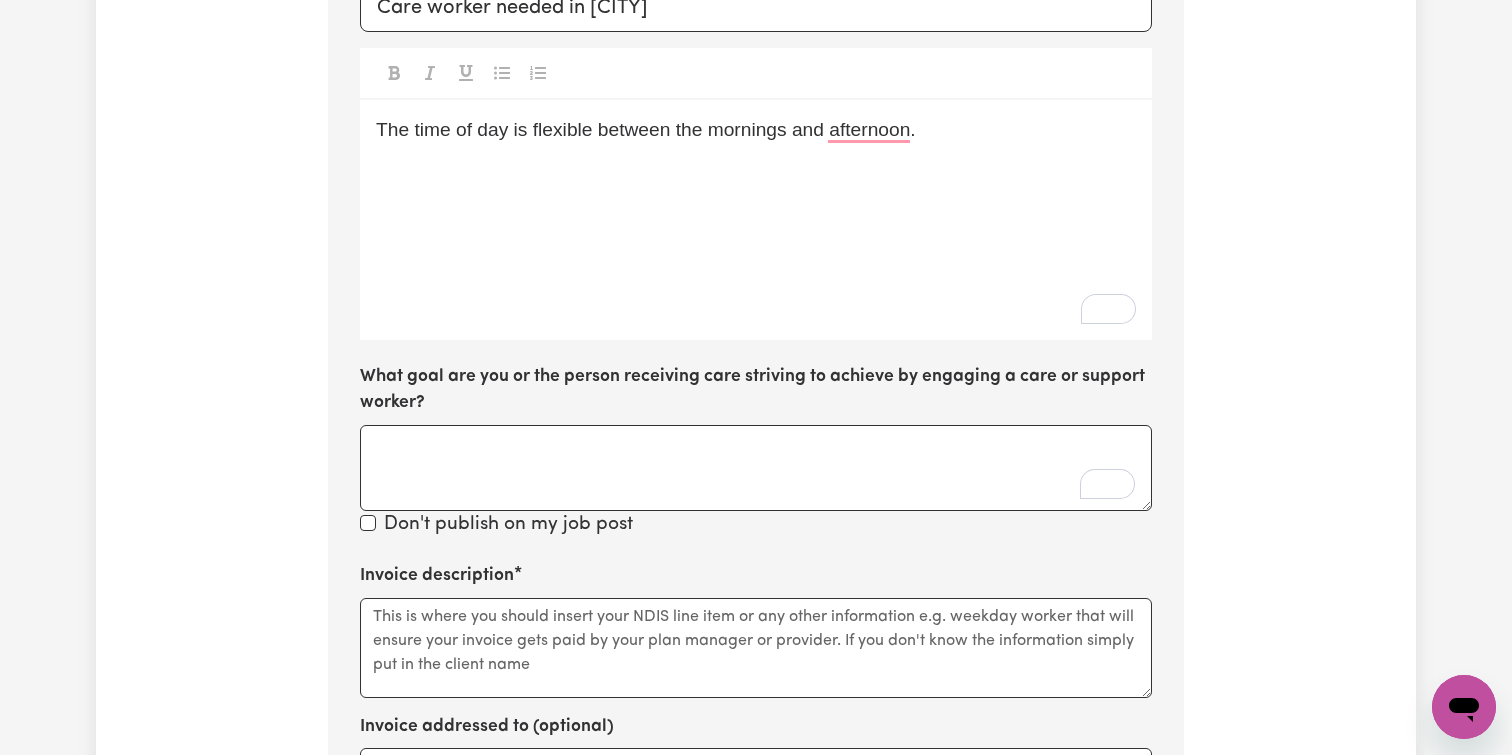 scroll, scrollTop: 736, scrollLeft: 0, axis: vertical 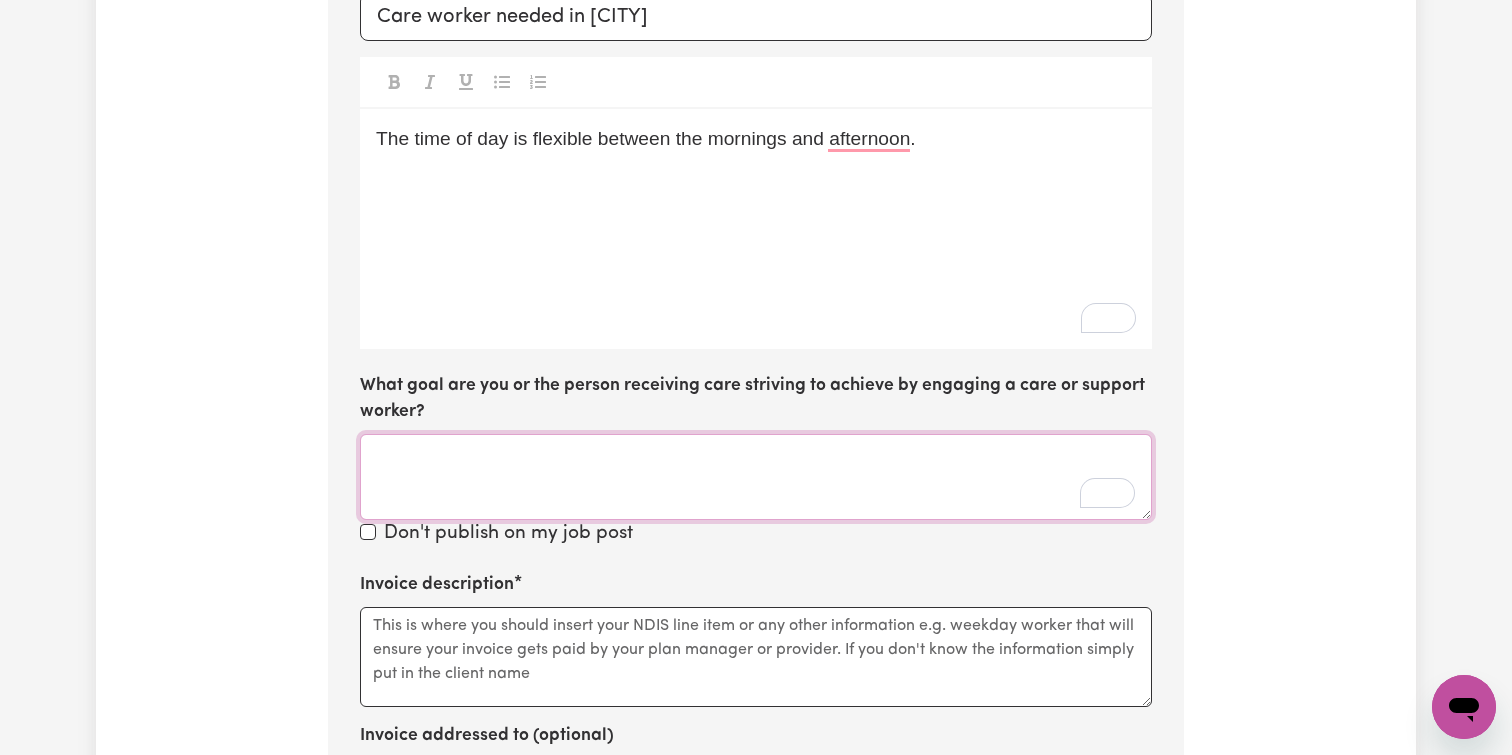 click on "What goal are you or the person receiving care striving to achieve by engaging a care or support worker?" at bounding box center [756, 477] 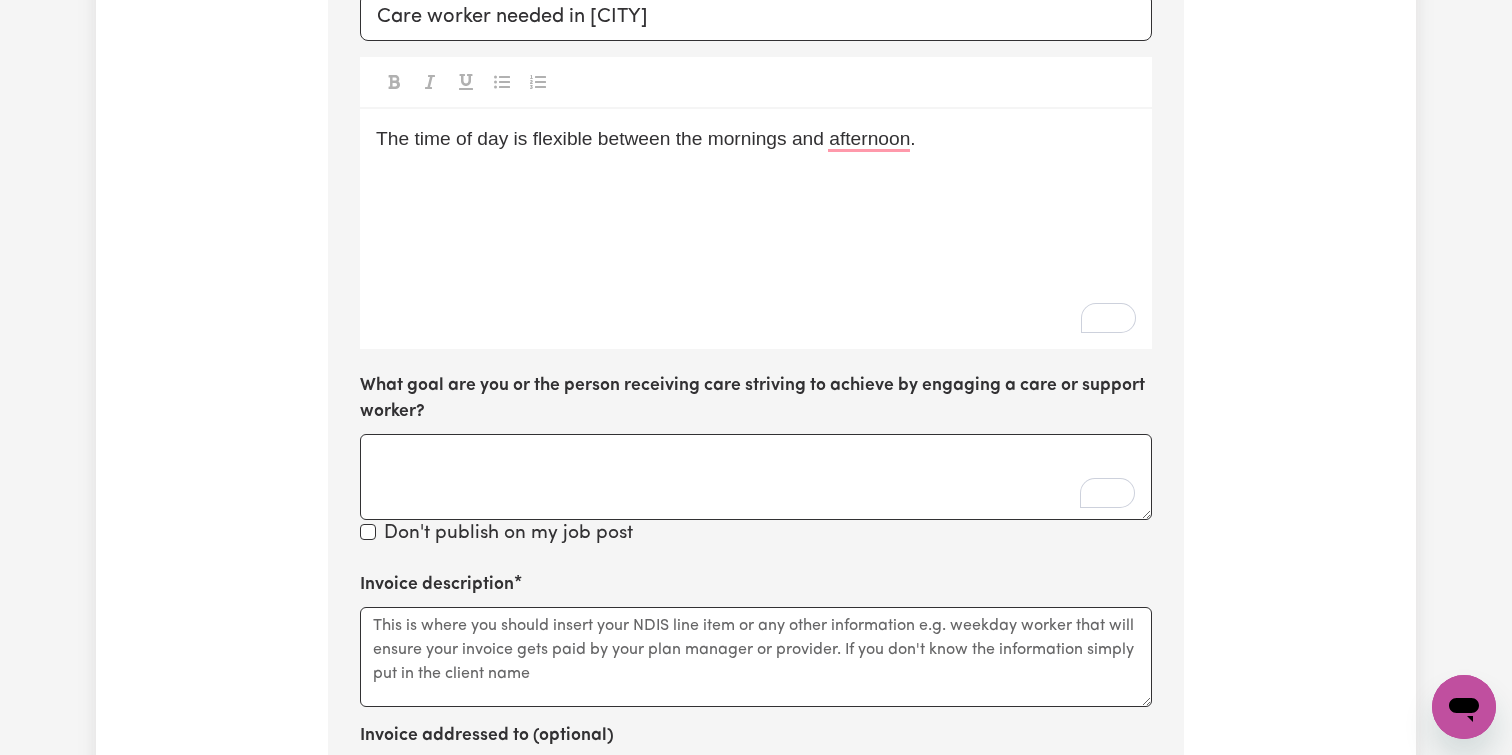 click on "What goal are you or the person receiving care striving to achieve by engaging a care or support worker?" at bounding box center (756, 399) 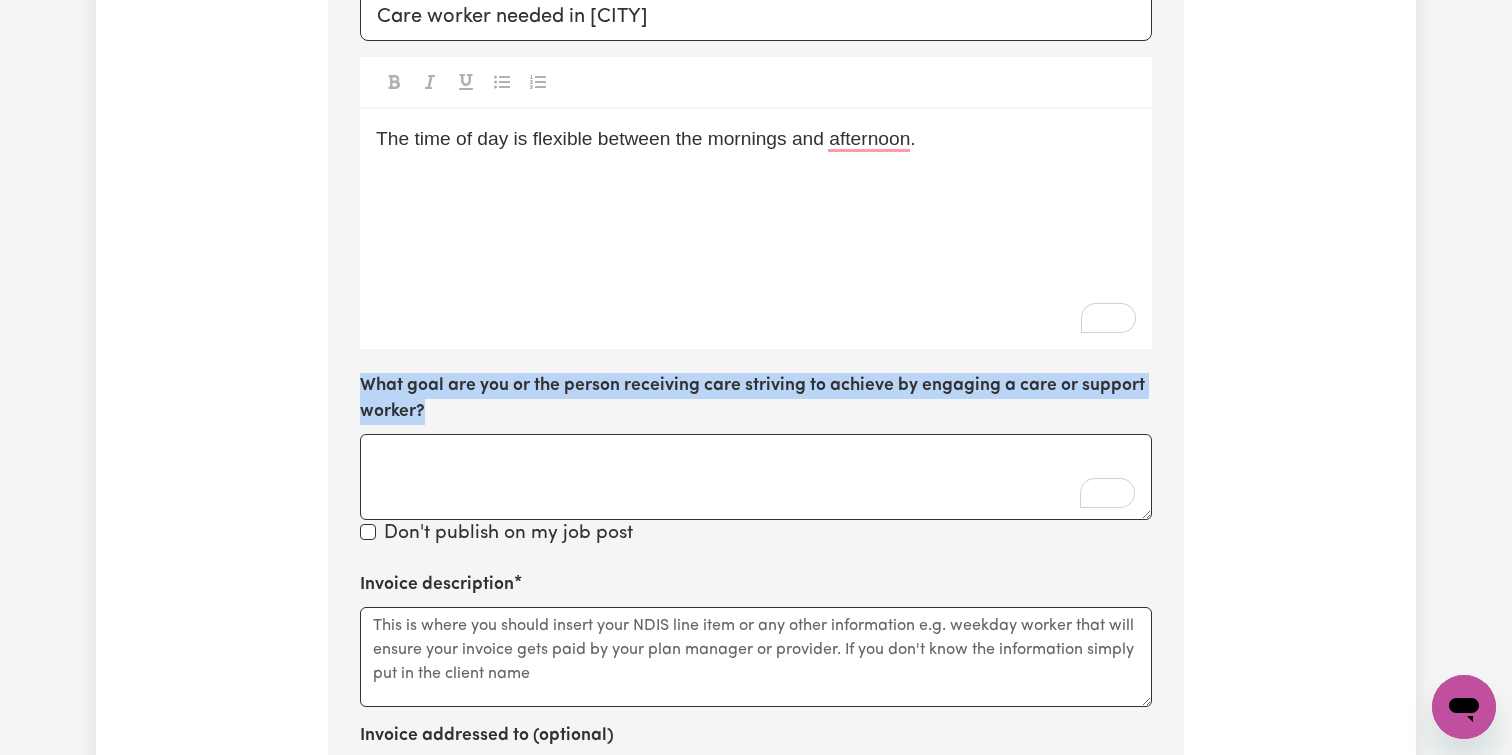 click on "What goal are you or the person receiving care striving to achieve by engaging a care or support worker?" at bounding box center [756, 399] 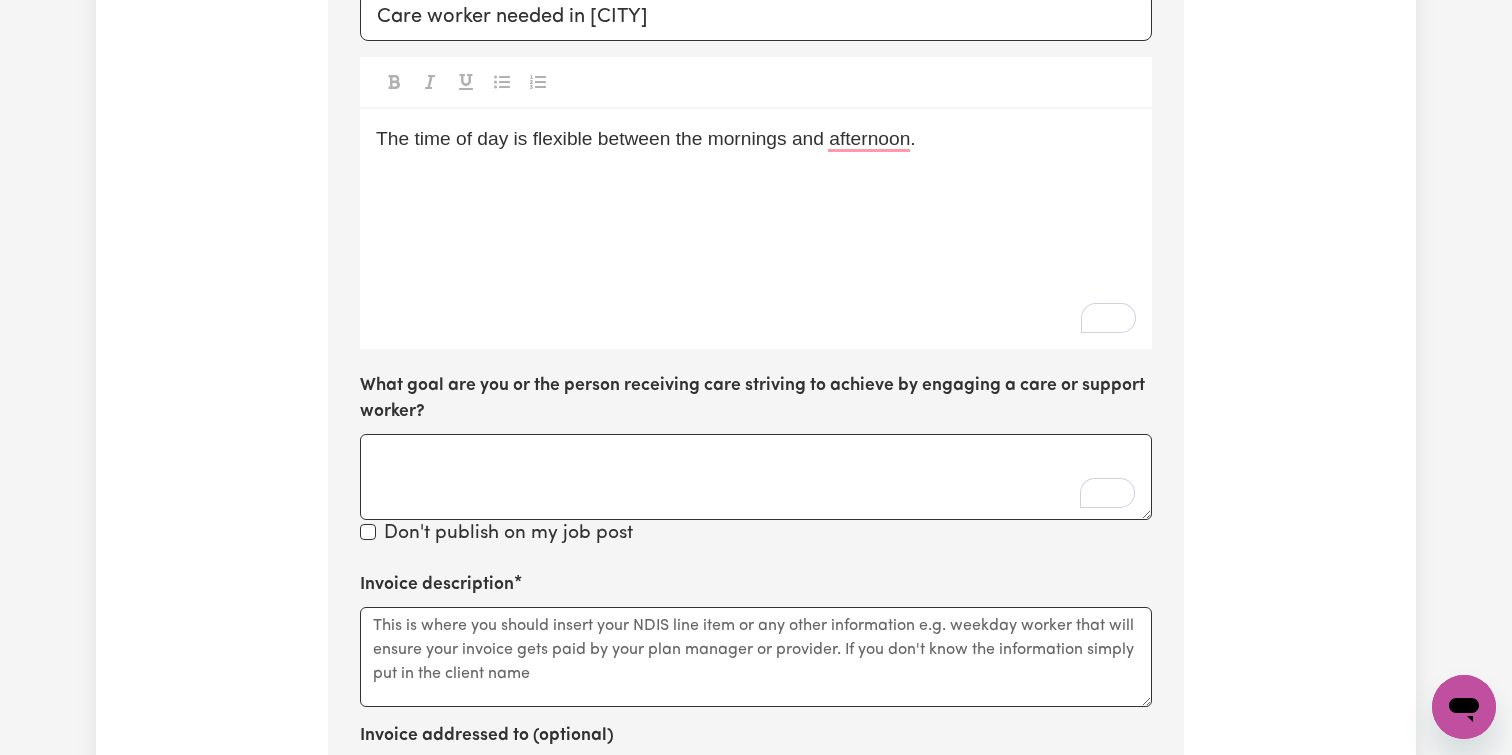 click on "What goal are you or the person receiving care striving to achieve by engaging a care or support worker?" at bounding box center [756, 399] 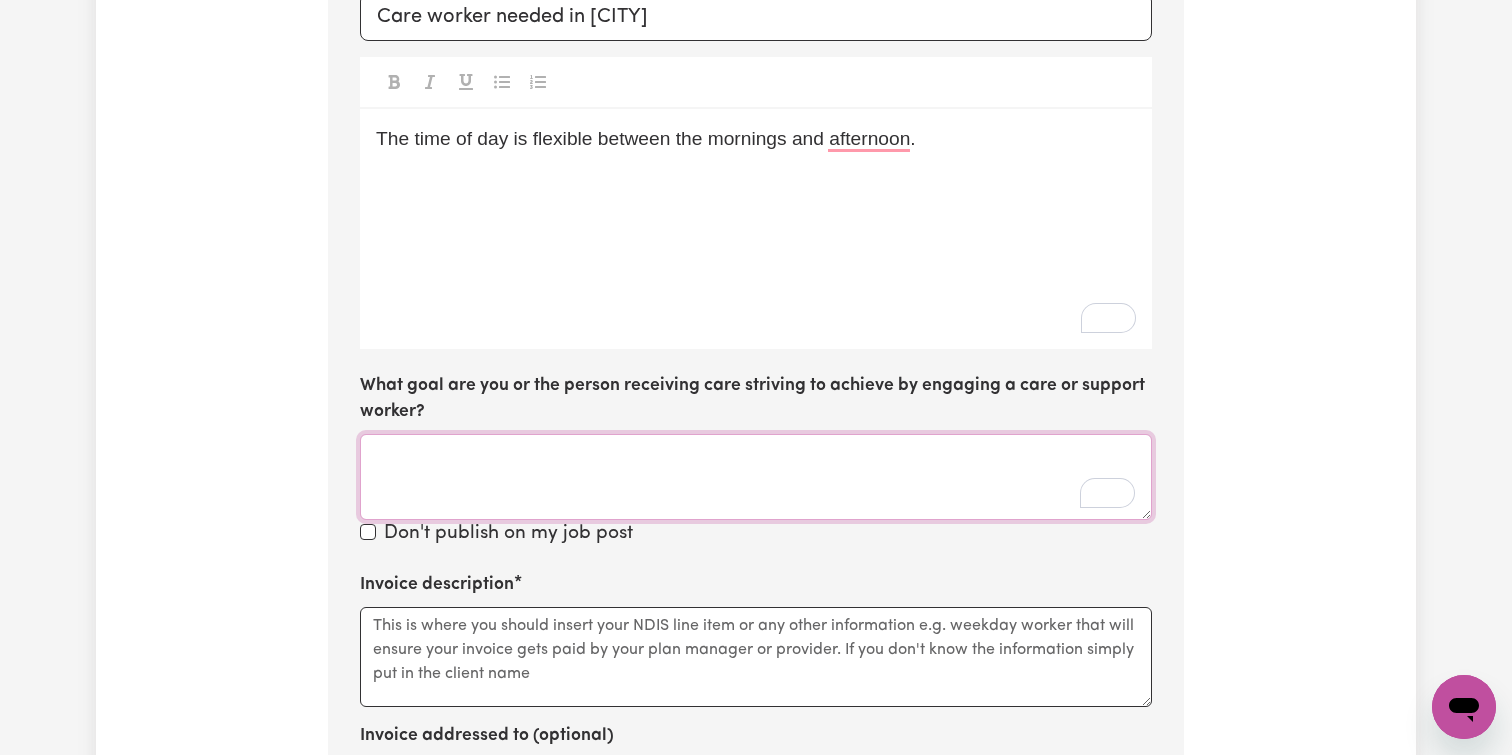click on "What goal are you or the person receiving care striving to achieve by engaging a care or support worker?" at bounding box center (756, 477) 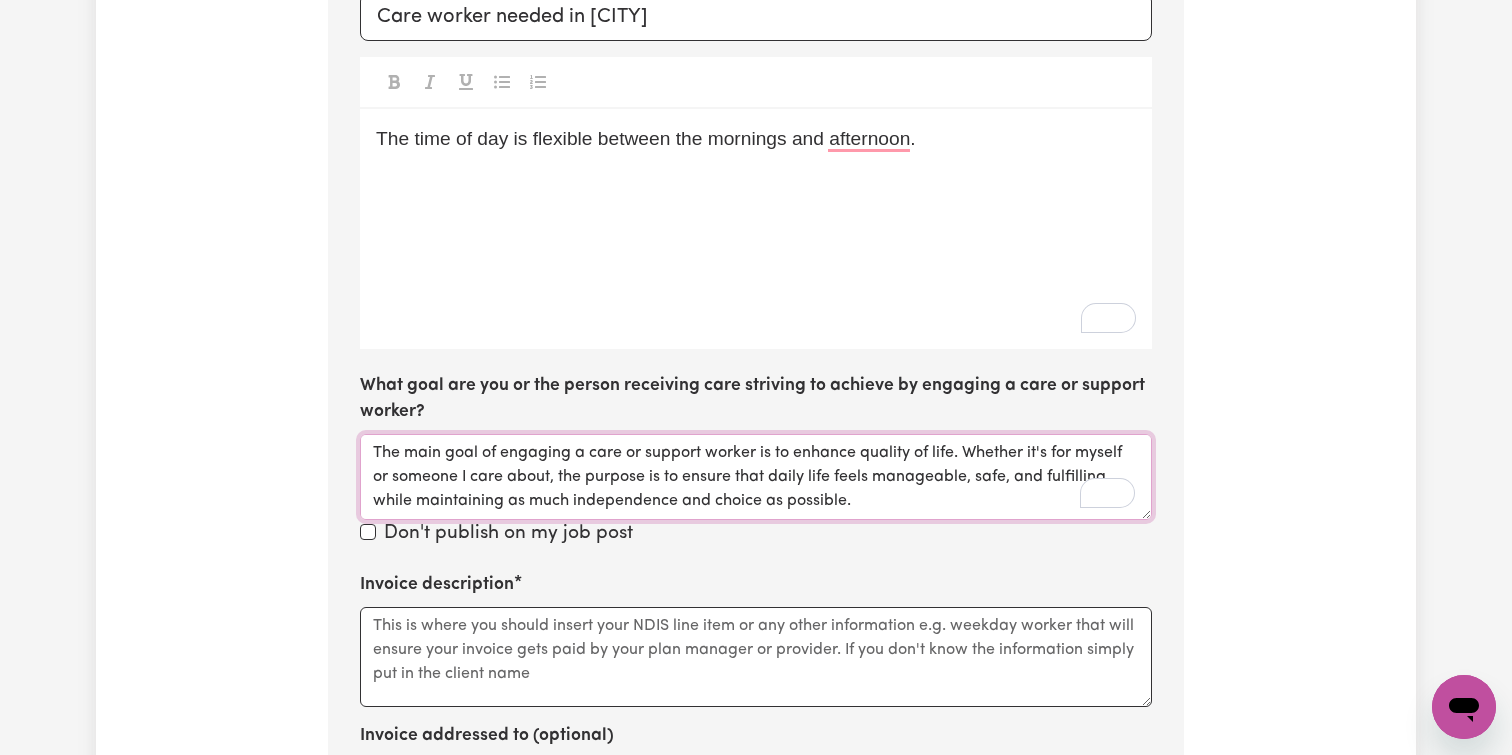 scroll, scrollTop: 182, scrollLeft: 0, axis: vertical 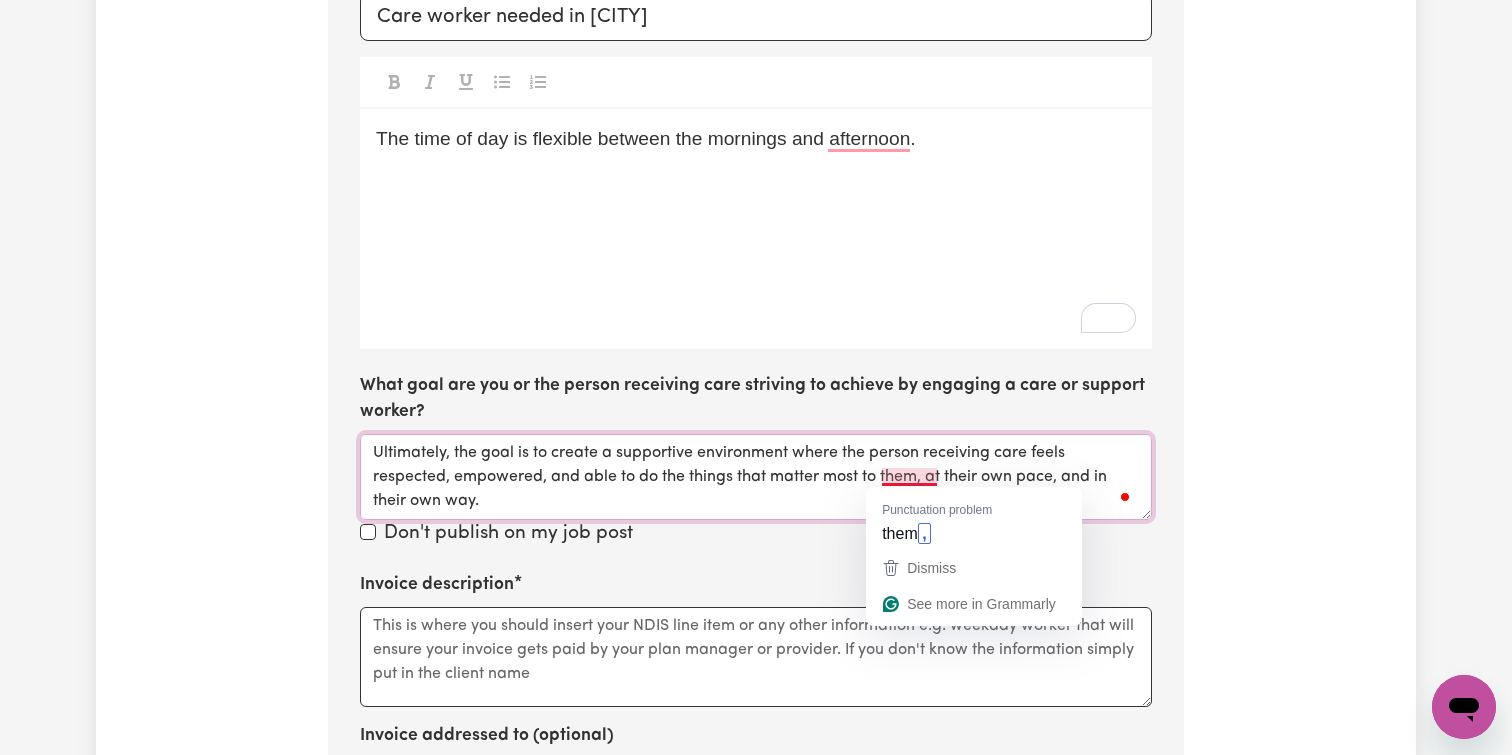 click on "The main goal of engaging a care or support worker is to enhance quality of life. Whether it's for myself or someone I care about, the purpose is to ensure that daily life feels manageable, safe, and fulfilling — while maintaining as much independence and choice as possible.
Support work isn’t just about meeting physical needs; it’s about helping someone live the life they choose. That might mean staying in their own home comfortably, building confidence in daily routines, staying connected to their community, or simply having reliable companionship and emotional support.
Ultimately, the goal is to create a supportive environment where the person receiving care feels respected, empowered, and able to do the things that matter most to them — at their own pace, and in their own way." at bounding box center (756, 477) 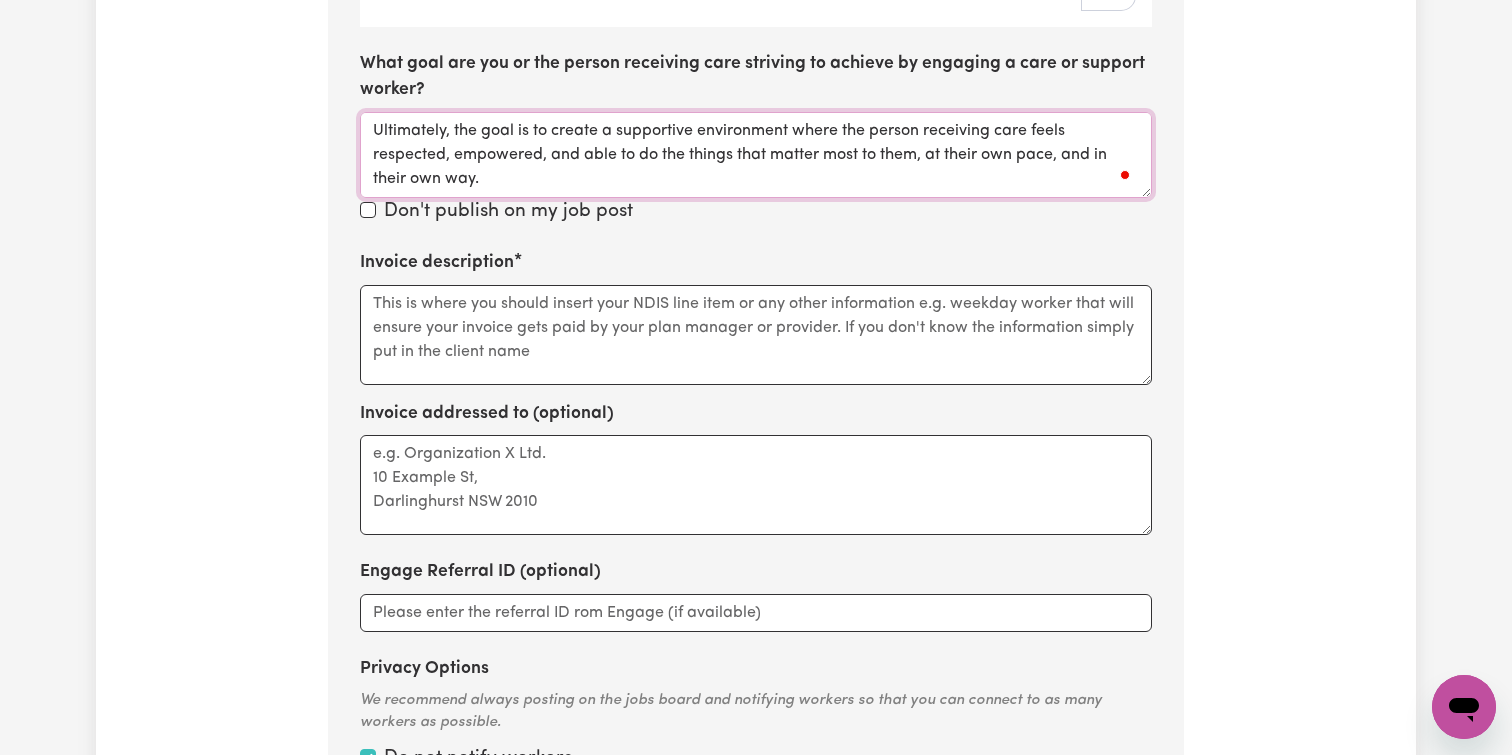 scroll, scrollTop: 1003, scrollLeft: 0, axis: vertical 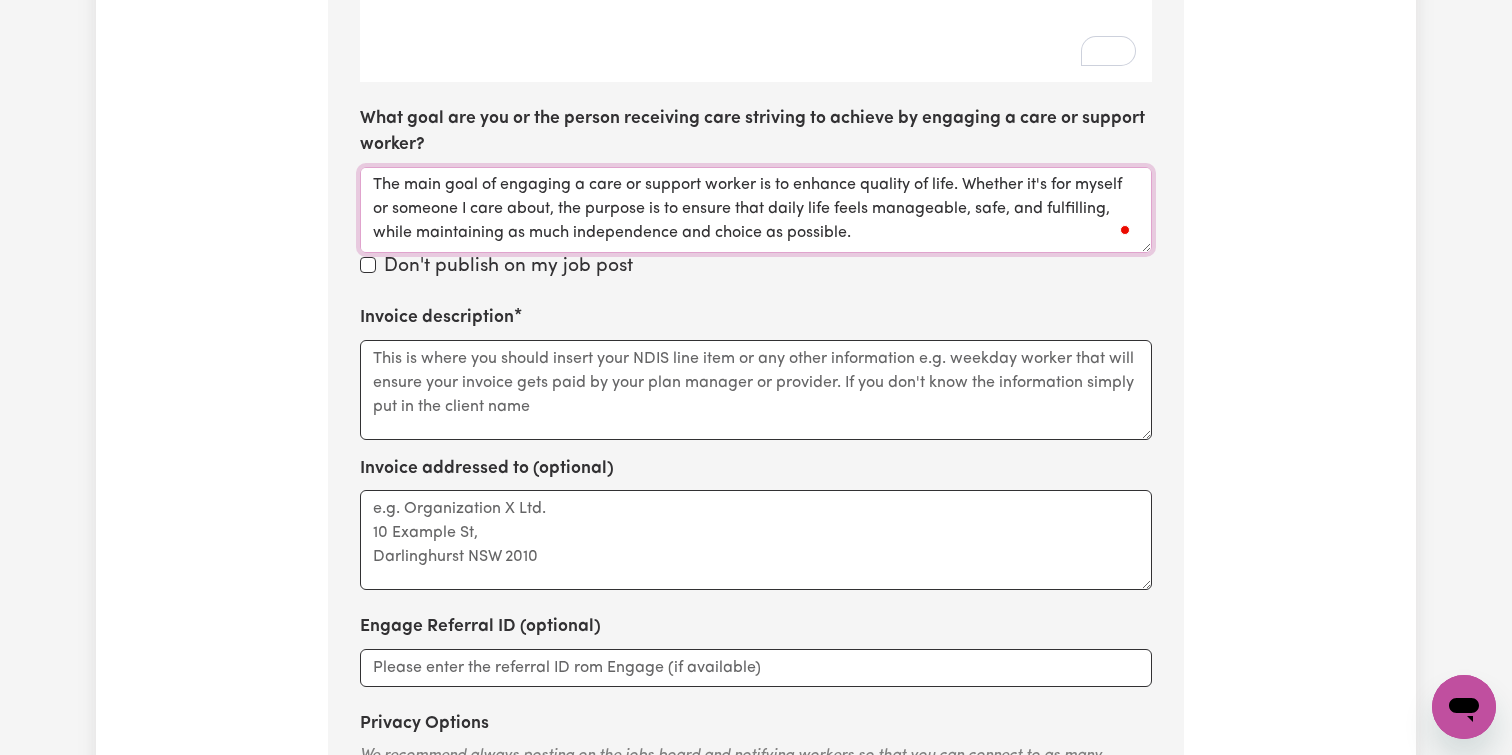 type on "The main goal of engaging a care or support worker is to enhance quality of life. Whether it's for myself or someone I care about, the purpose is to ensure that daily life feels manageable, safe, and fulfilling, while maintaining as much independence and choice as possible.
Support work isn’t just about meeting physical needs; it’s about helping someone live the life they choose. That might mean staying in their own home comfortably, building confidence in daily routines, staying connected to their community, or simply having reliable companionship and emotional support.
Ultimately, the goal is to create a supportive environment where the person receiving care feels respected, empowered, and able to do the things that matter most to them, at their own pace, and in their own way." 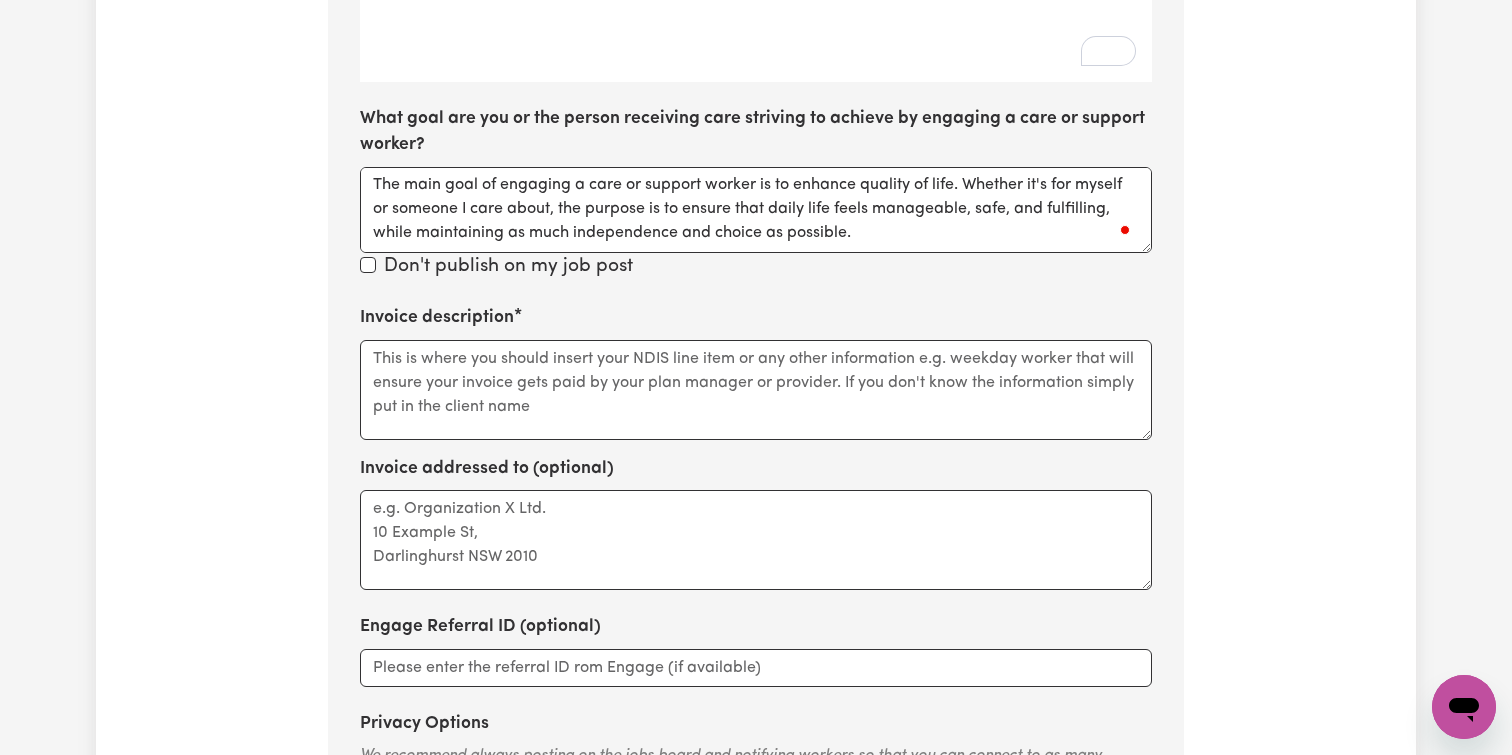 click on "Don't publish on my job post" at bounding box center [756, 267] 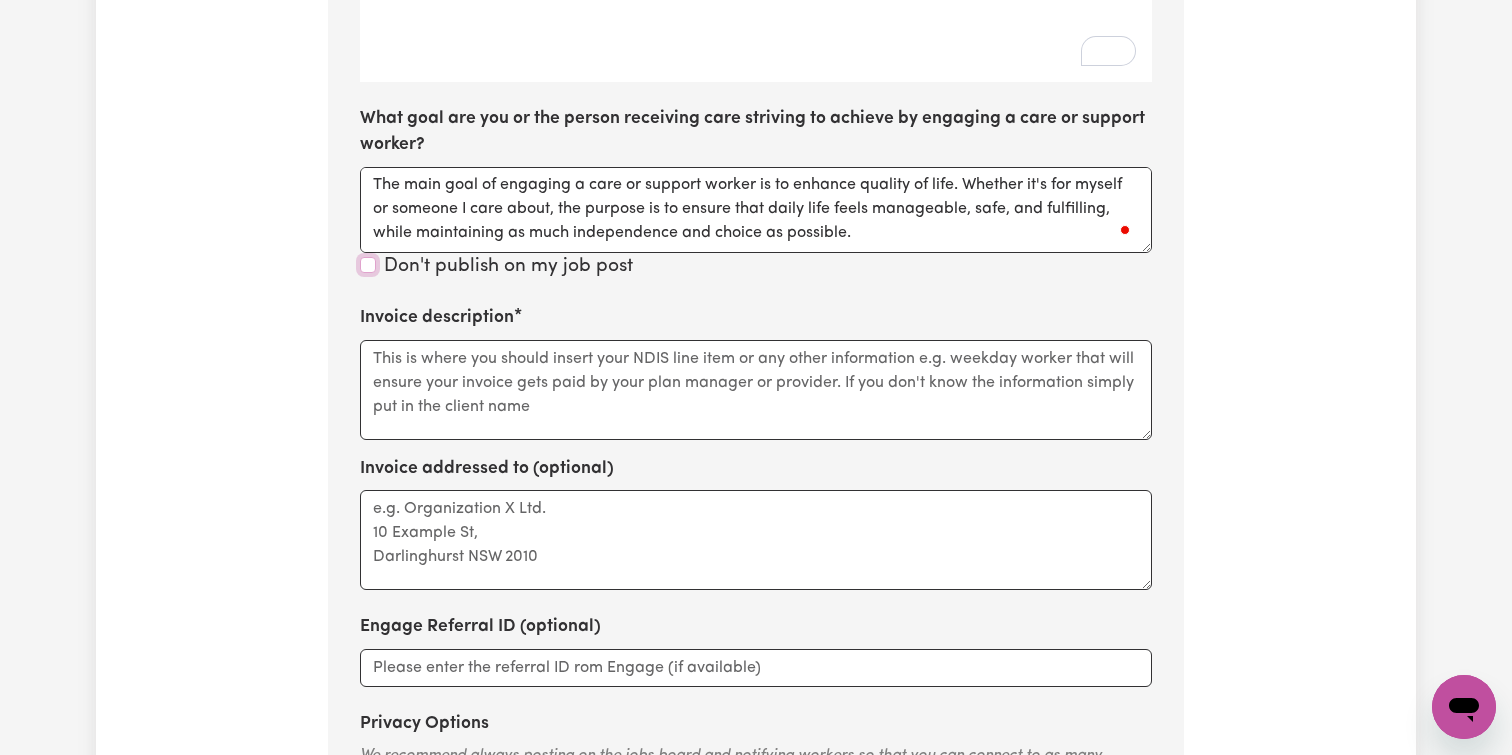 click on "Don't publish on my job post" at bounding box center [368, 265] 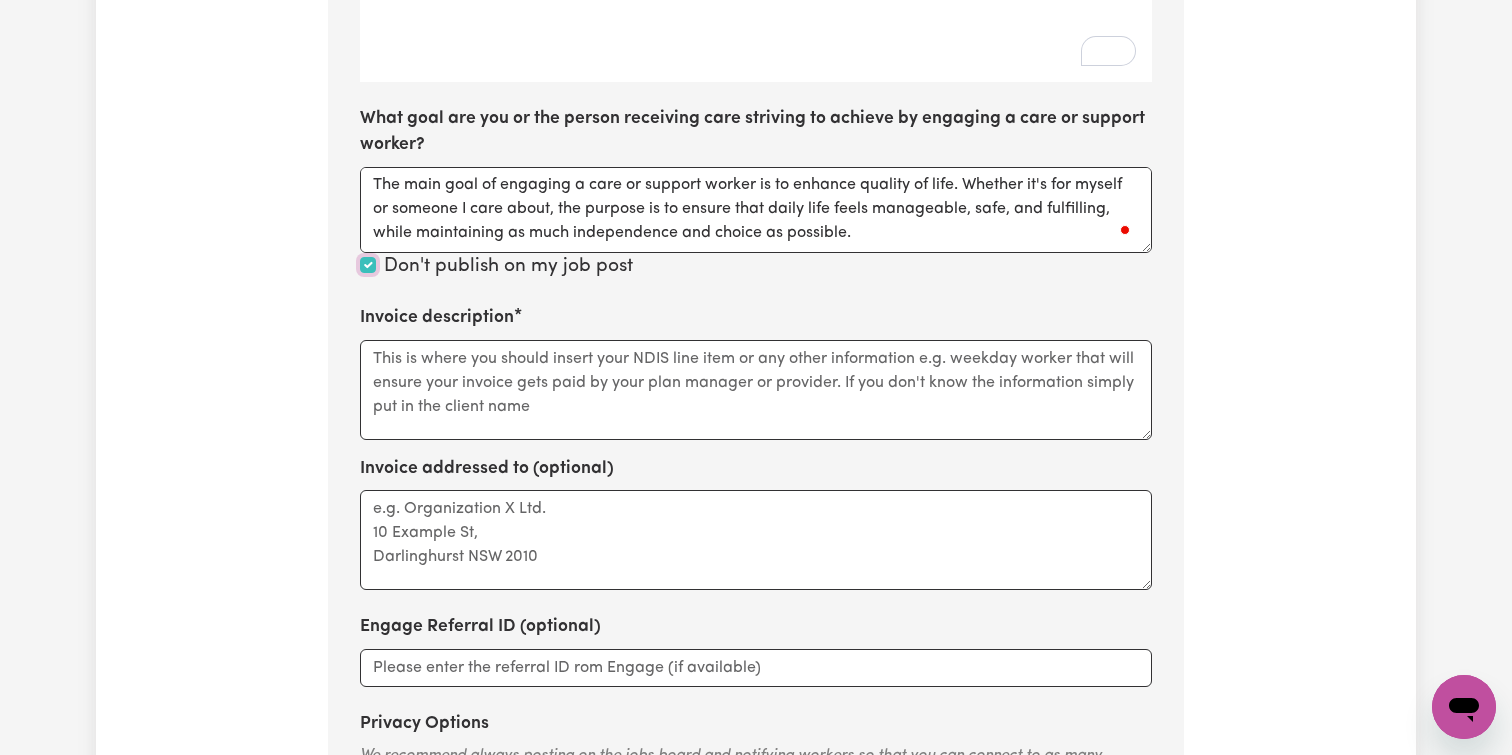 click on "Don't publish on my job post" at bounding box center (368, 265) 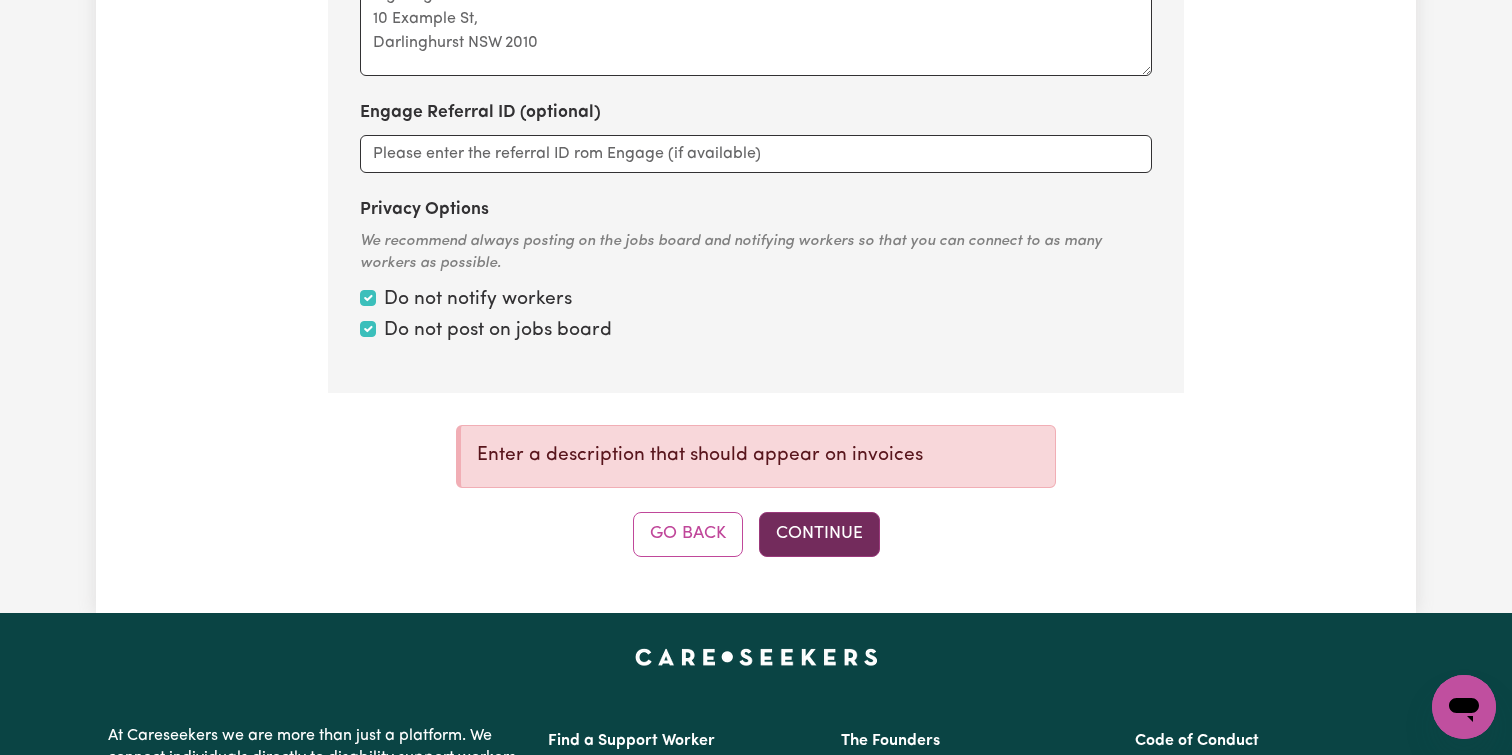 click on "Continue" at bounding box center [819, 534] 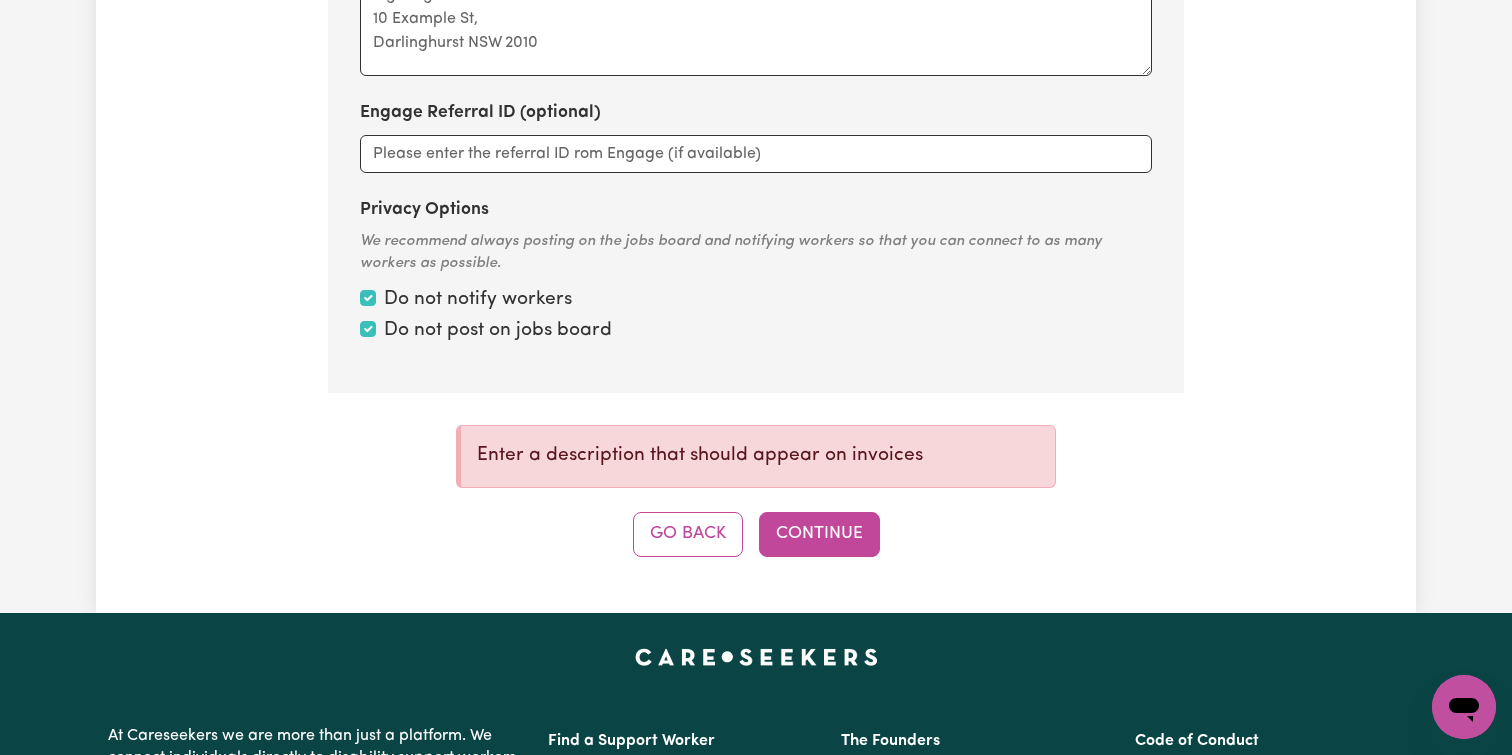 click on "Go Back Continue" at bounding box center [756, 534] 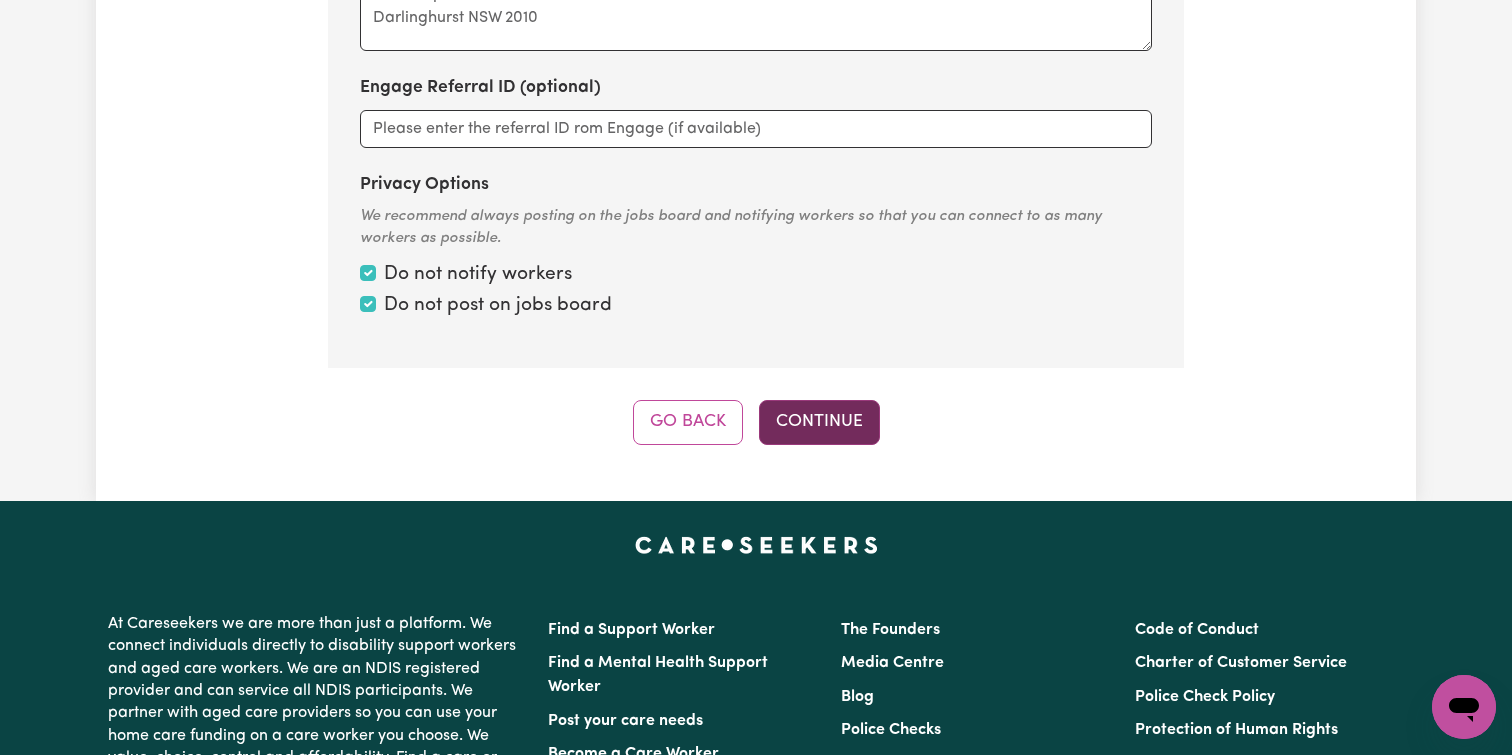 click on "Continue" at bounding box center (819, 422) 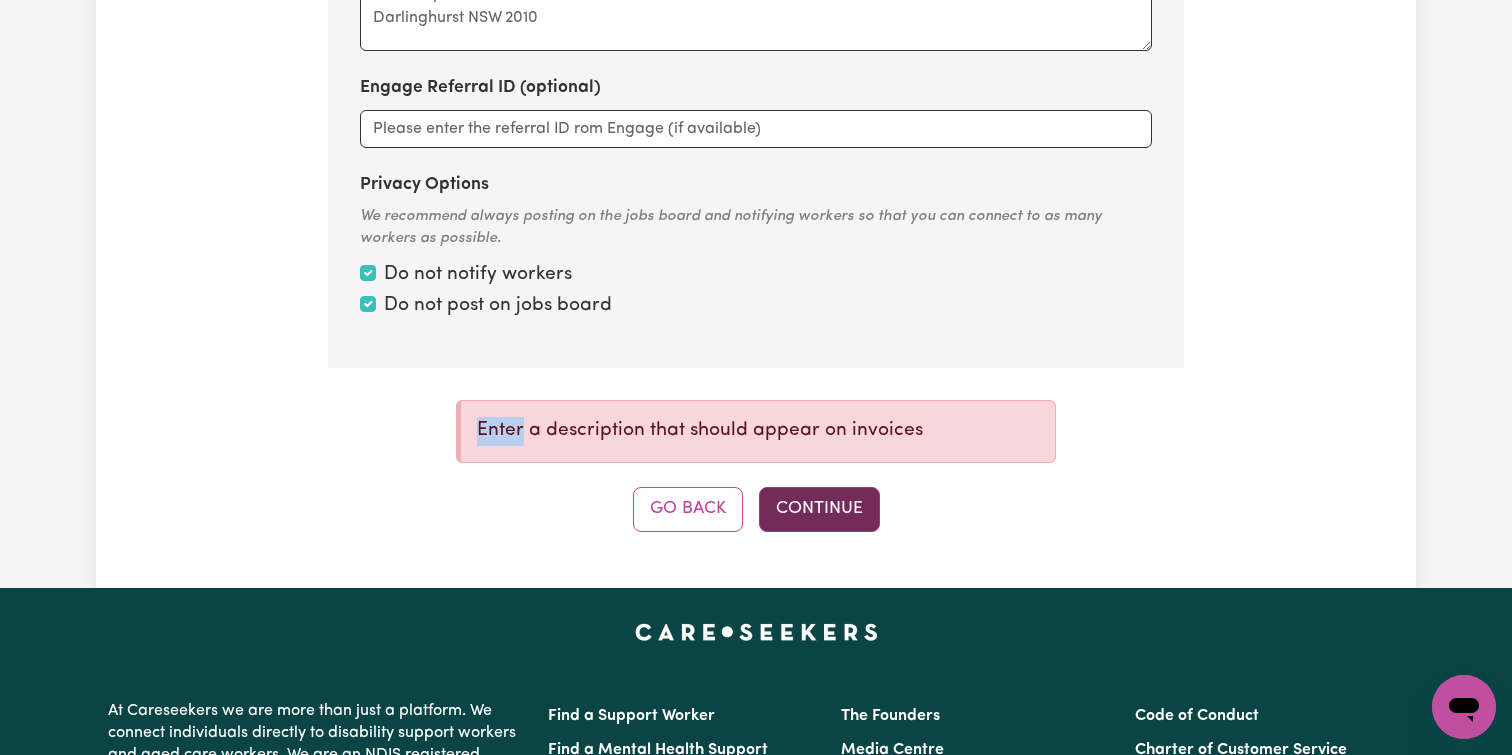 click on "Enter a description that should appear on invoices" at bounding box center [756, 431] 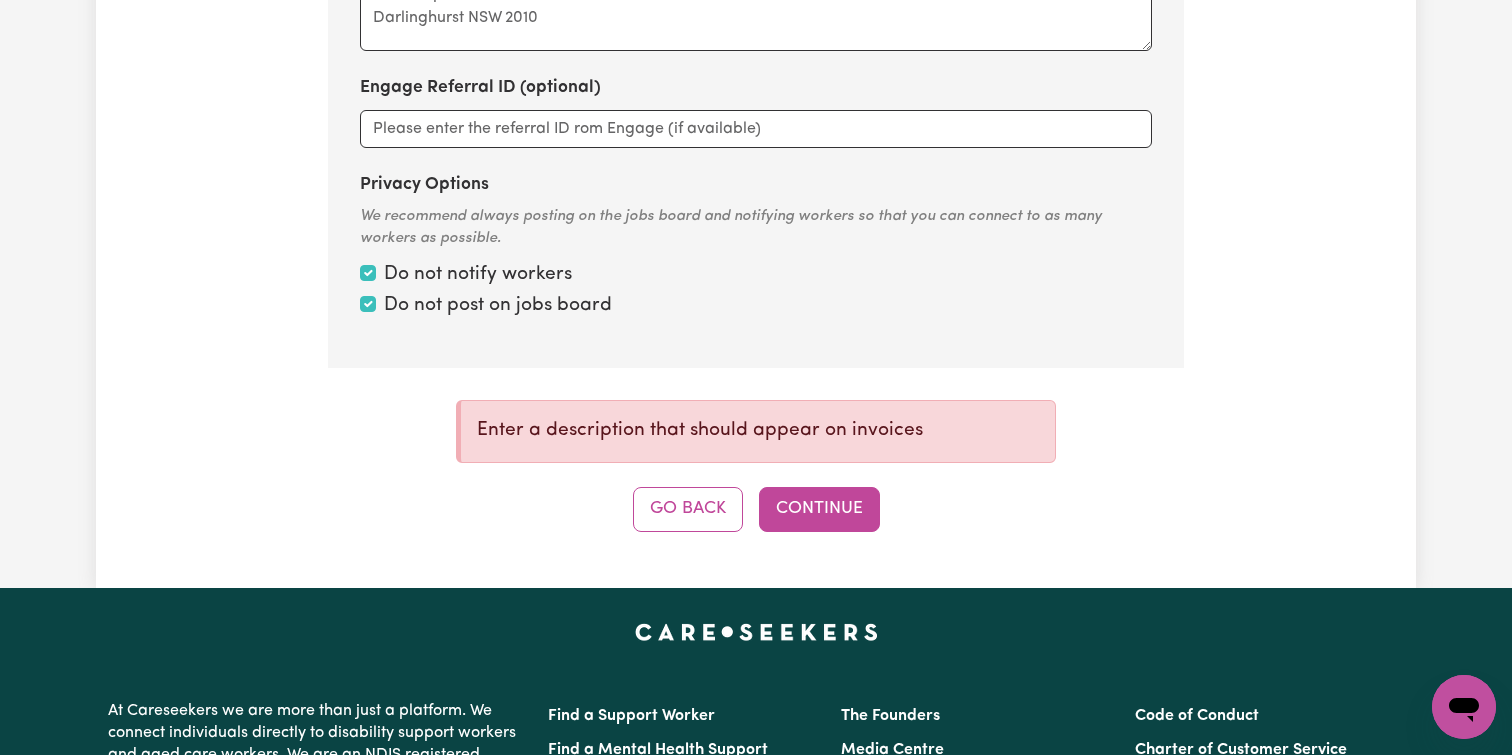 click on "Step 10  of  11 Please personalise your care and support request with a title and job description Job title Care worker needed in Cabramatta The time of day is flexible between the mornings and the afternoon. What goal are you or the person receiving care striving to achieve by engaging a care or support worker? Don't publish on my job post Invoice description Invoice addressed to (optional) Engage Referral ID (optional) Privacy Options We recommend always posting on the jobs board and notifying workers so that you can connect to as many workers as possible. Do not notify workers Do not post on jobs board Enter a description that should appear on invoices Go Back Continue" at bounding box center [756, -286] 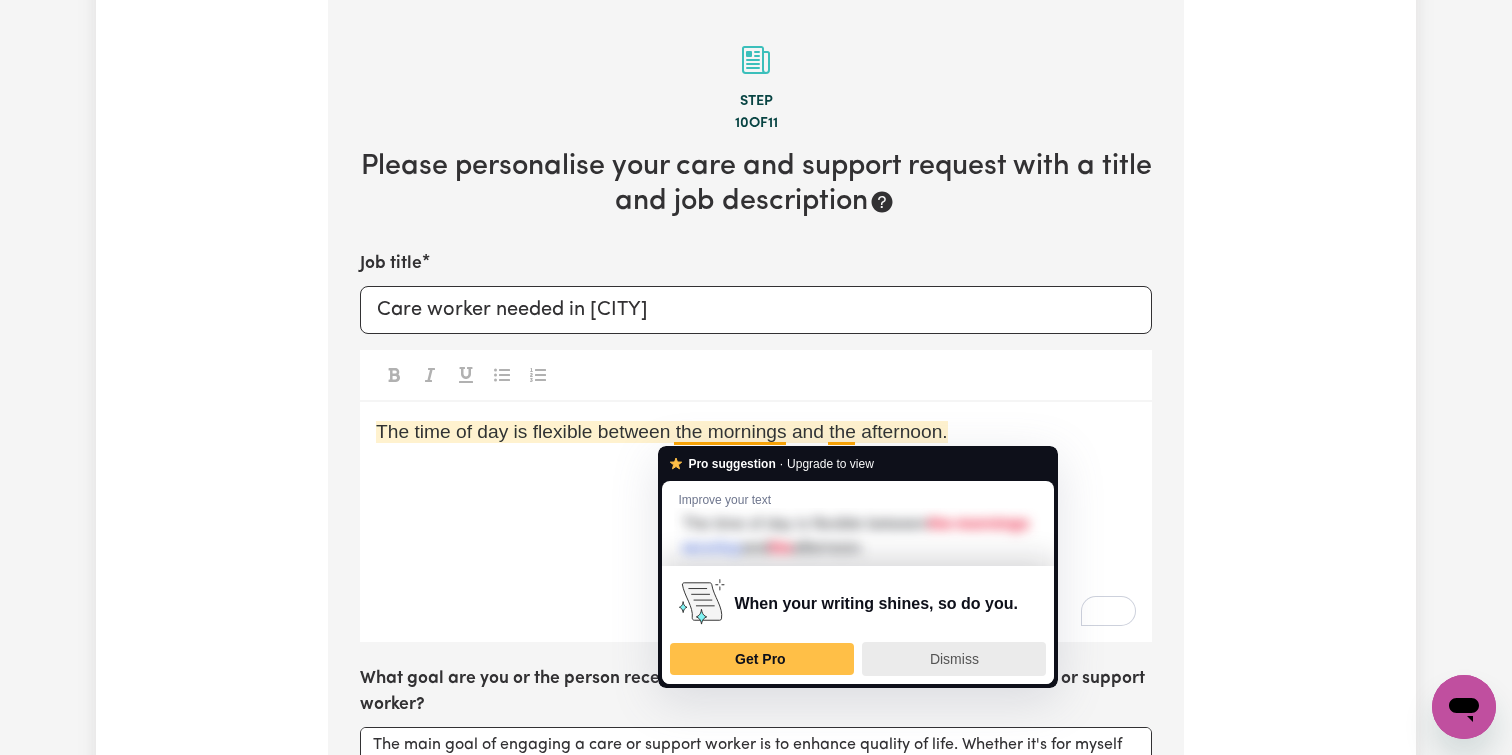 click on "Dismiss" at bounding box center (954, 659) 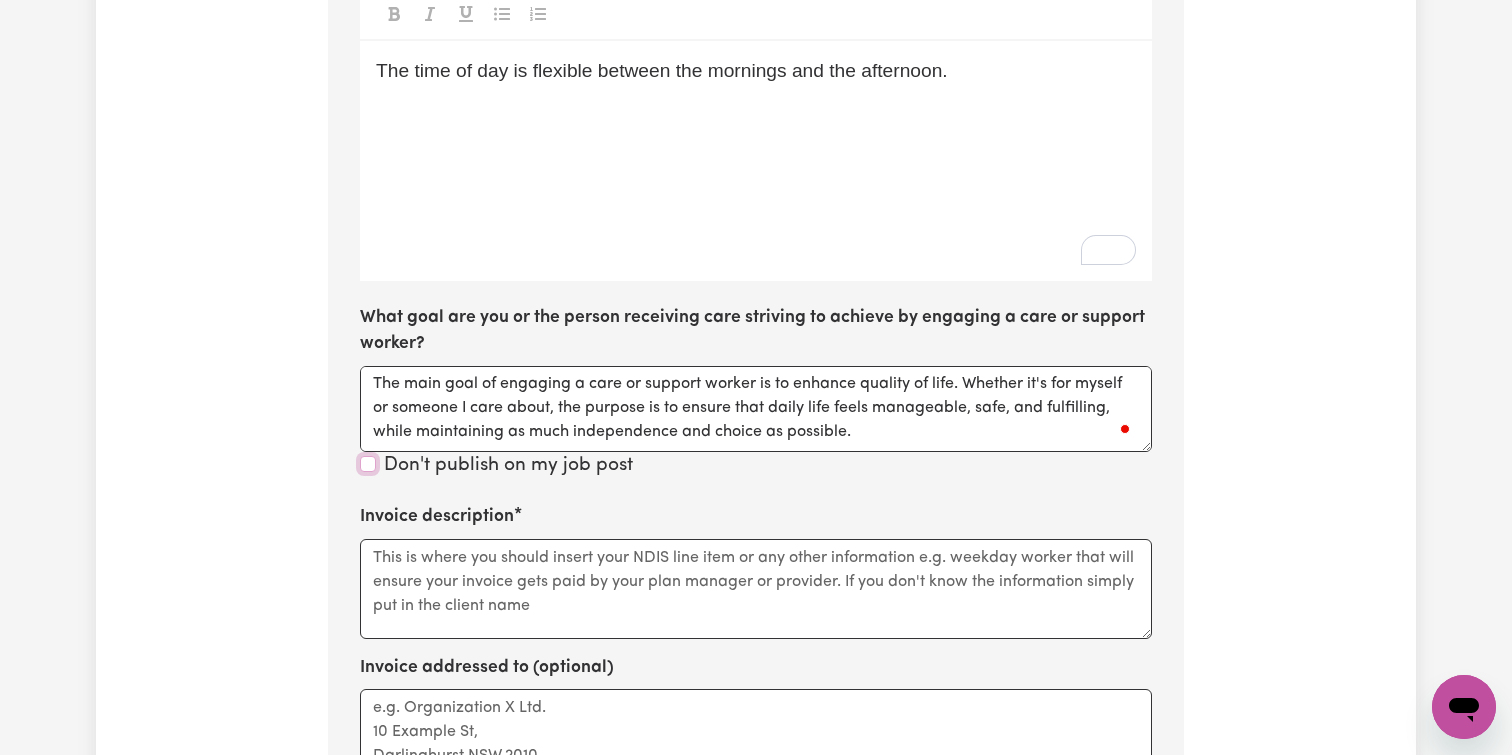 click on "Don't publish on my job post" at bounding box center [368, 464] 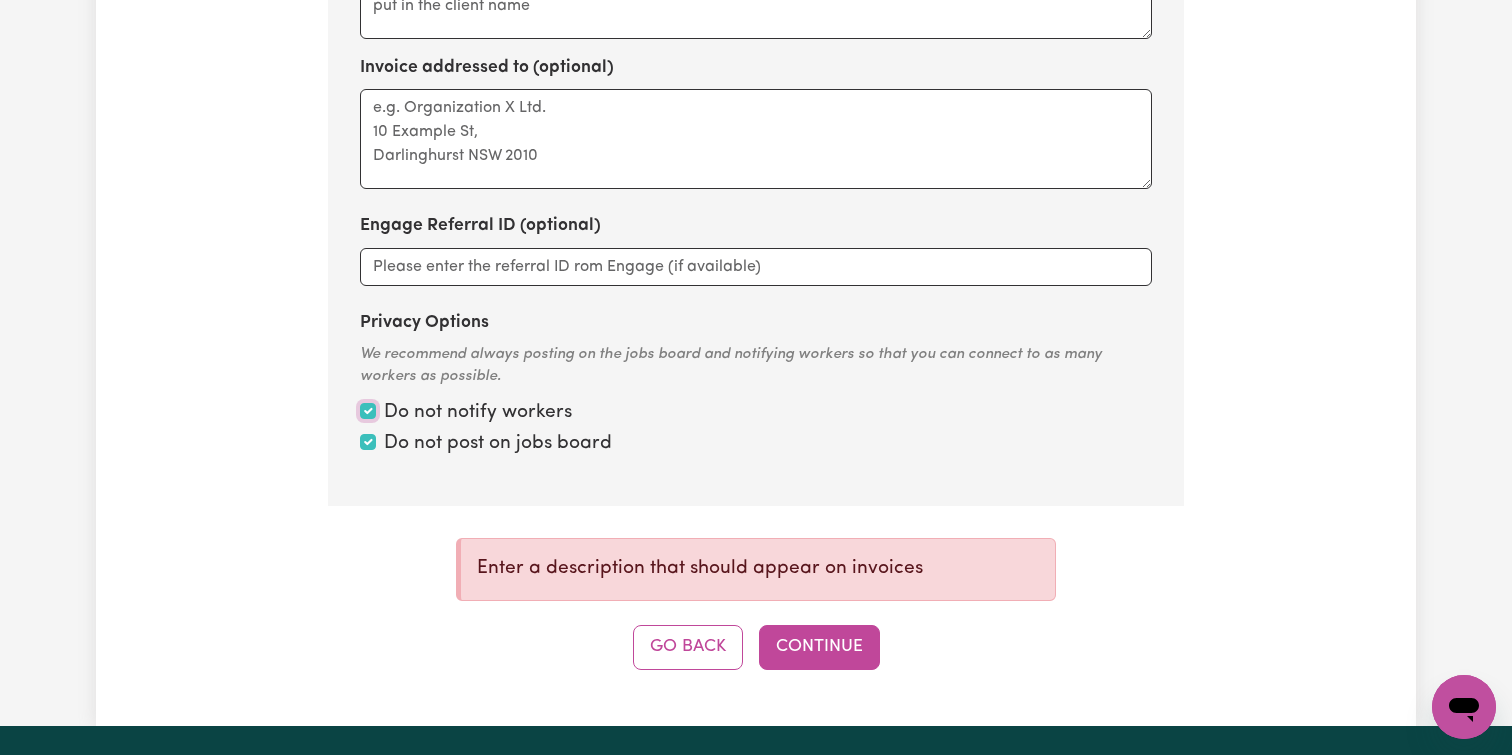 click on "Privacy Options" at bounding box center [368, 411] 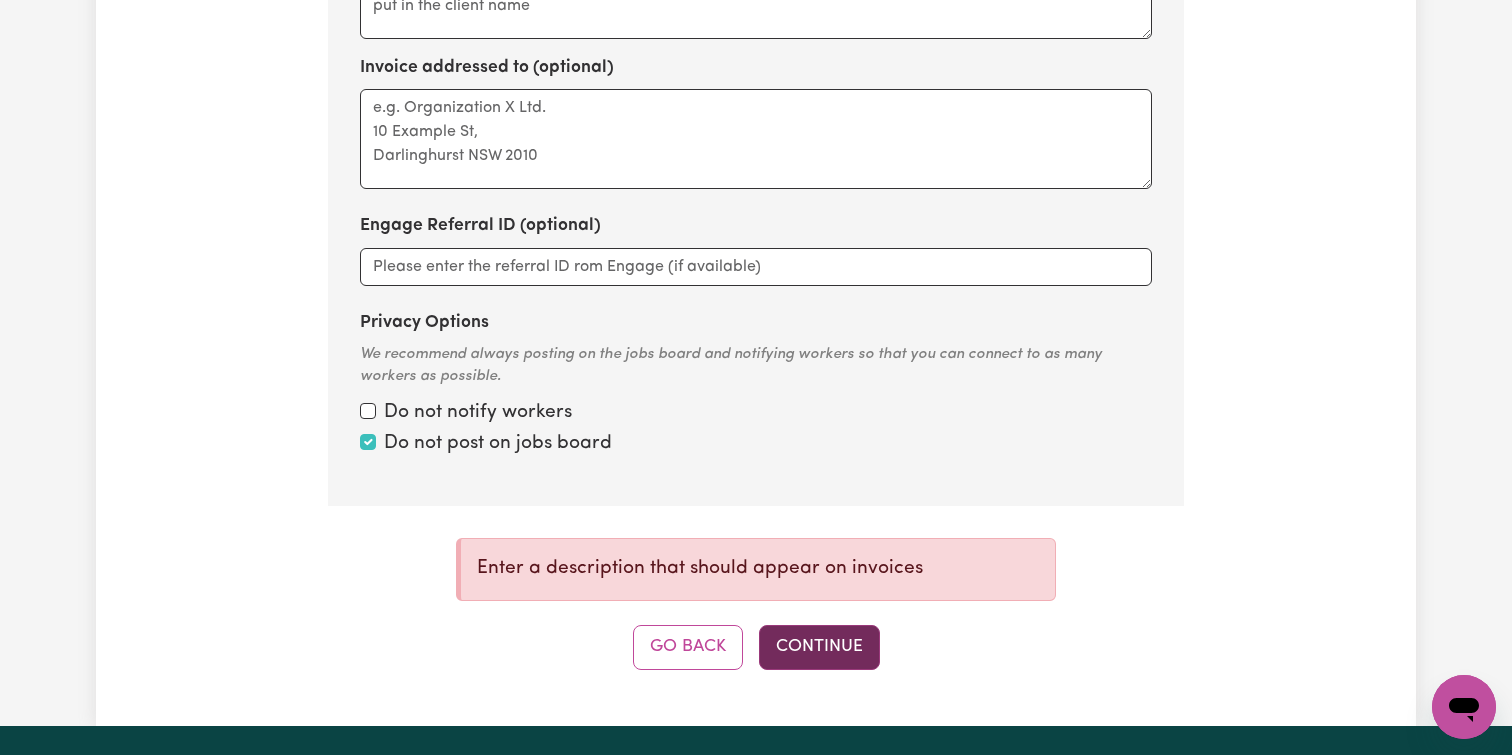 click on "Continue" at bounding box center [819, 647] 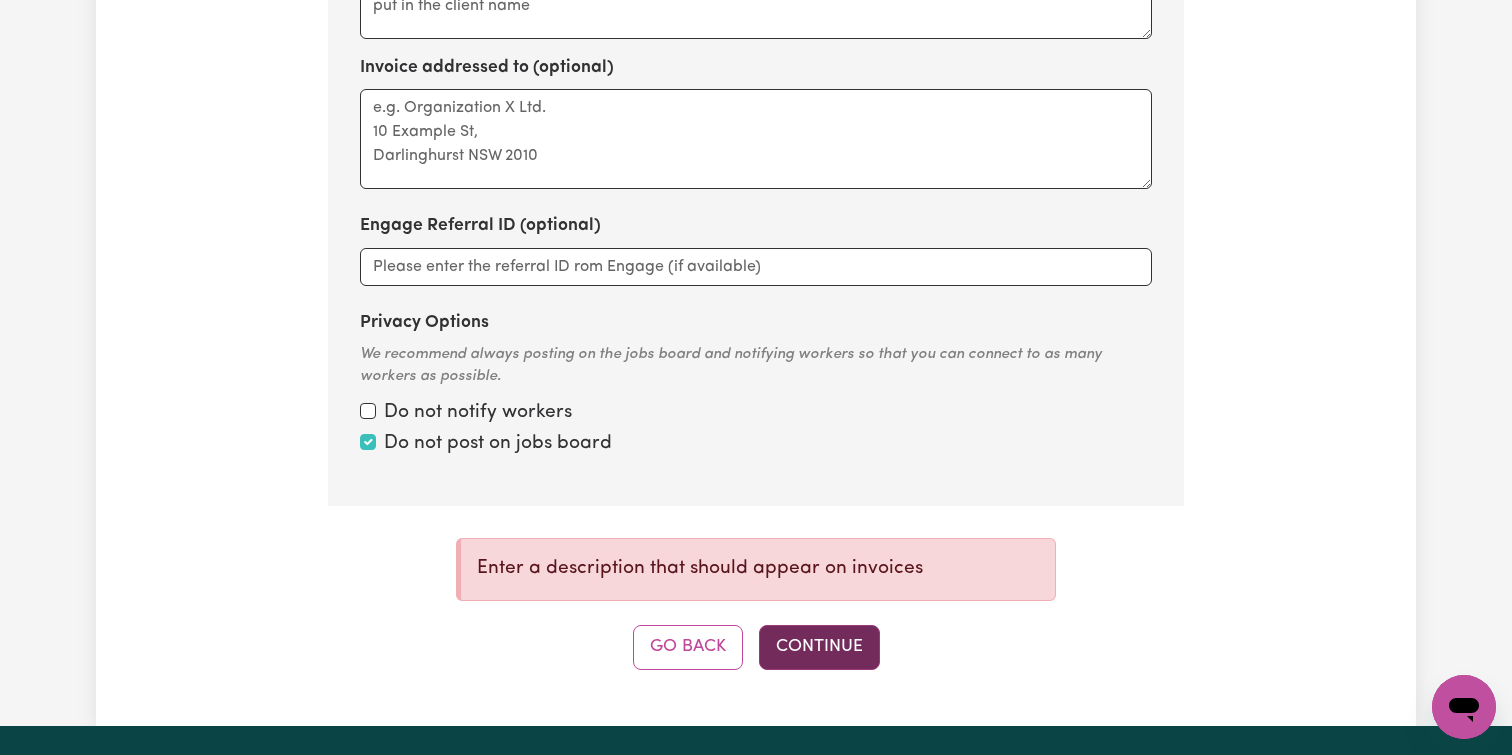 click on "Continue" at bounding box center (819, 647) 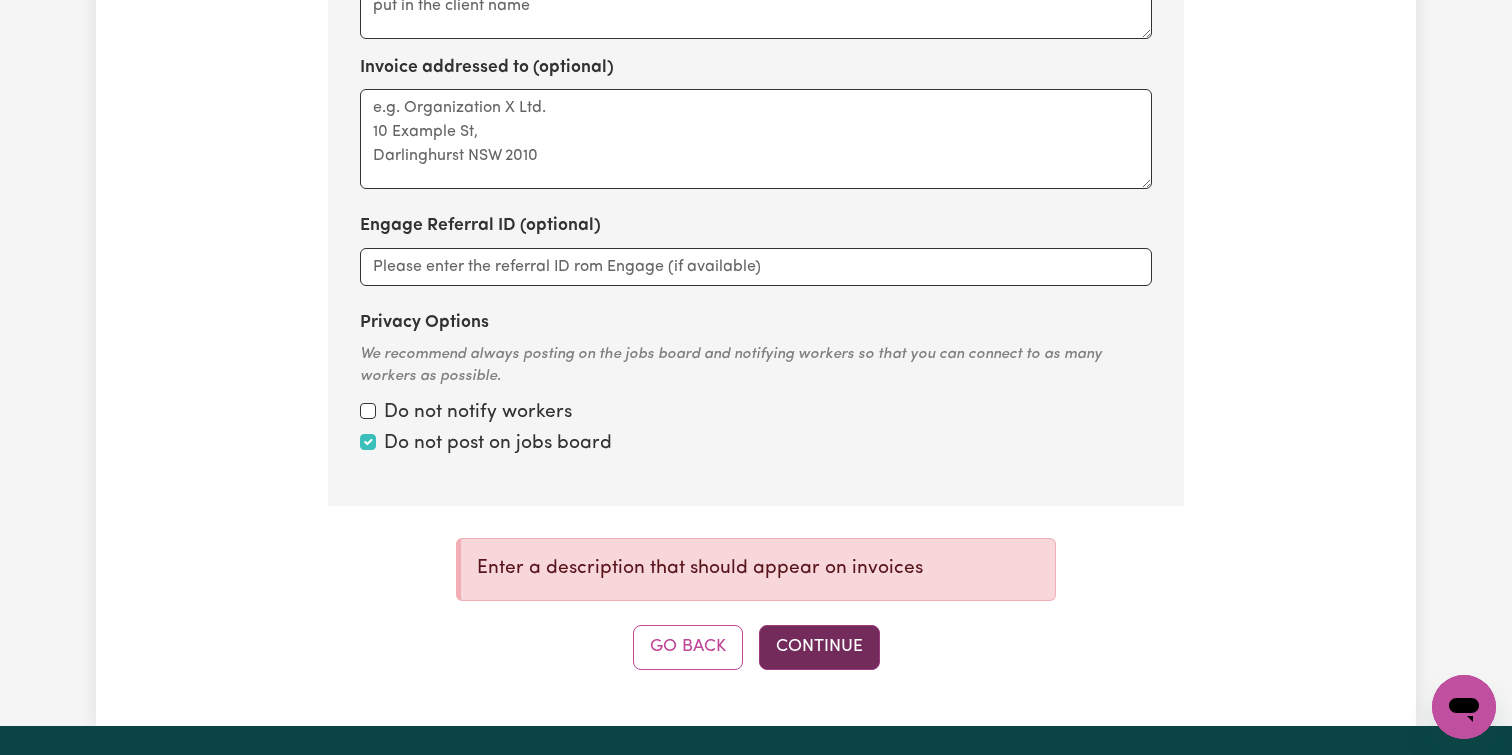 click on "Continue" at bounding box center [819, 647] 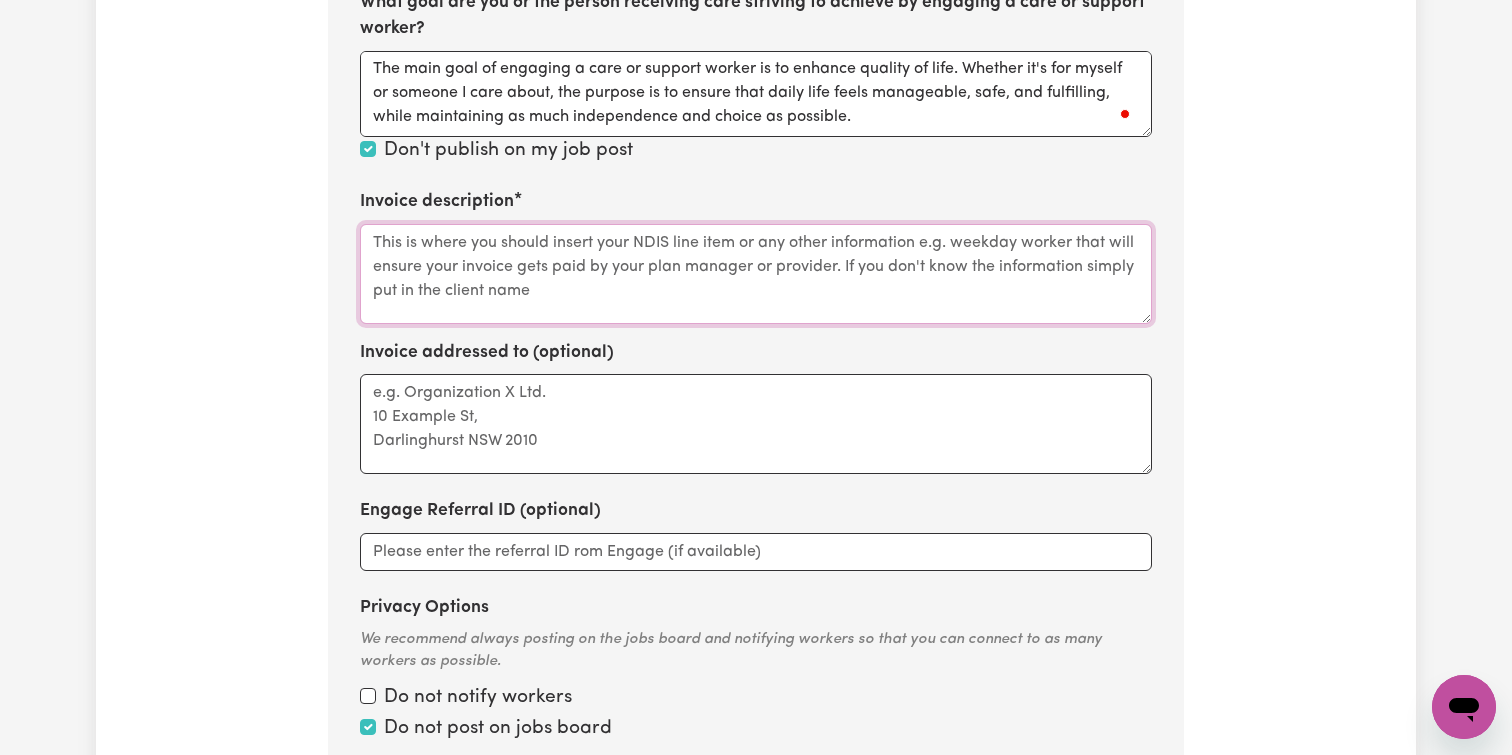 click on "Invoice description" at bounding box center (756, 274) 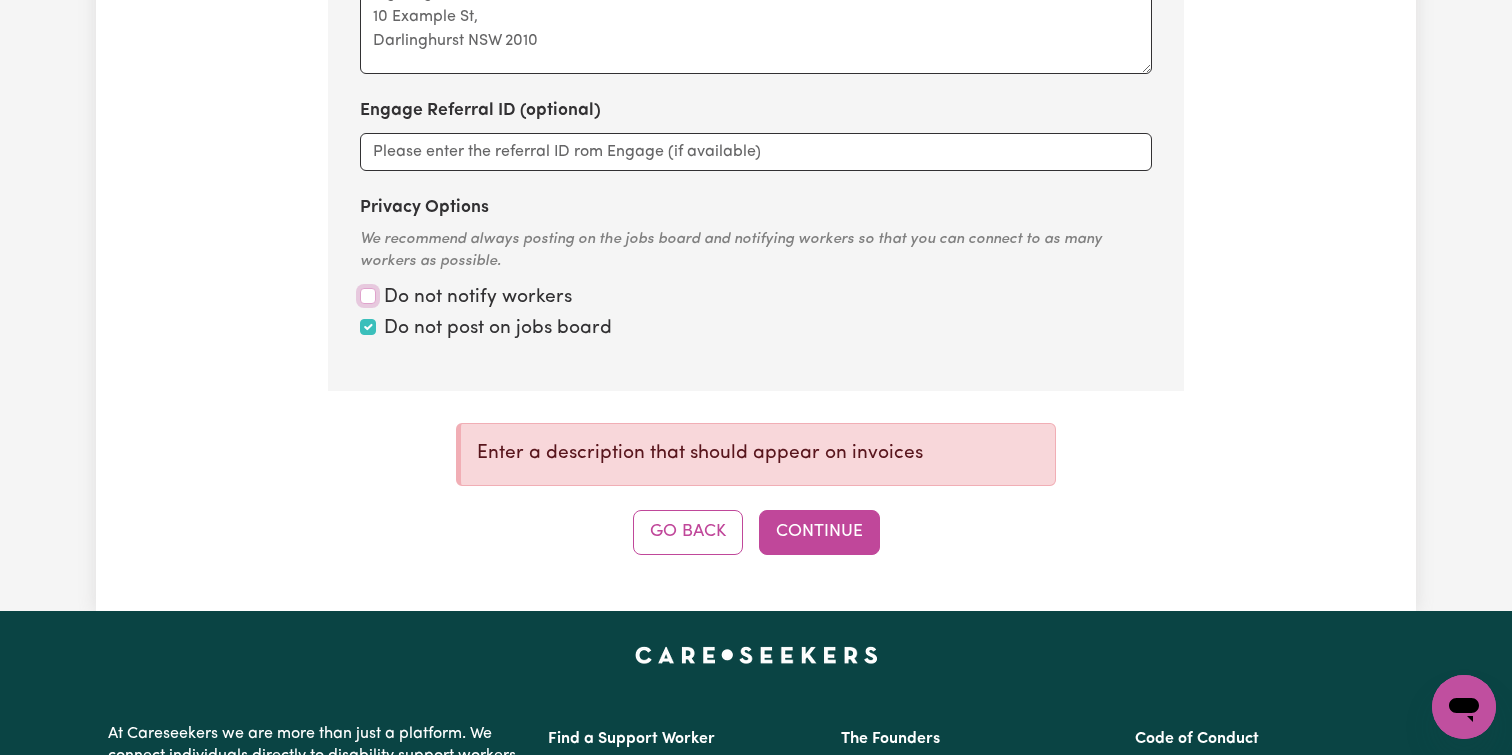 click on "Privacy Options" at bounding box center [368, 296] 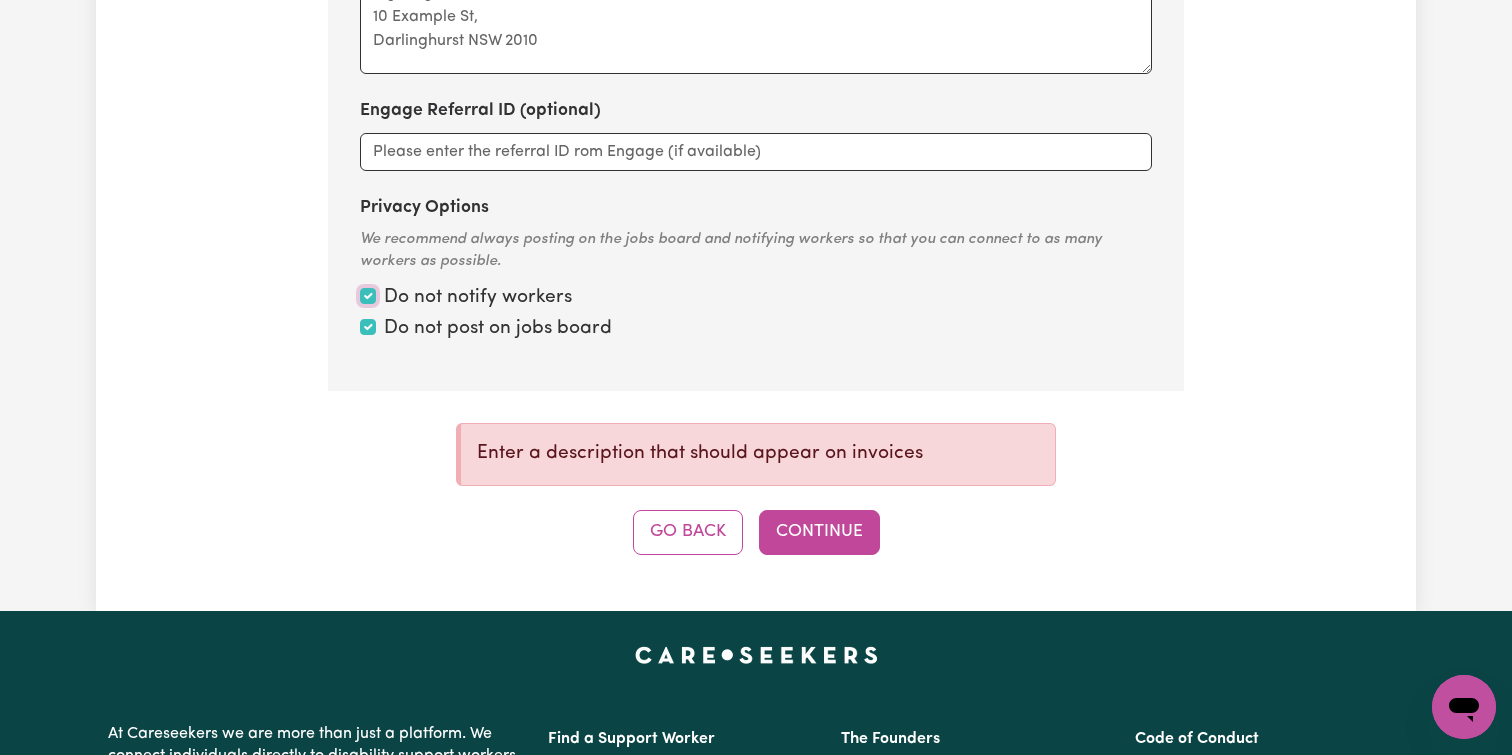 checkbox on "true" 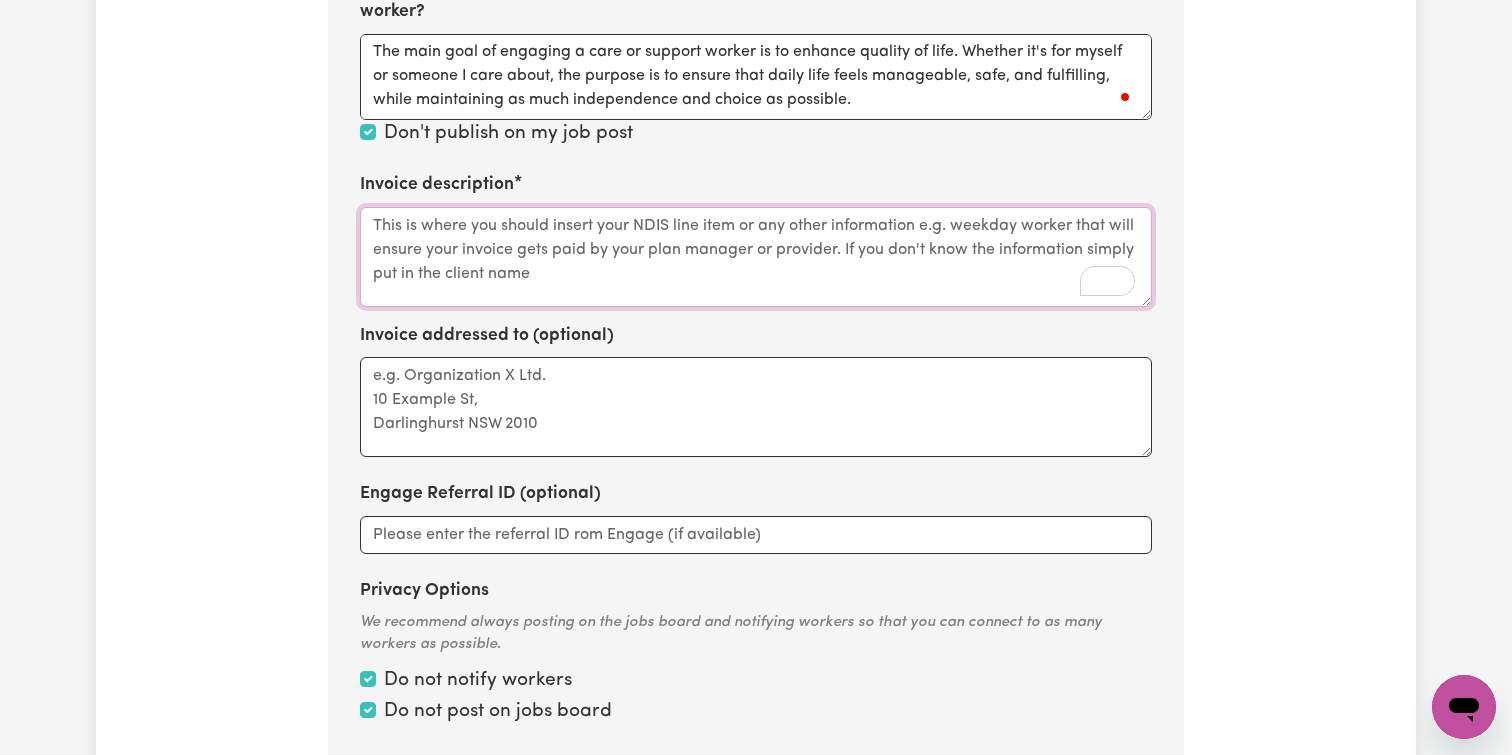 click on "Invoice description" at bounding box center [756, 257] 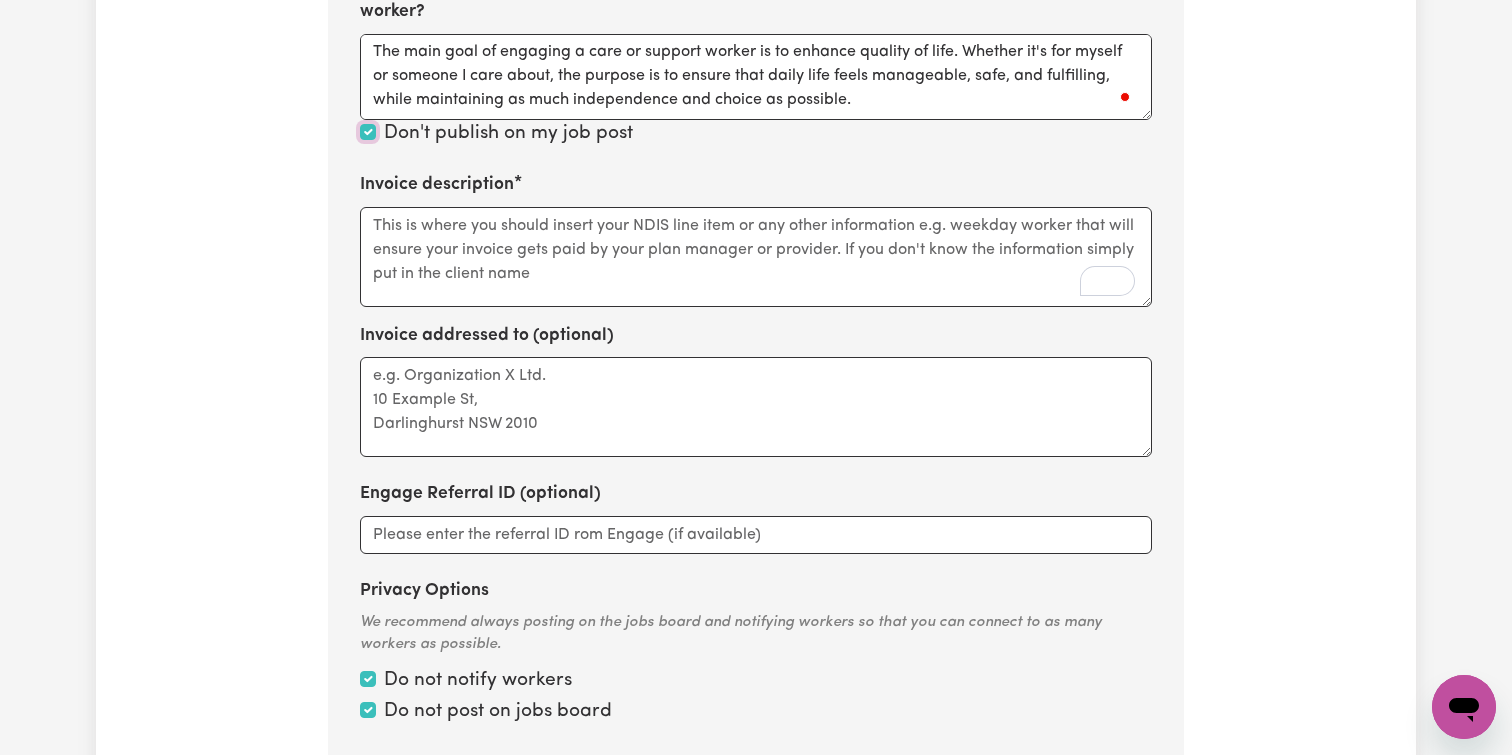 click on "Don't publish on my job post" at bounding box center (368, 132) 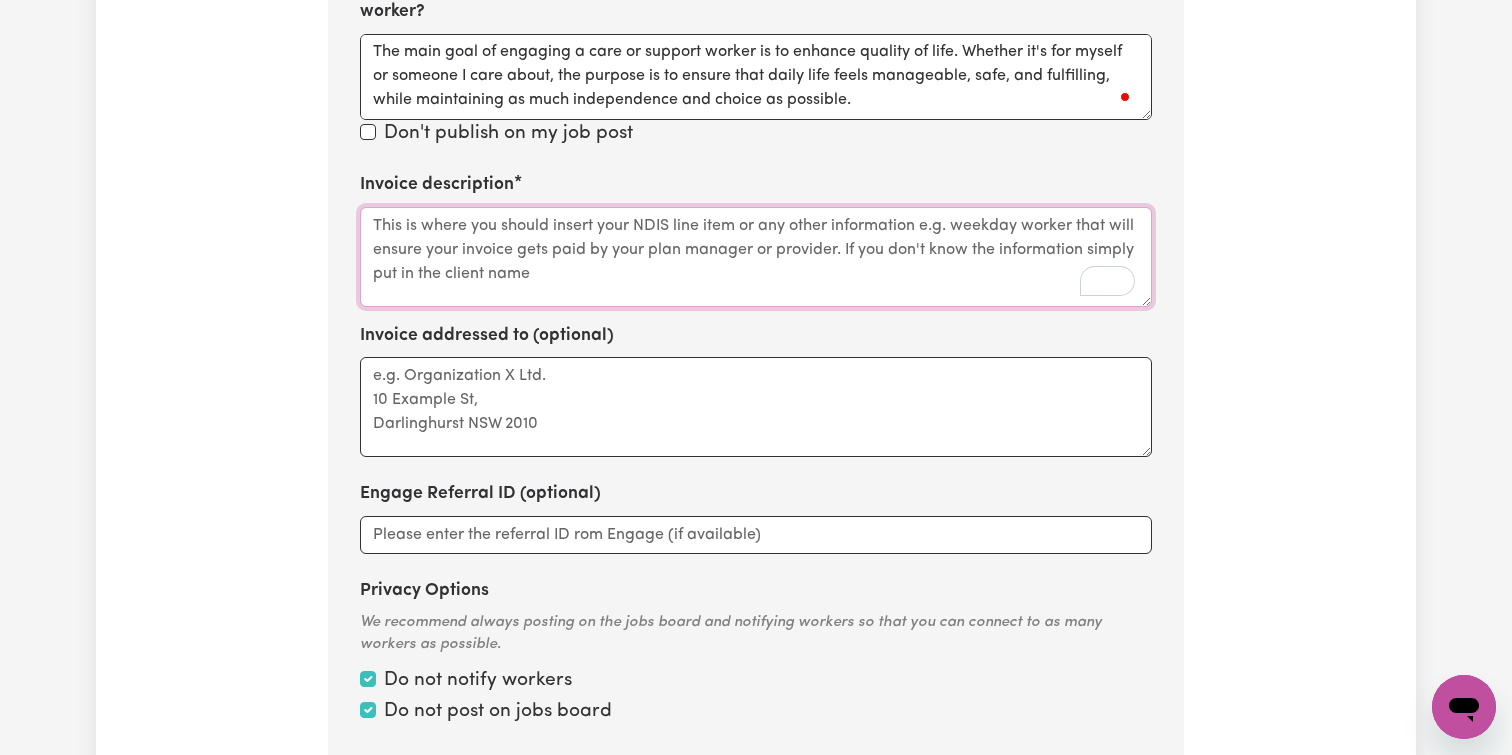 click on "Invoice description" at bounding box center (756, 257) 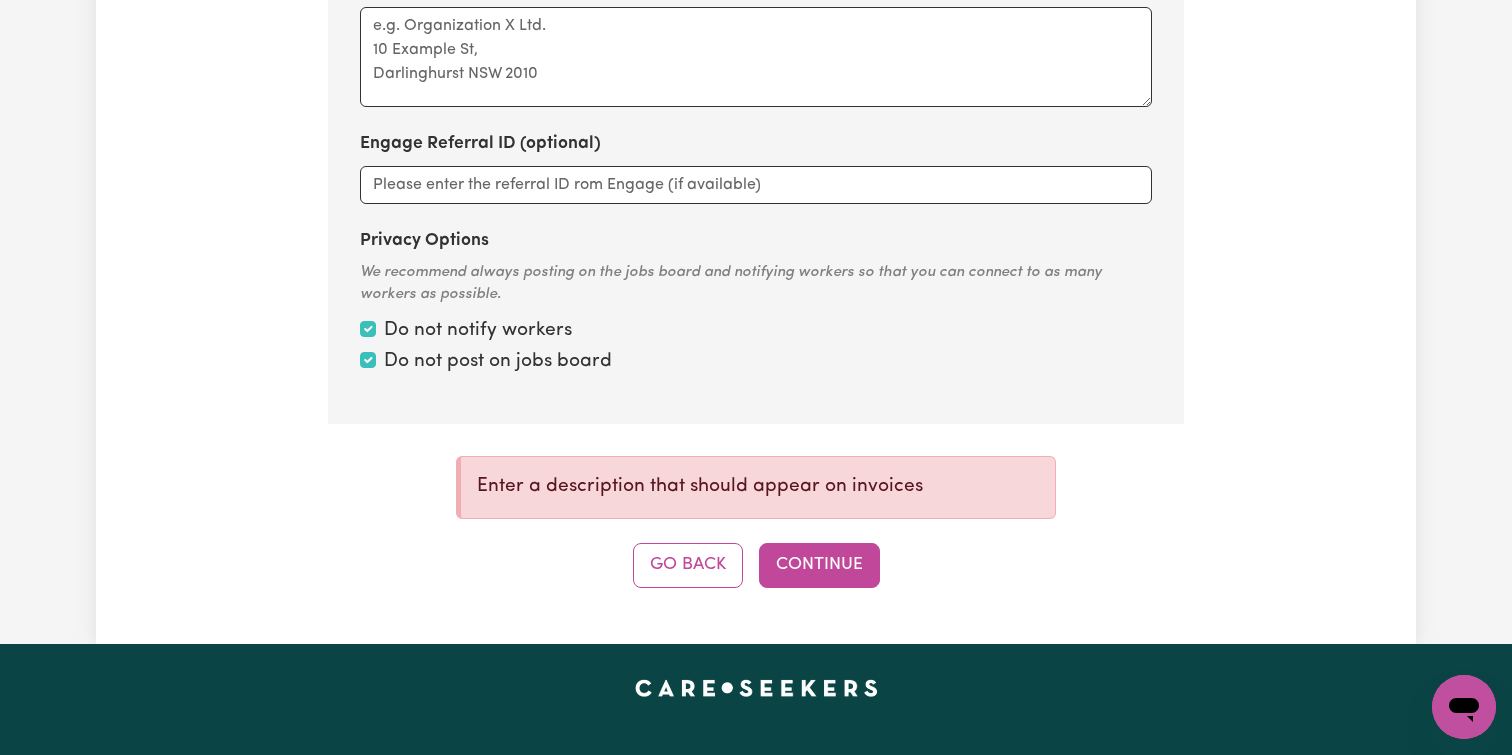 scroll, scrollTop: 1523, scrollLeft: 0, axis: vertical 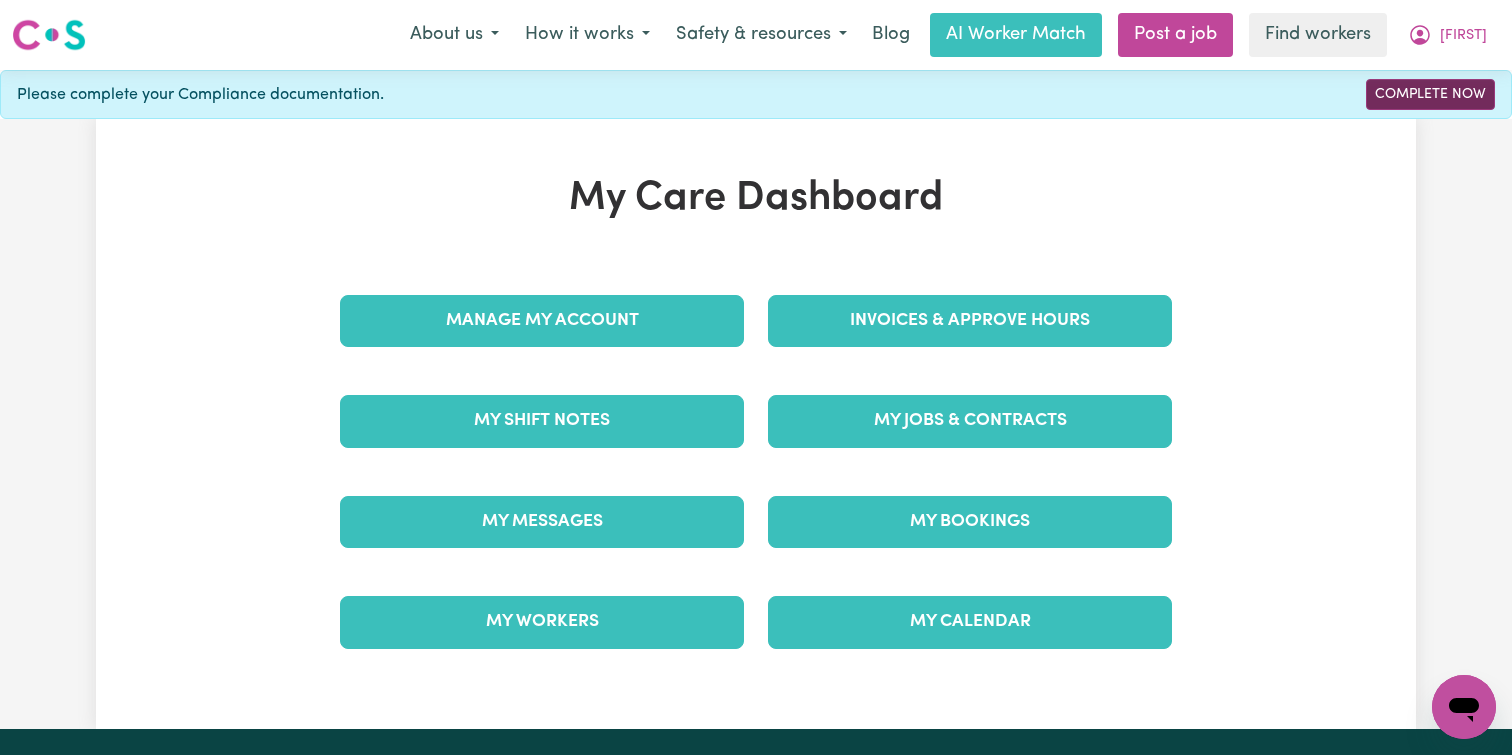 click on "Complete Now" at bounding box center [1430, 94] 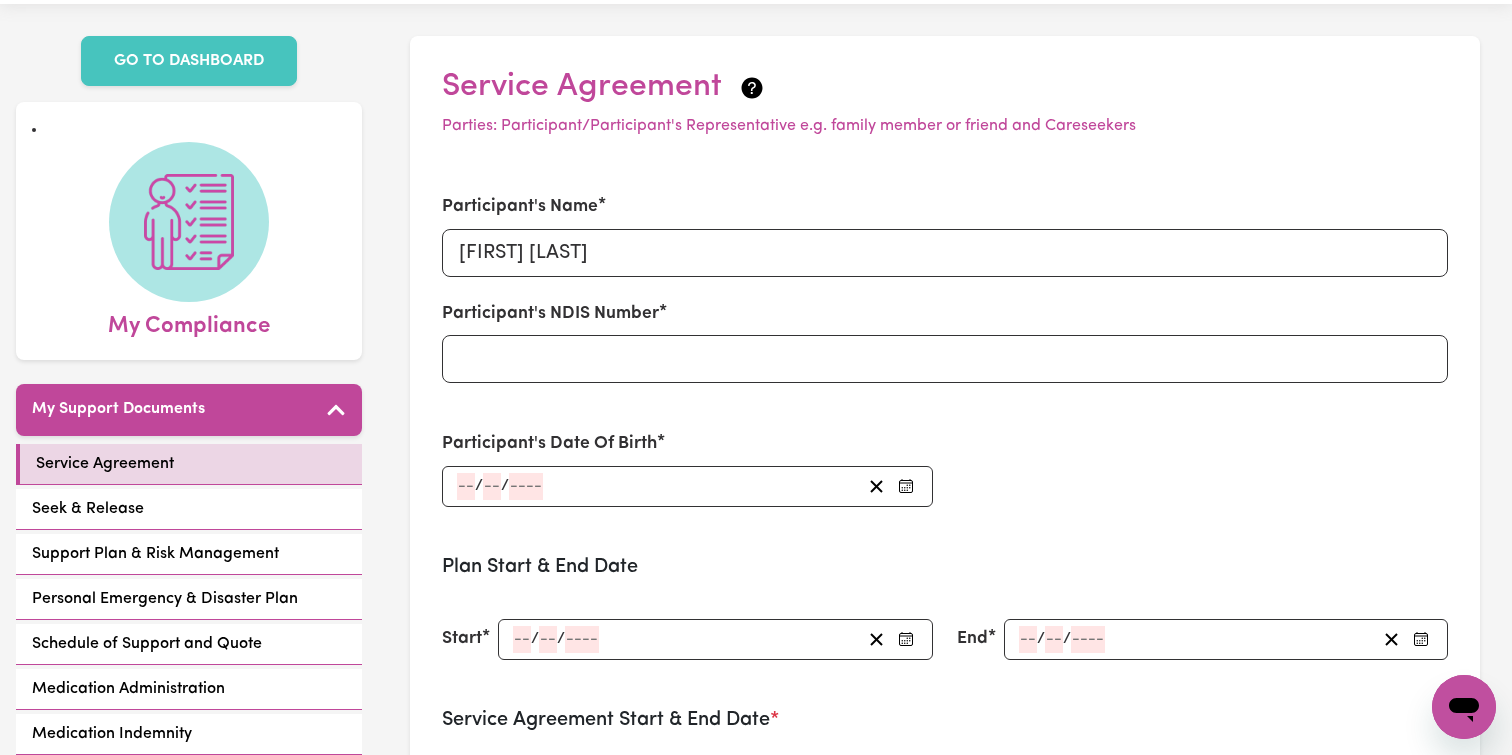 scroll, scrollTop: 67, scrollLeft: 0, axis: vertical 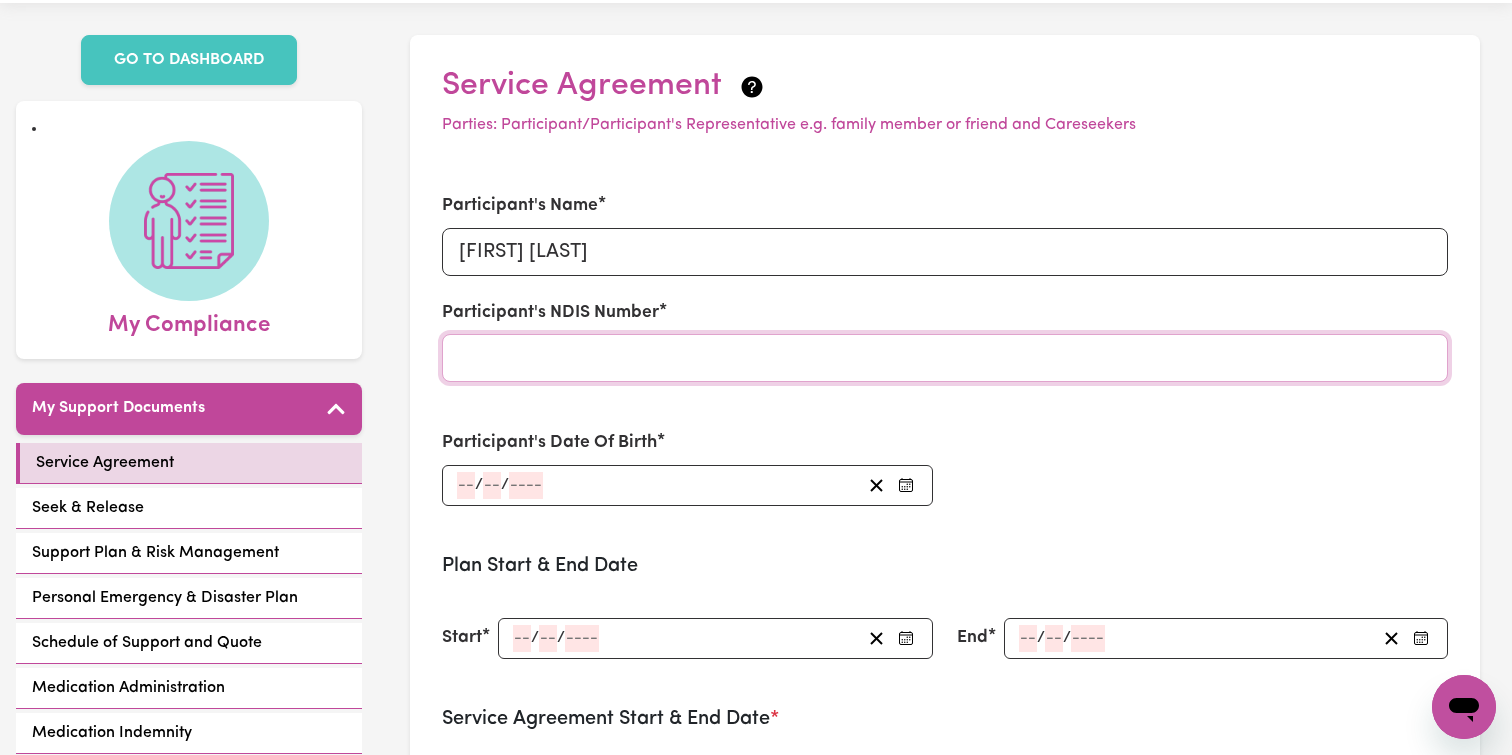 click on "Participant's NDIS Number" at bounding box center (945, 358) 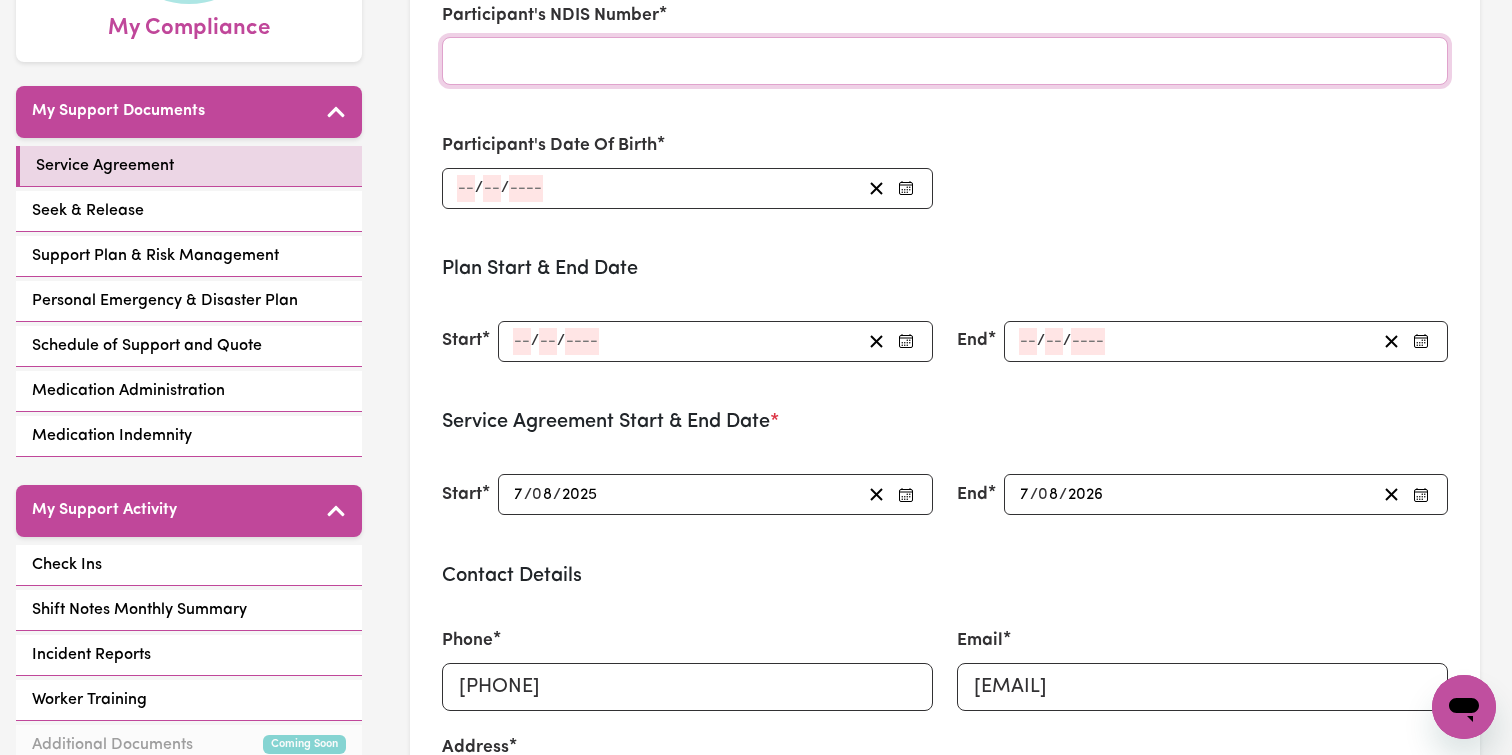 scroll, scrollTop: 373, scrollLeft: 0, axis: vertical 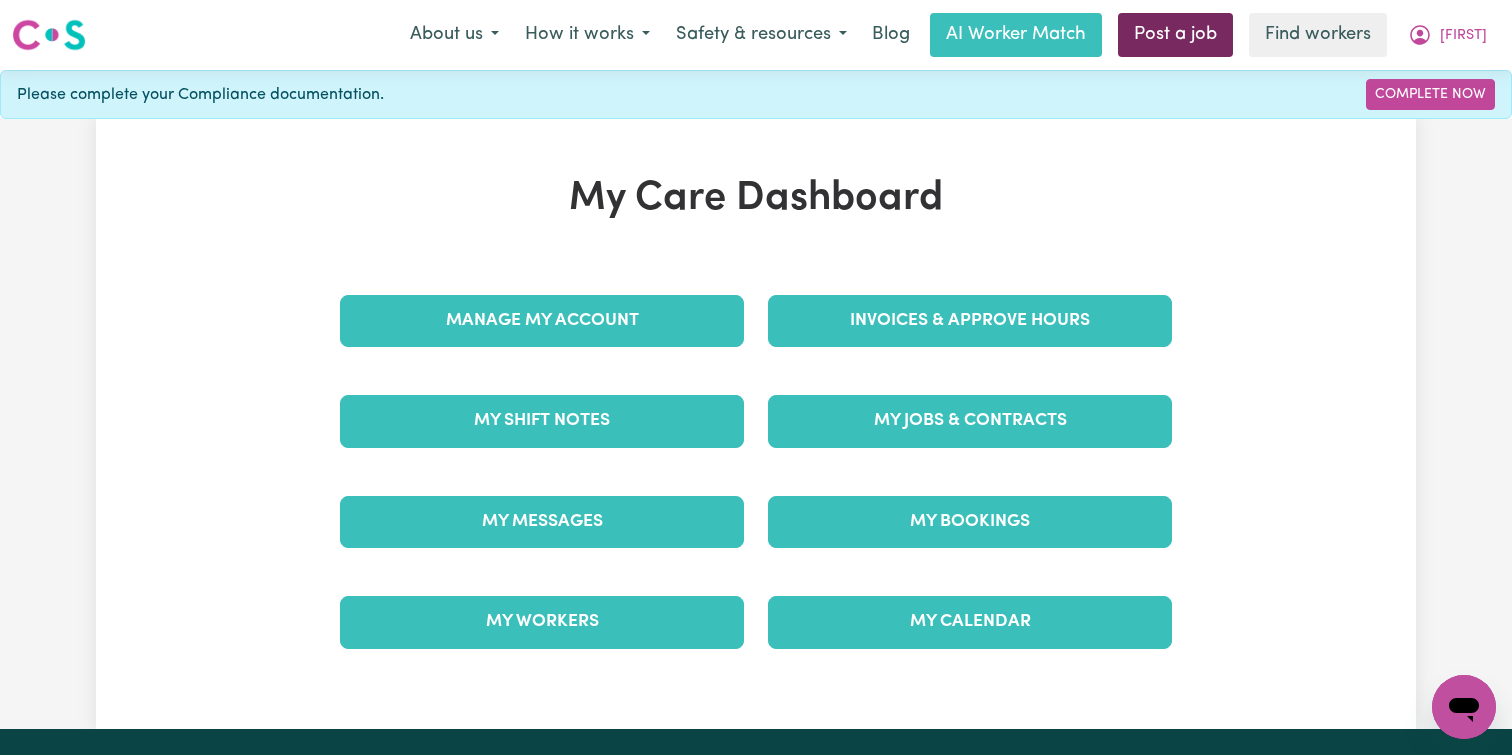 click on "Post a job" at bounding box center [1175, 35] 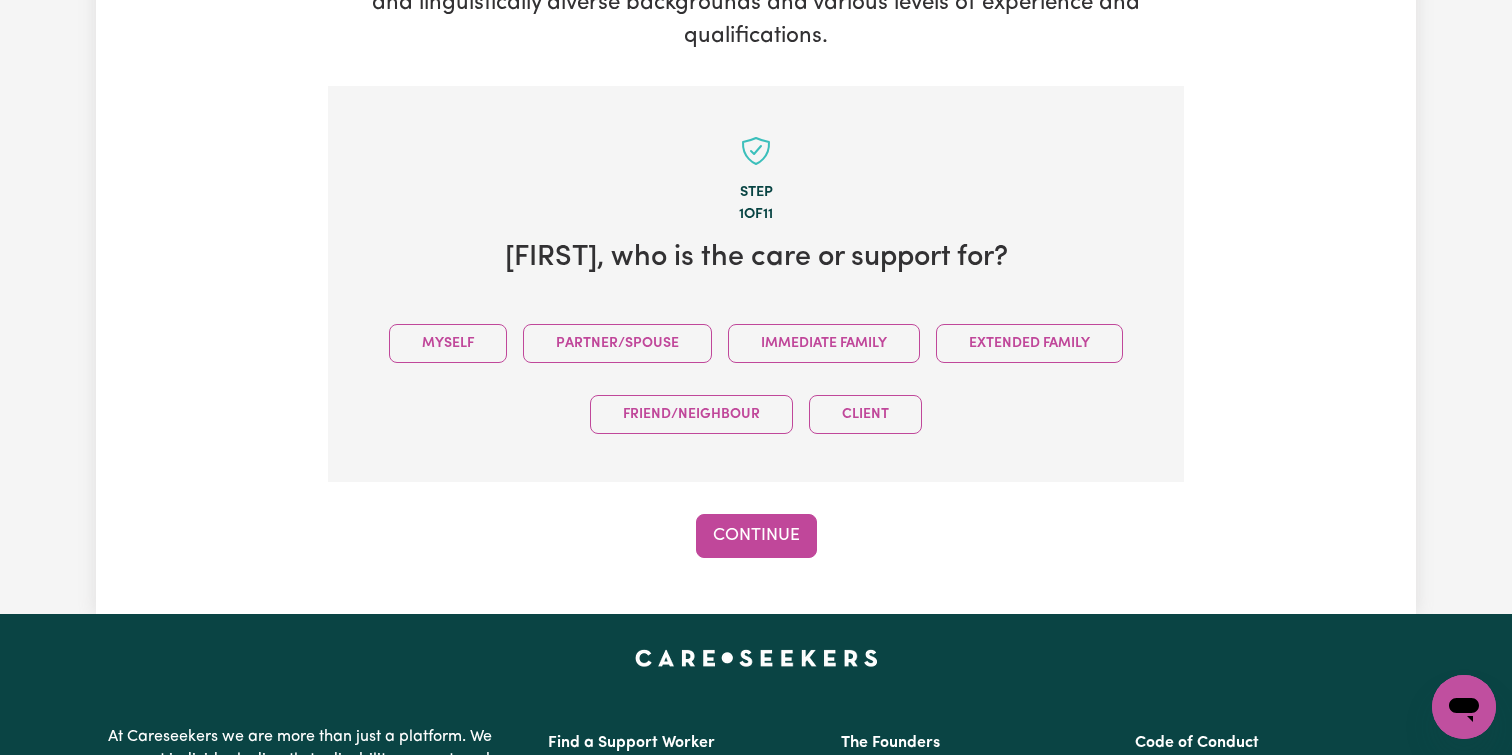 scroll, scrollTop: 438, scrollLeft: 0, axis: vertical 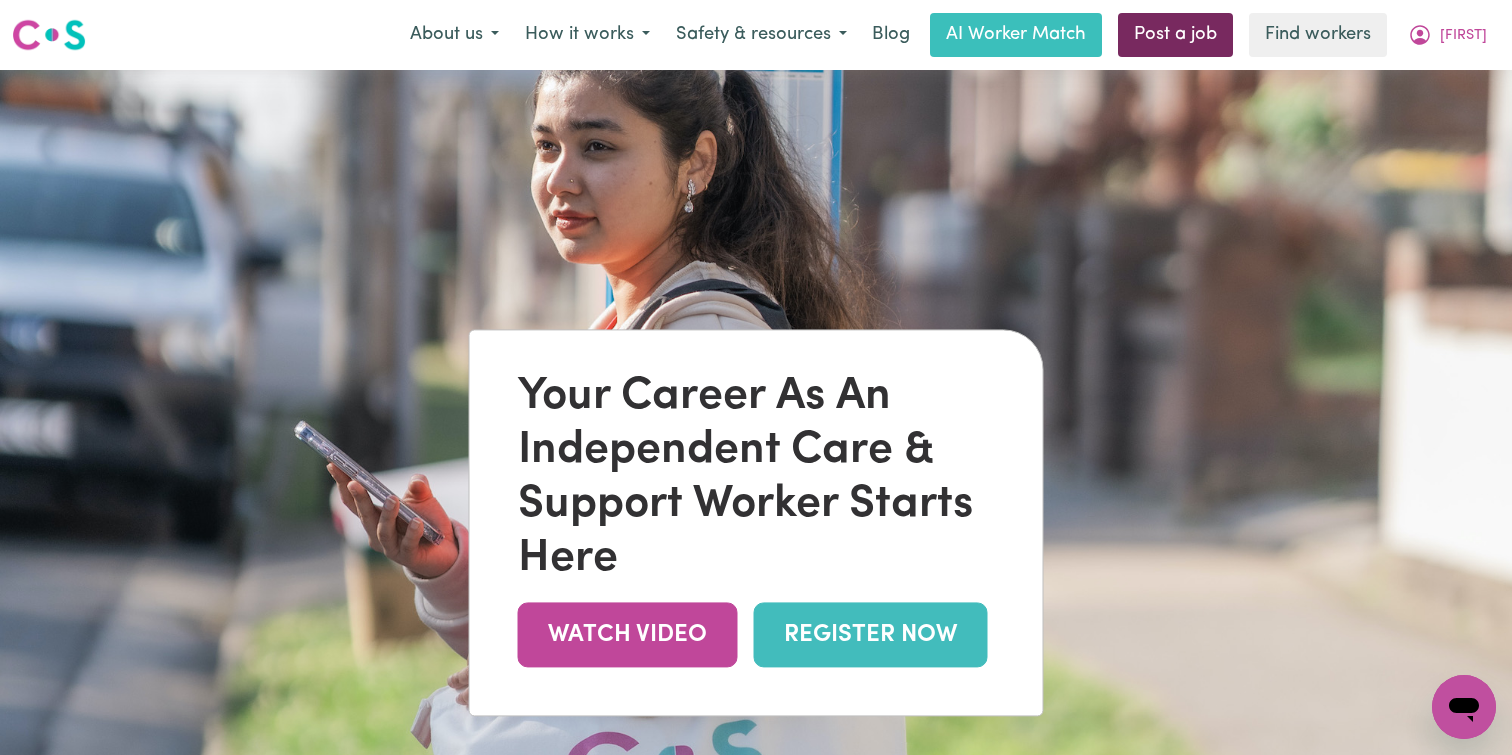 click on "Post a job" at bounding box center [1175, 35] 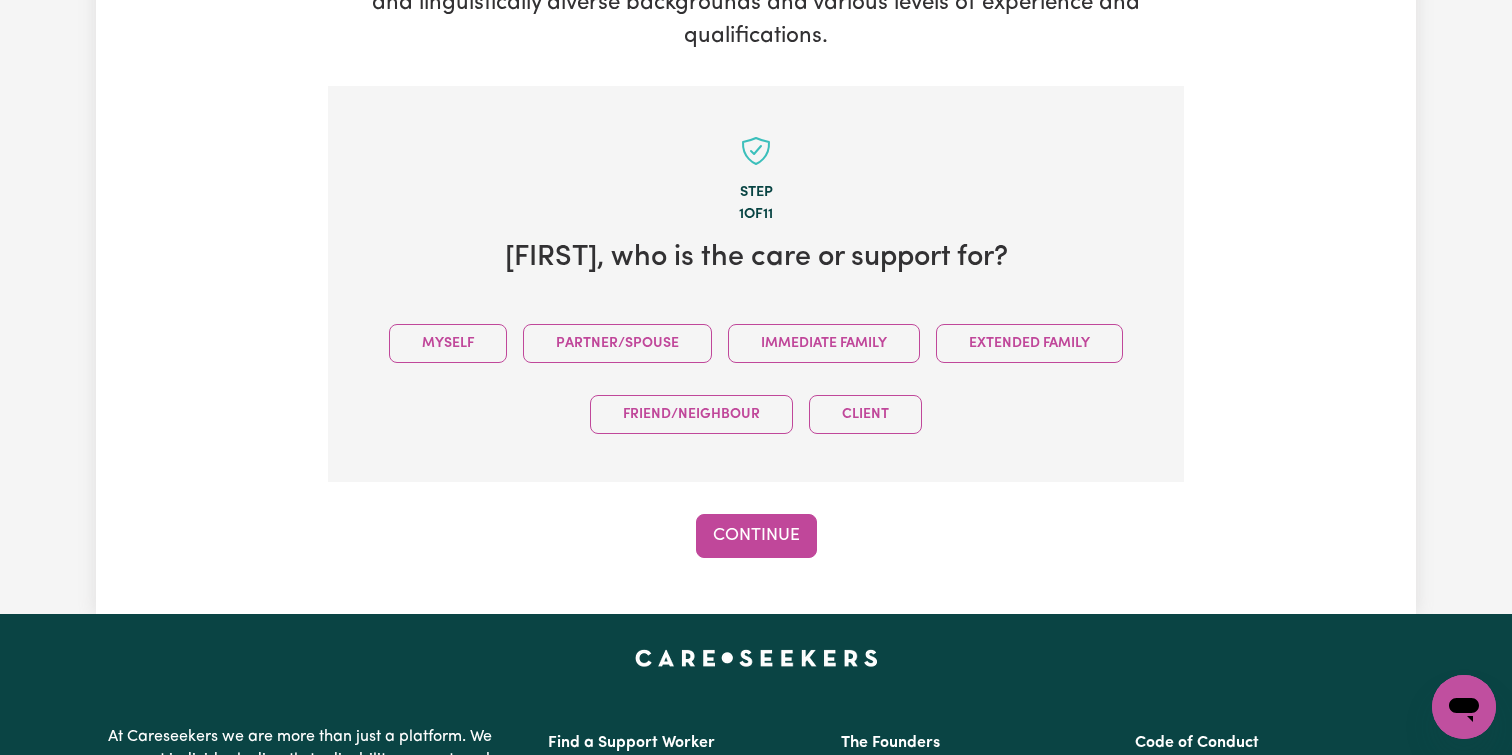 scroll, scrollTop: 438, scrollLeft: 0, axis: vertical 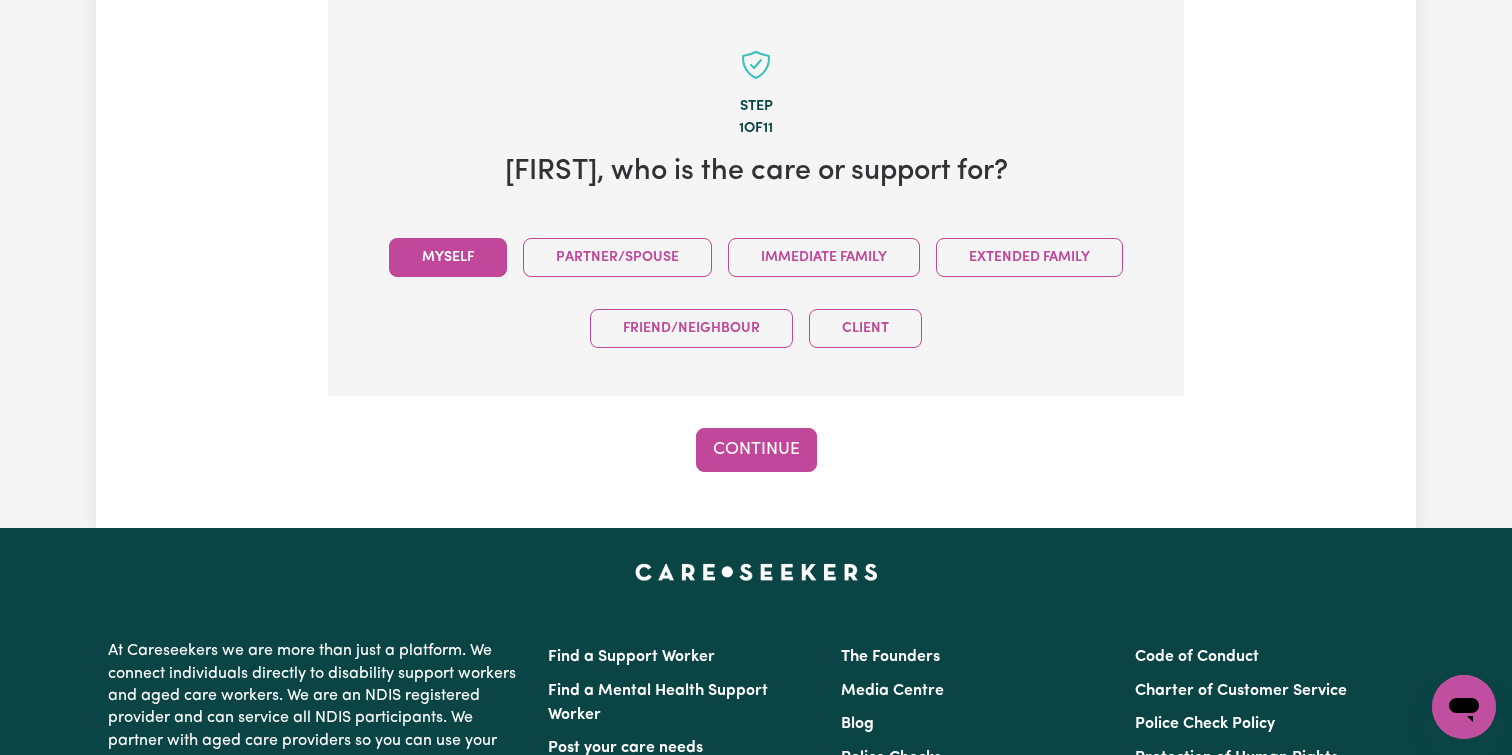 click on "Myself" at bounding box center [448, 257] 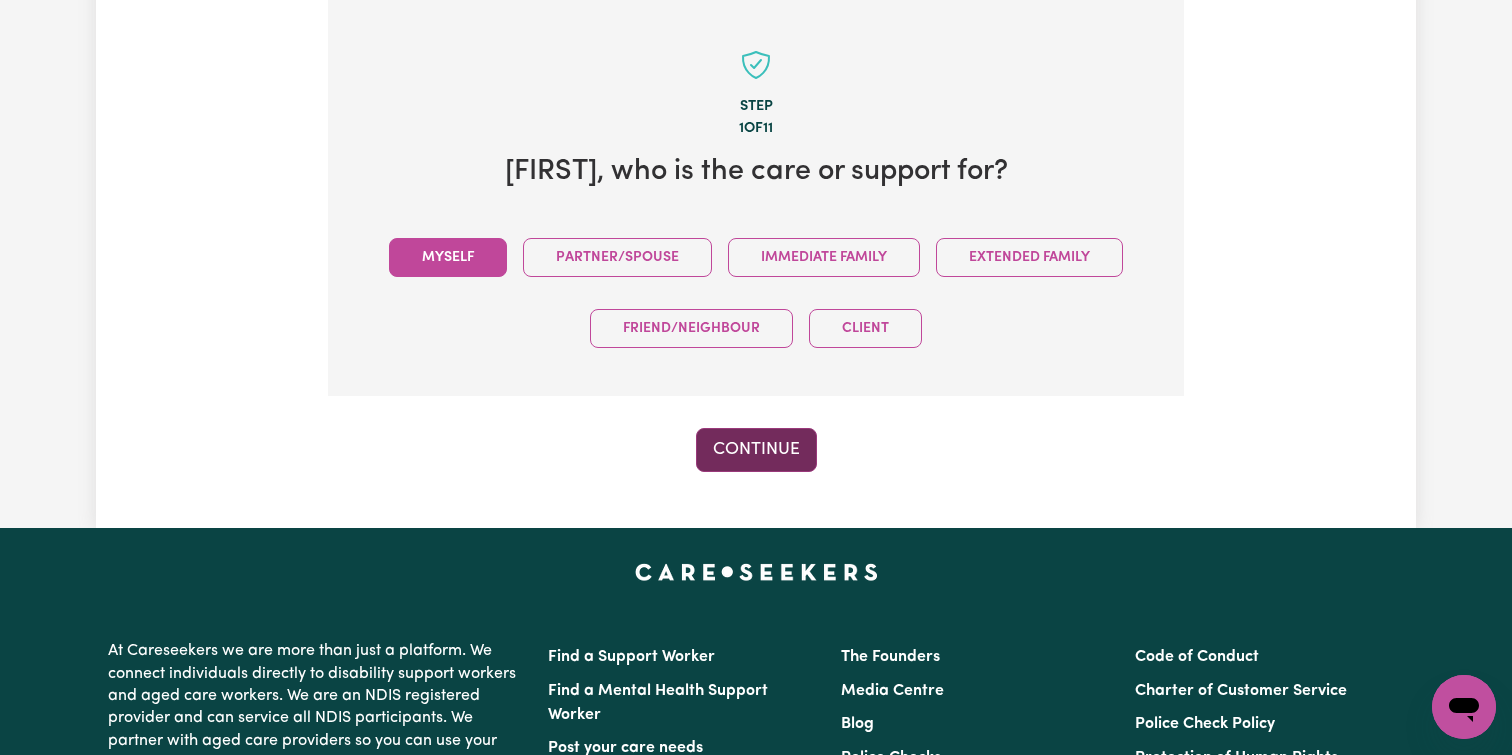 click on "Continue" at bounding box center (756, 450) 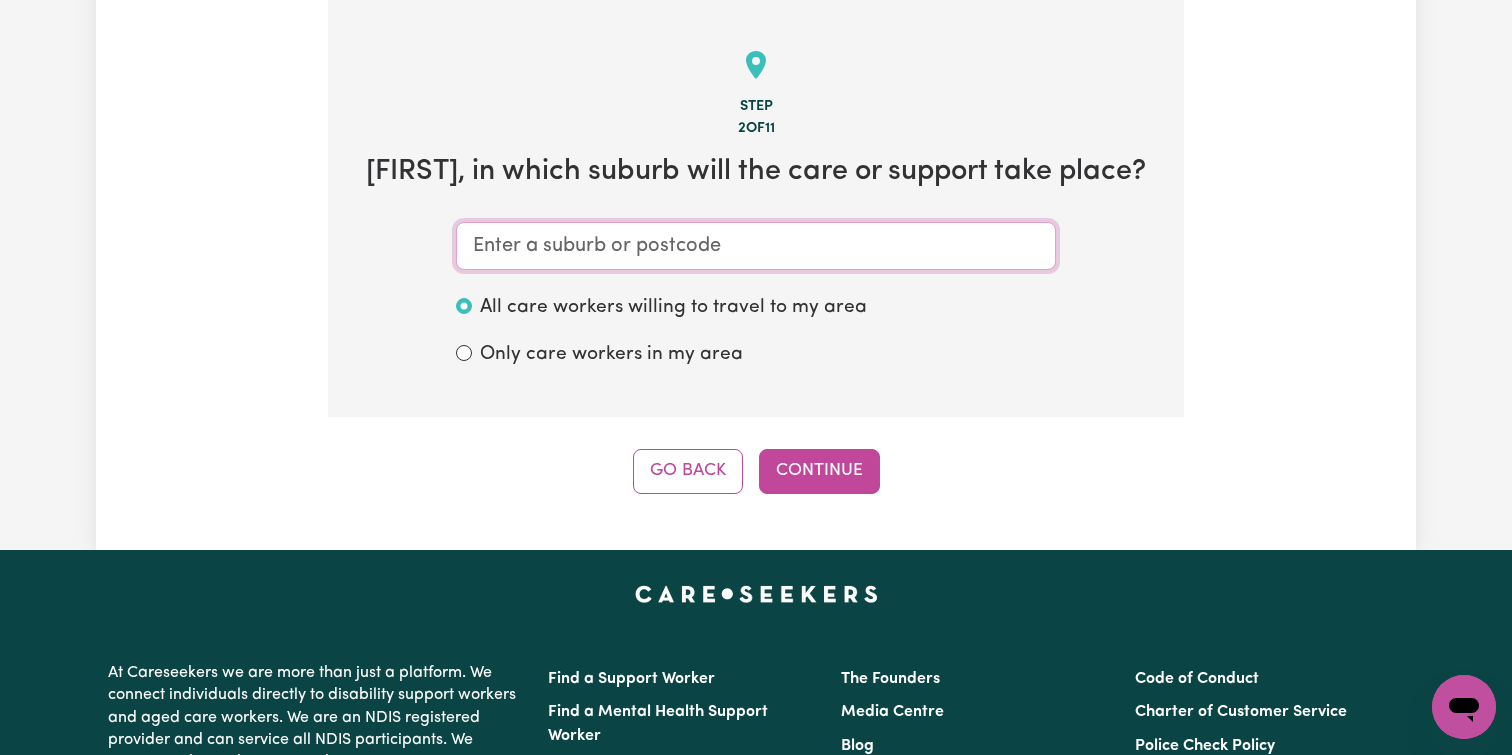 click at bounding box center (756, 246) 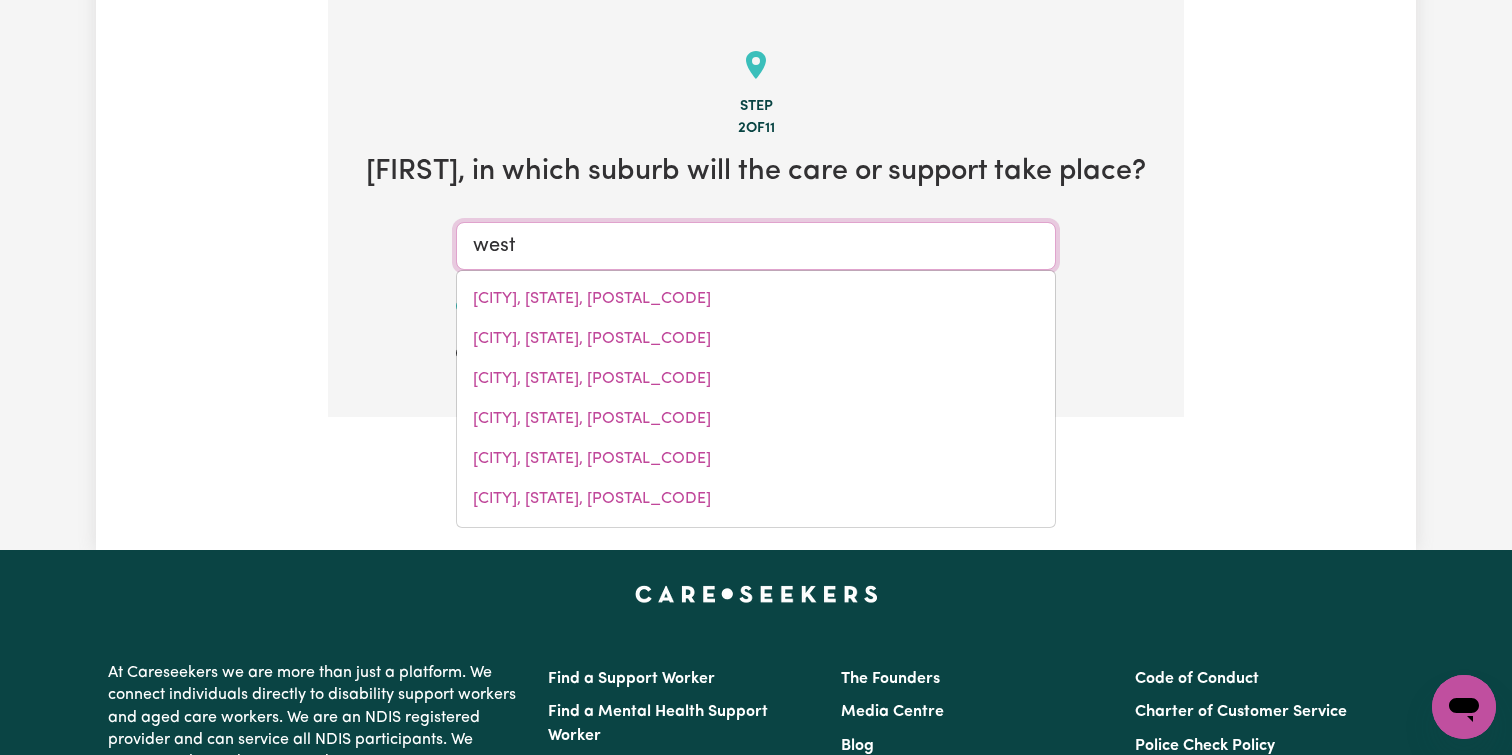 type on "west" 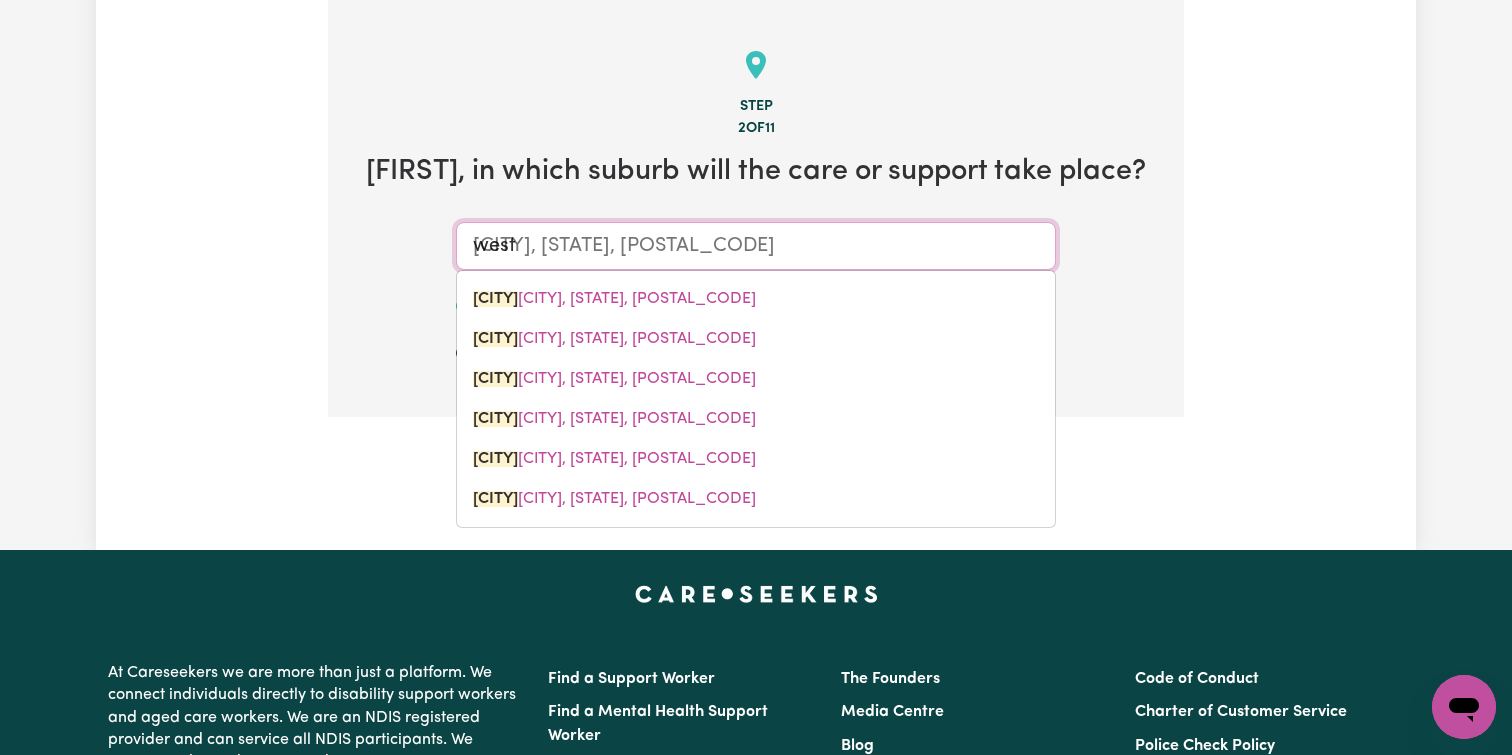 type on "west [LOCATION]" 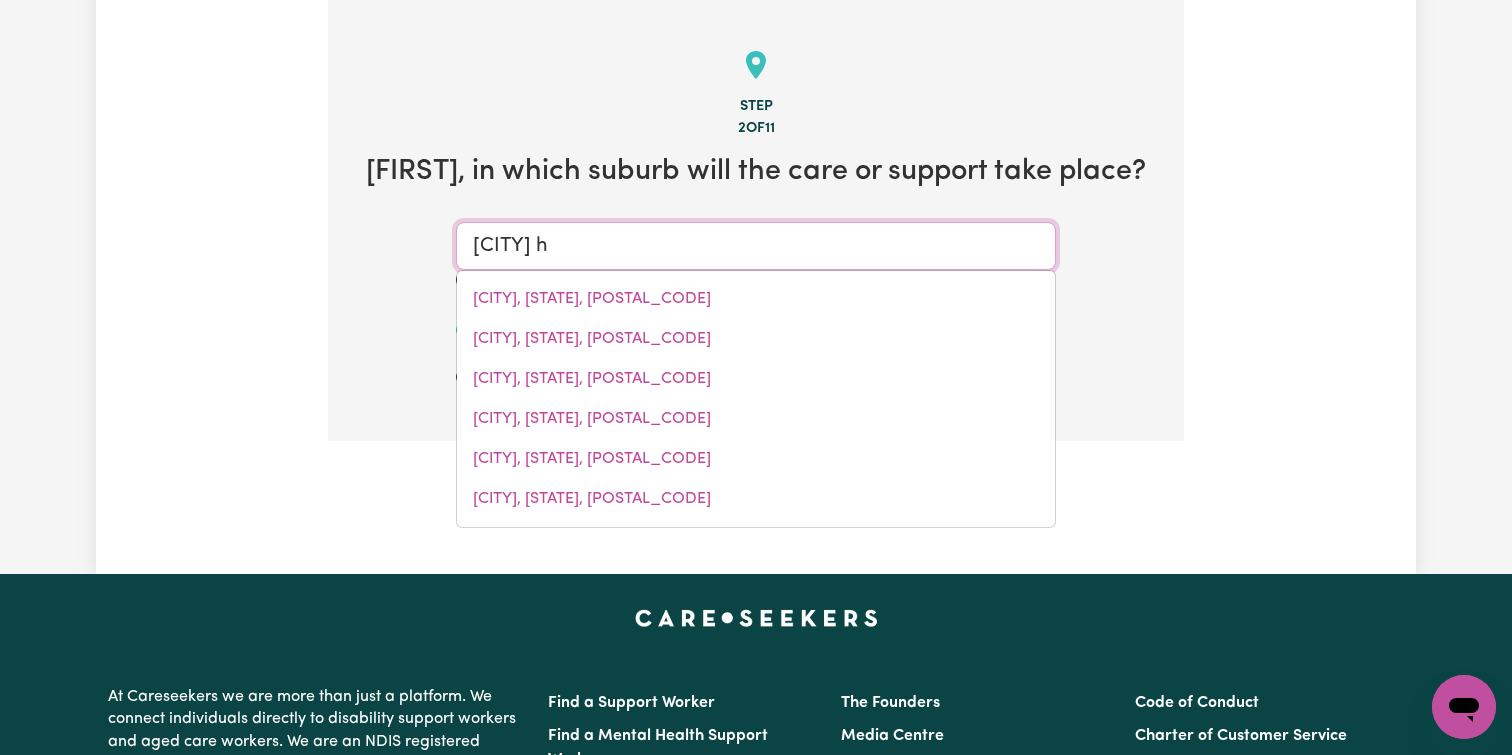 type on "west [LOCATION]" 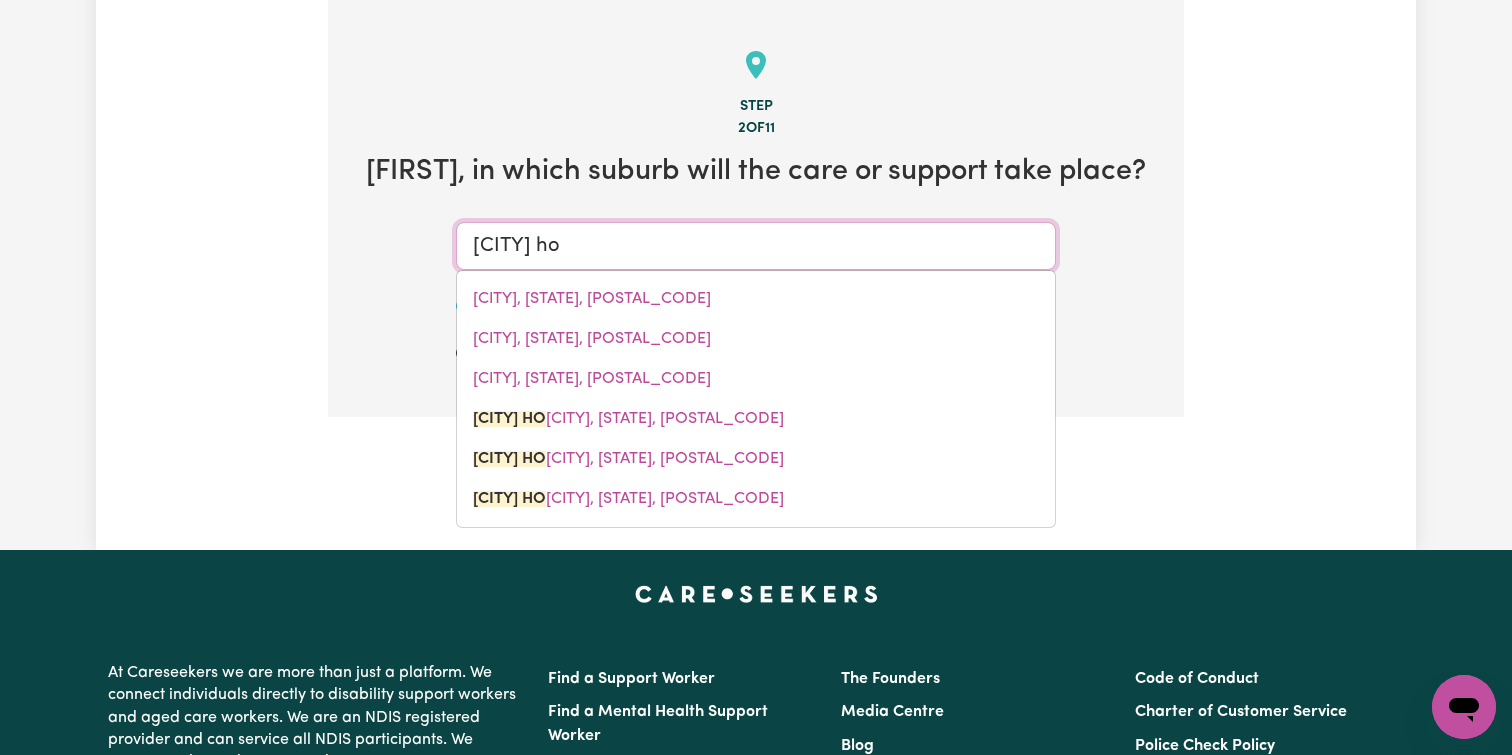 type on "west hoBART, Tasmania, 7000" 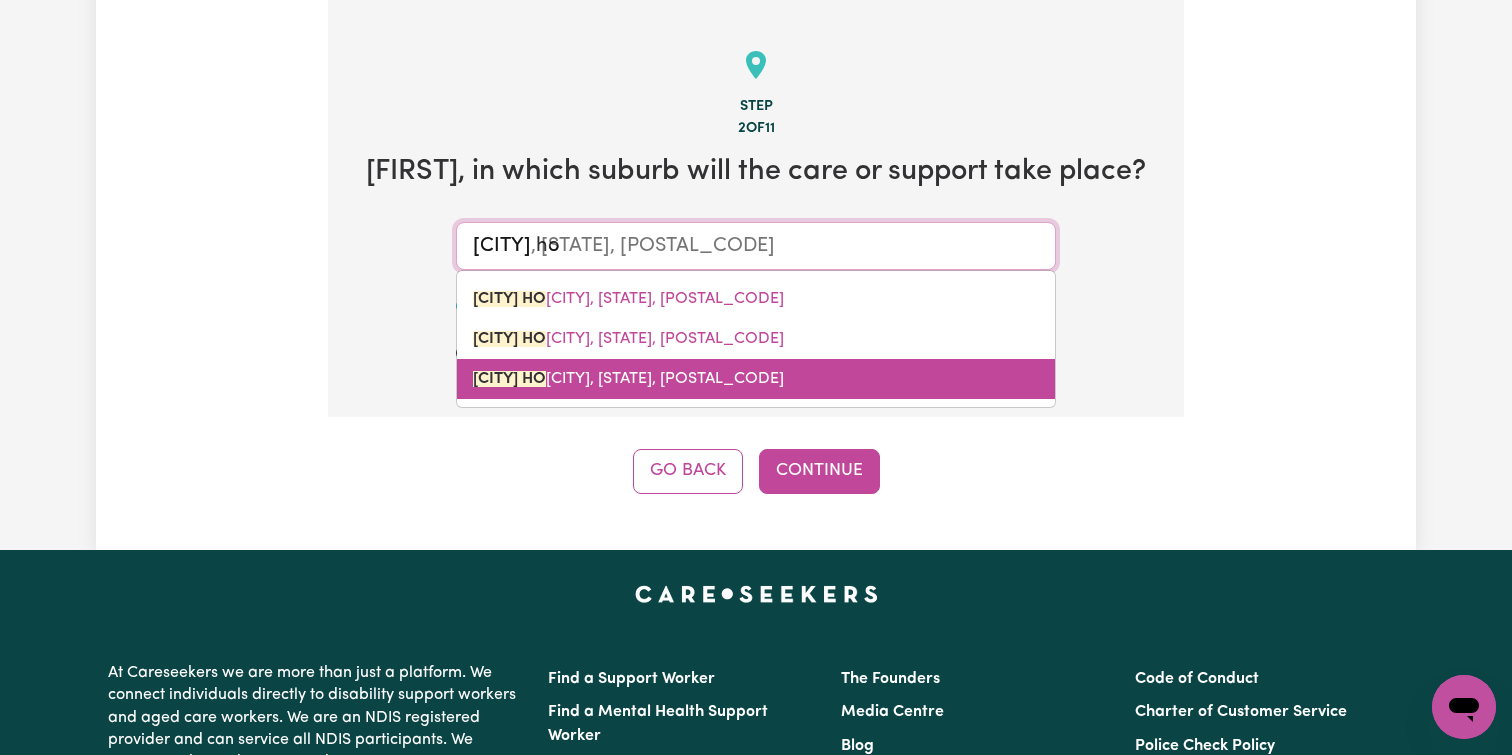click on "WEST HO XTON, New South Wales, 2171" at bounding box center [628, 379] 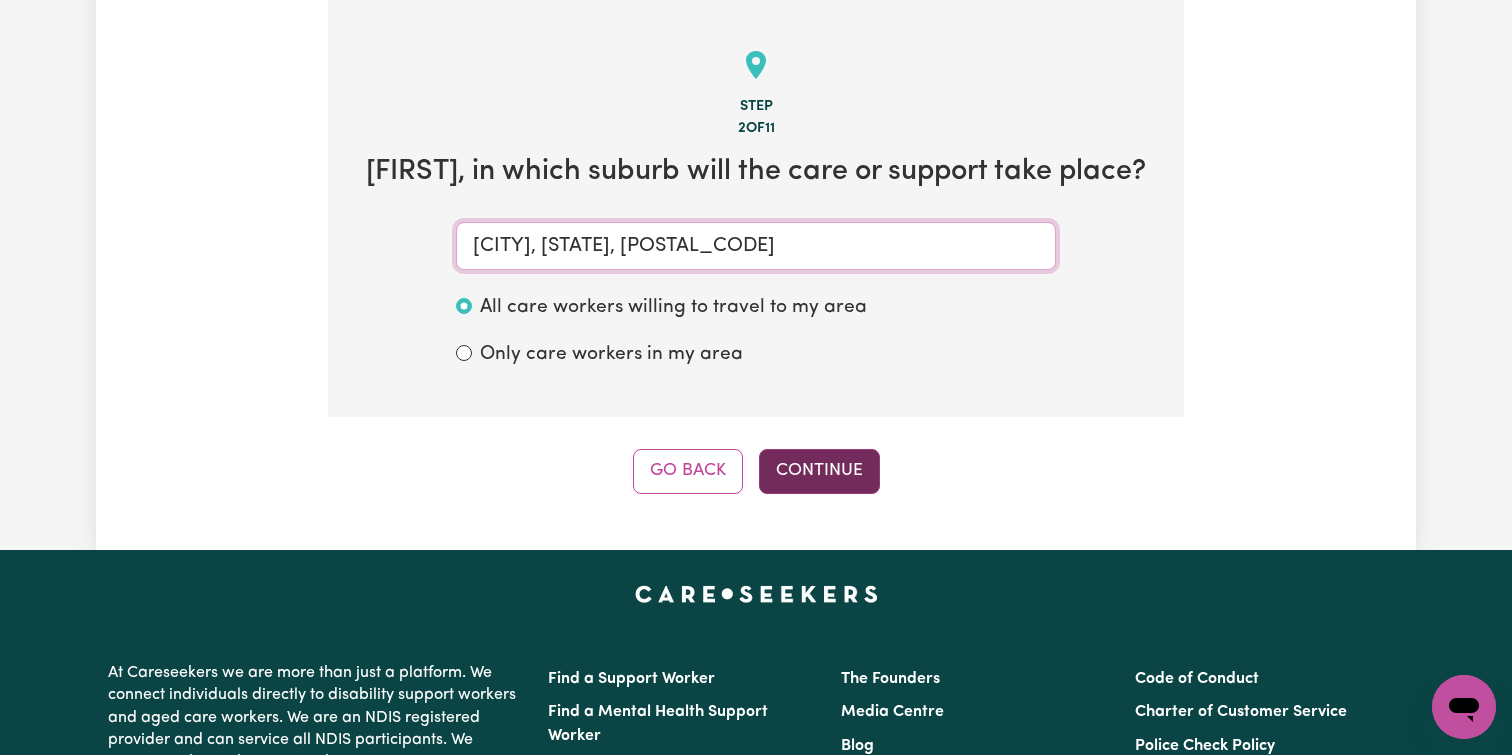 type on "WEST HOXTON, New South Wales, 2171" 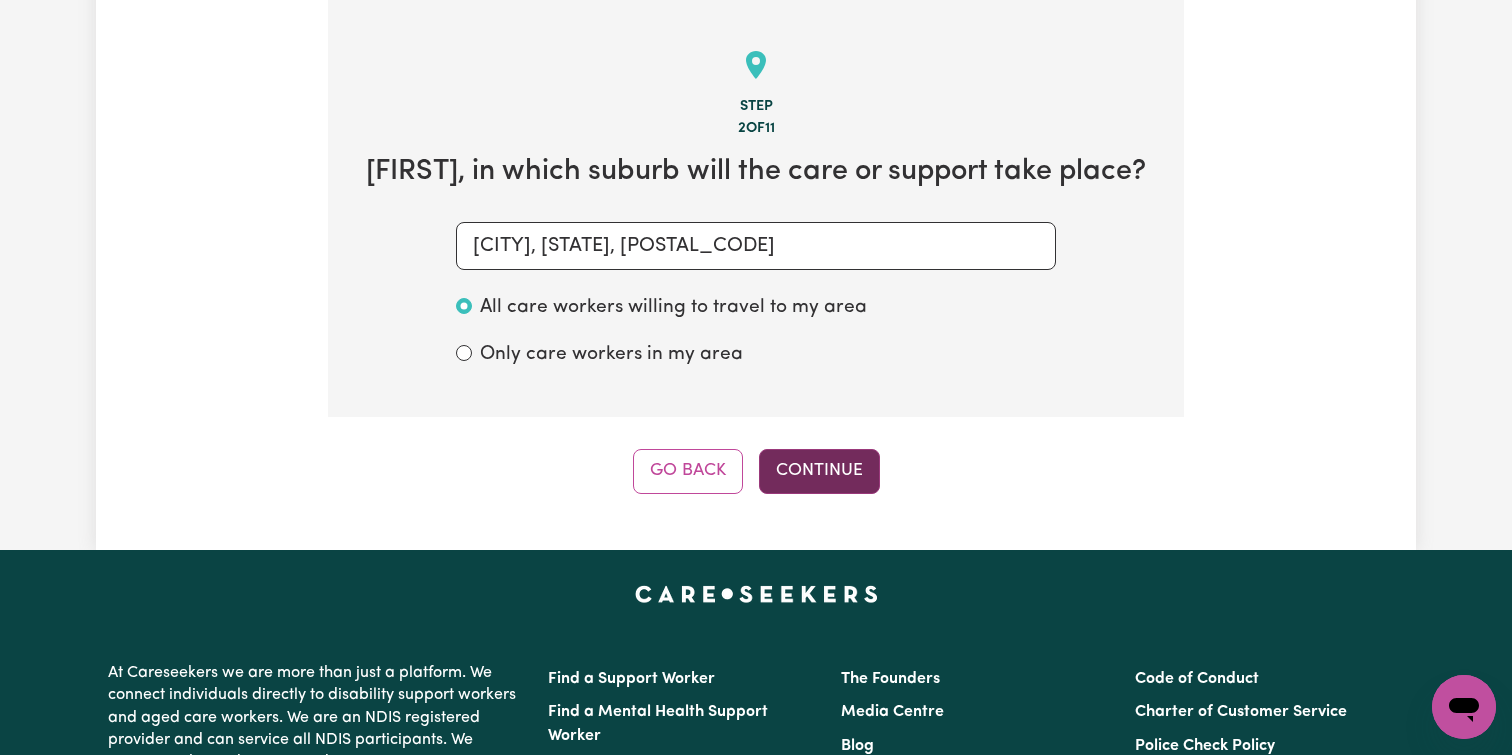 click on "Continue" at bounding box center (819, 471) 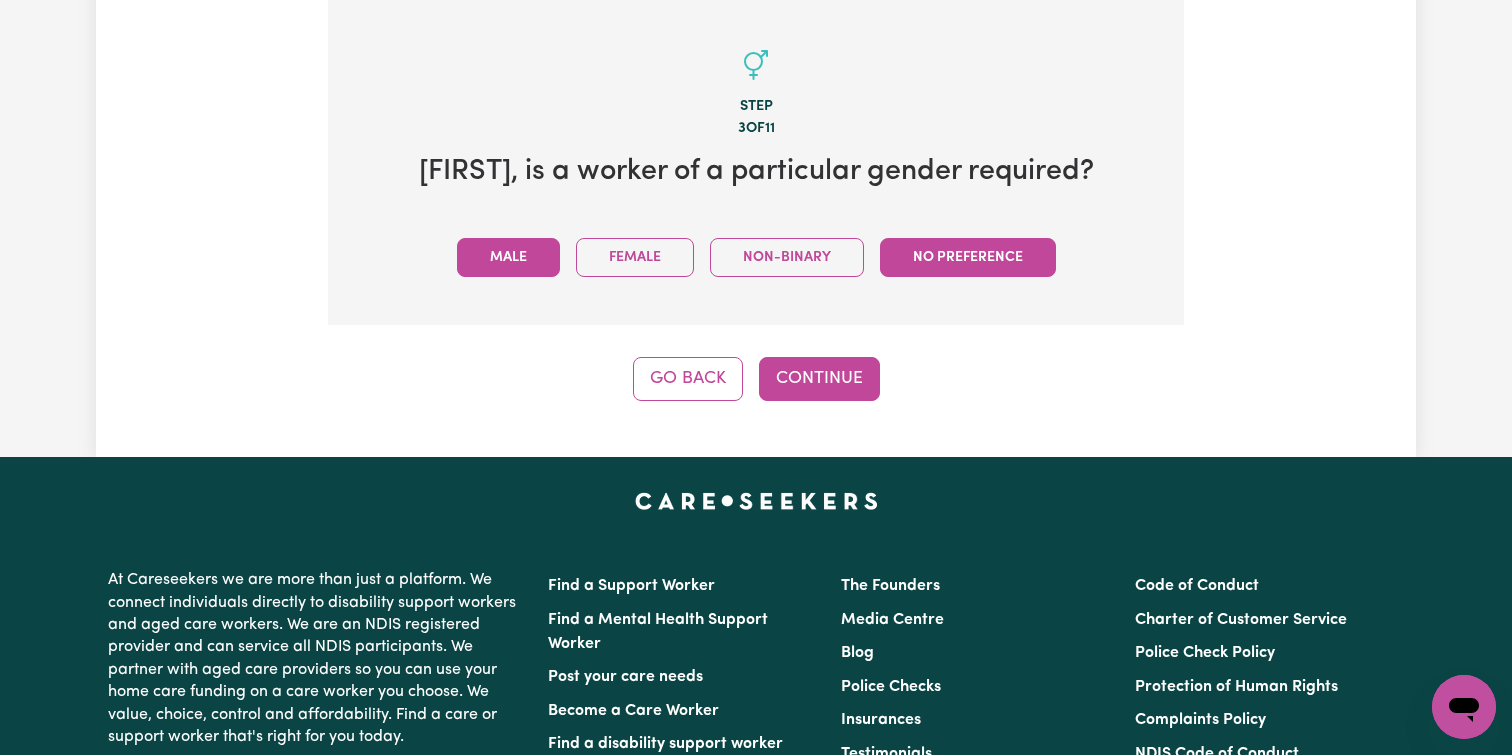 click on "Male" at bounding box center (508, 257) 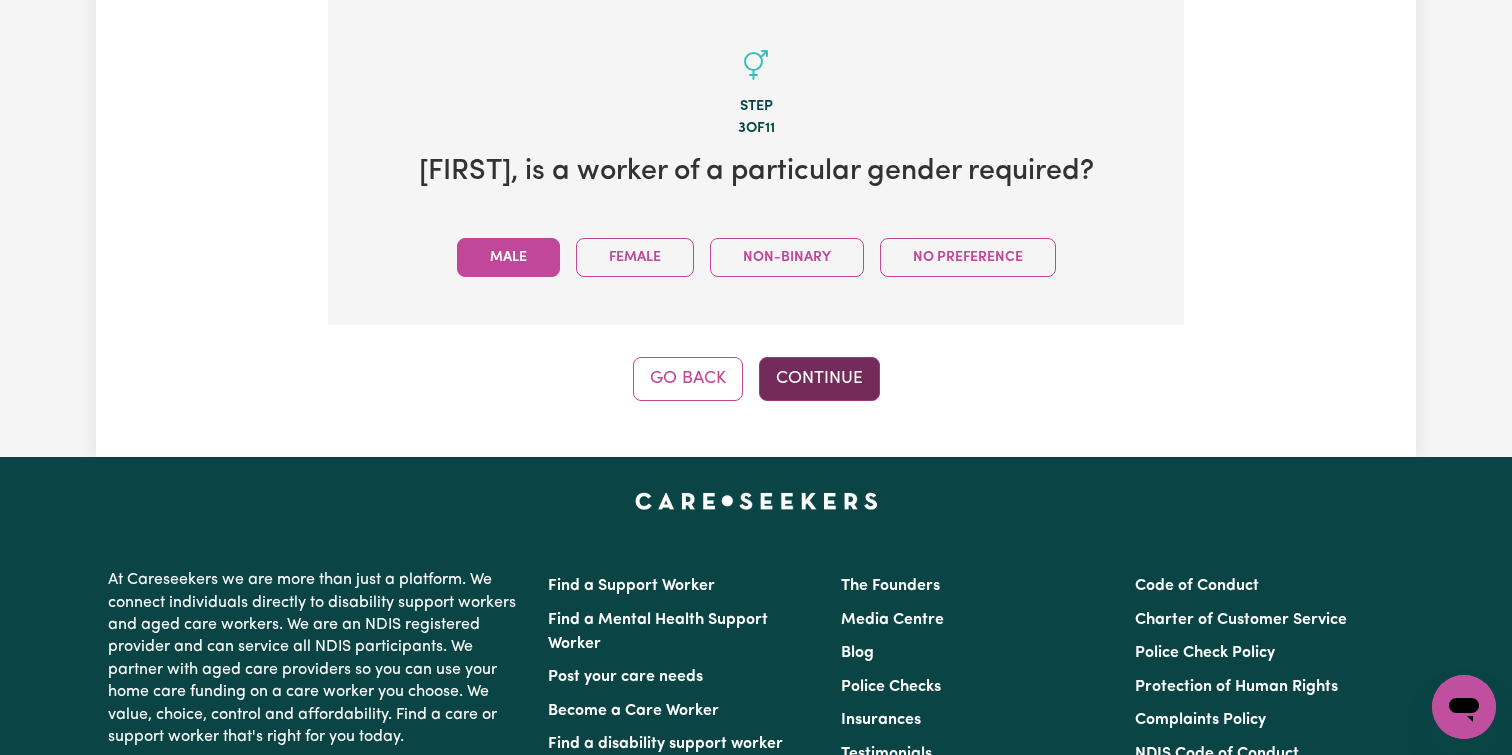 click on "Continue" at bounding box center (819, 379) 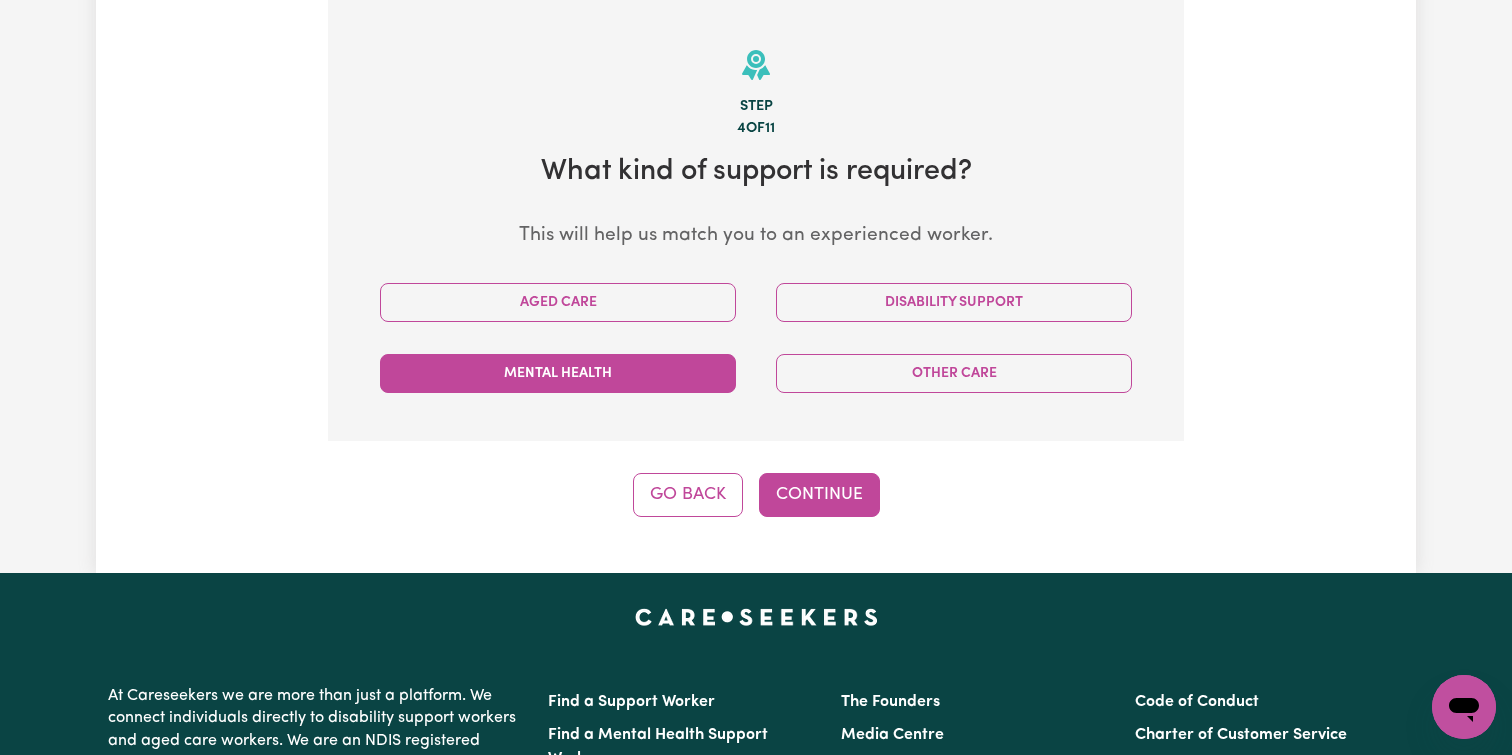 click on "Mental Health" at bounding box center (558, 373) 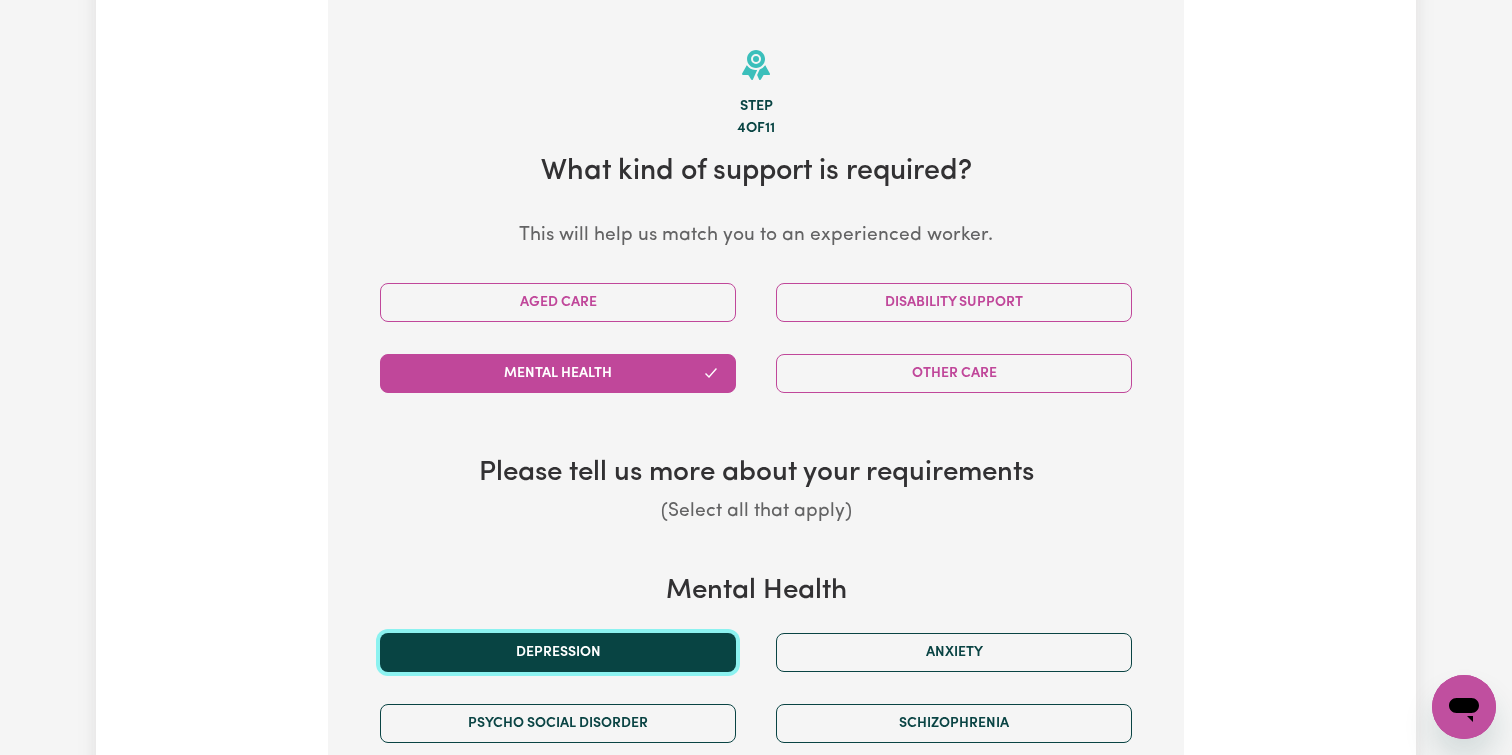 click on "Depression" at bounding box center (558, 652) 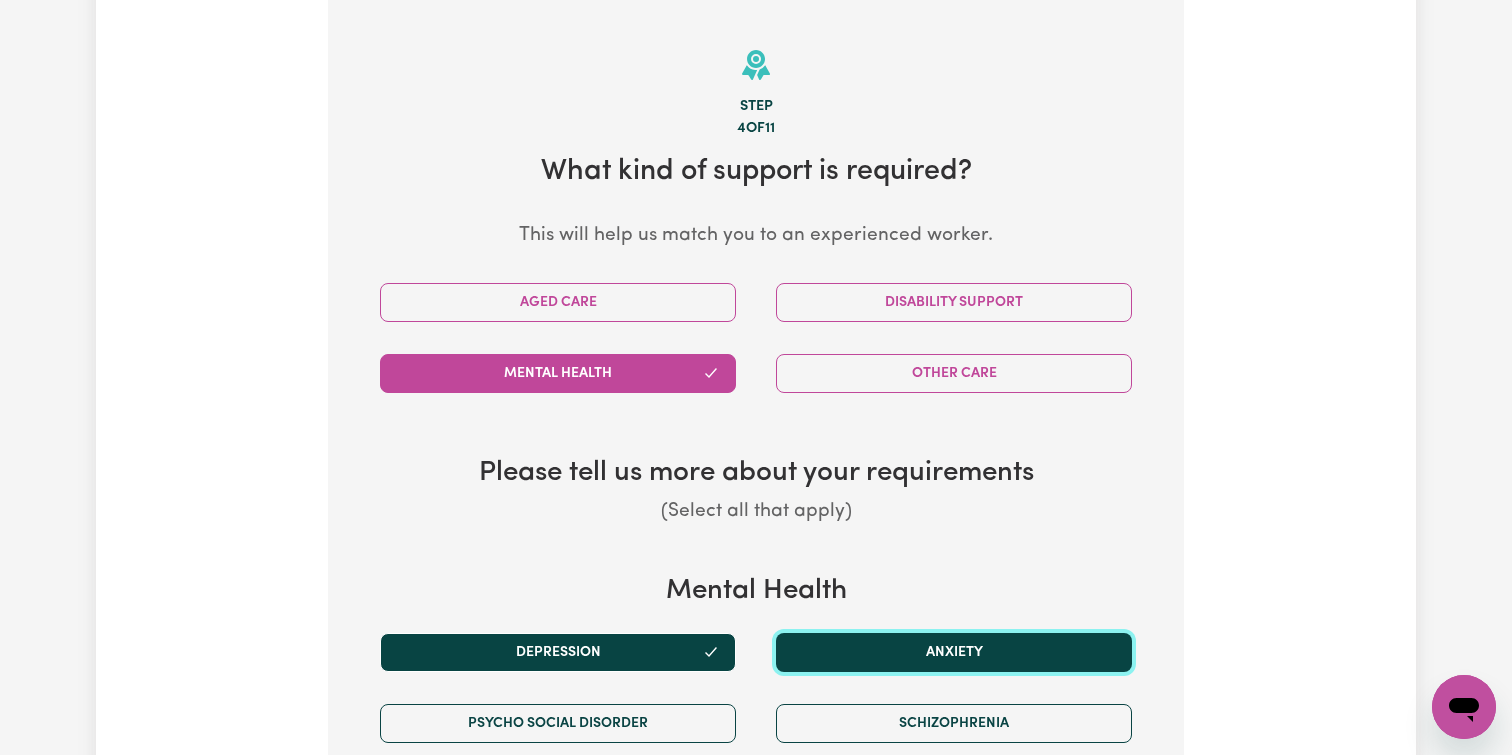 click on "Anxiety" at bounding box center [954, 652] 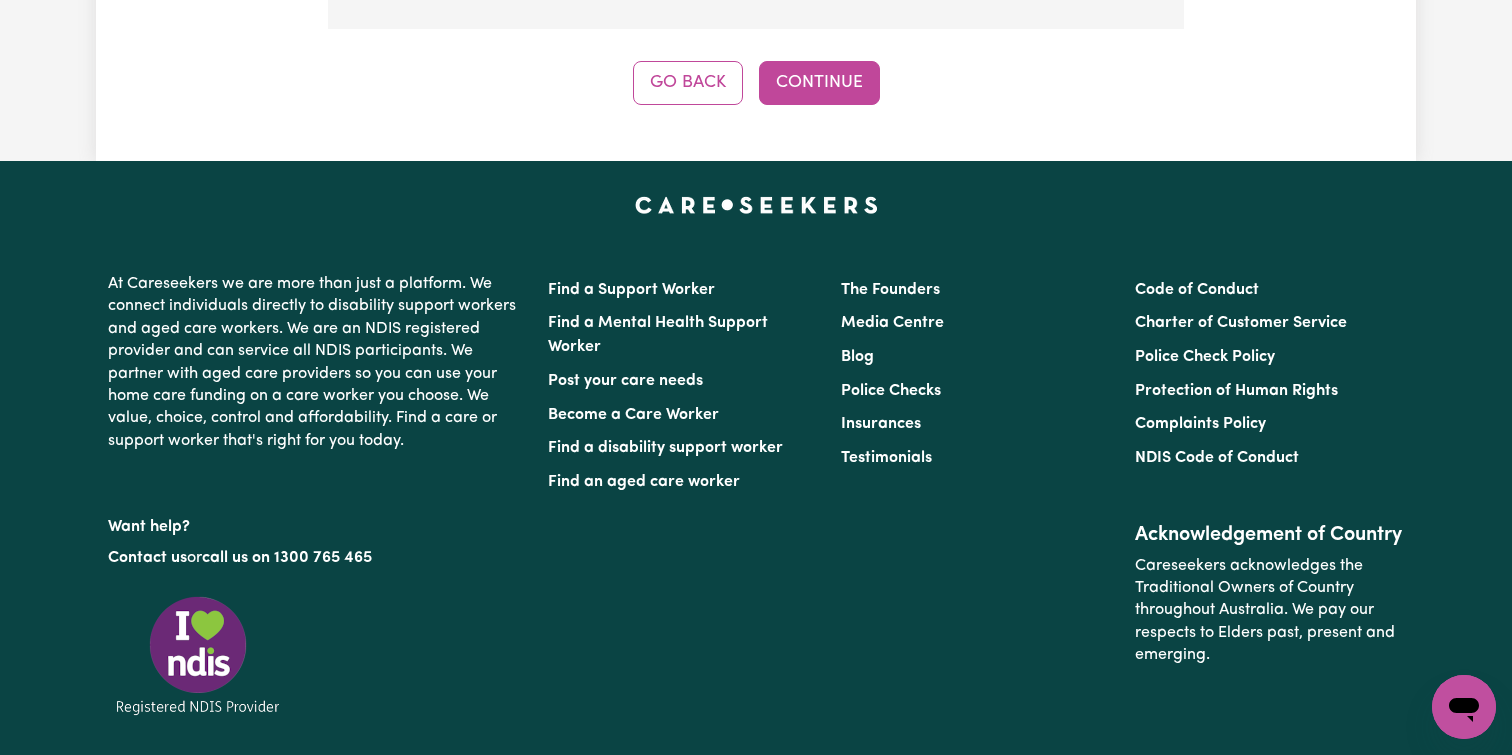 scroll, scrollTop: 796, scrollLeft: 0, axis: vertical 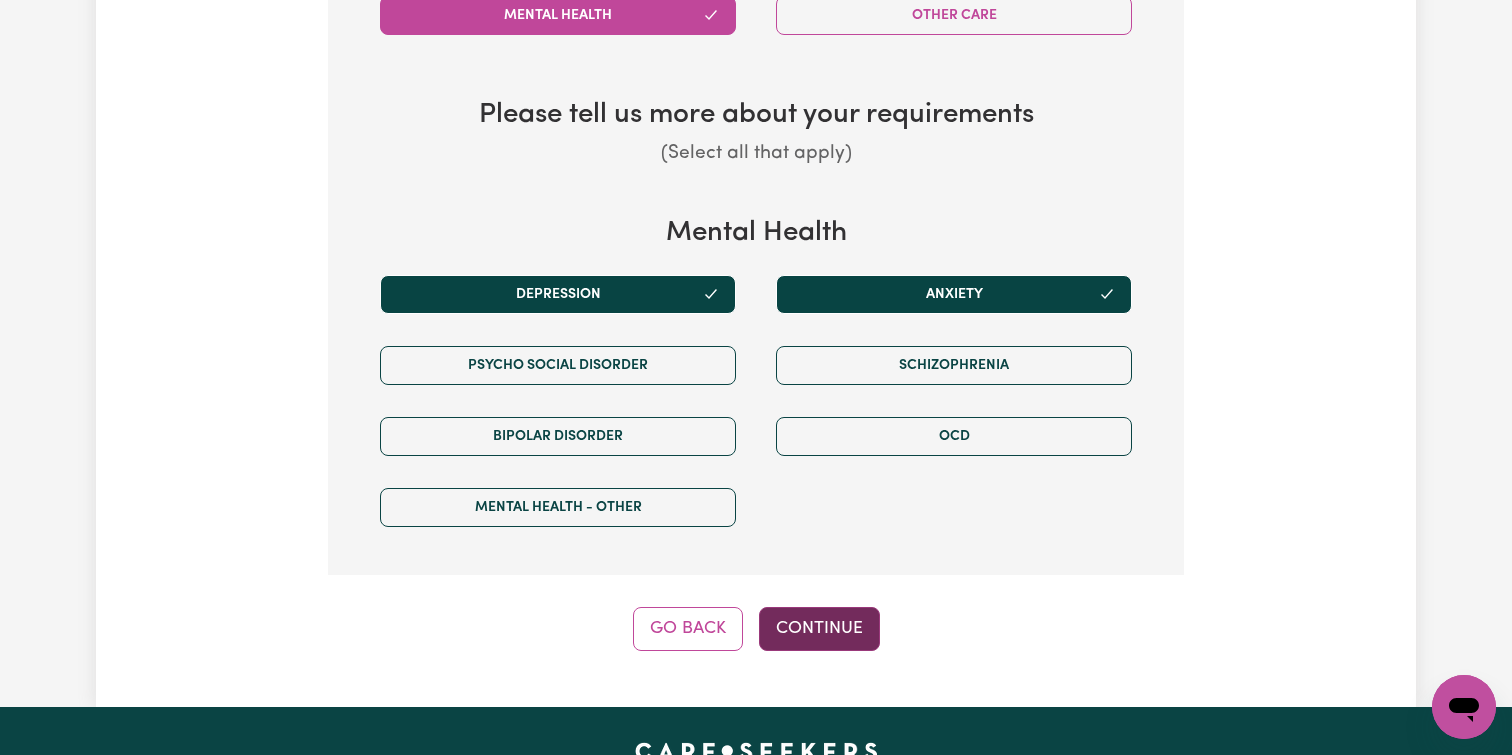 click on "Continue" at bounding box center [819, 629] 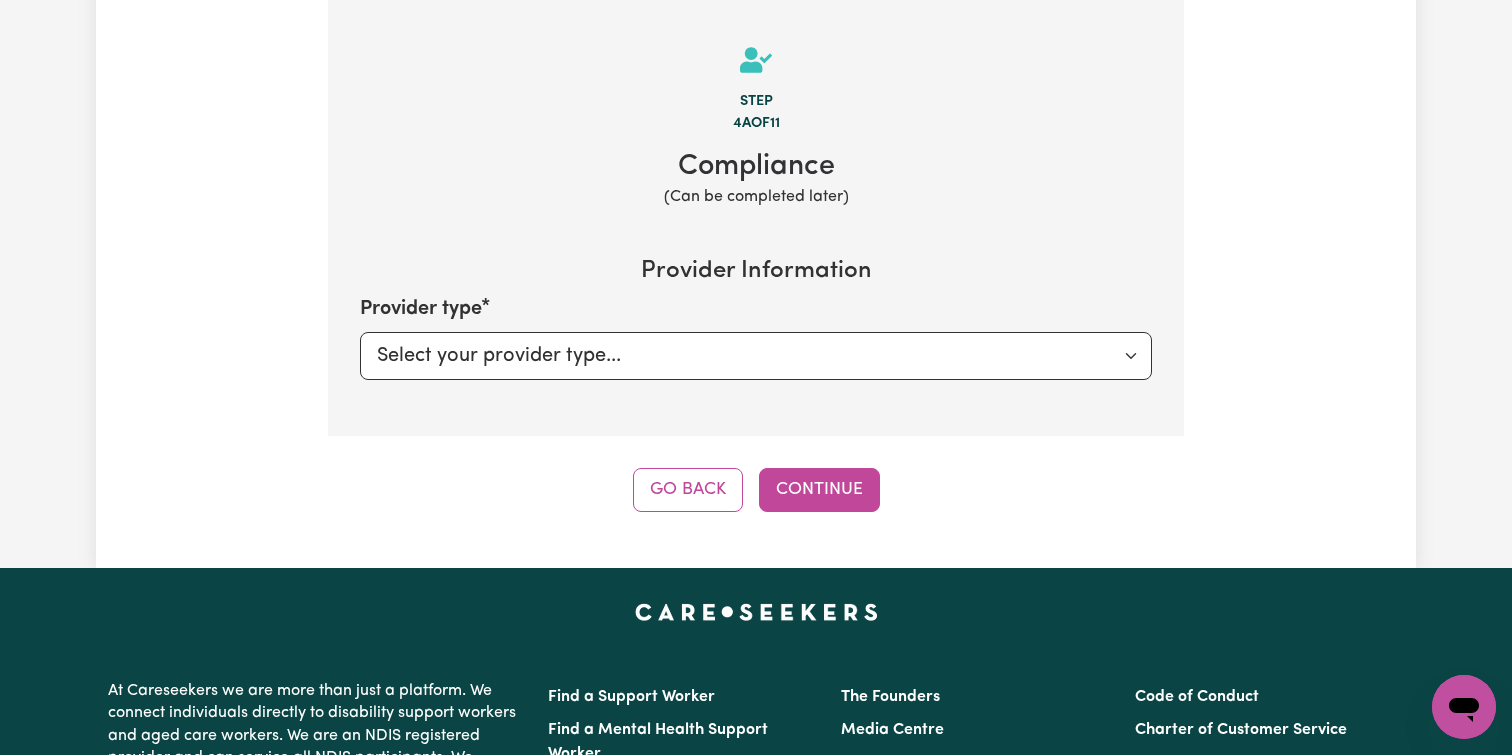 select on "PRIVATELY" 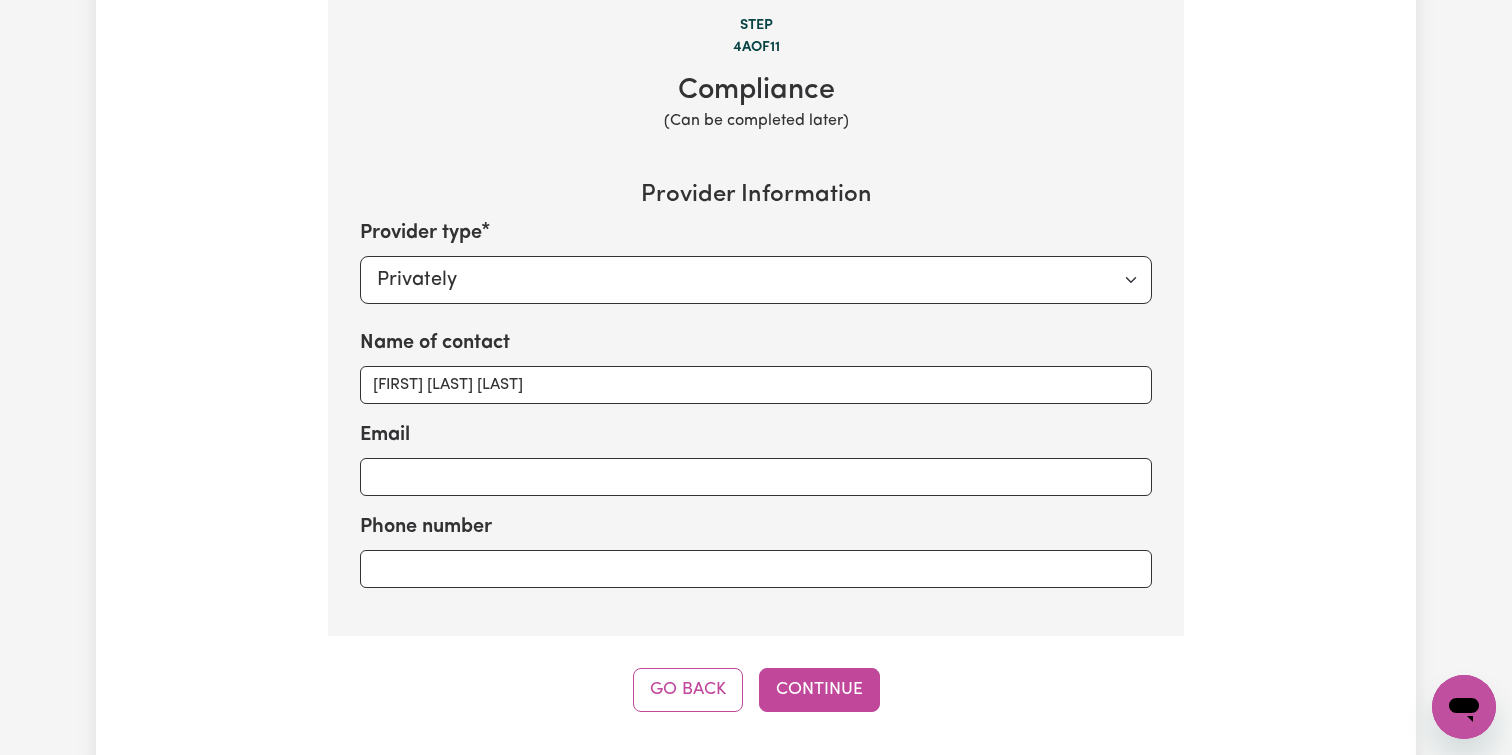 scroll, scrollTop: 563, scrollLeft: 0, axis: vertical 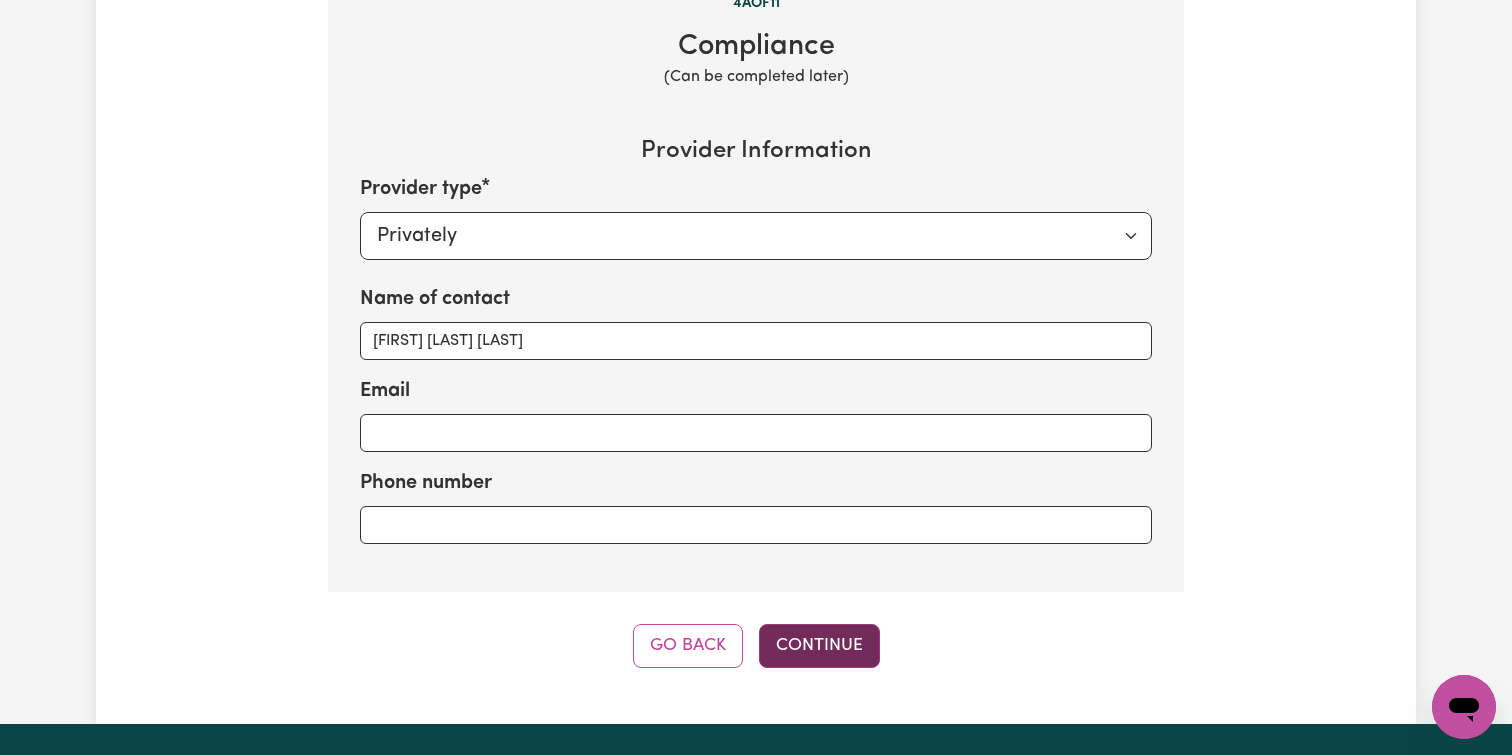 click on "Continue" at bounding box center [819, 646] 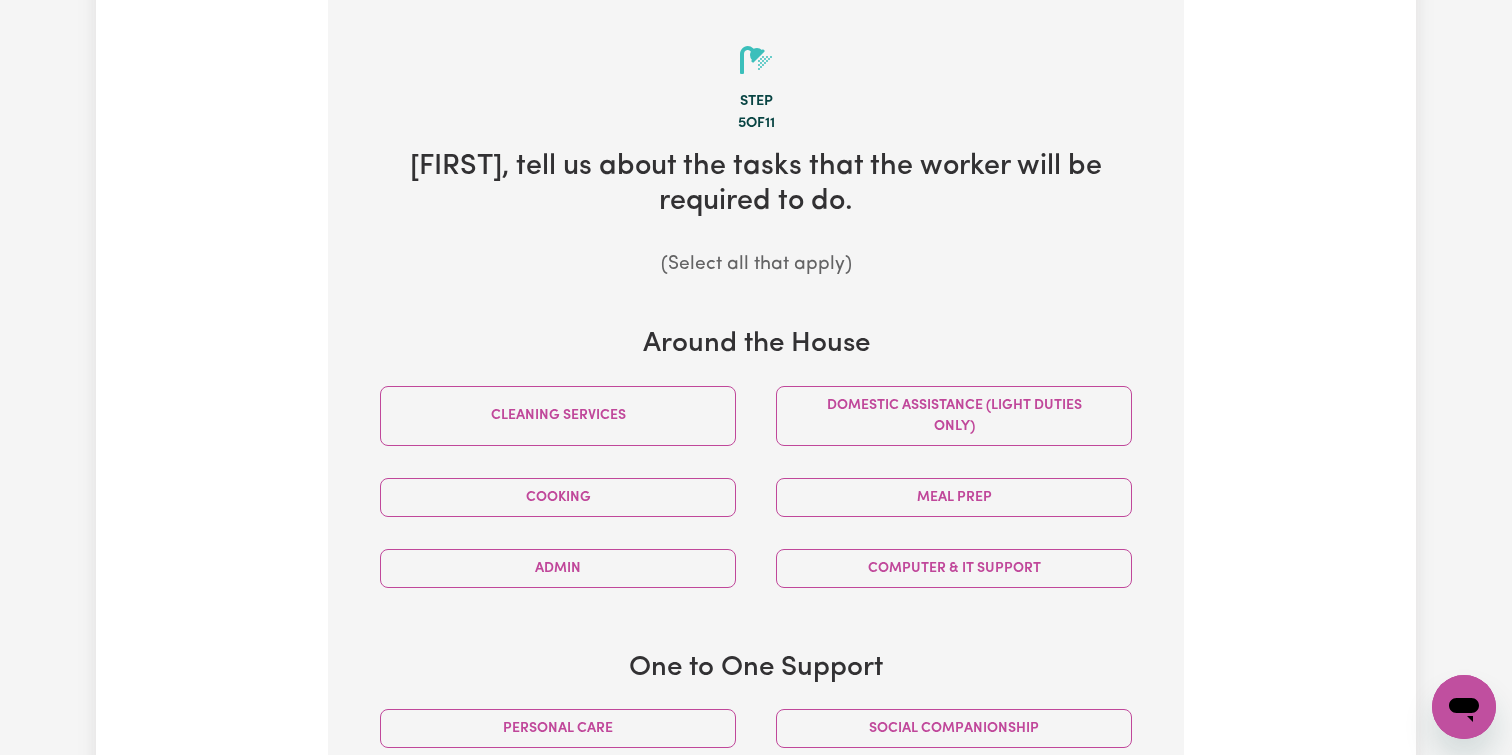scroll, scrollTop: 438, scrollLeft: 0, axis: vertical 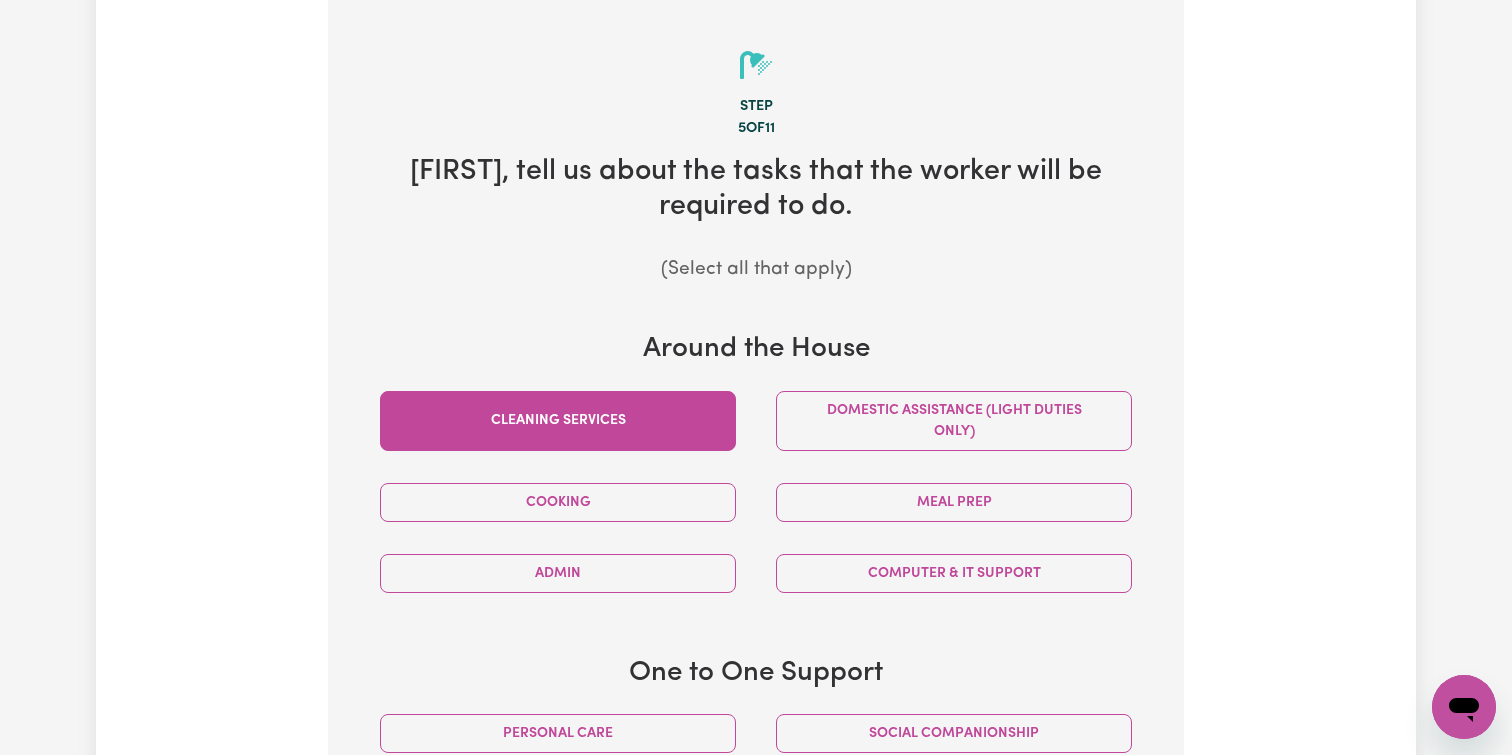 click on "Cleaning services" at bounding box center [558, 421] 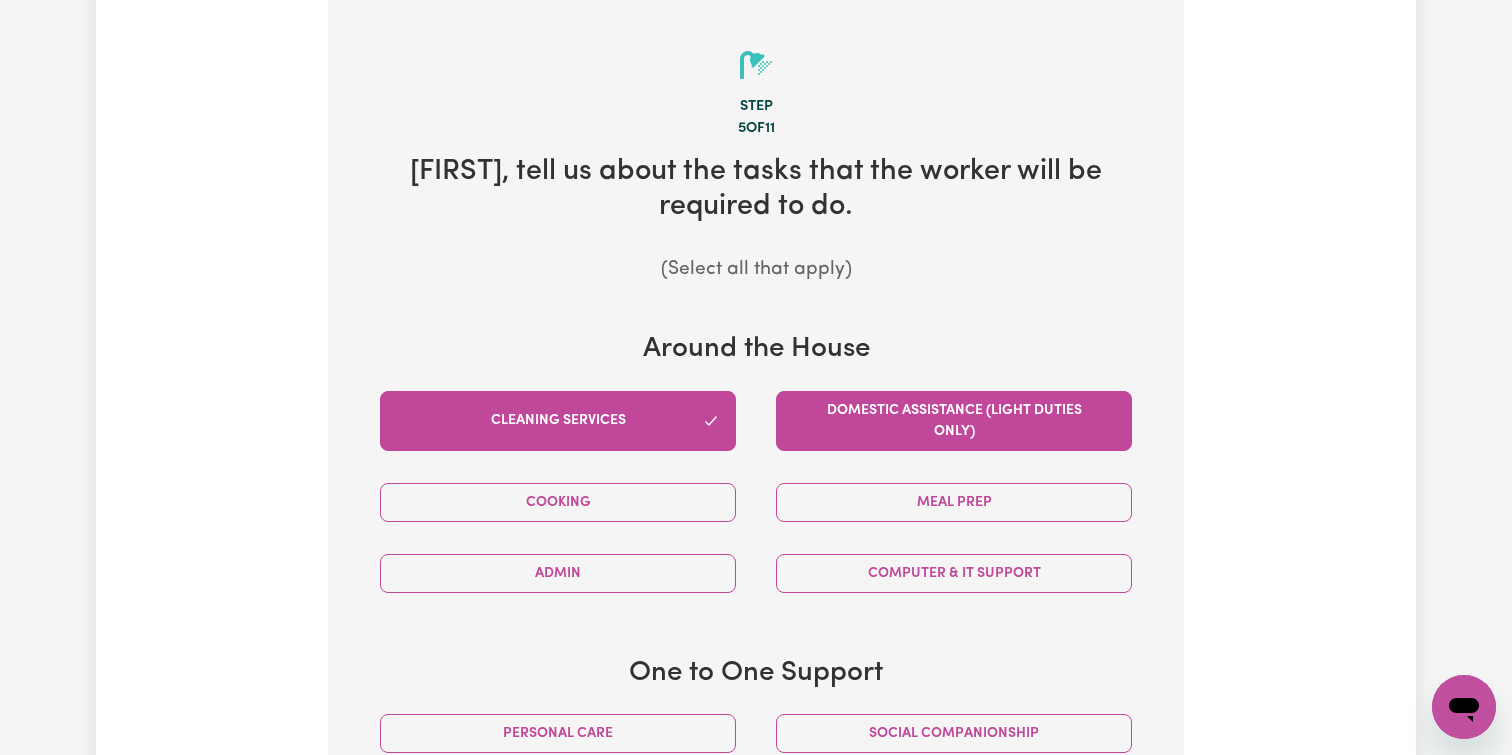 click on "Domestic assistance (light duties only)" at bounding box center (954, 421) 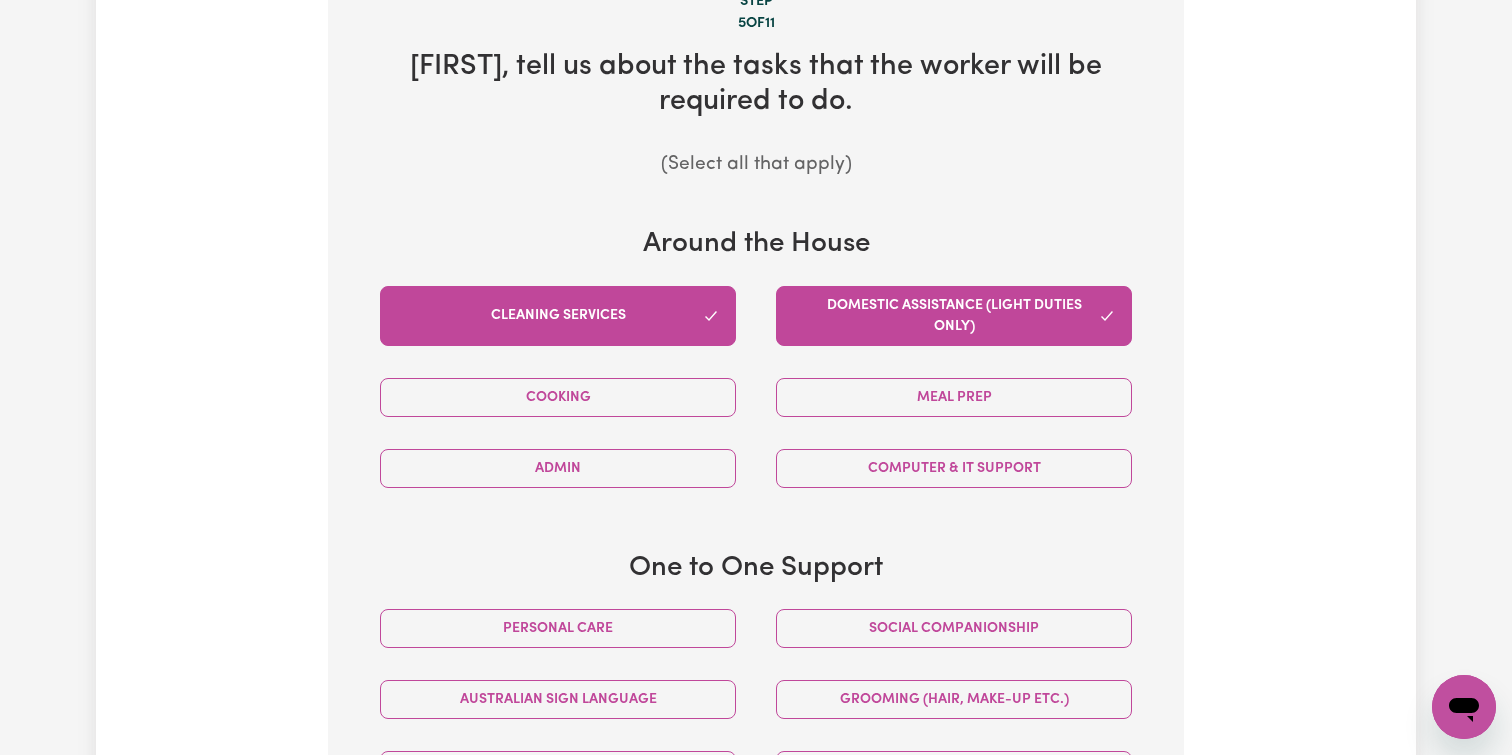 scroll, scrollTop: 547, scrollLeft: 0, axis: vertical 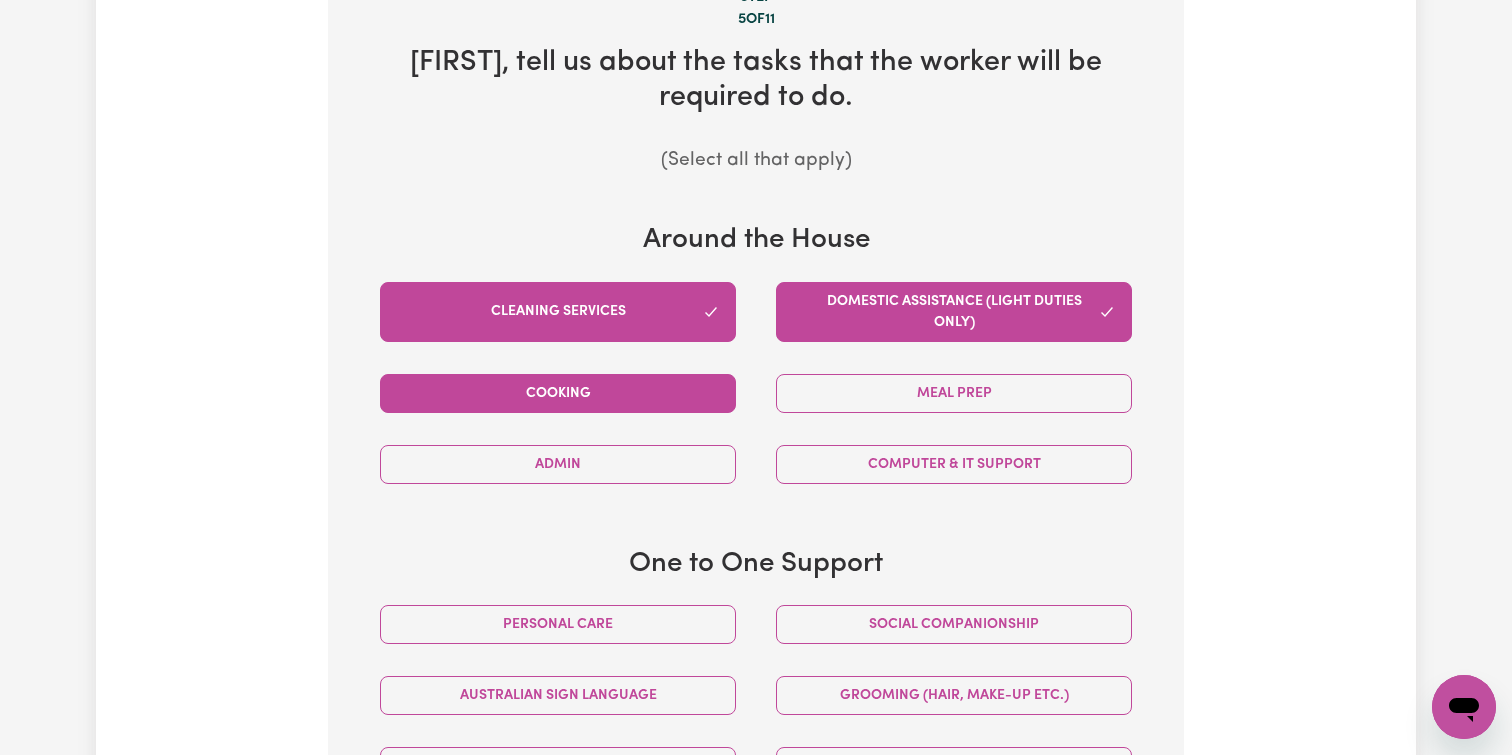 click on "Cooking" at bounding box center (558, 393) 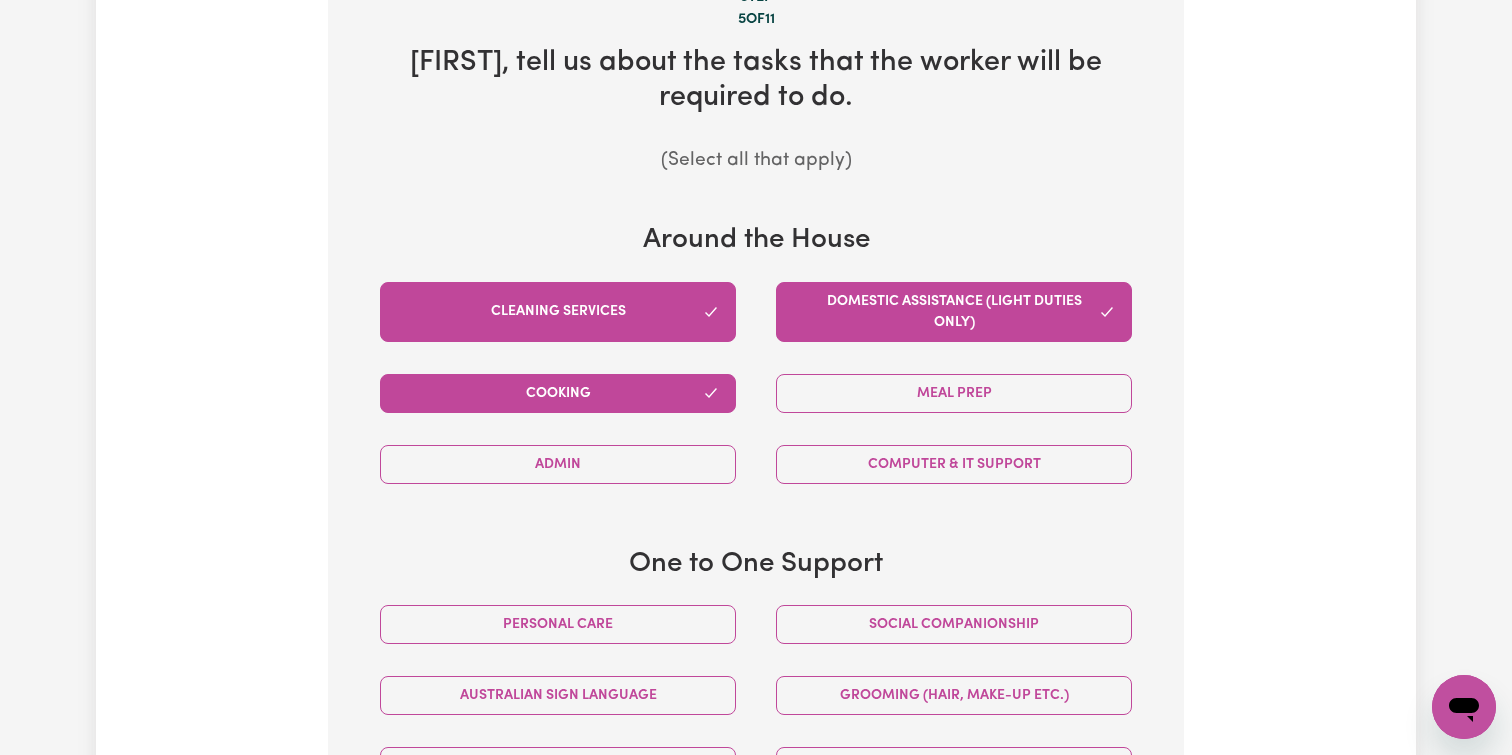 click on "Cooking" at bounding box center [558, 393] 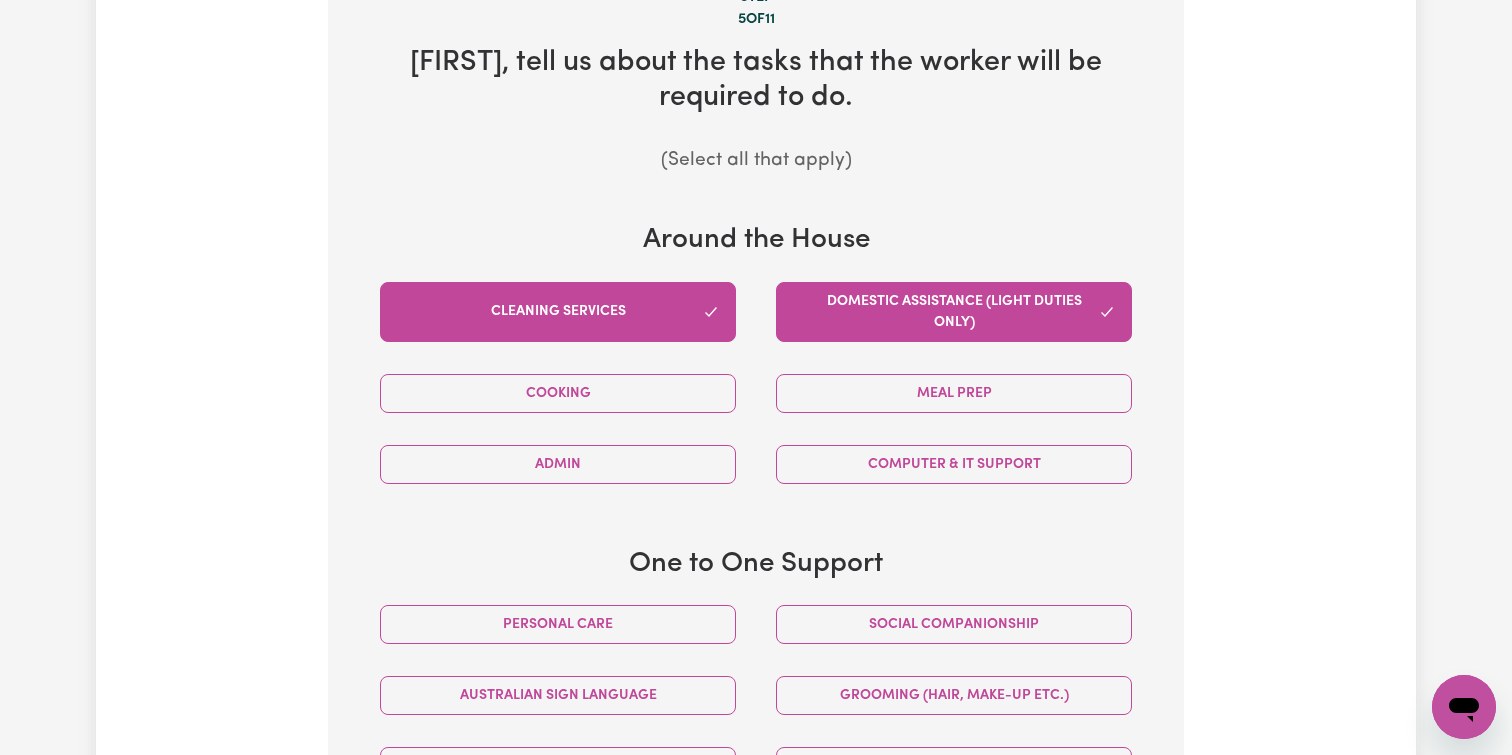 click on "Cooking" at bounding box center [558, 393] 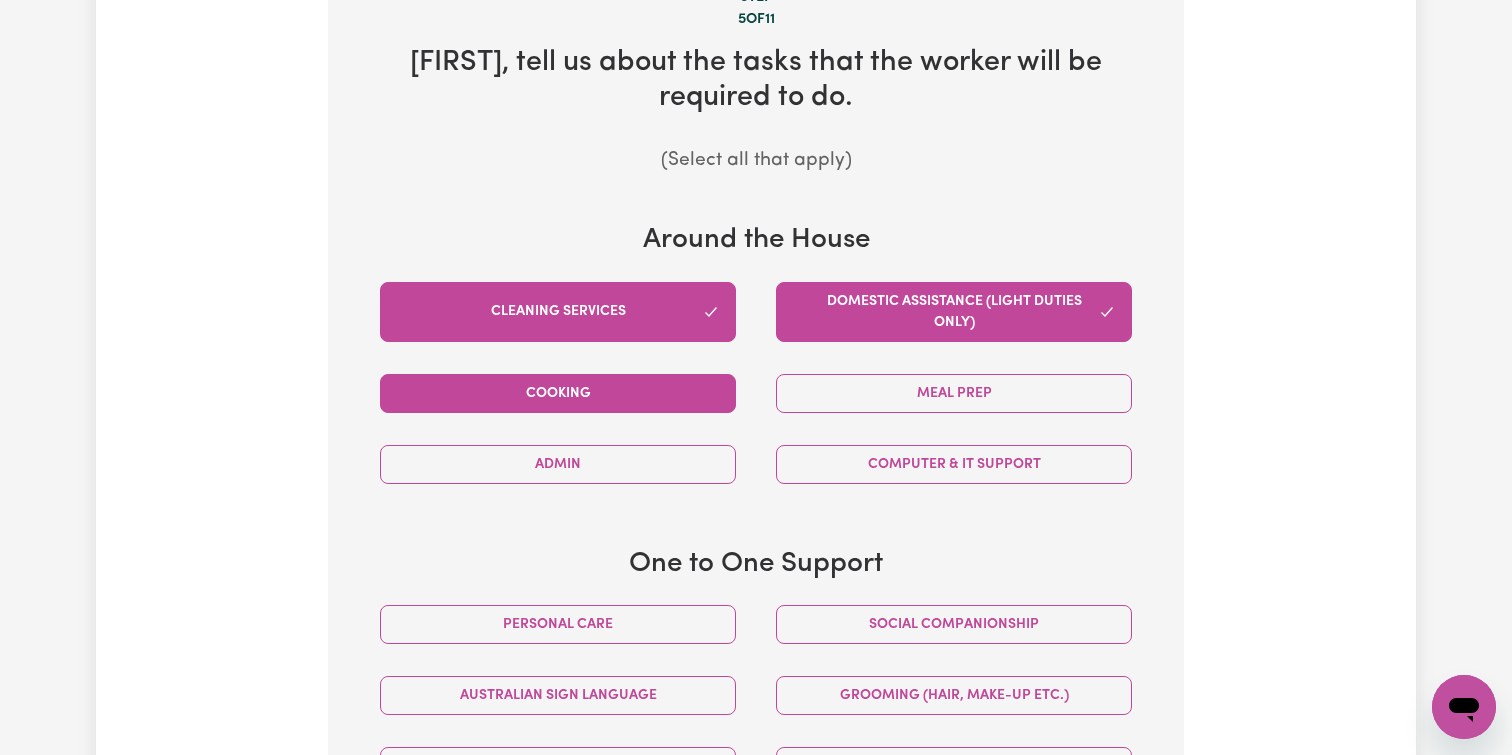 click on "Cooking" at bounding box center [558, 393] 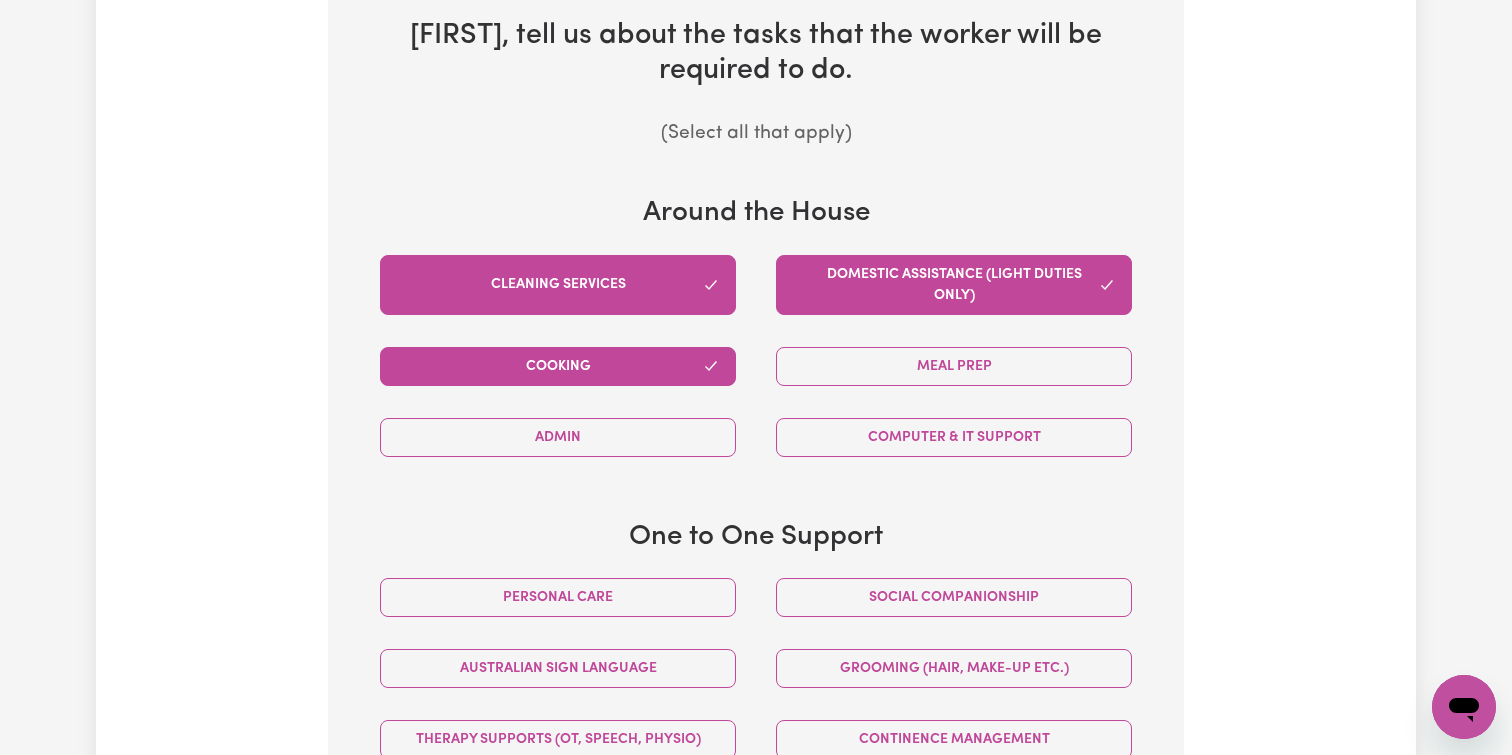 scroll, scrollTop: 575, scrollLeft: 0, axis: vertical 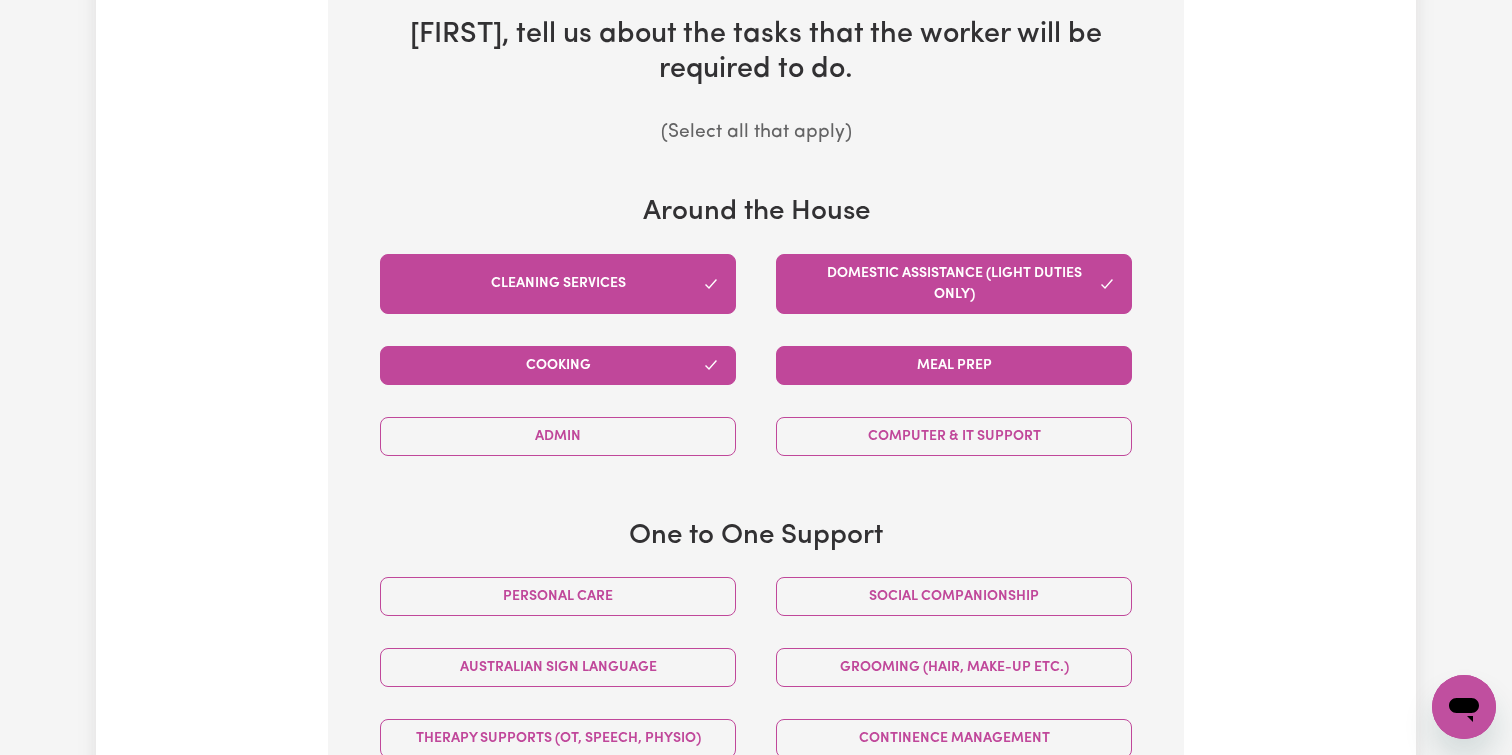 click on "Meal prep" at bounding box center (954, 365) 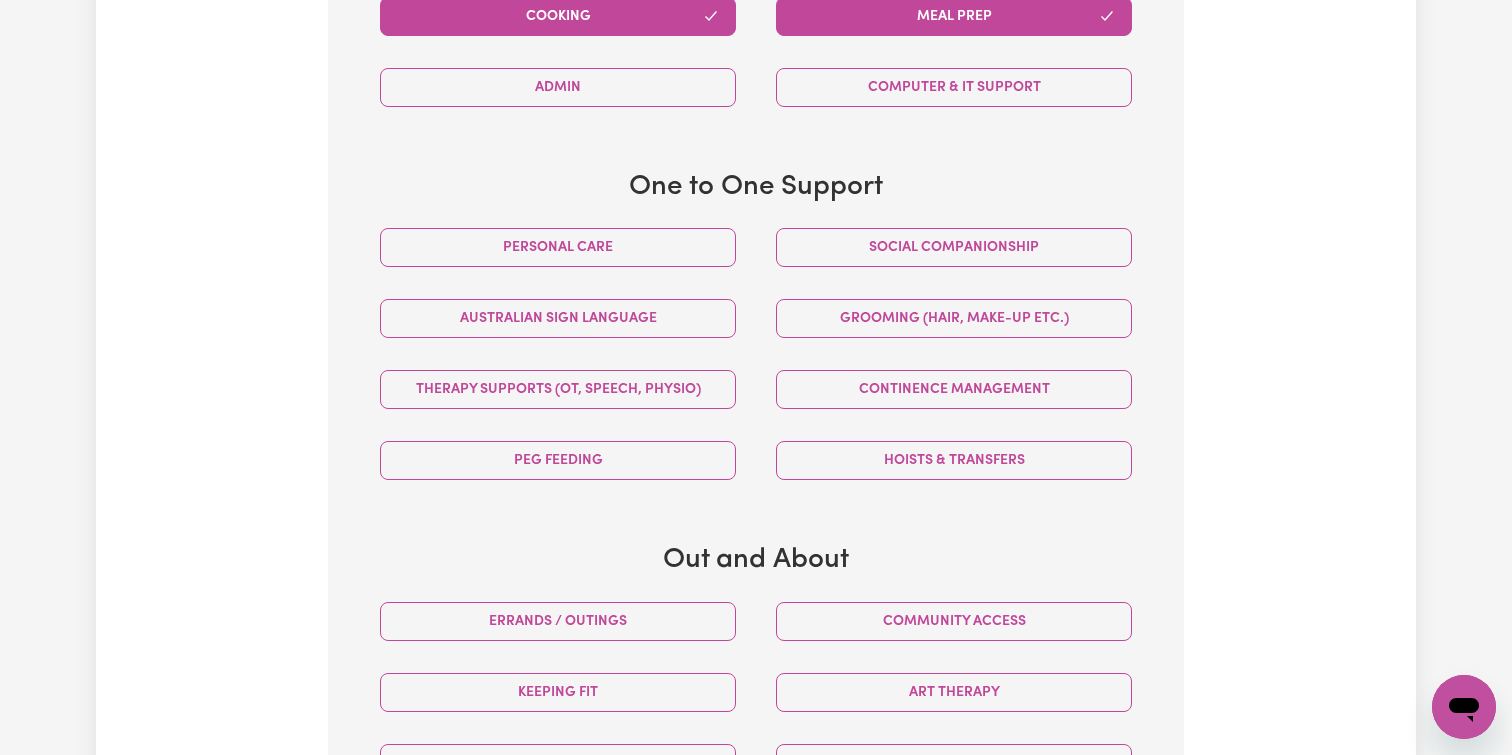 scroll, scrollTop: 926, scrollLeft: 0, axis: vertical 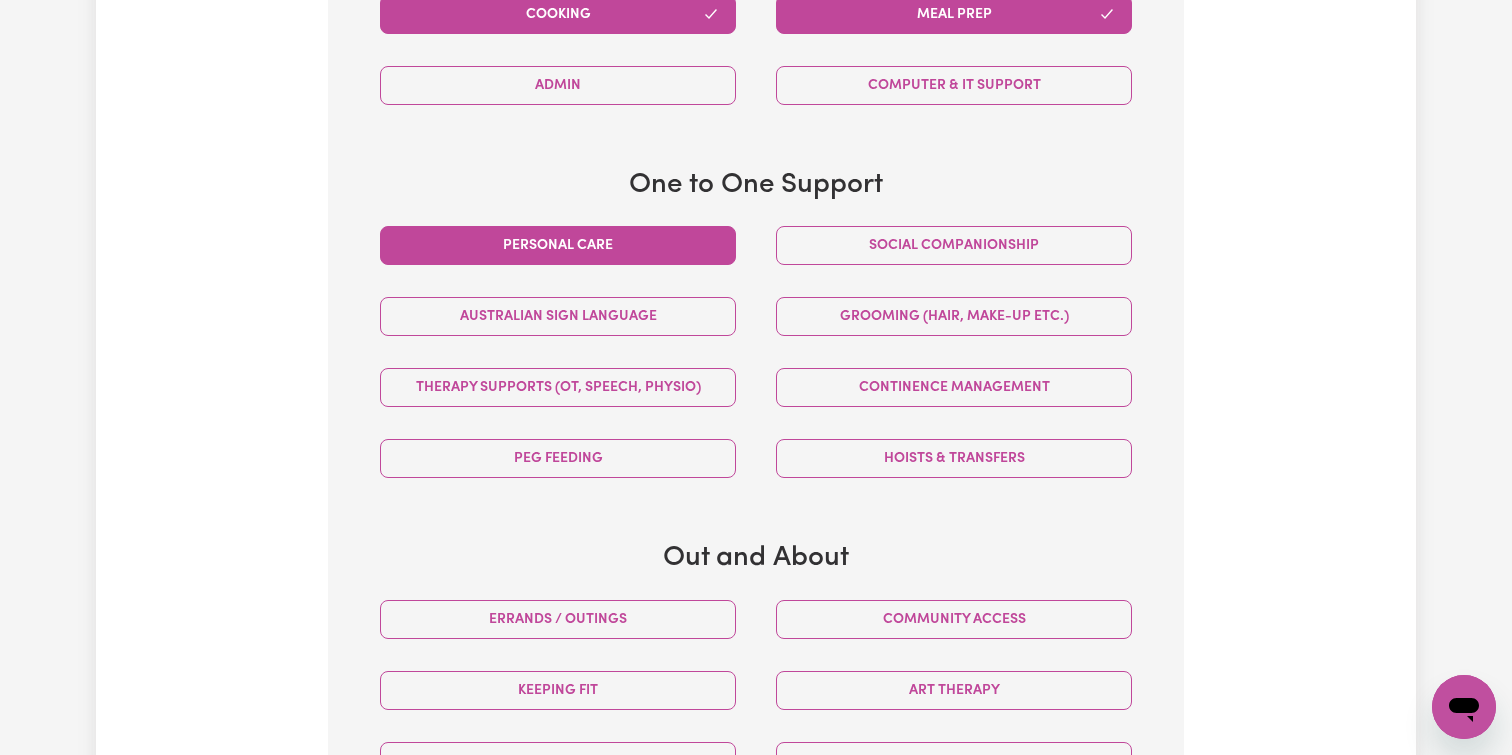 click on "Personal care" at bounding box center [558, 245] 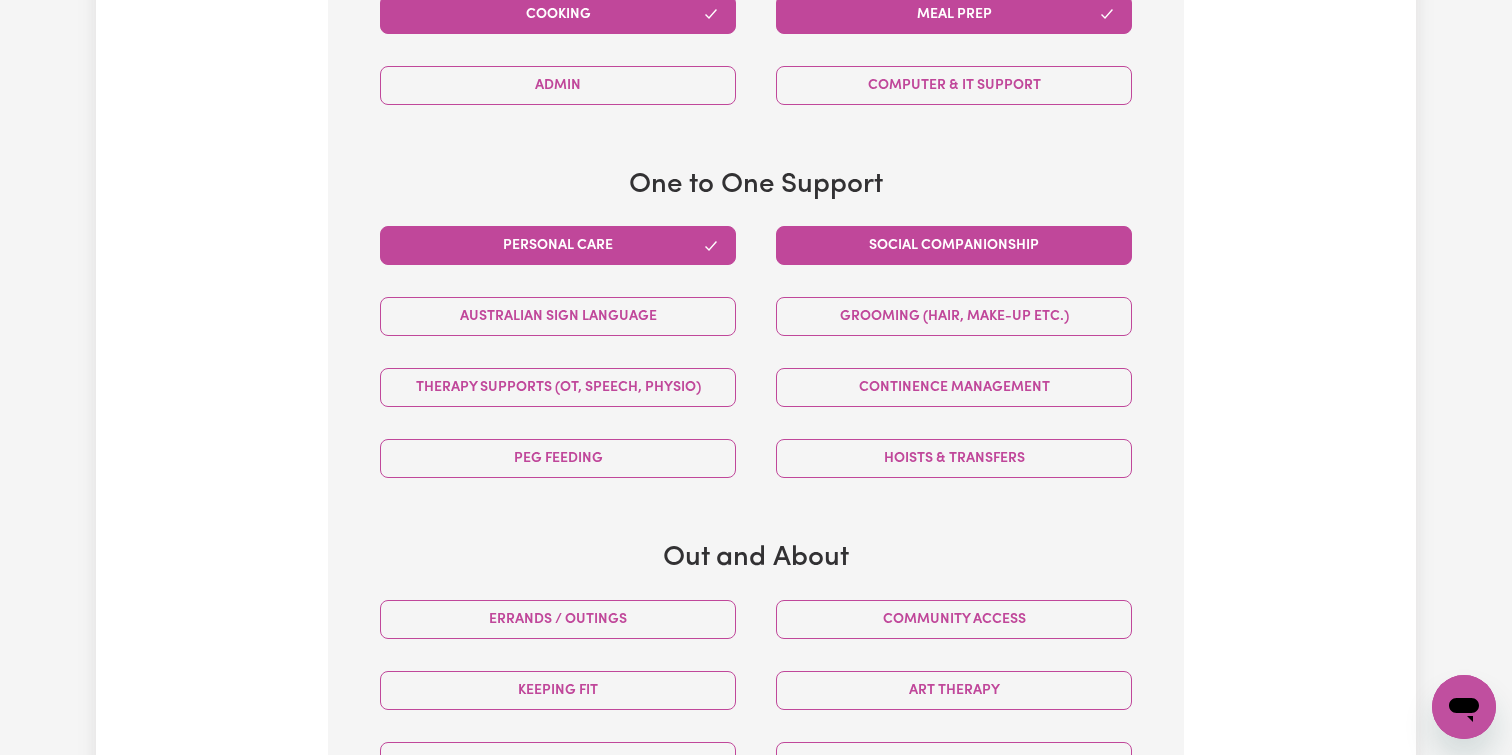click on "Social companionship" at bounding box center [954, 245] 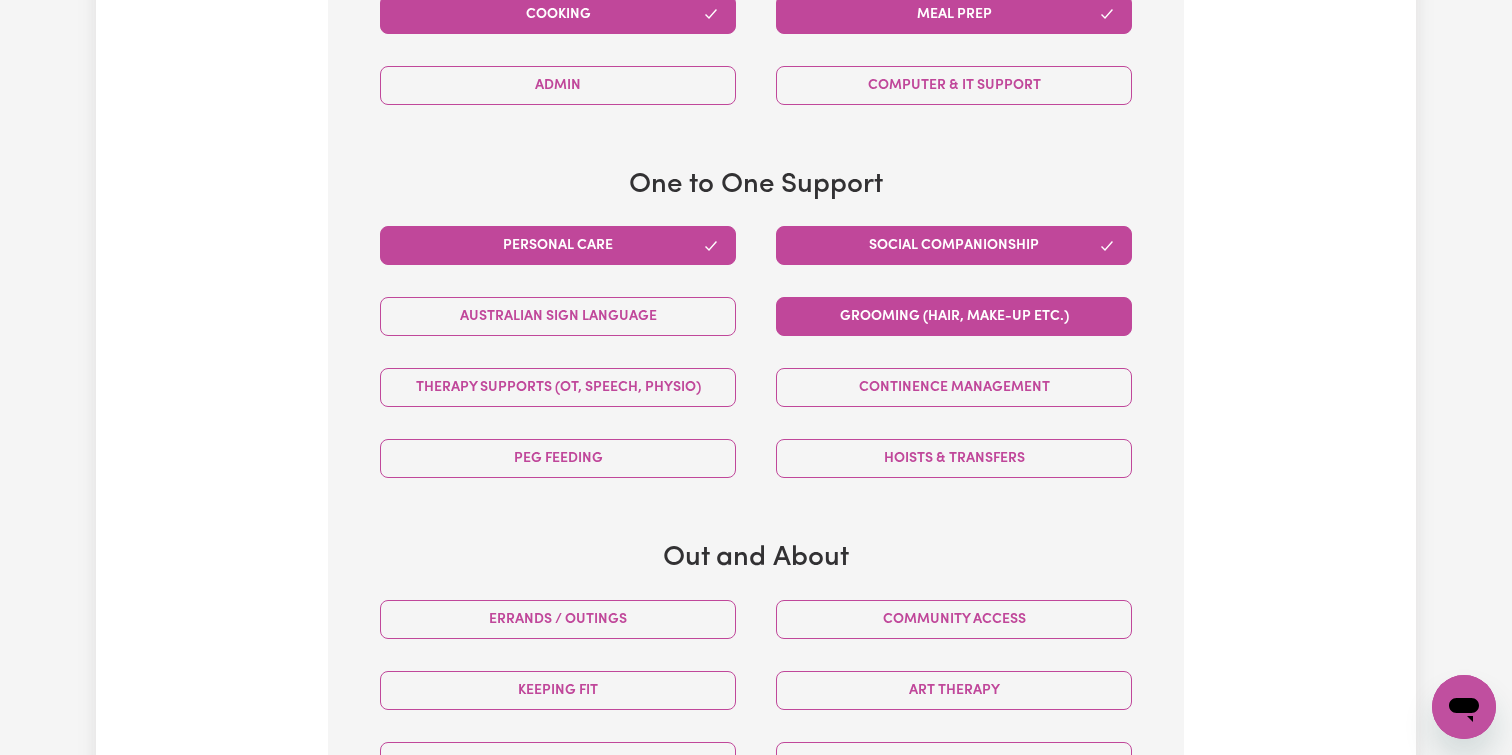 click on "Grooming (hair, make-up etc.)" at bounding box center (954, 316) 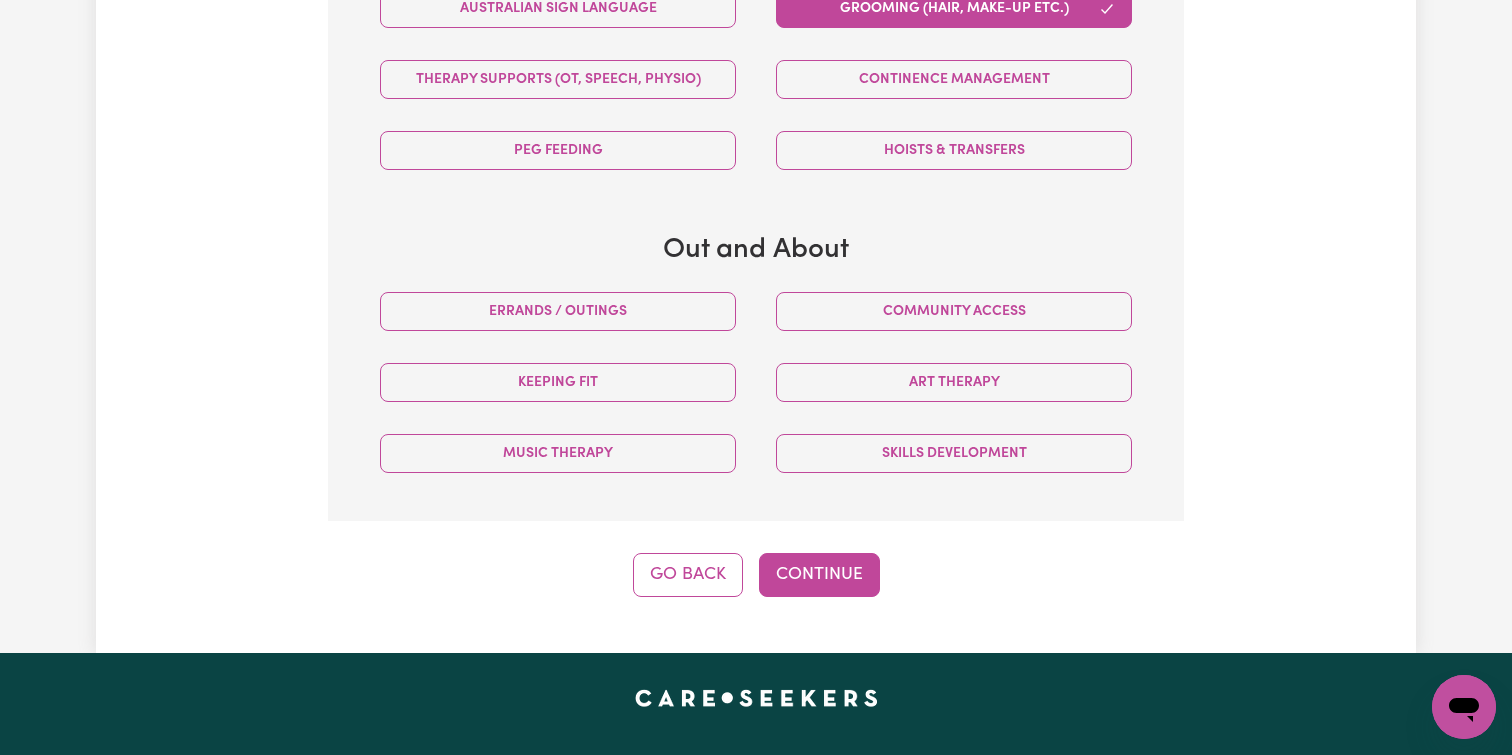 scroll, scrollTop: 1235, scrollLeft: 0, axis: vertical 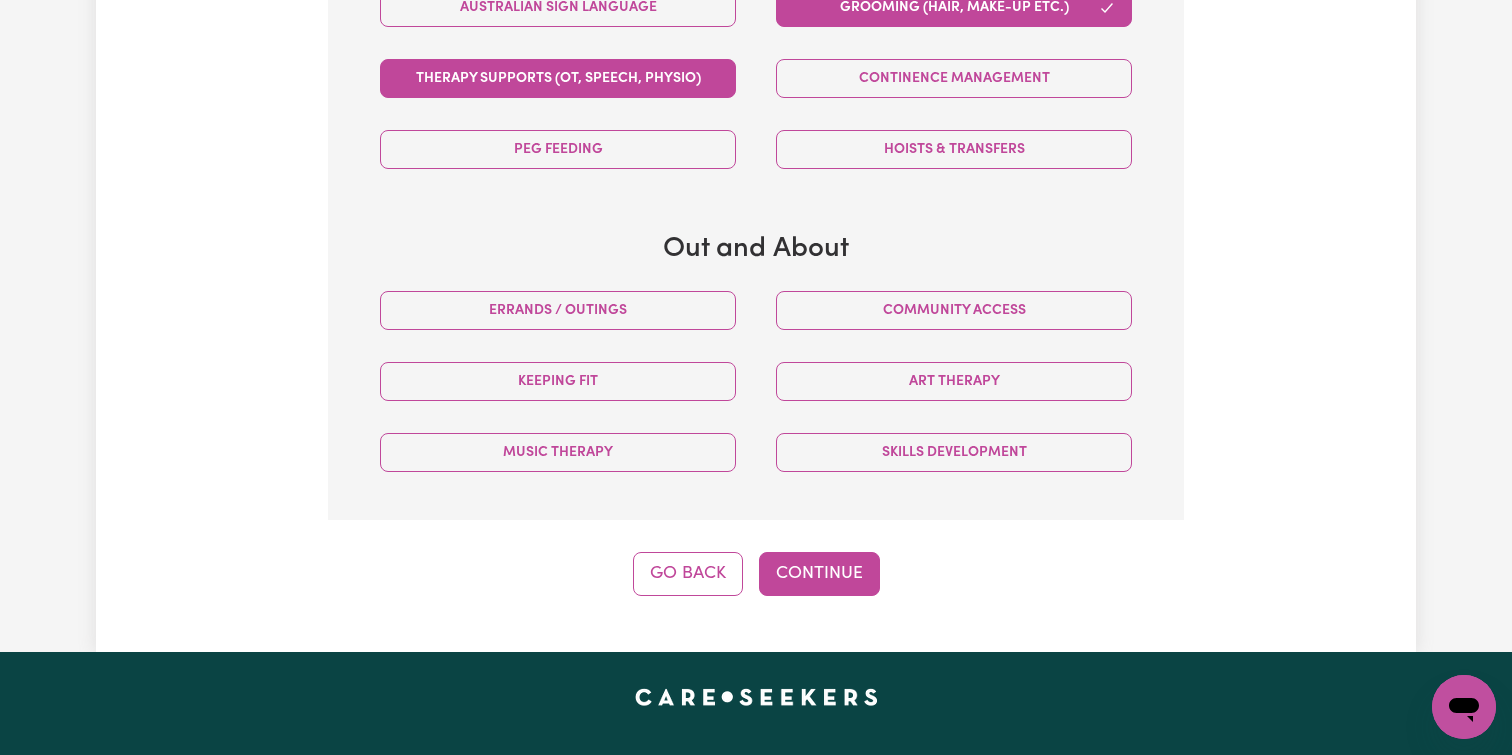 click on "Therapy Supports (OT, speech, physio)" at bounding box center (558, 78) 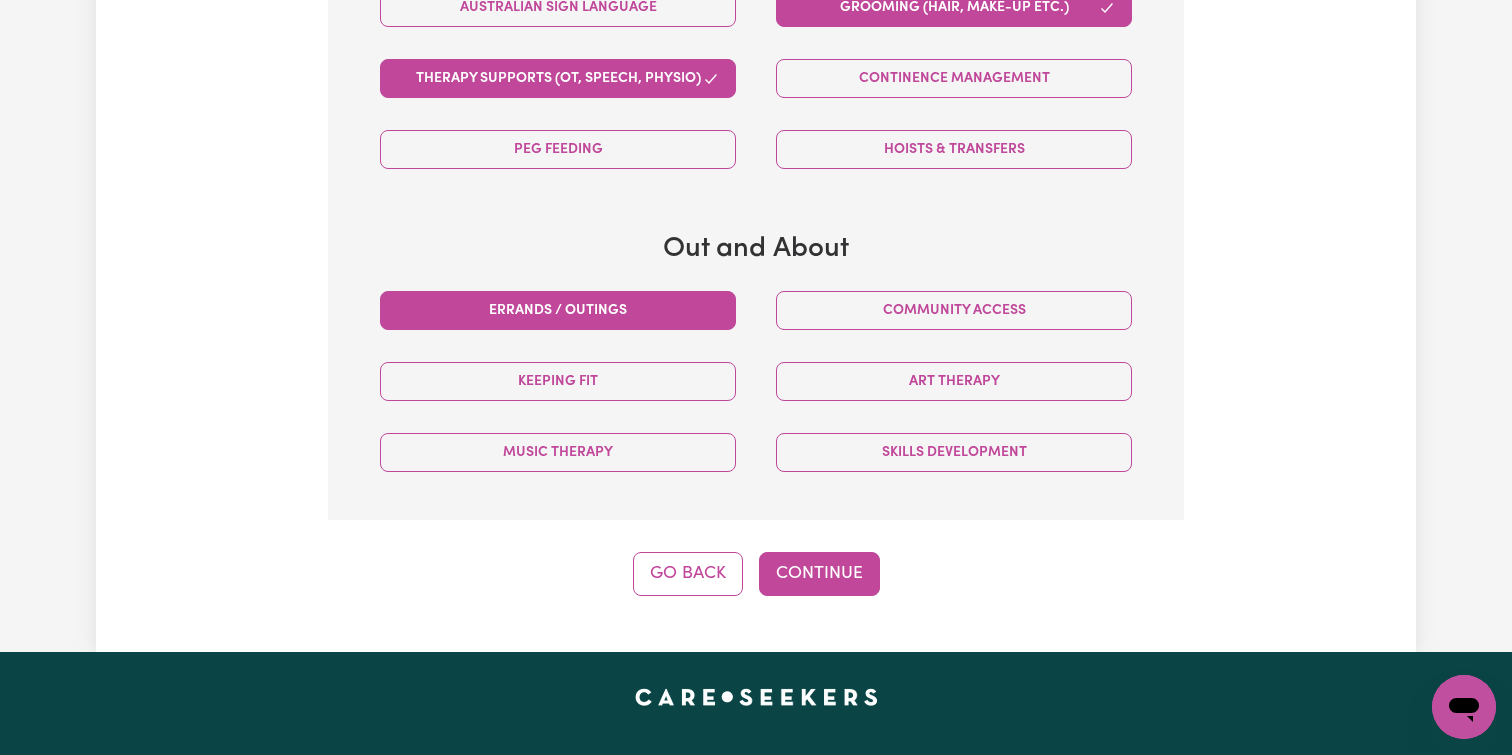 click on "Errands / Outings" at bounding box center (558, 310) 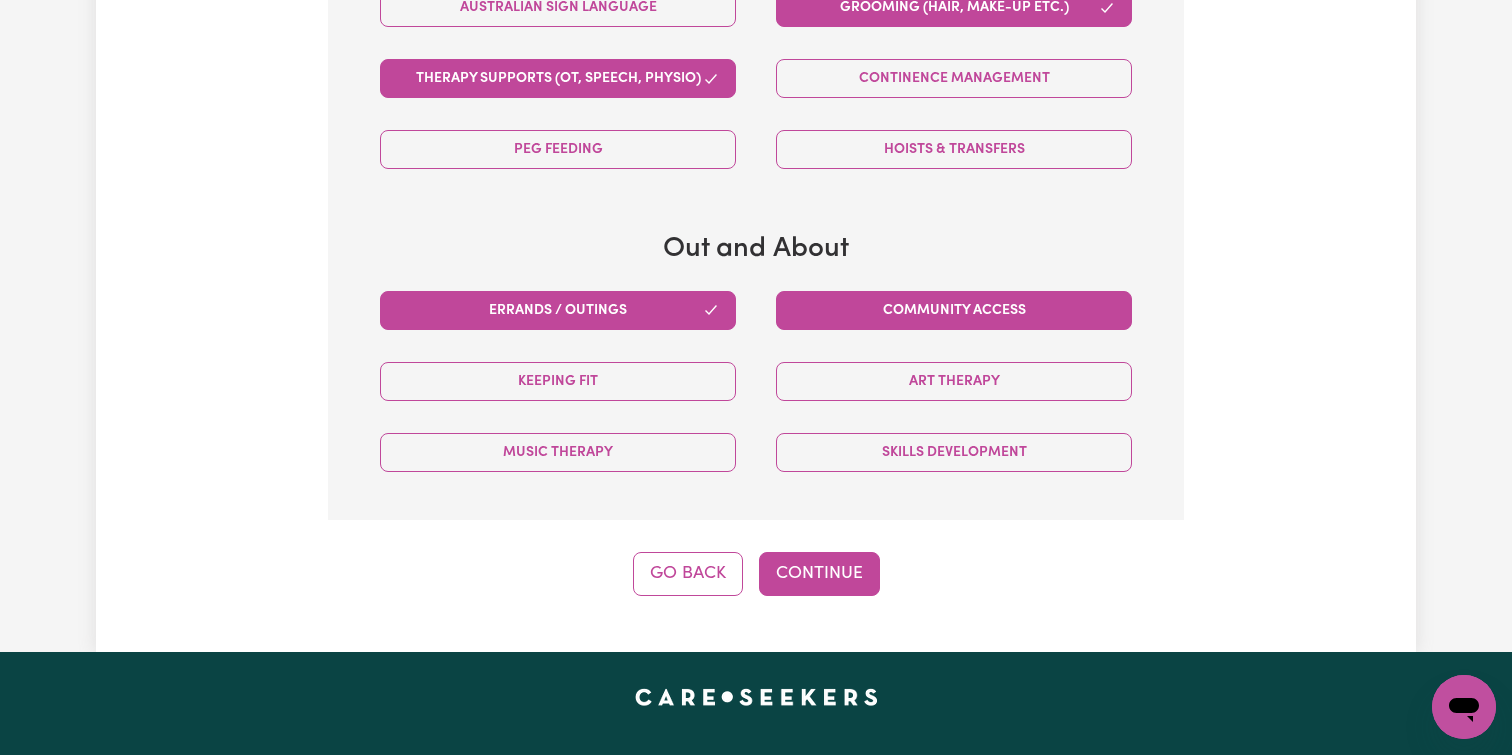 click on "Community access" at bounding box center [954, 310] 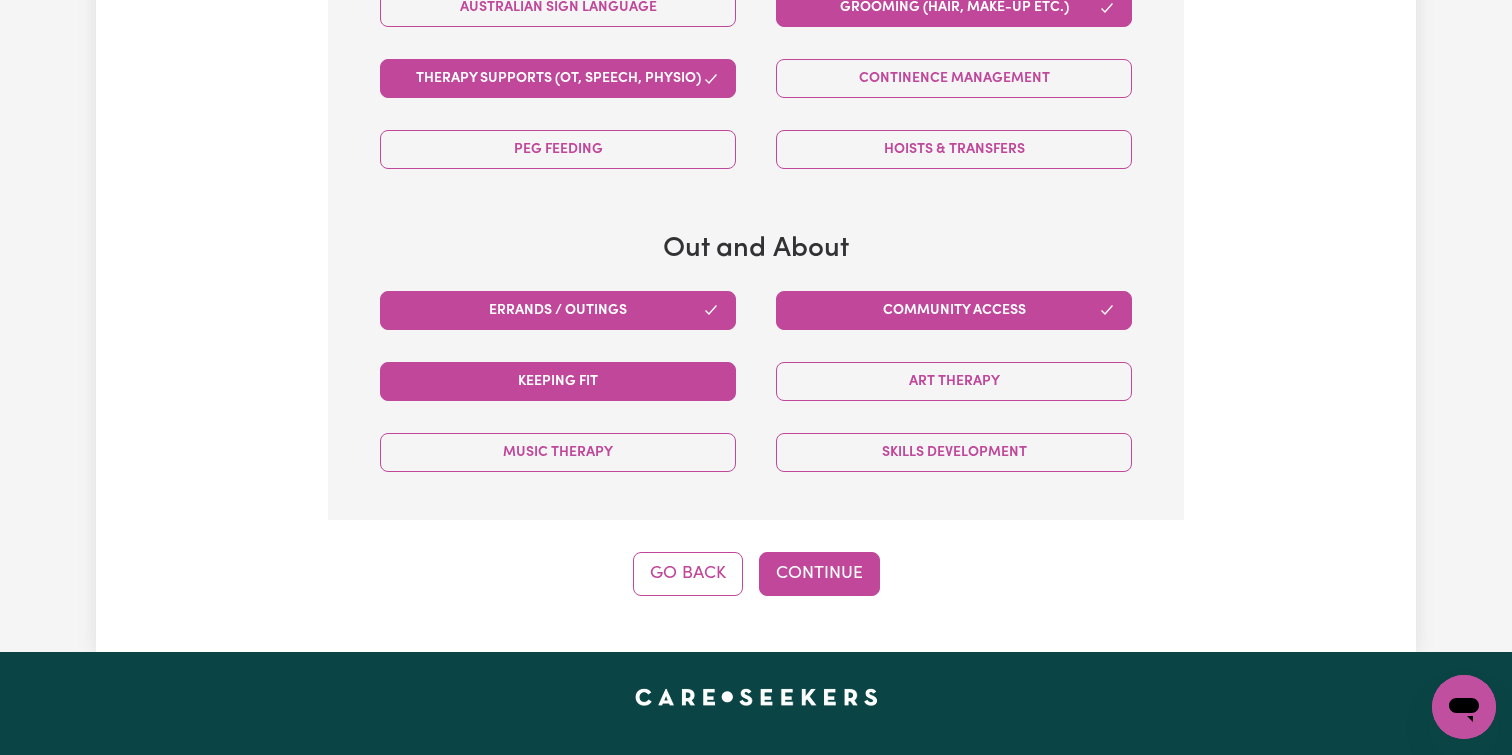 click on "Keeping fit" at bounding box center [558, 381] 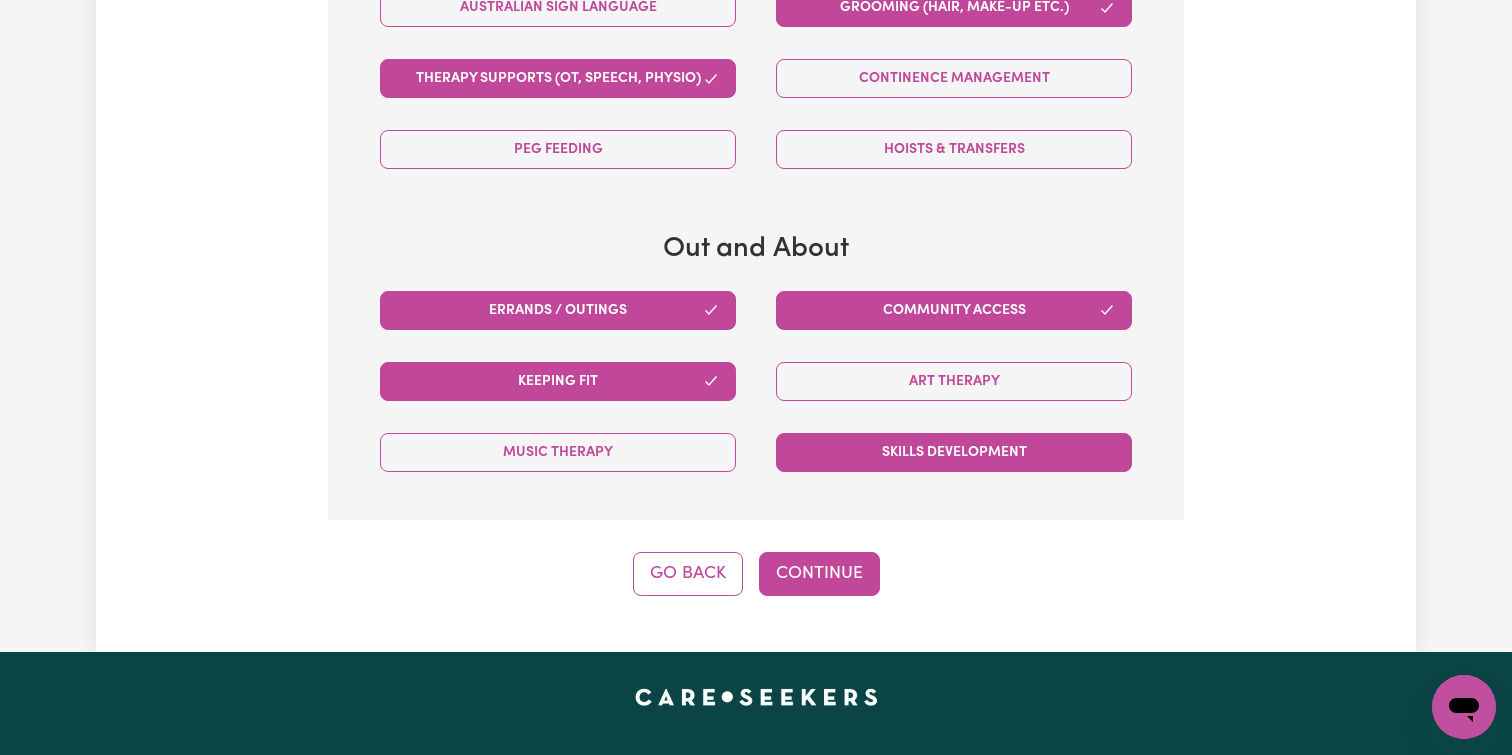 click on "Skills Development" at bounding box center [954, 452] 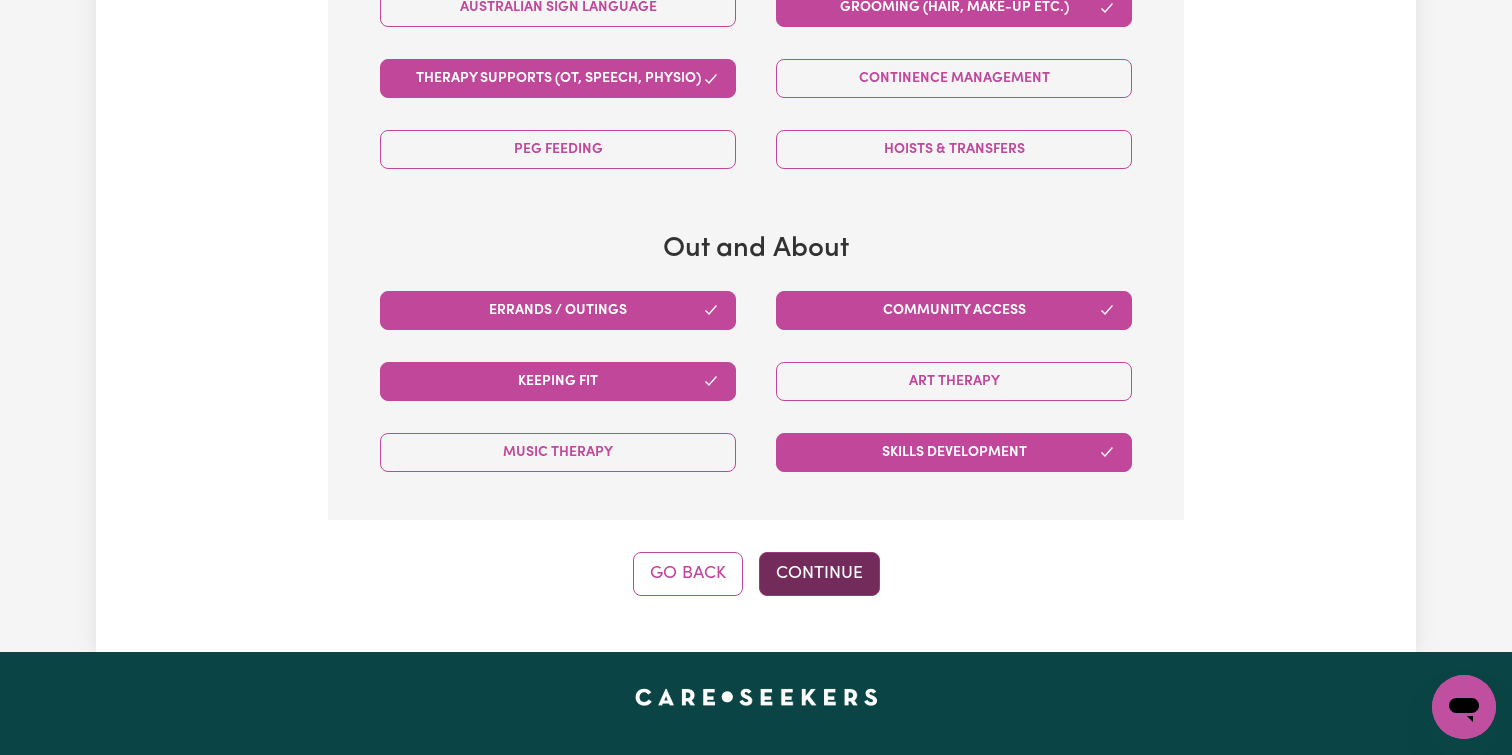 click on "Continue" at bounding box center (819, 574) 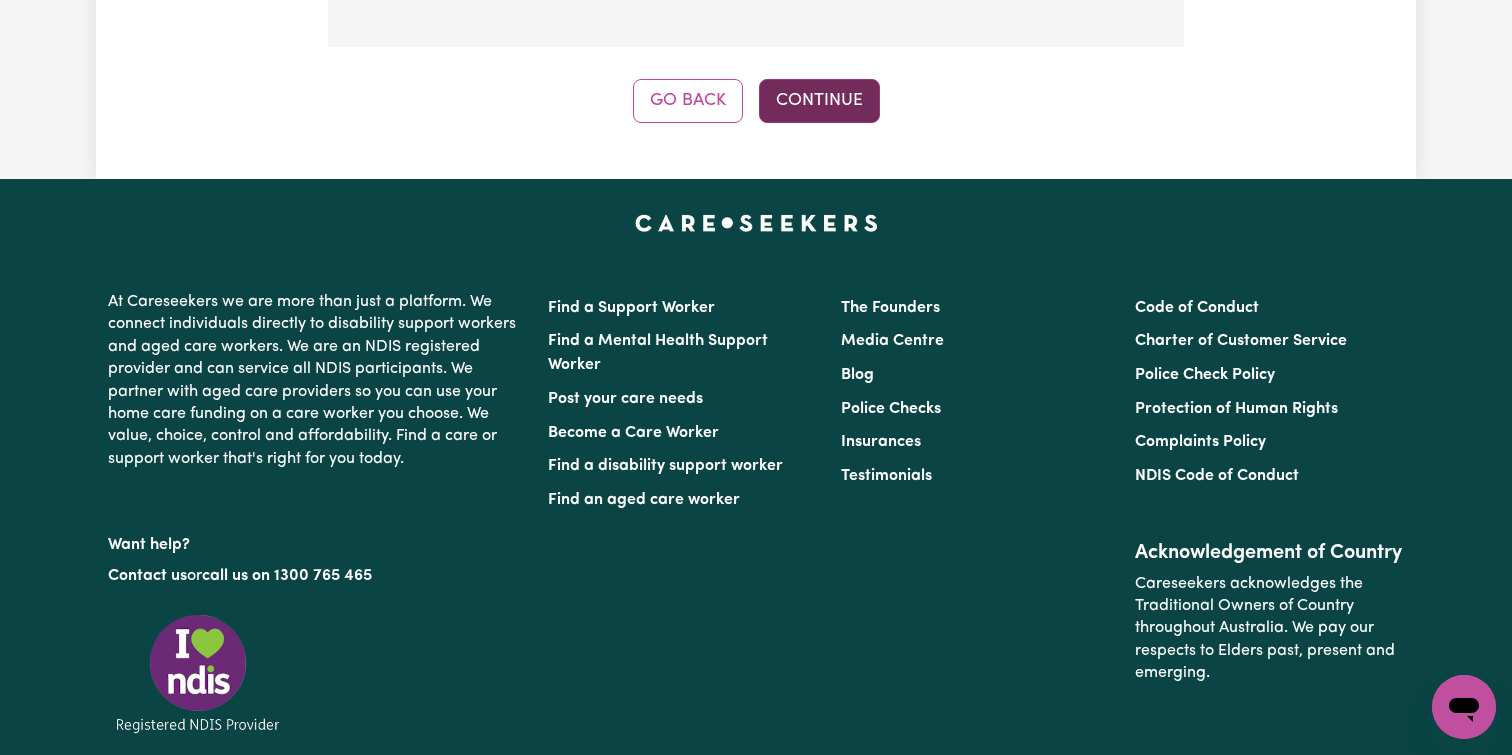 click on "Continue" at bounding box center (819, 101) 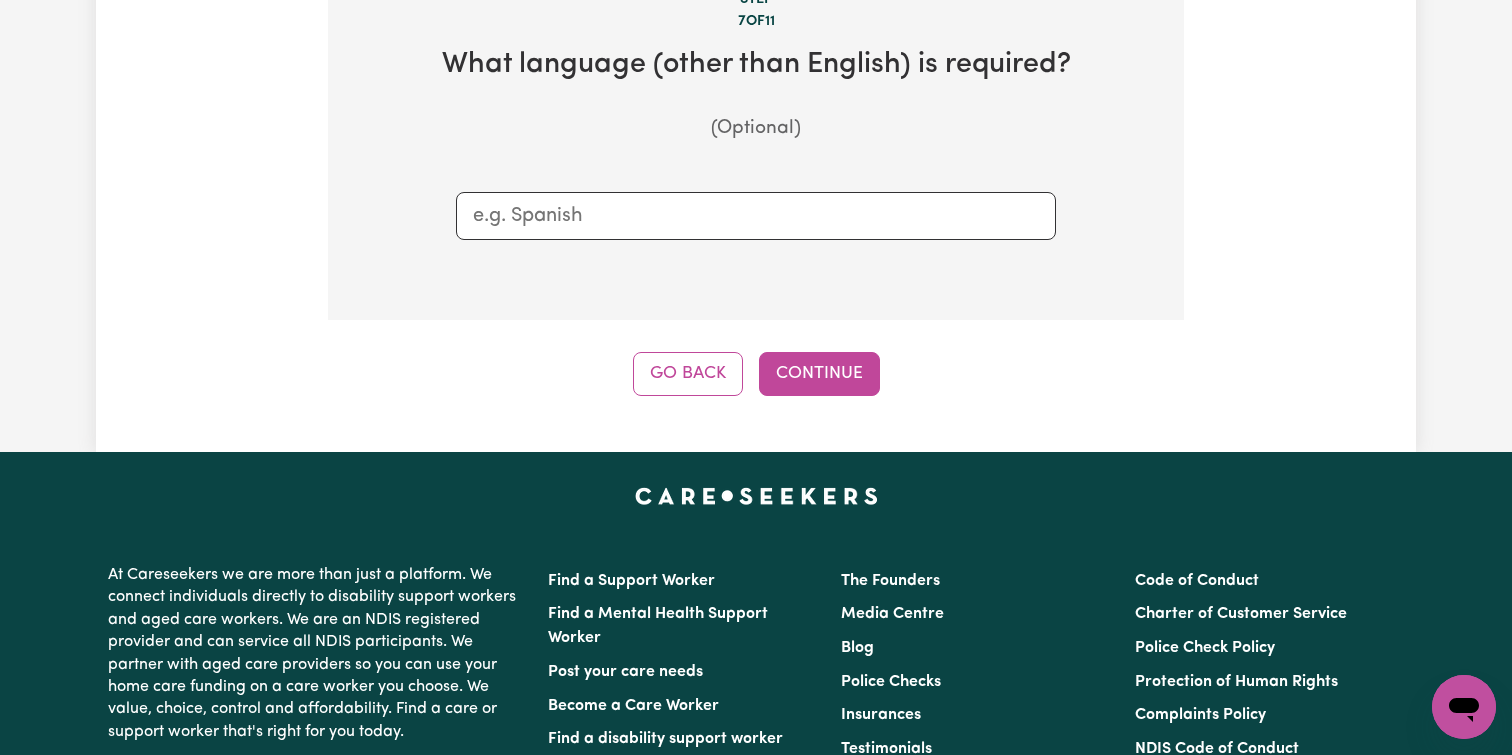 scroll, scrollTop: 438, scrollLeft: 0, axis: vertical 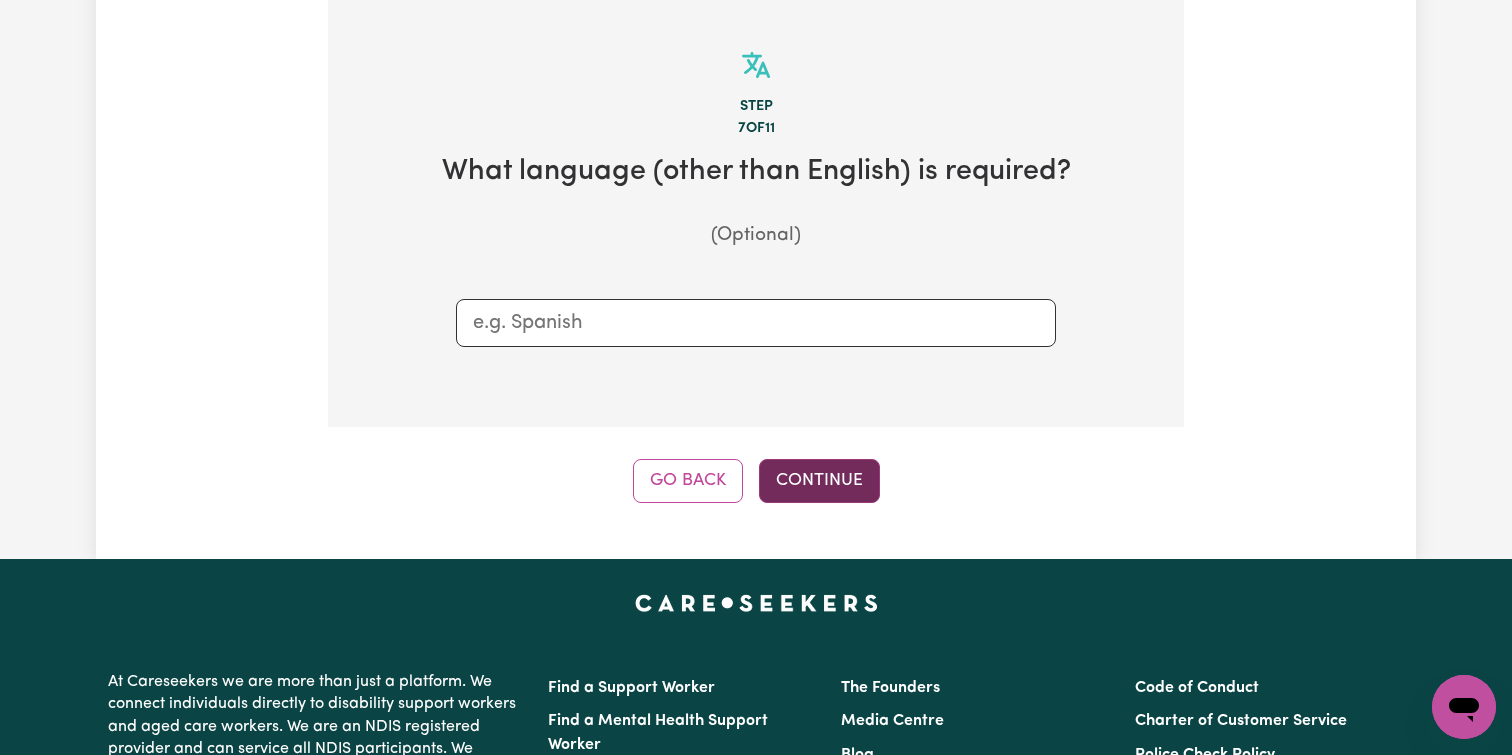 click on "Continue" at bounding box center [819, 481] 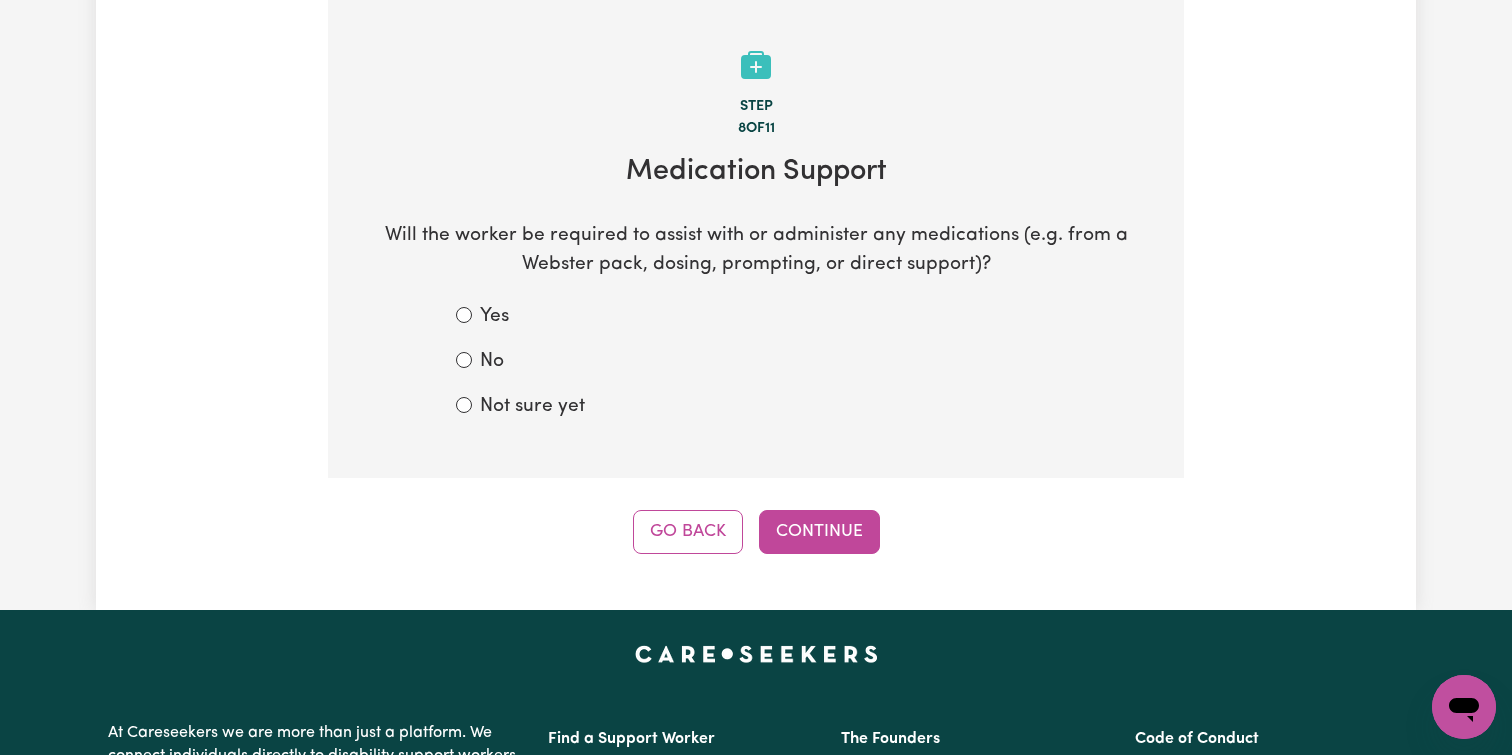 click on "Yes" at bounding box center [756, 317] 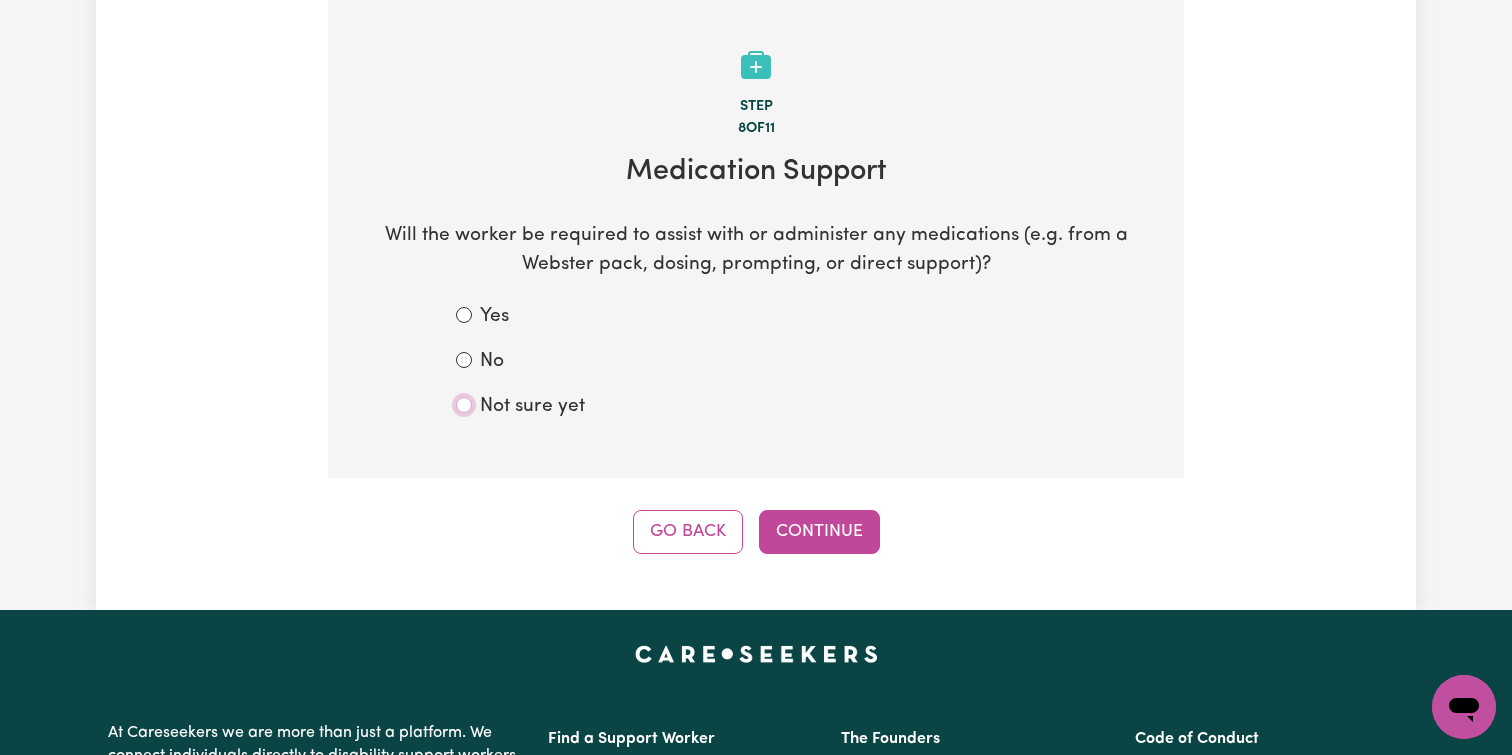 click on "Not sure yet" at bounding box center (464, 405) 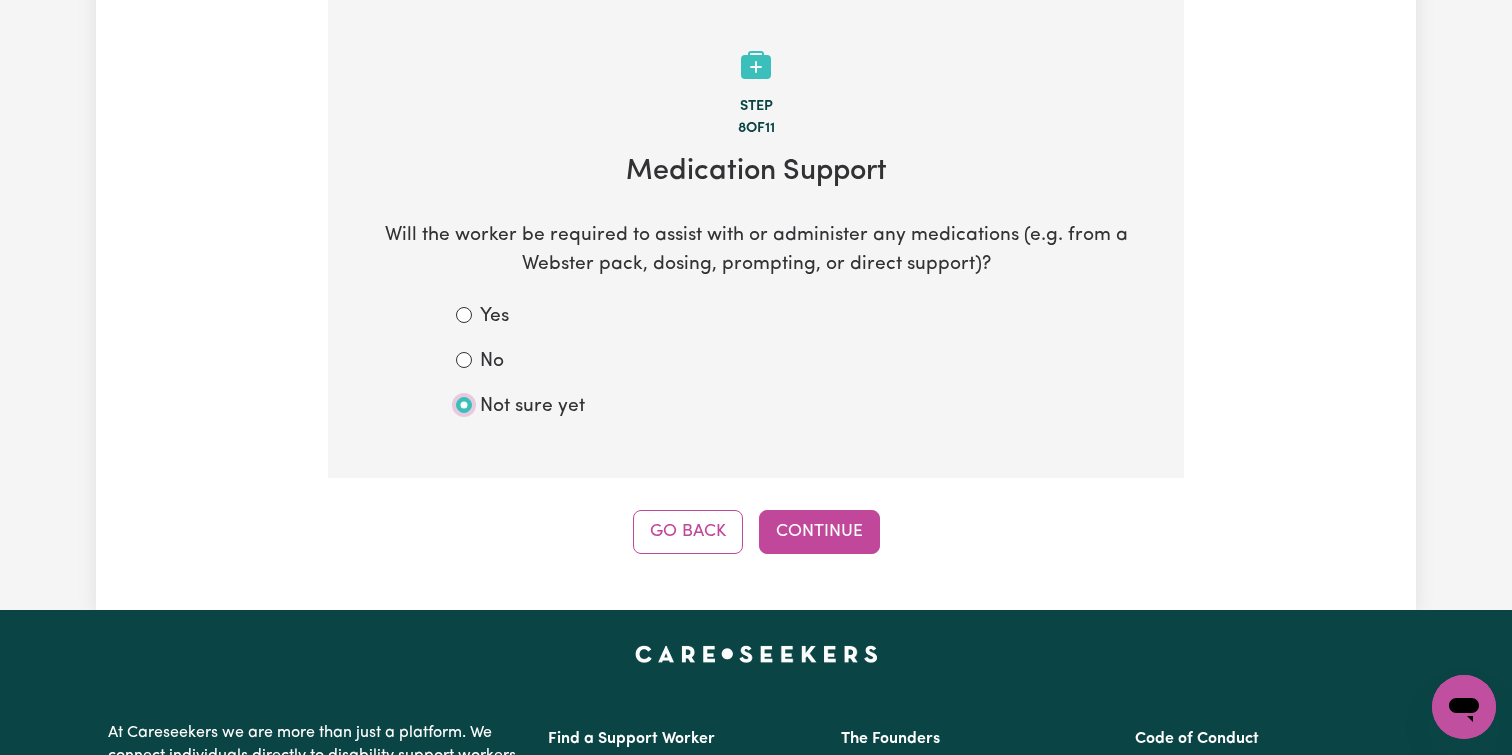 radio on "true" 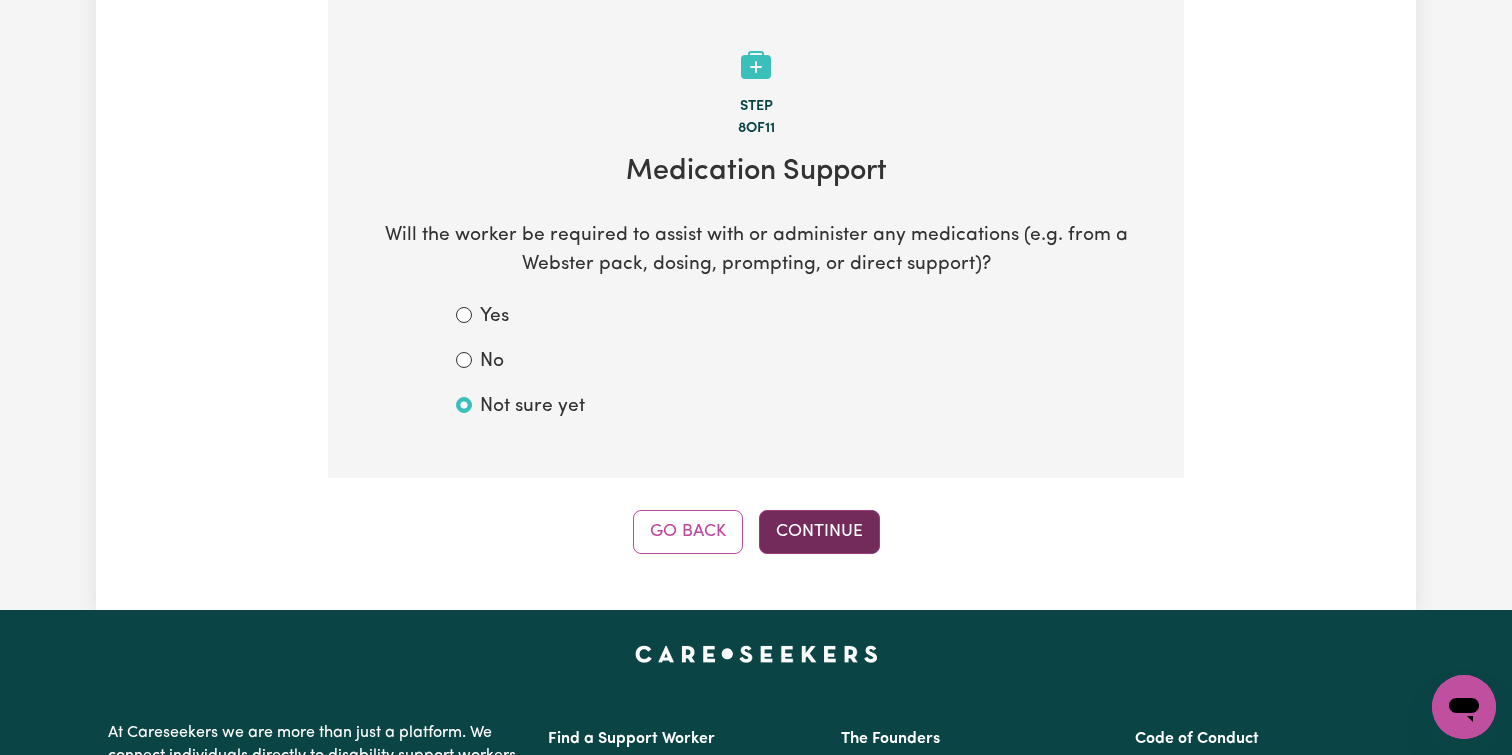 click on "Continue" at bounding box center (819, 532) 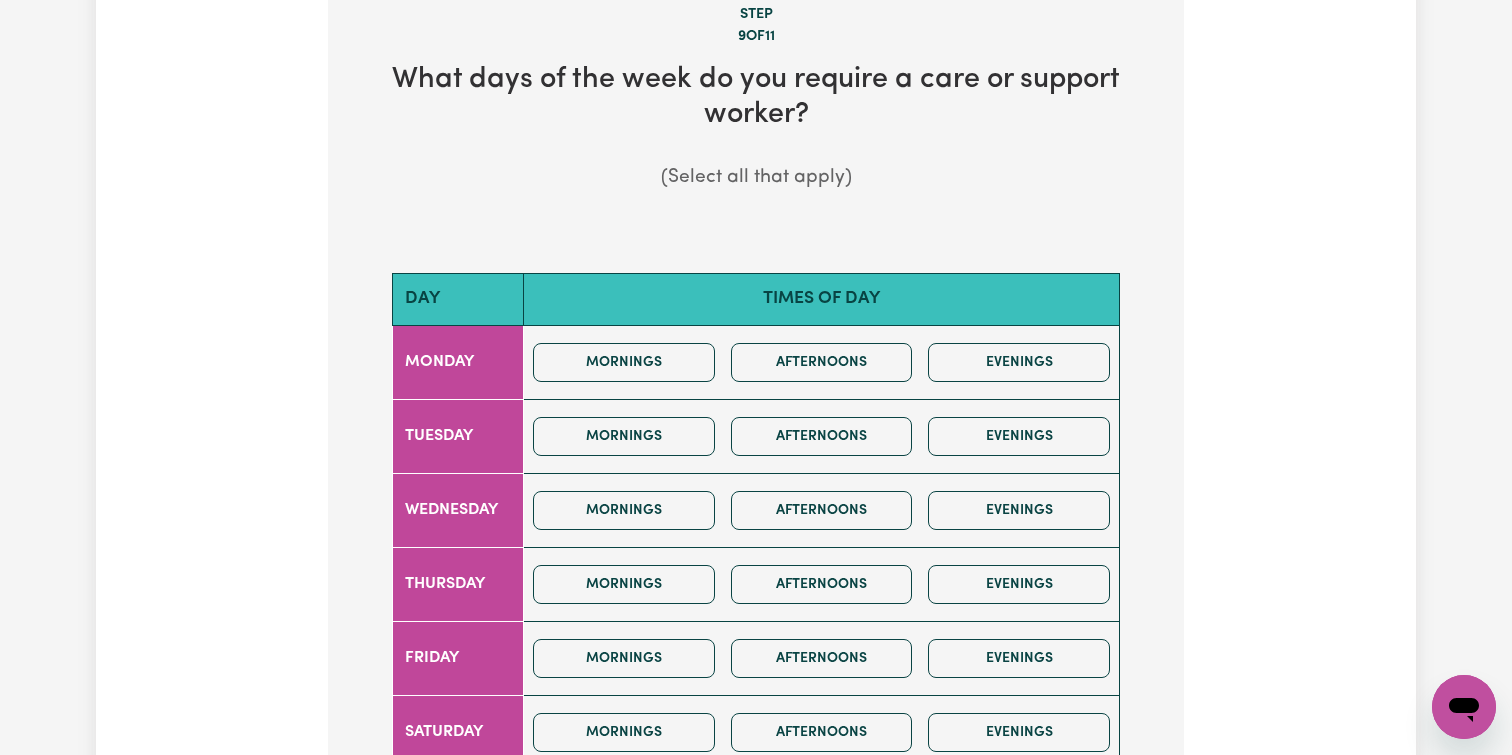 scroll, scrollTop: 638, scrollLeft: 0, axis: vertical 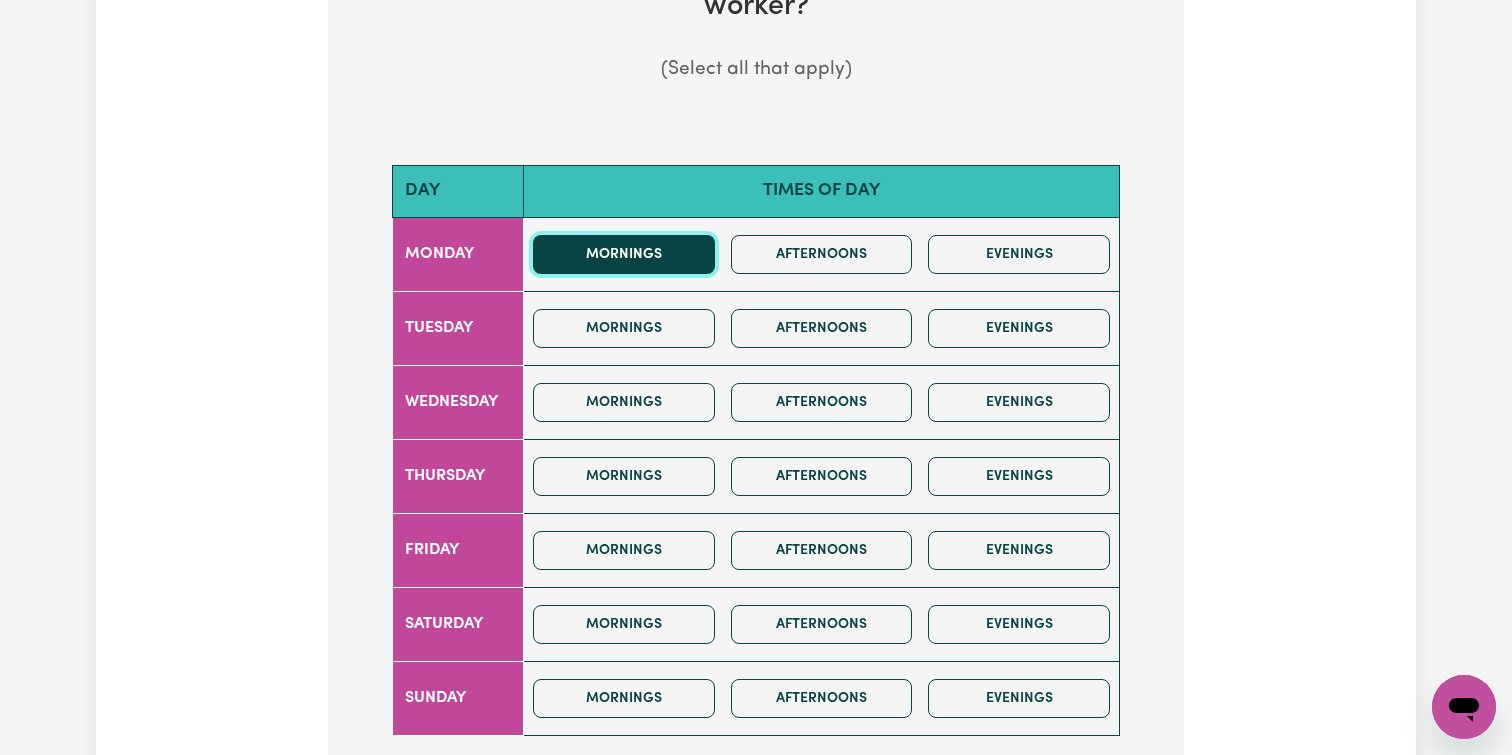 click on "Mornings" at bounding box center (624, 254) 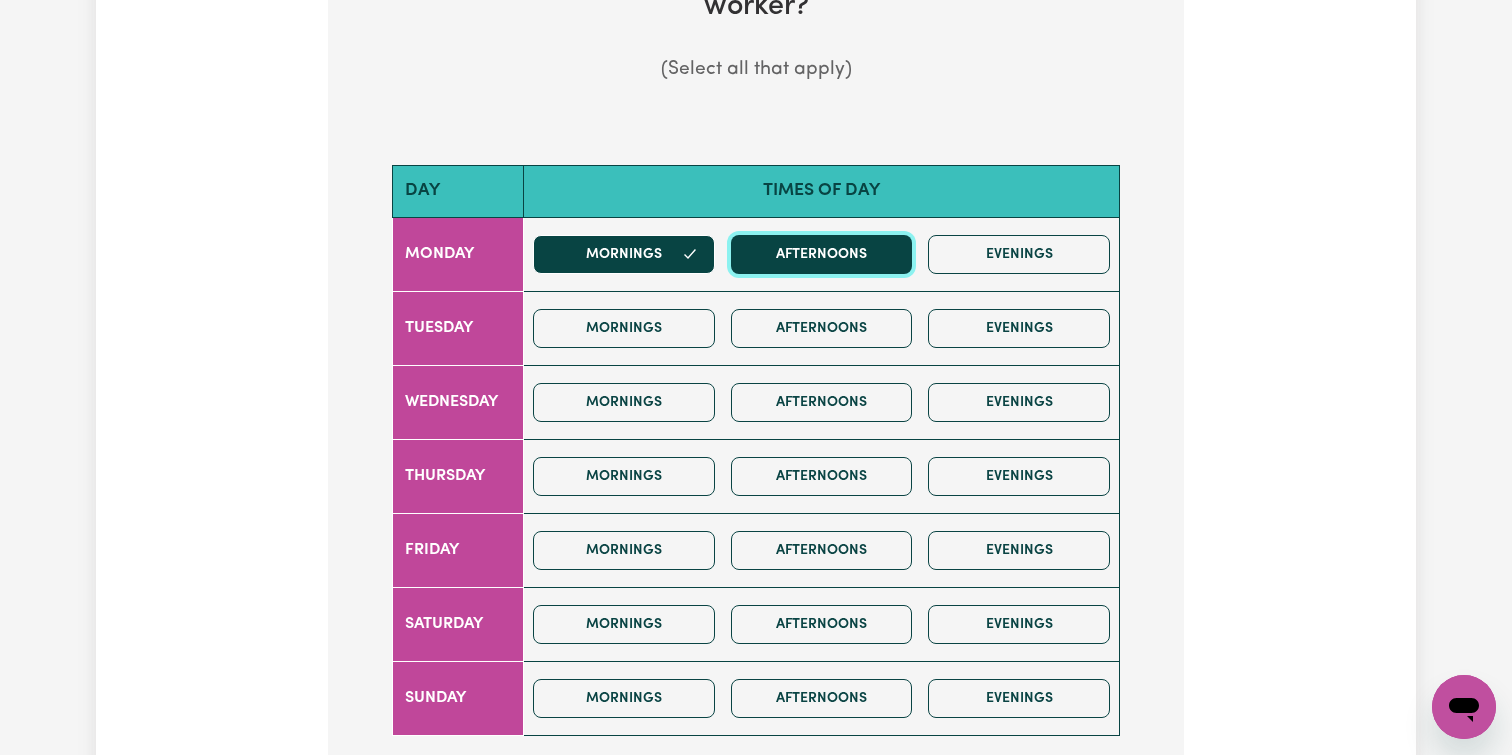 click on "Afternoons" at bounding box center (822, 254) 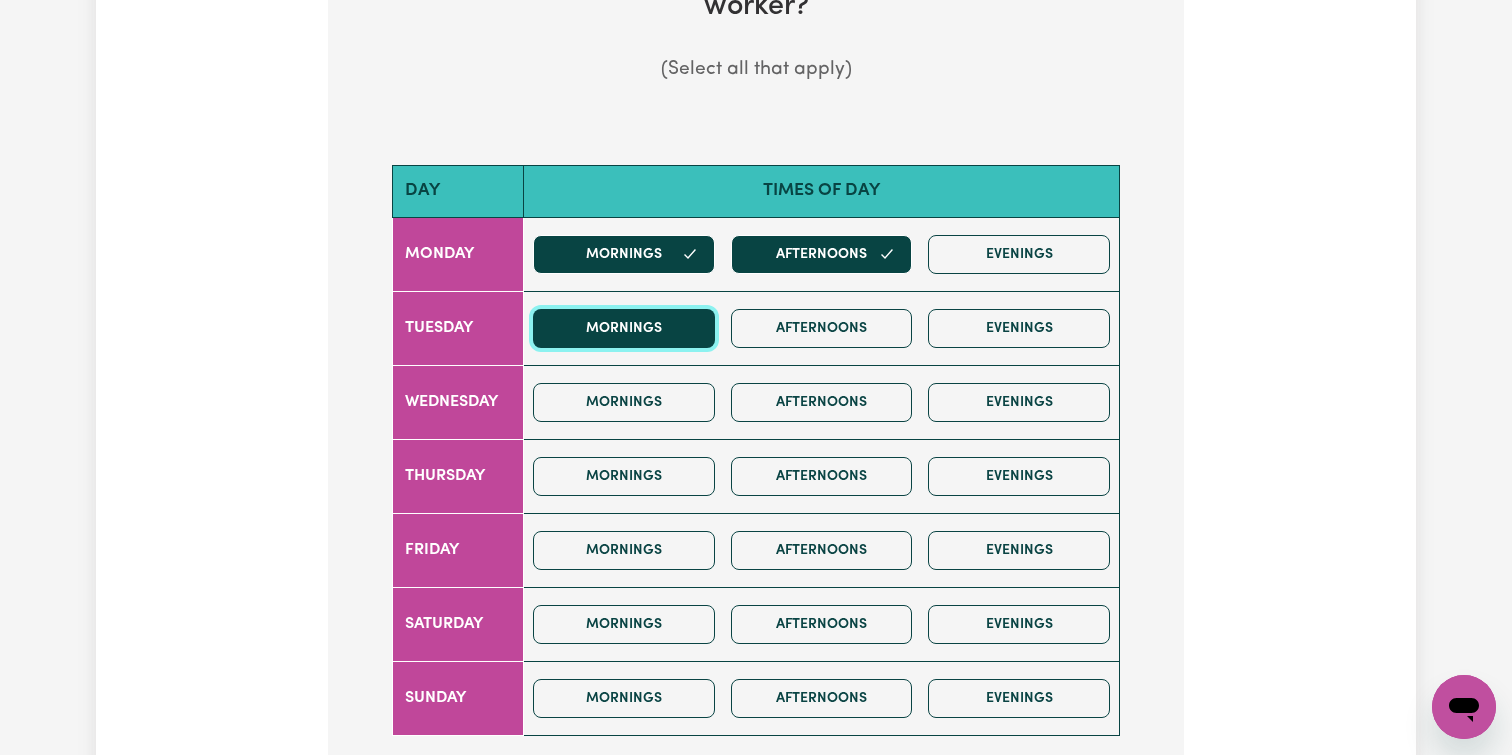 click on "Mornings" at bounding box center [624, 328] 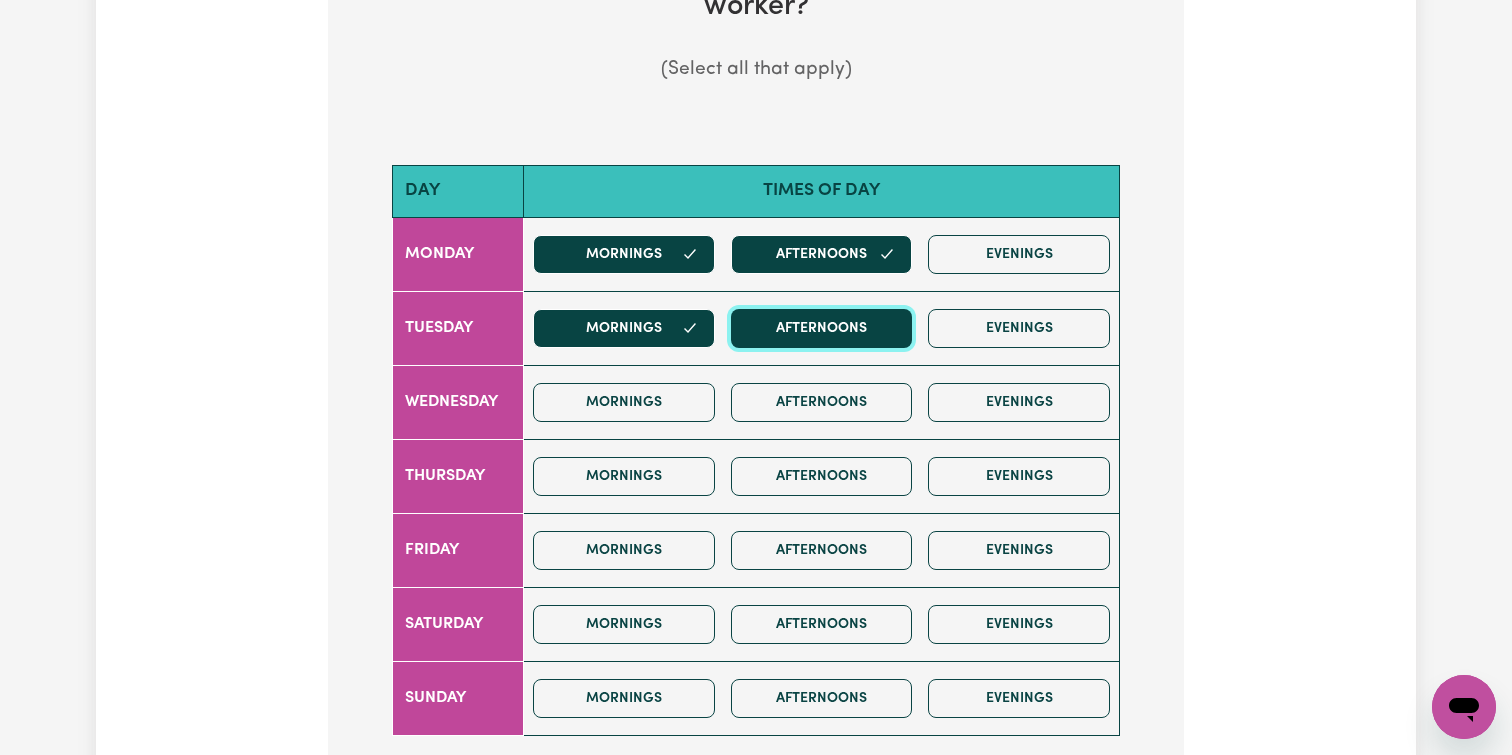 click on "Afternoons" at bounding box center (822, 328) 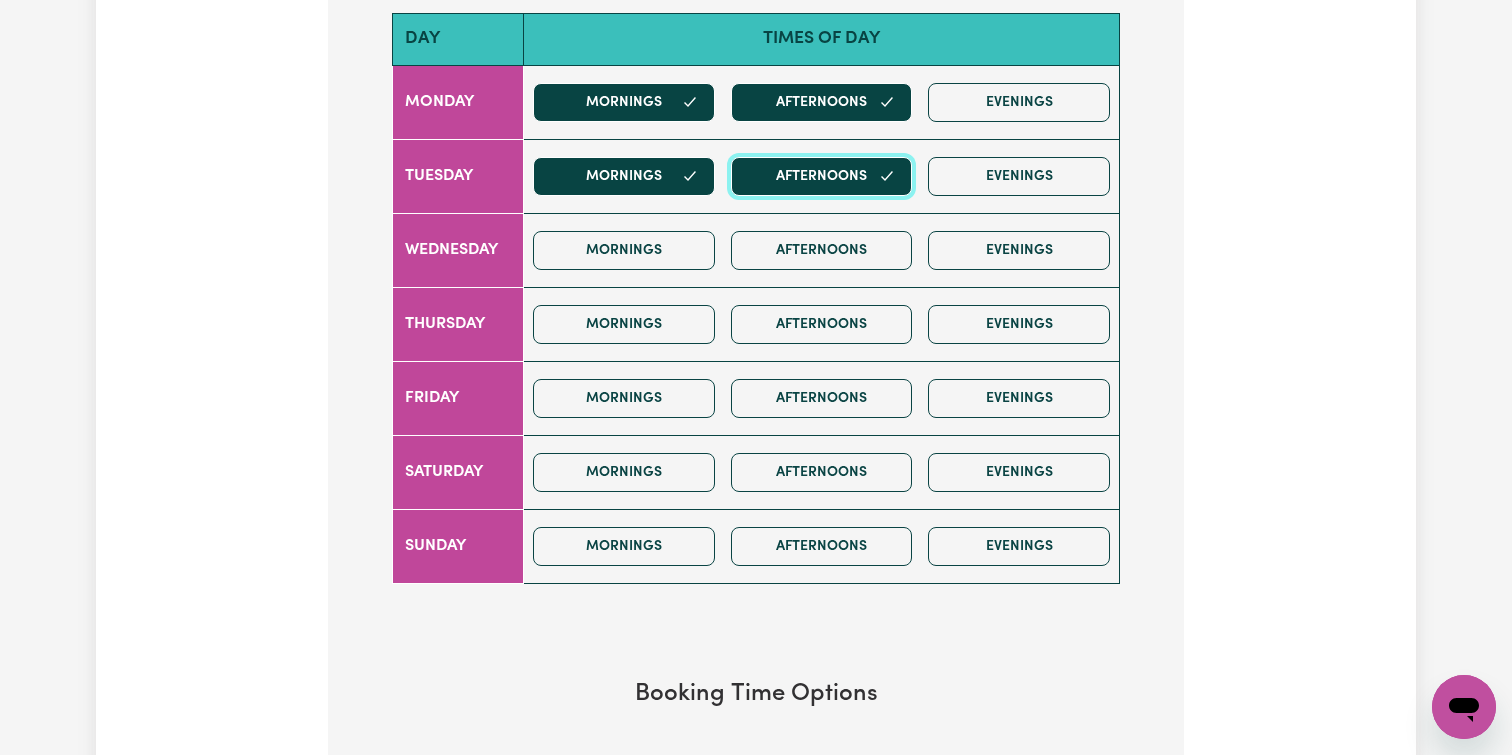 scroll, scrollTop: 794, scrollLeft: 0, axis: vertical 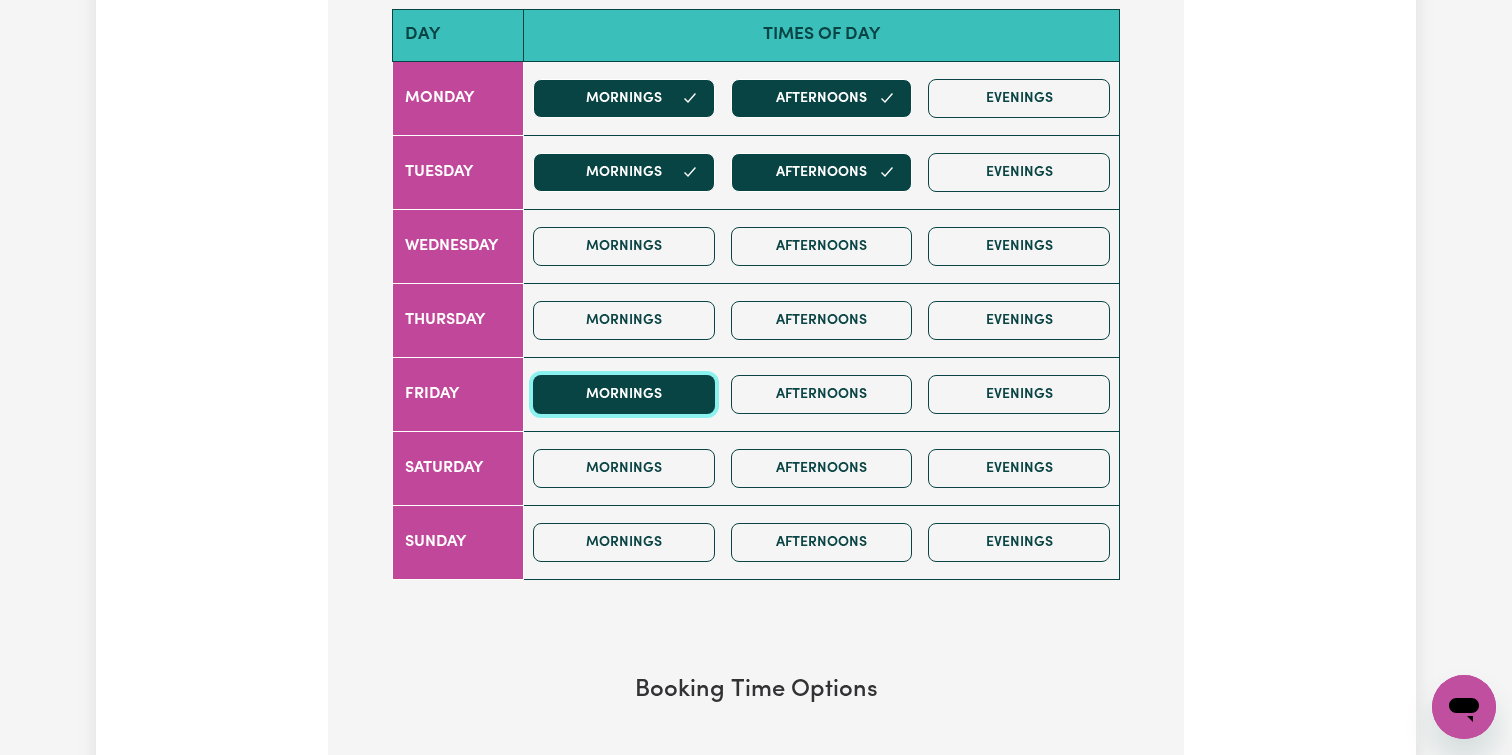 click on "Mornings" at bounding box center (624, 394) 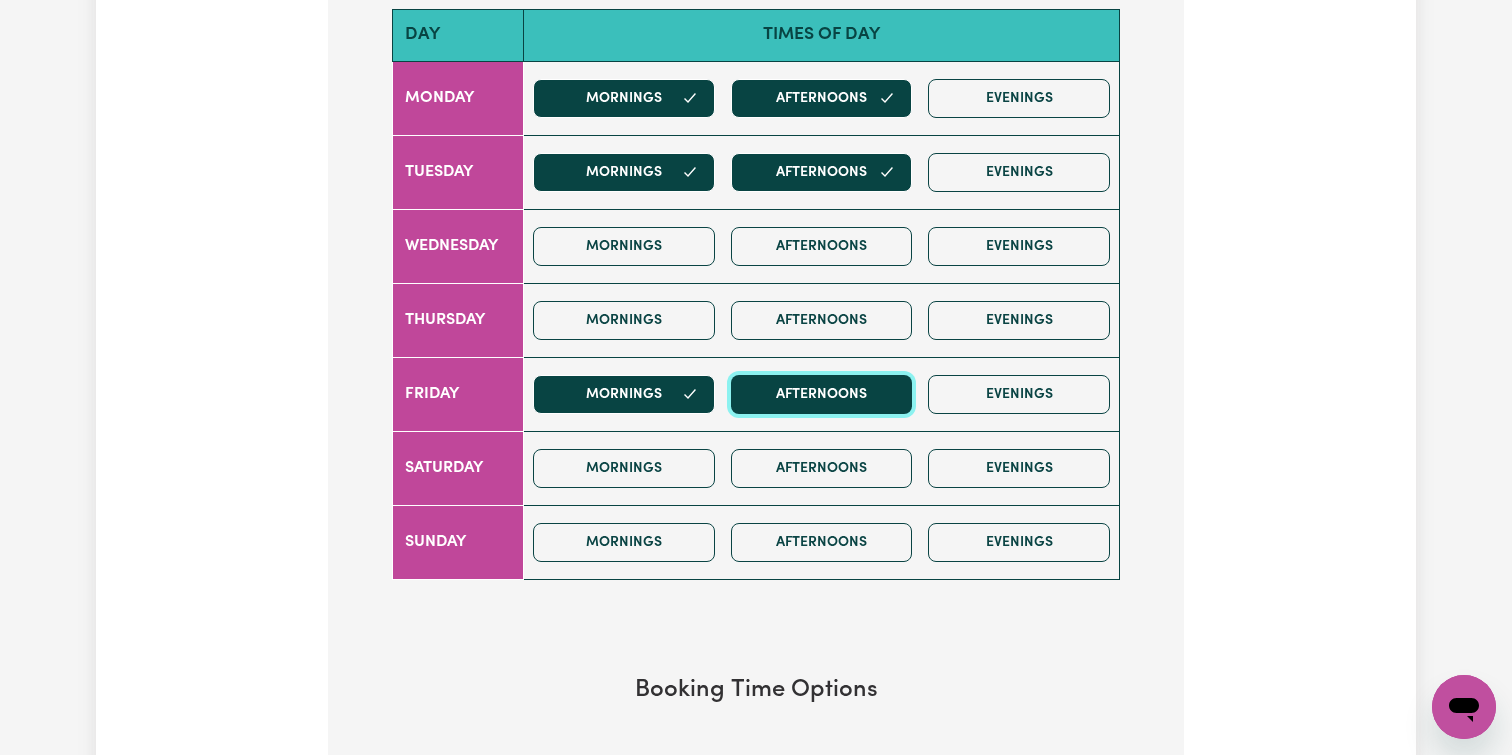 click on "Afternoons" at bounding box center (822, 394) 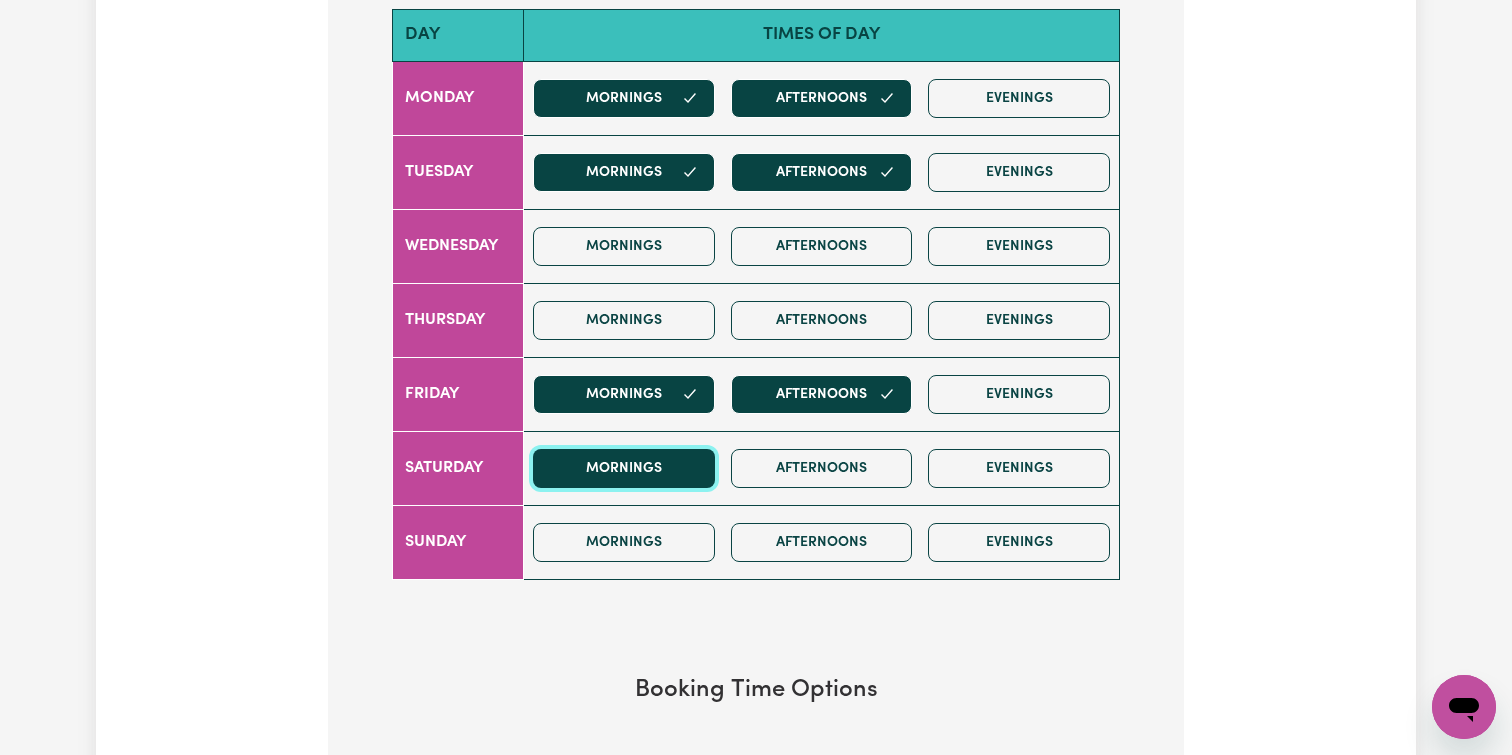 click on "Mornings" at bounding box center [624, 468] 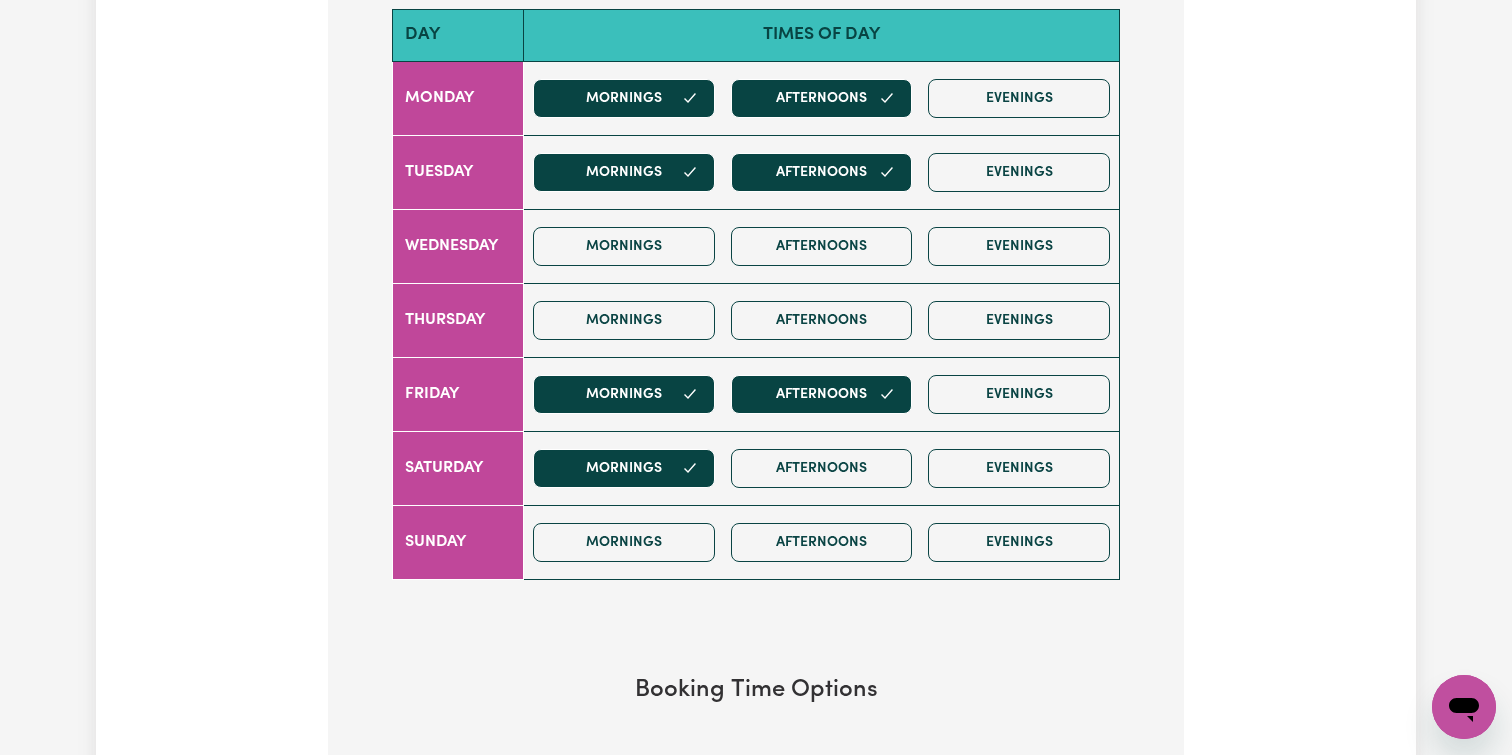 click on "Mornings Afternoons Evenings" at bounding box center (821, 542) 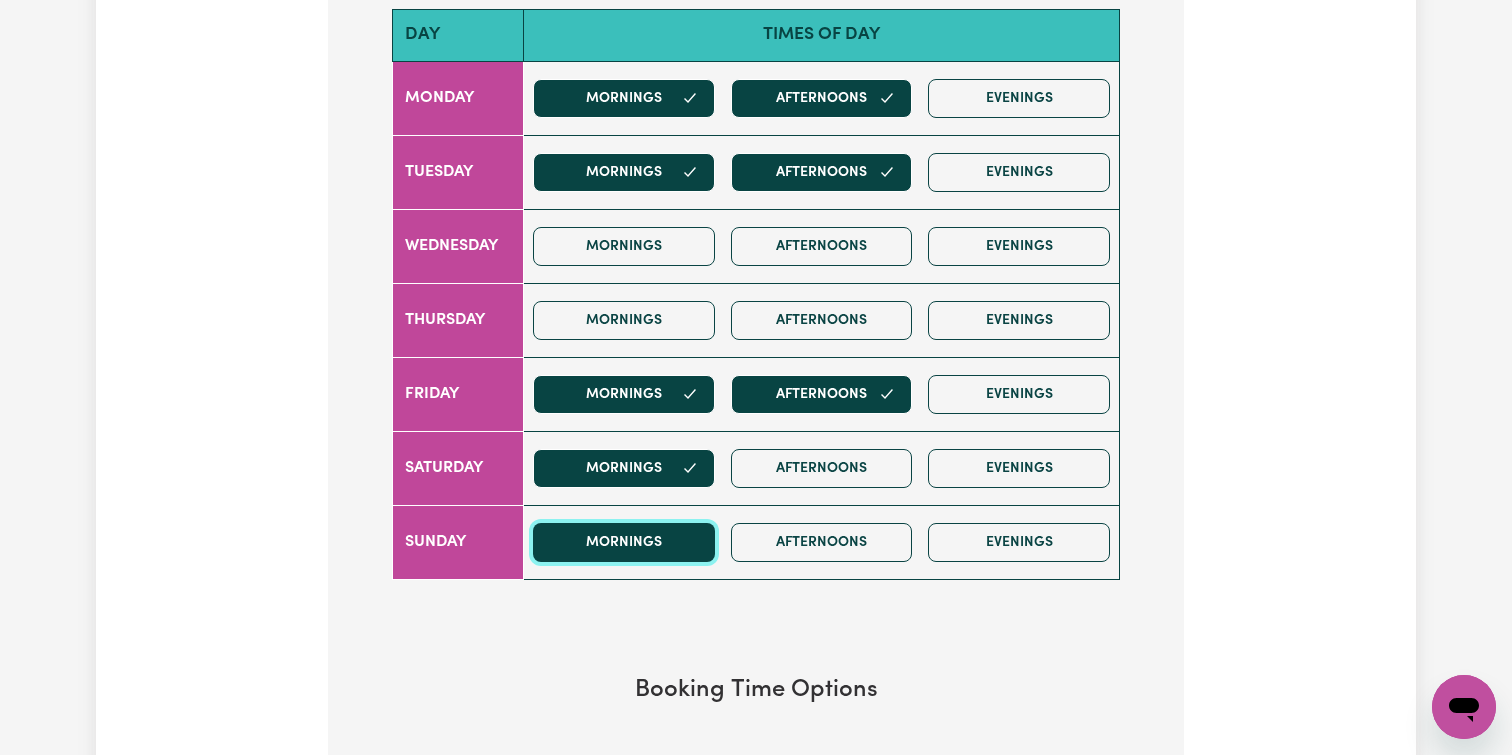 click on "Mornings" at bounding box center (624, 542) 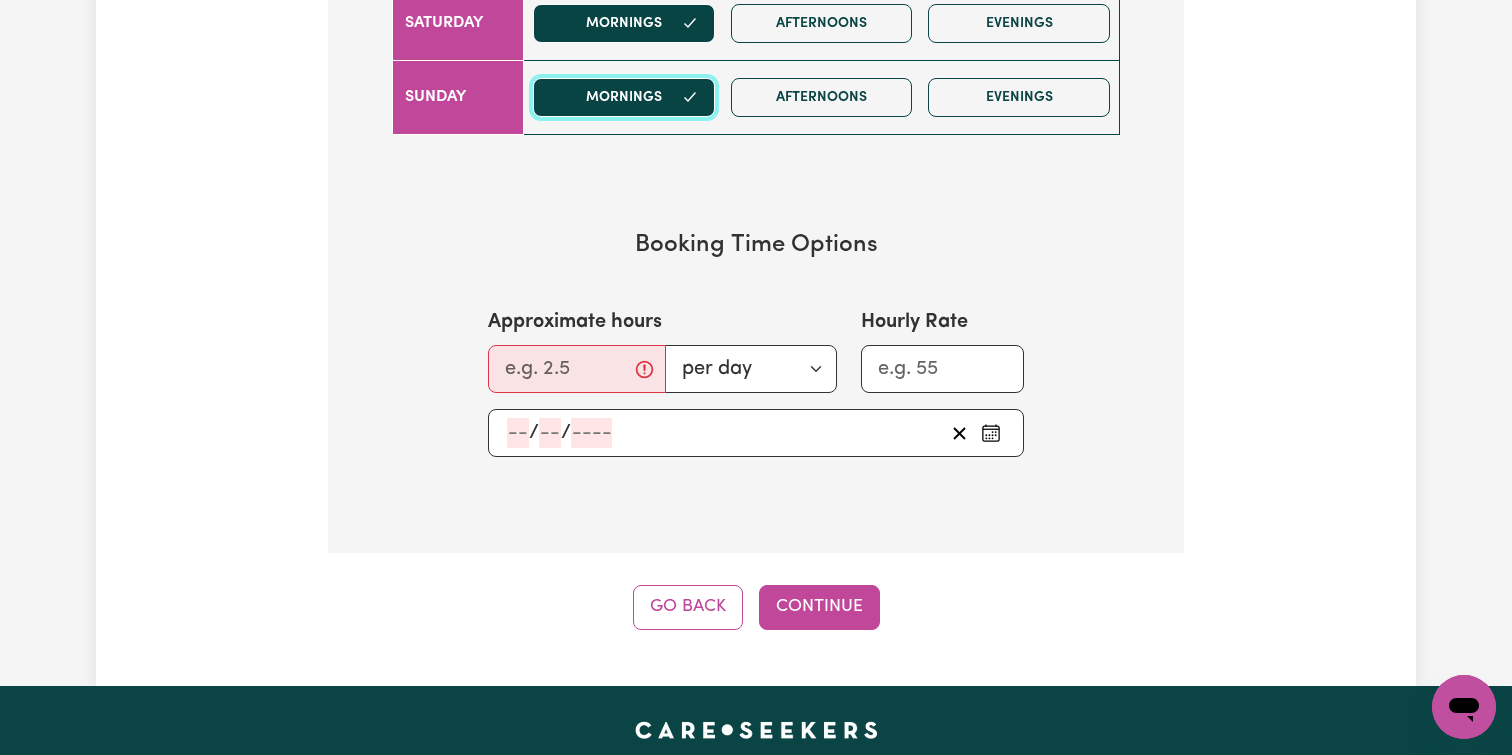 scroll, scrollTop: 1247, scrollLeft: 0, axis: vertical 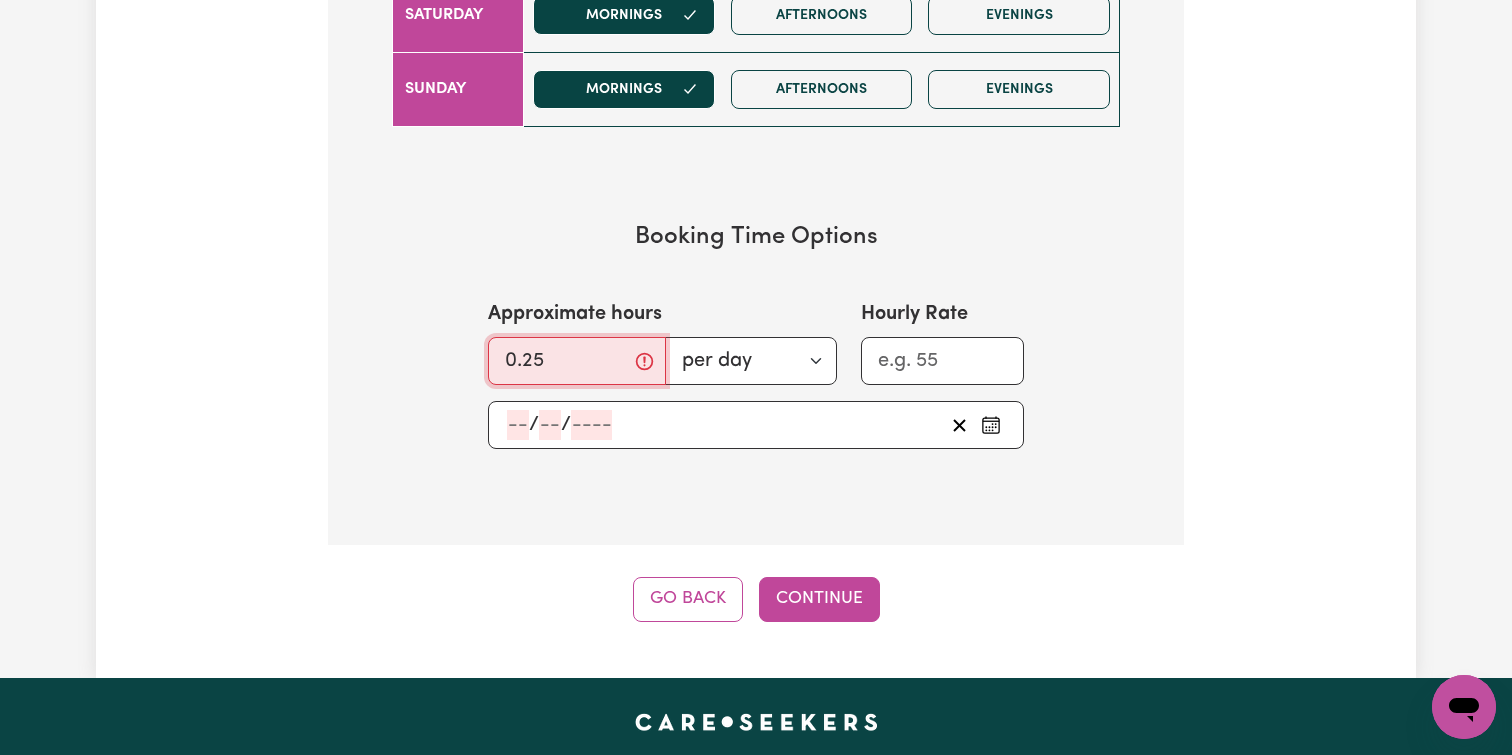 click on "0.25" at bounding box center (577, 361) 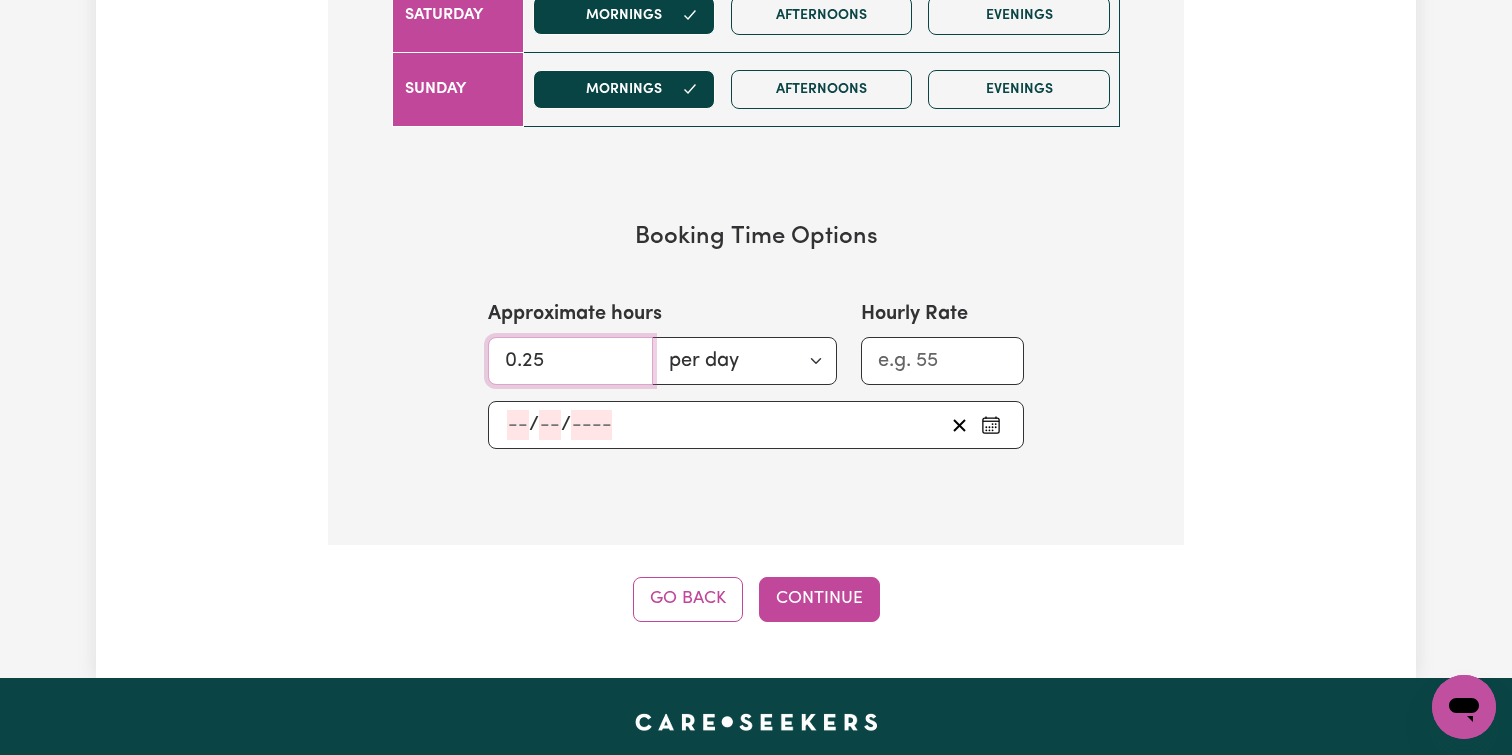 click on "0.25" at bounding box center (570, 361) 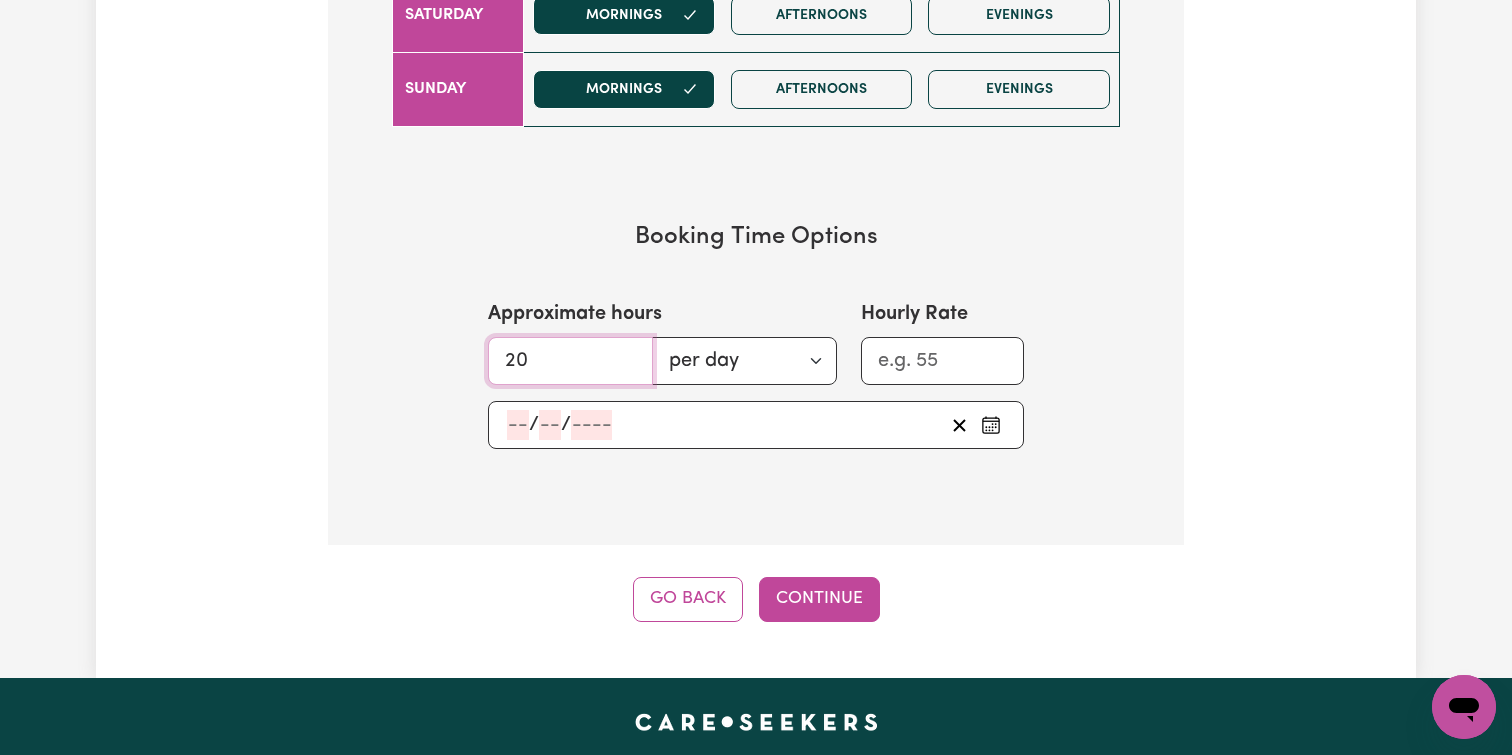 type on "20" 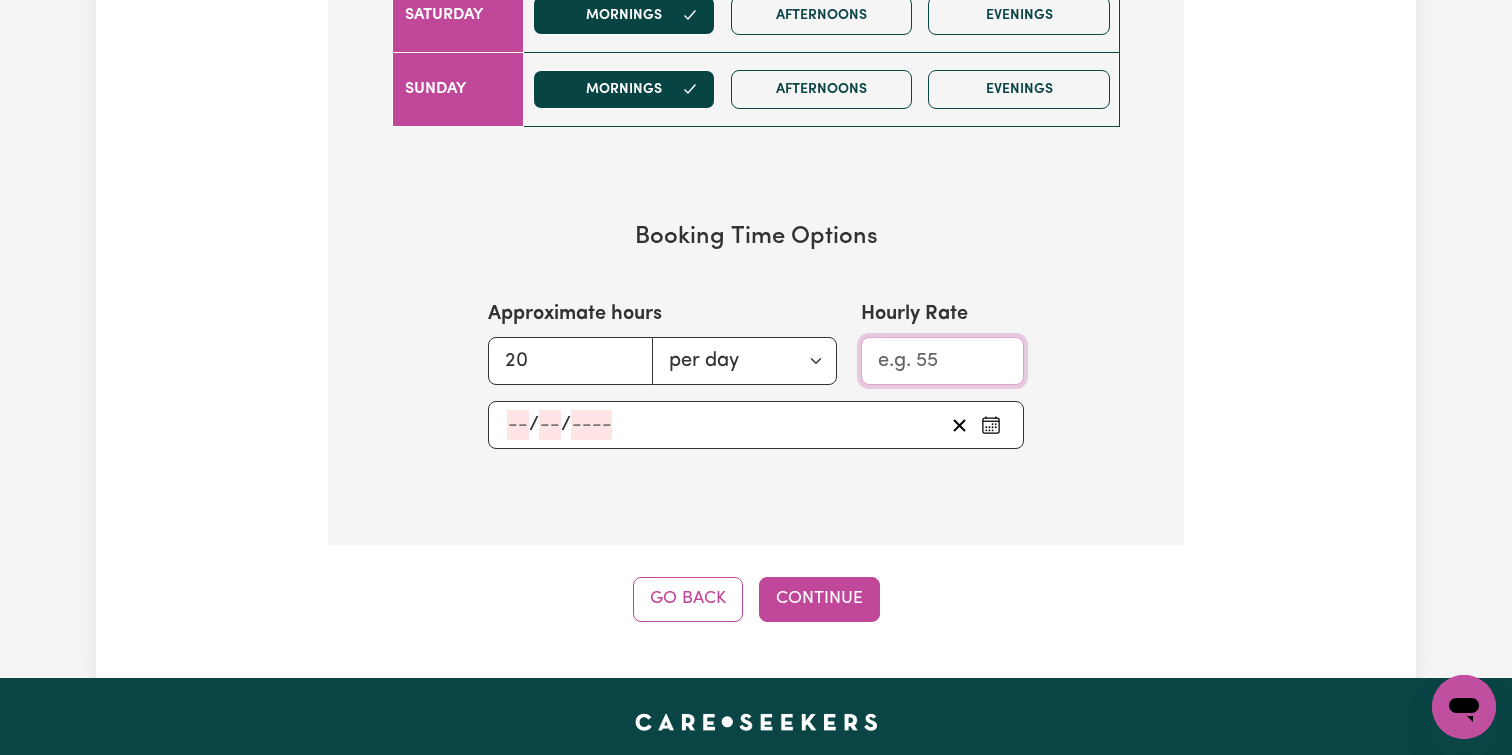 click on "Hourly Rate" at bounding box center [942, 361] 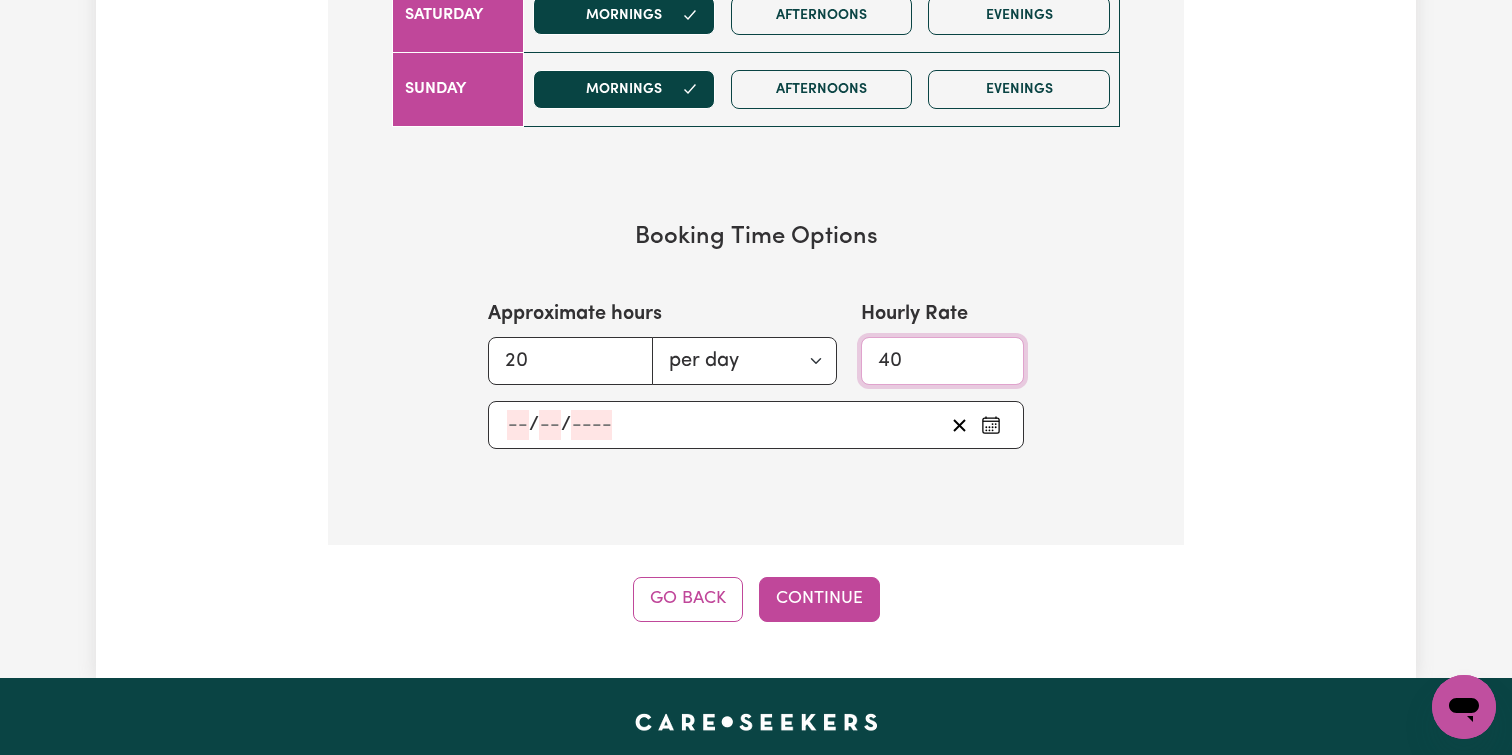 type on "40" 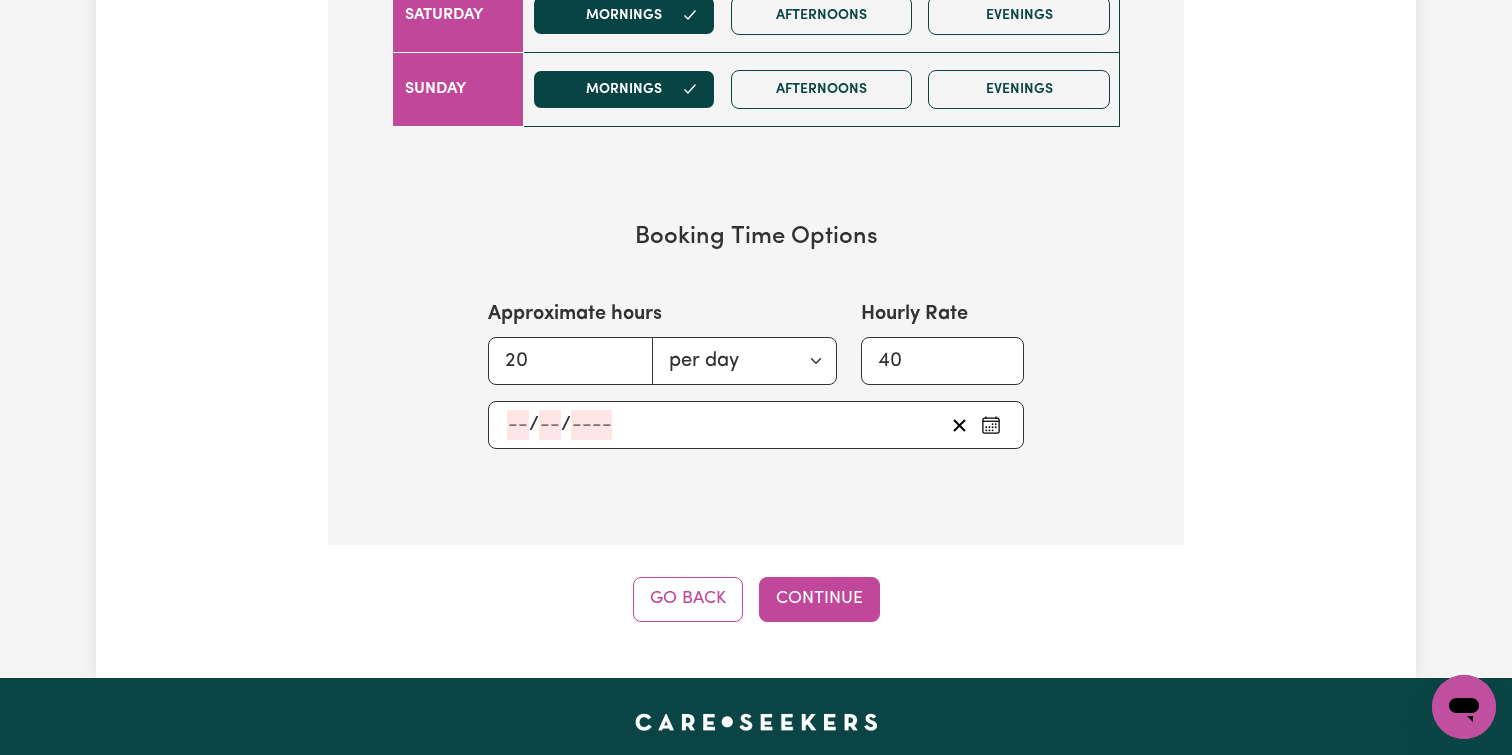 click on "/ /" at bounding box center [756, 425] 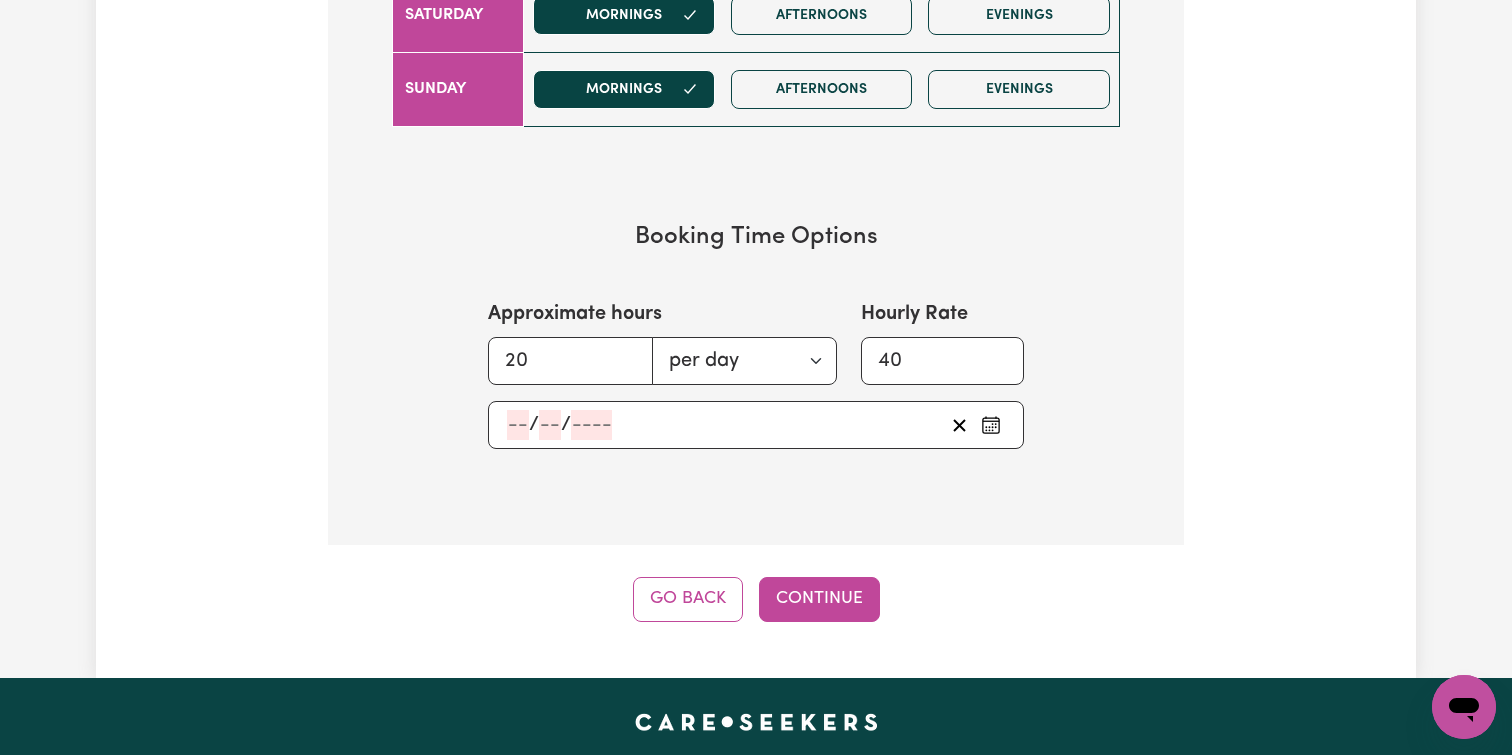click 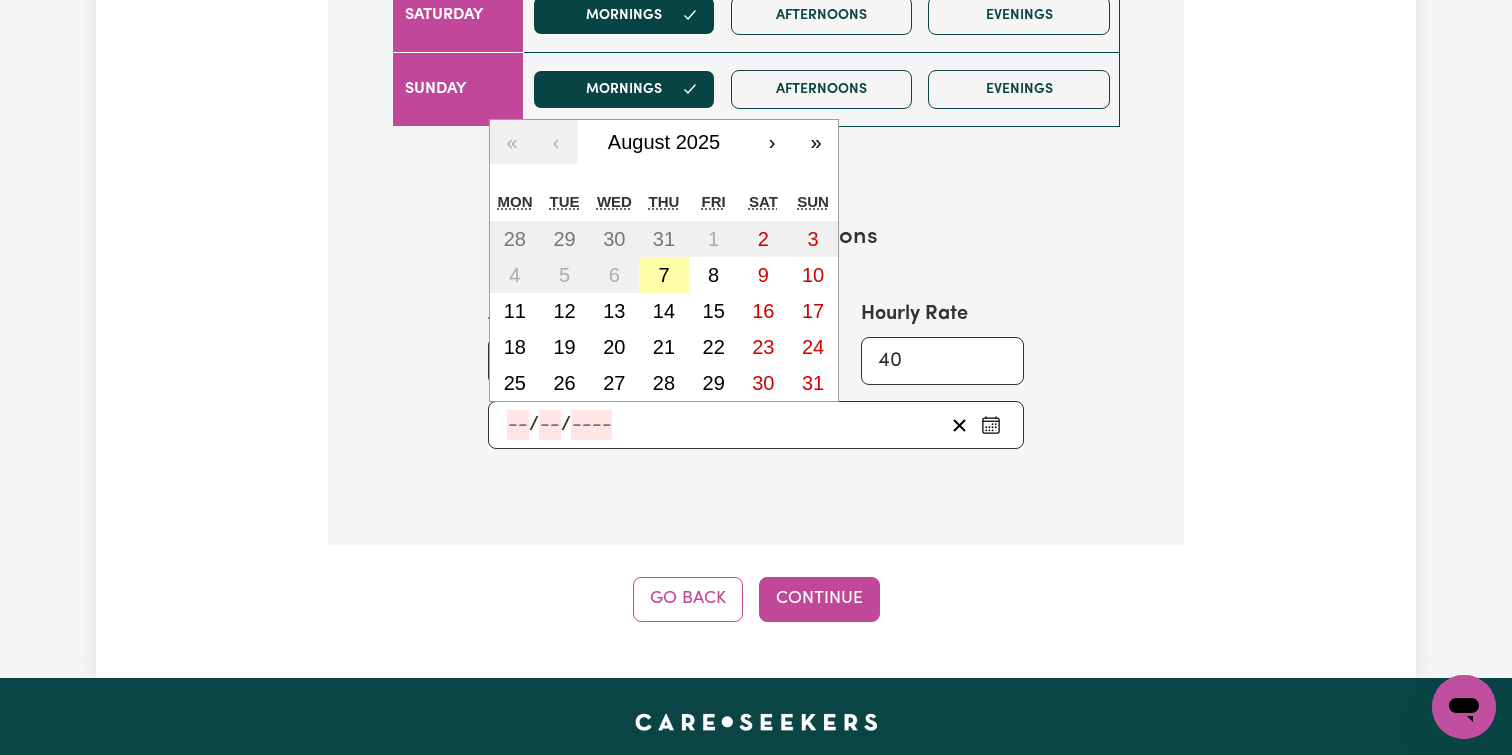 click on "7" at bounding box center (663, 275) 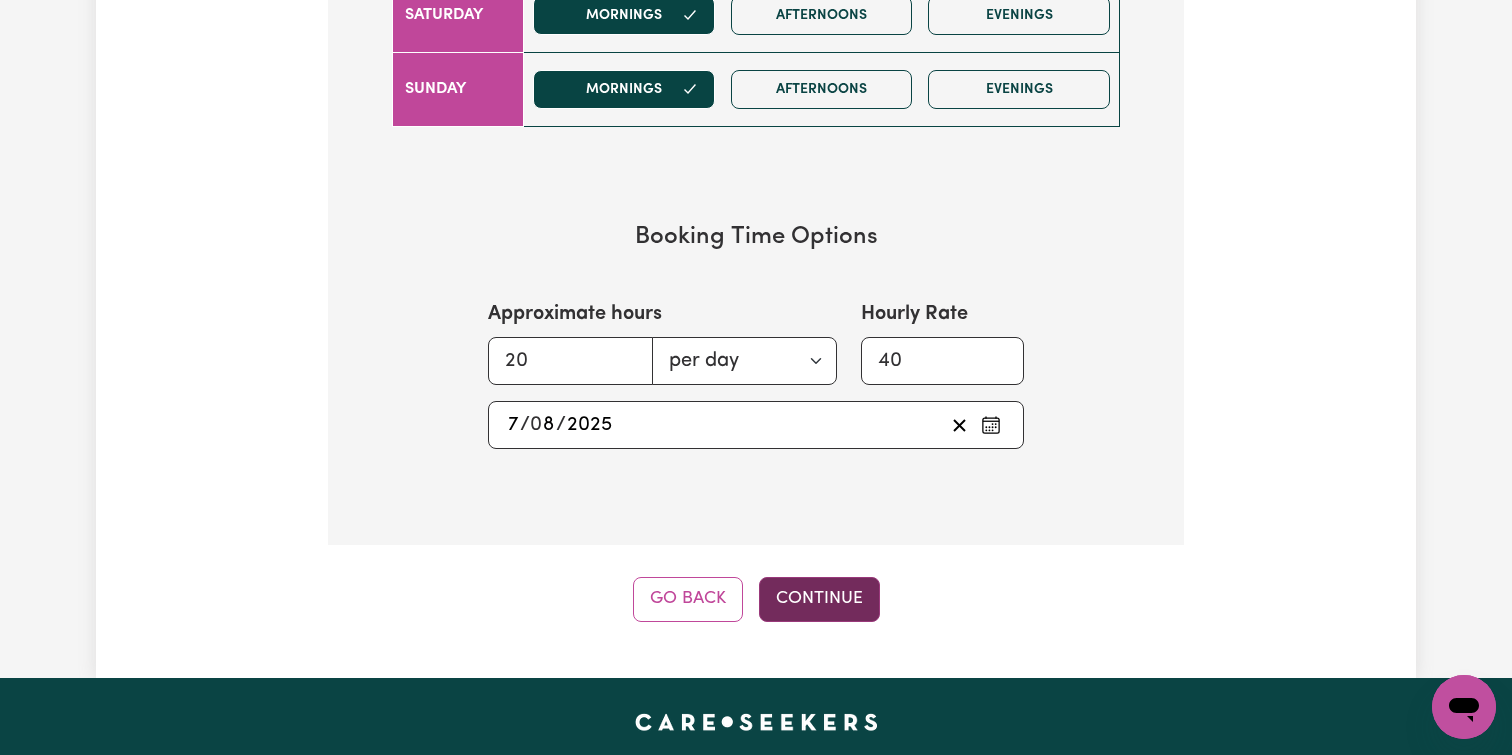 click on "Continue" at bounding box center [819, 599] 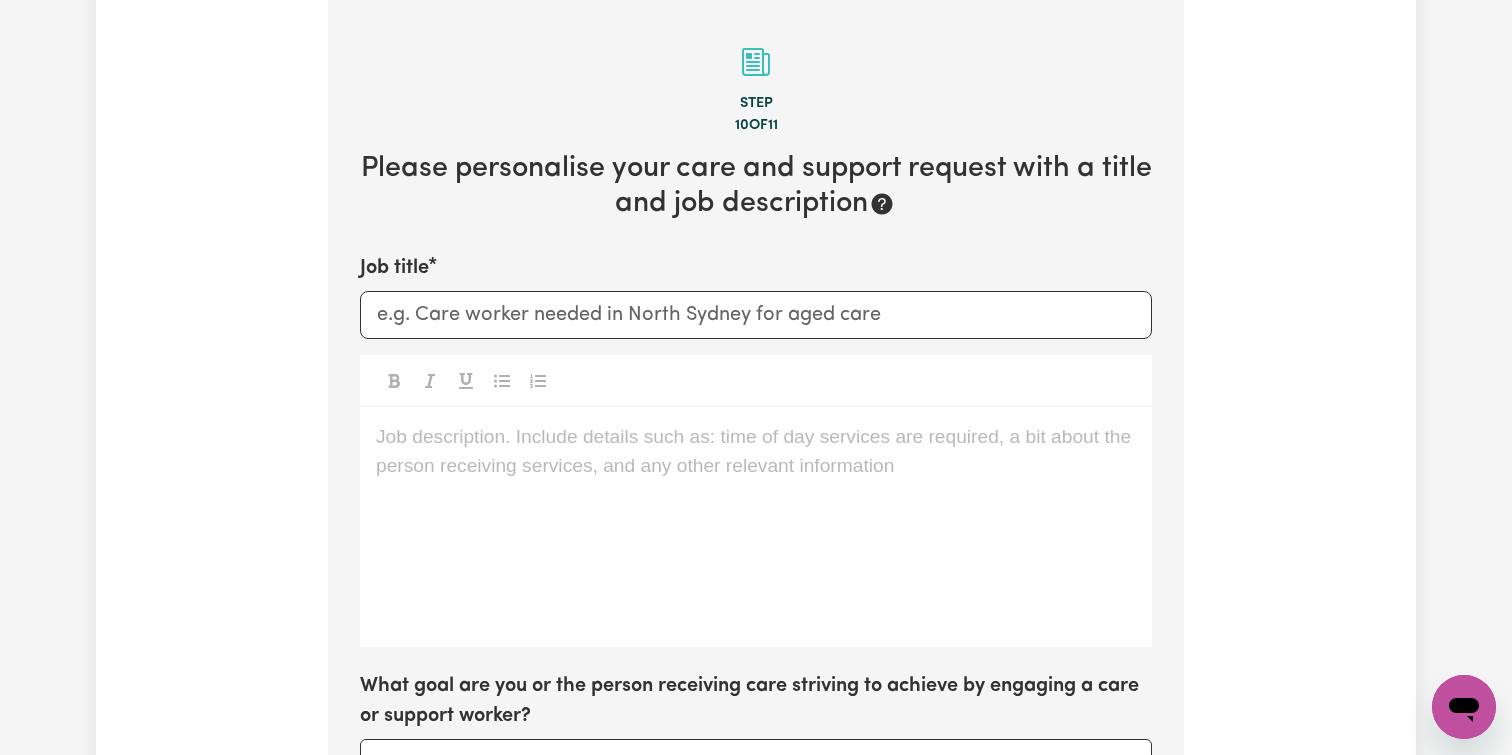scroll, scrollTop: 450, scrollLeft: 0, axis: vertical 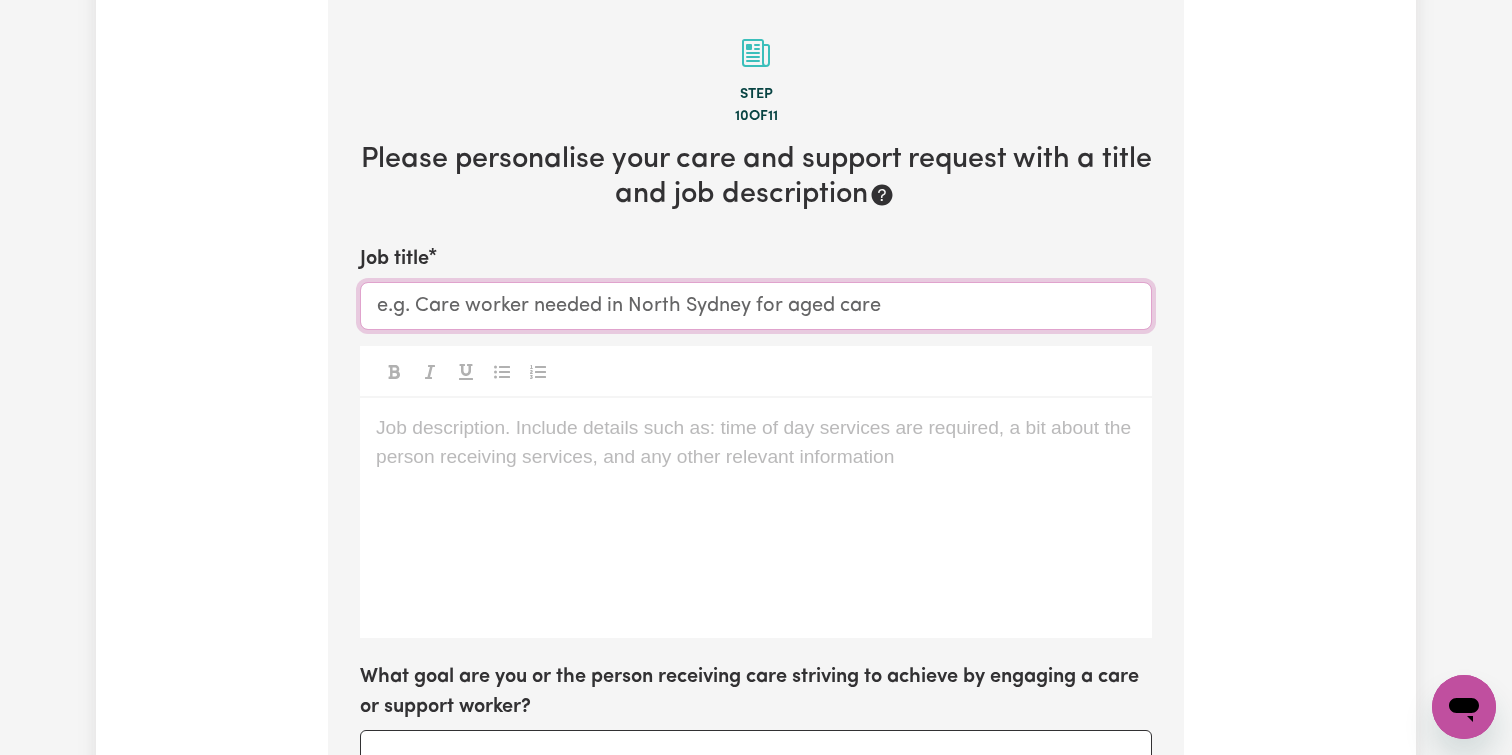 click on "Job title" at bounding box center (756, 306) 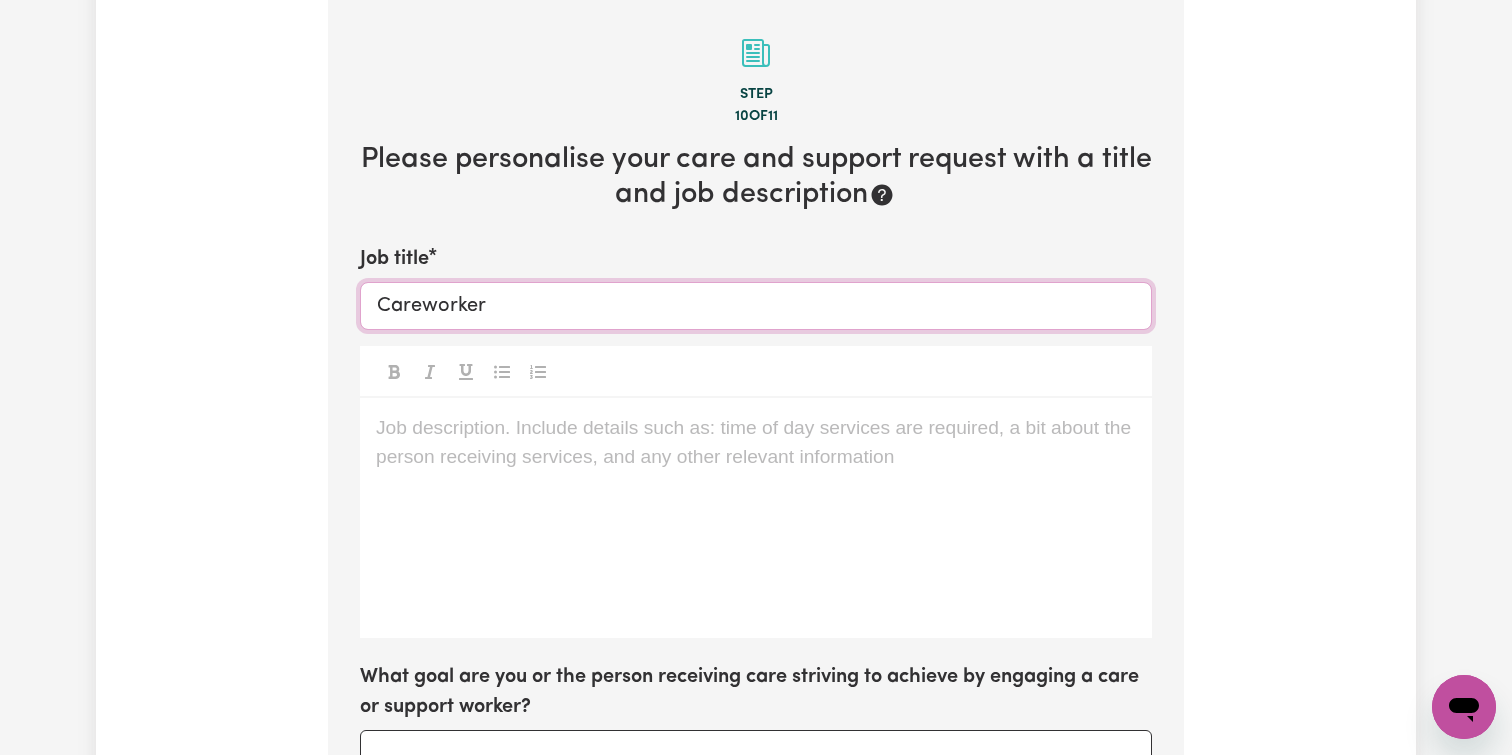 click on "Careworker" at bounding box center (756, 306) 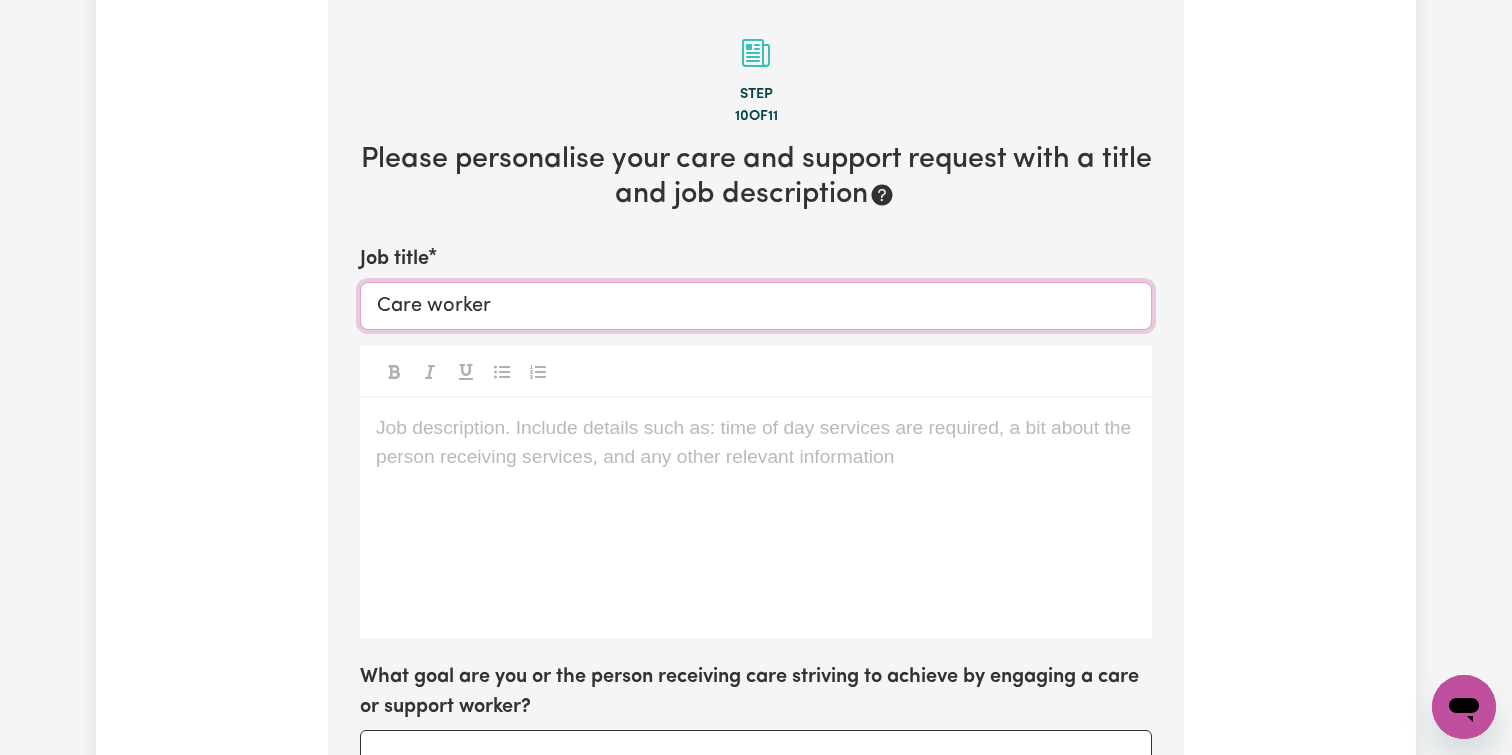 click on "Care worker" at bounding box center [756, 306] 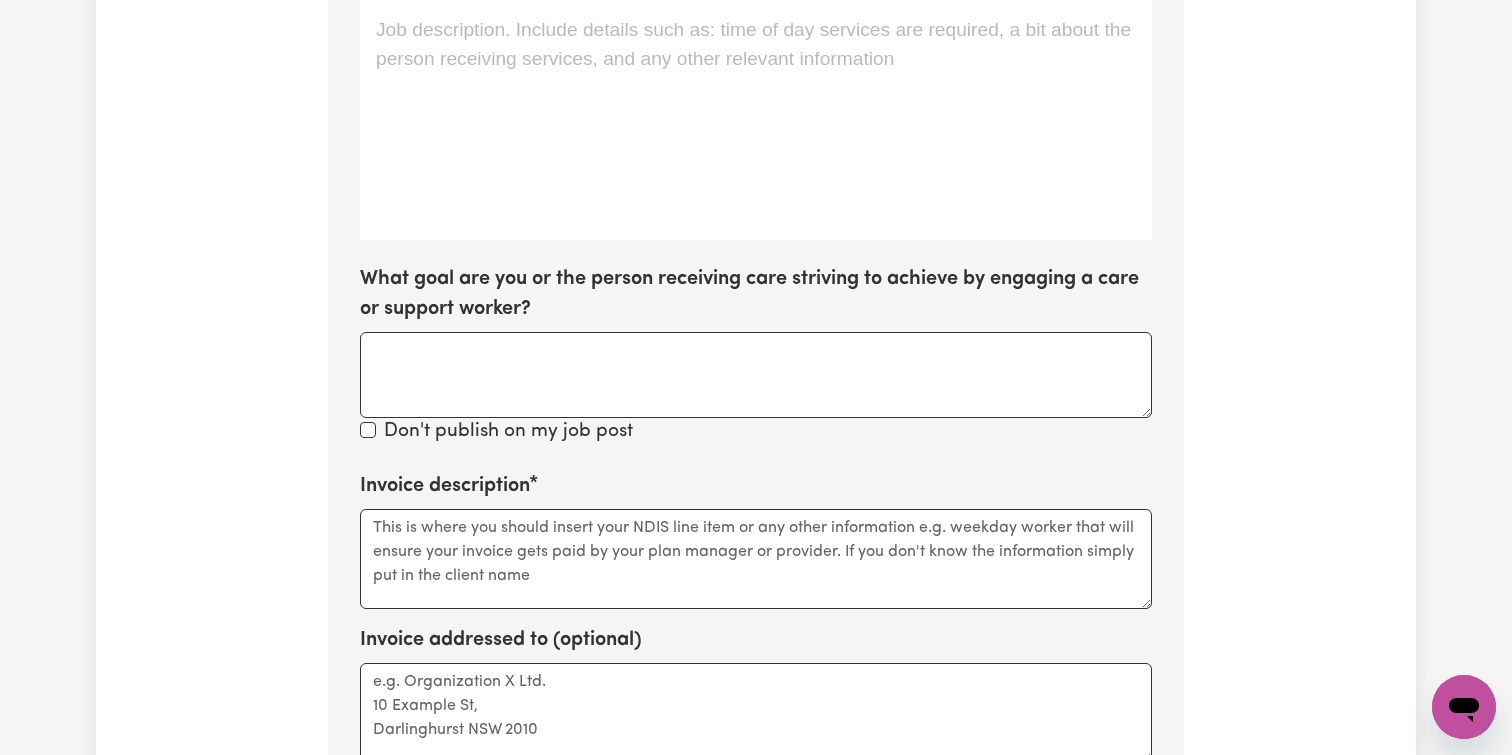 scroll, scrollTop: 847, scrollLeft: 0, axis: vertical 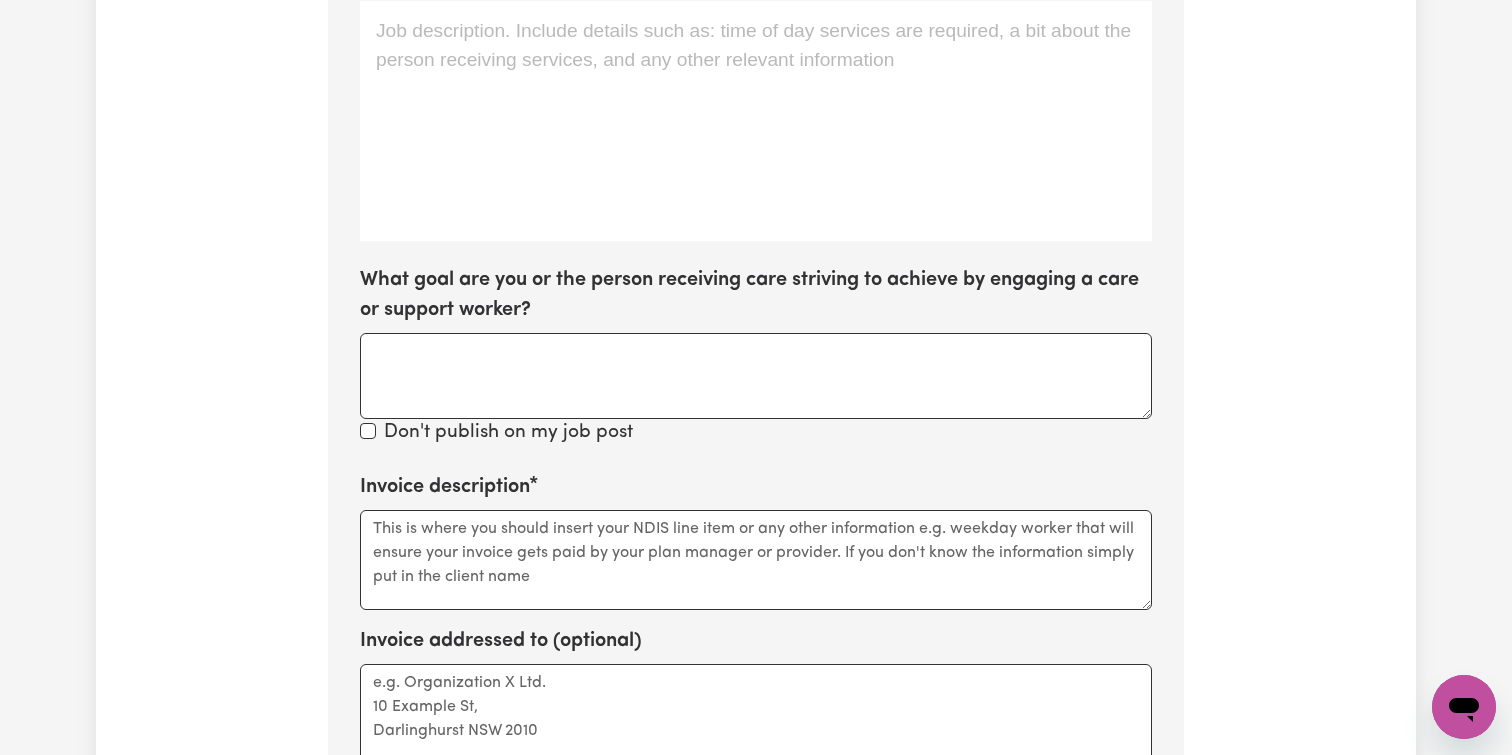 type on "Care worker needed in cabramatta" 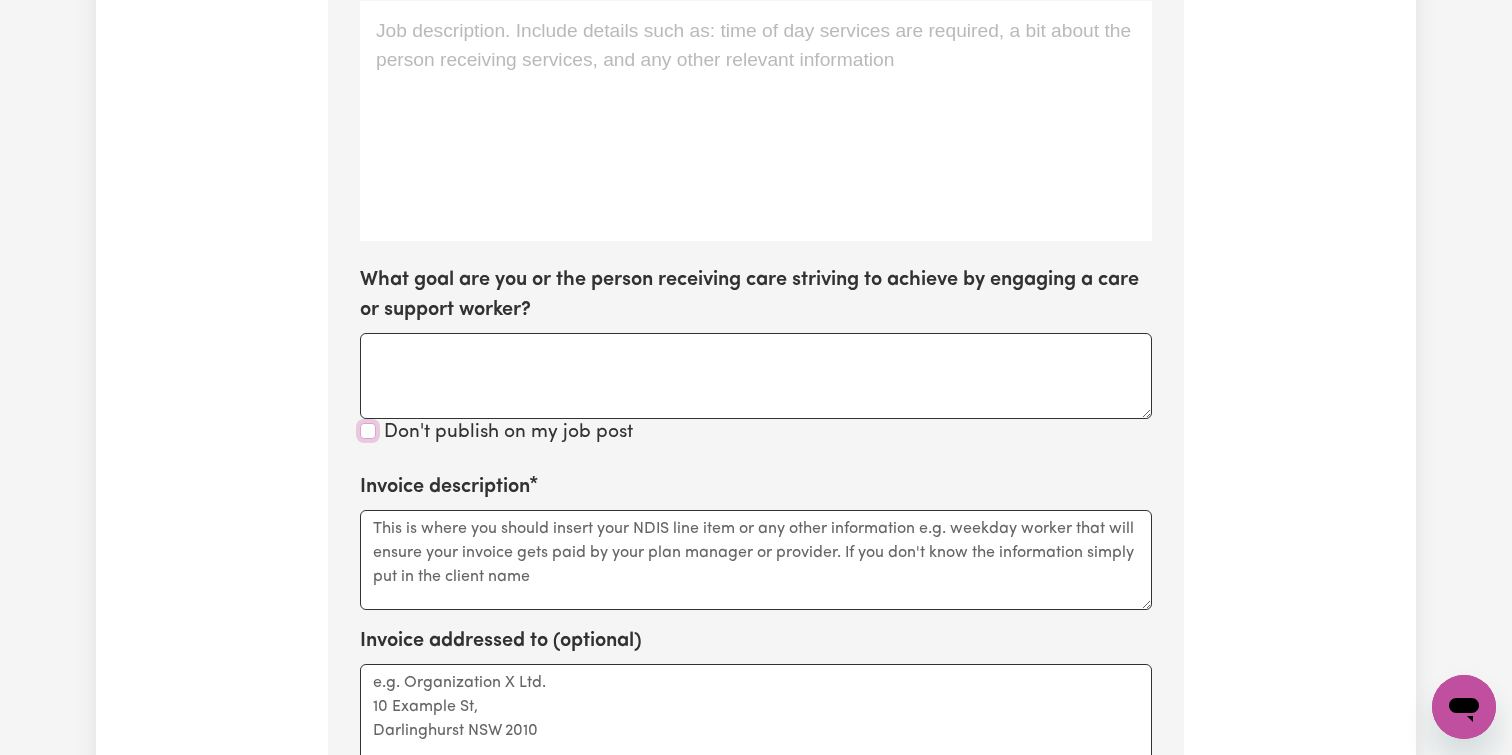 click on "Don't publish on my job post" at bounding box center (368, 431) 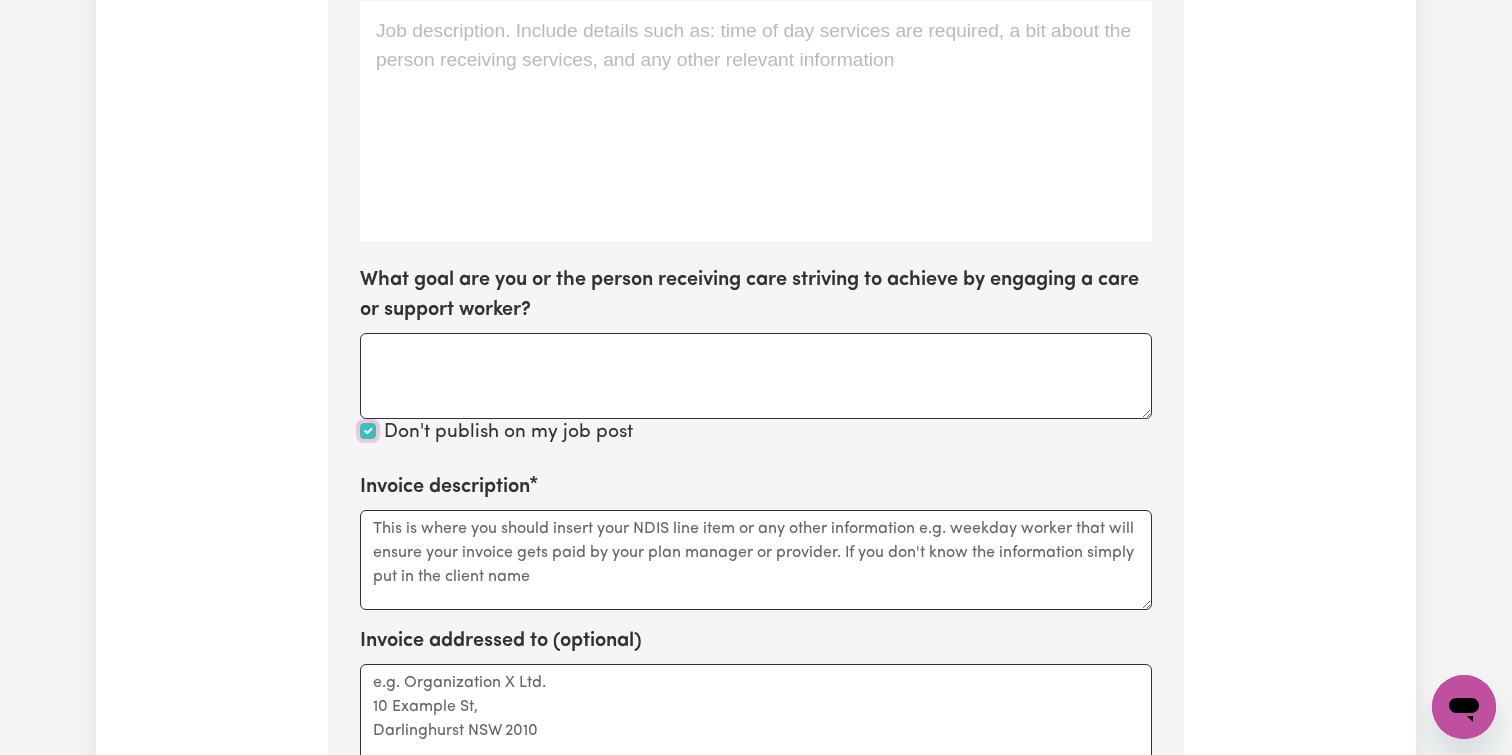 checkbox on "true" 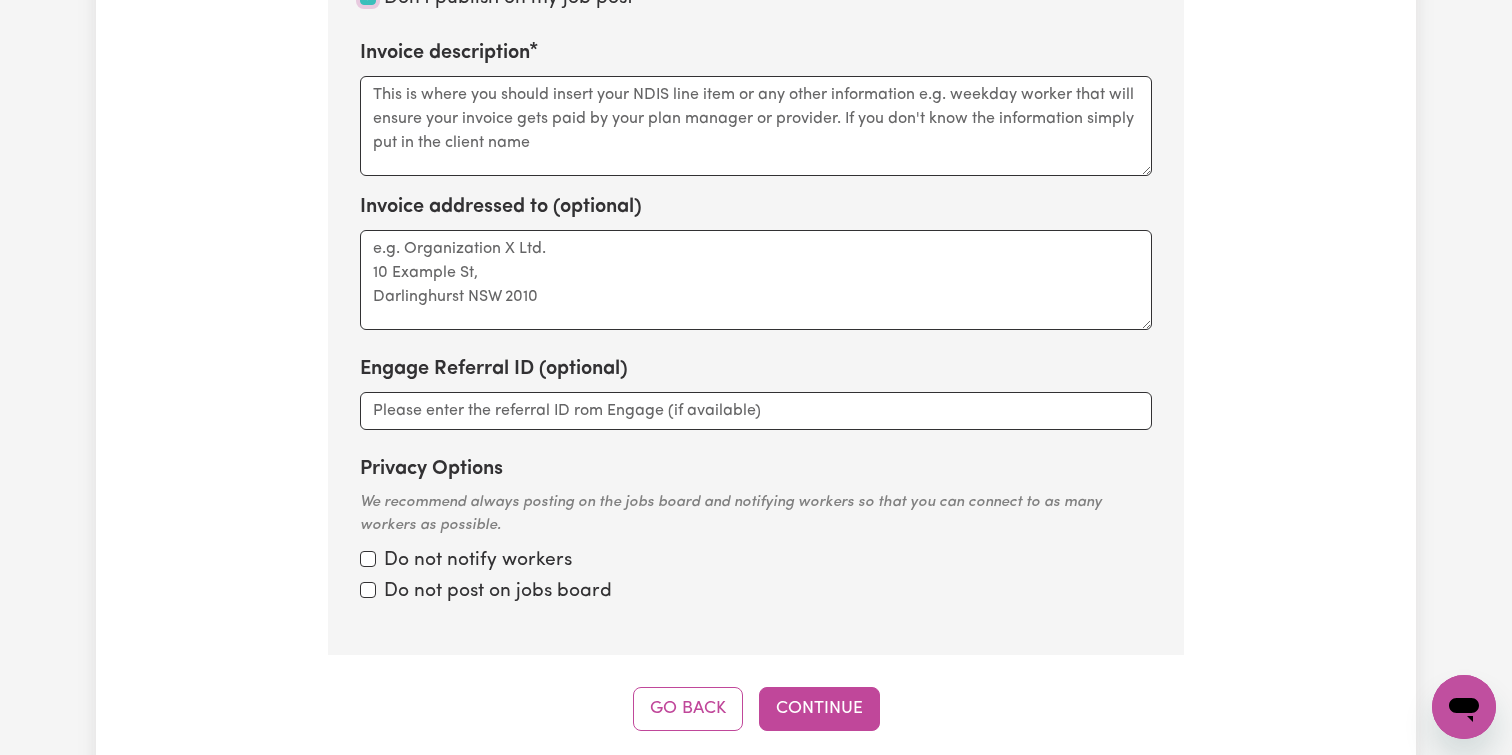 scroll, scrollTop: 1282, scrollLeft: 0, axis: vertical 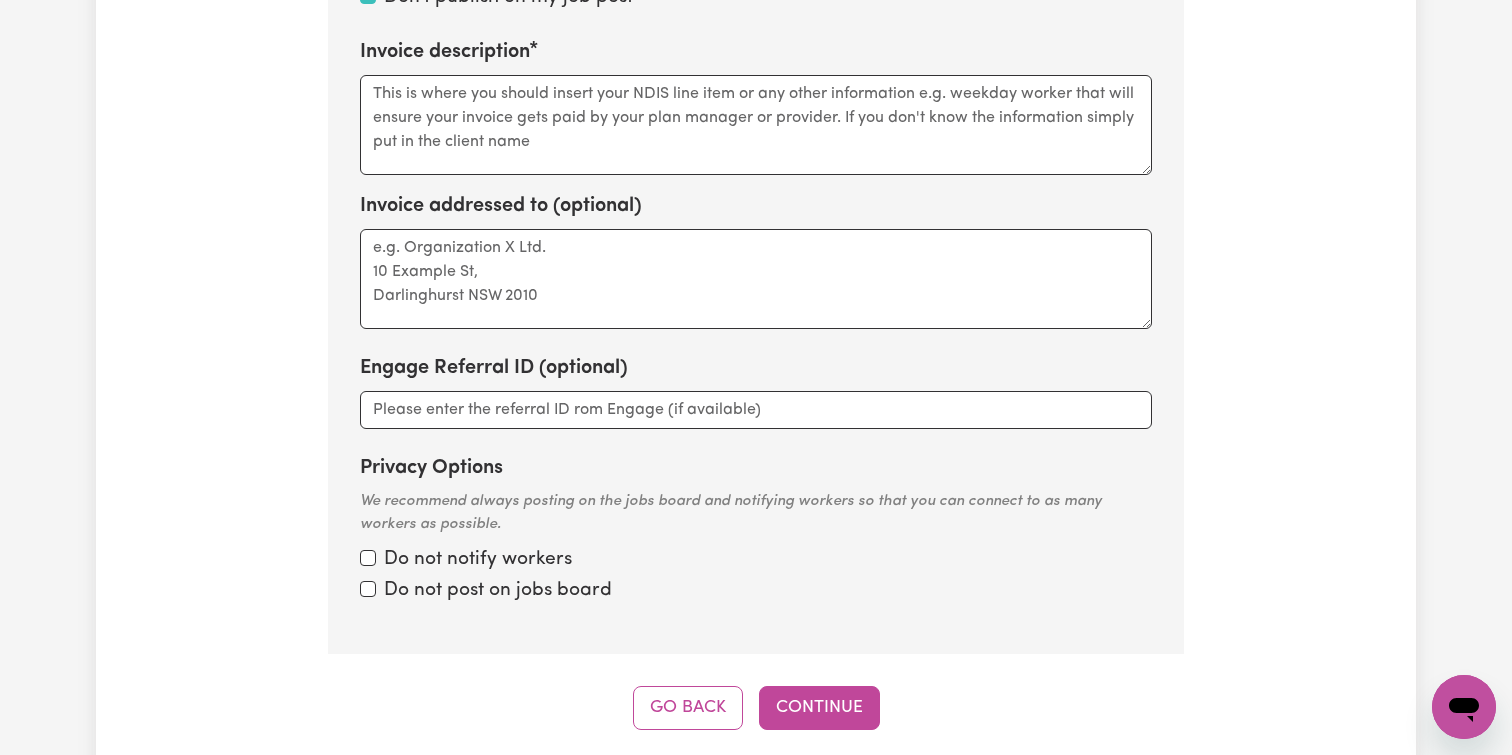click on "Do not notify workers" at bounding box center [756, 560] 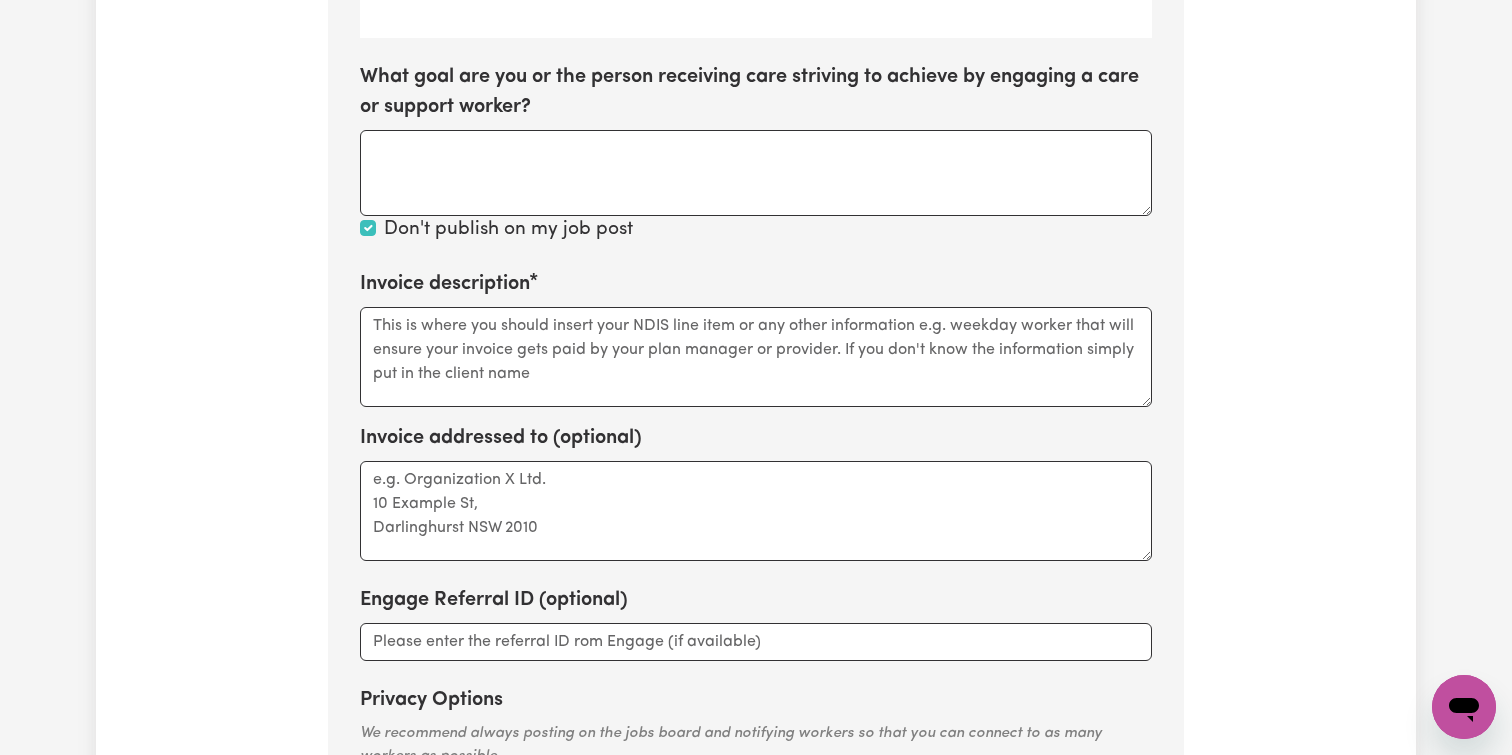 scroll, scrollTop: 673, scrollLeft: 0, axis: vertical 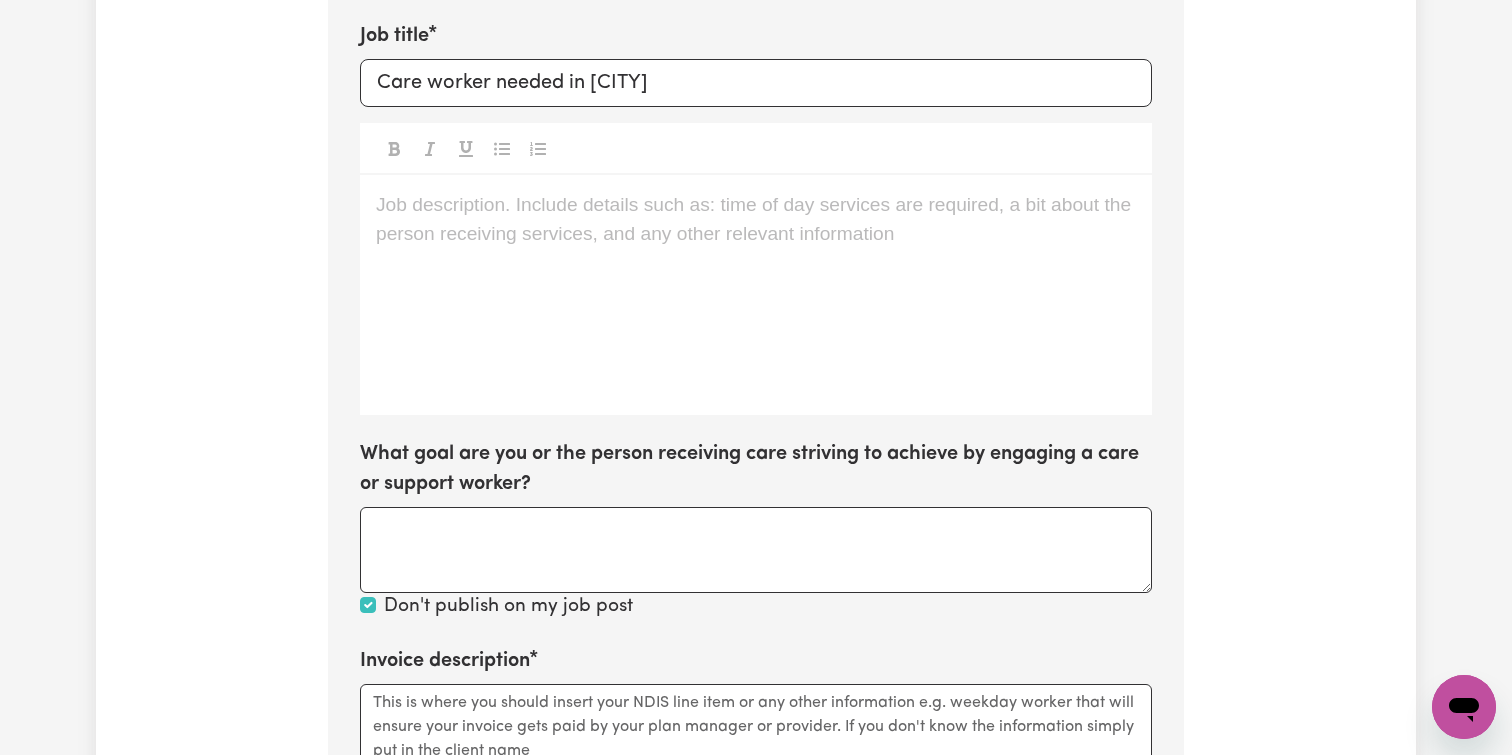 click on "Job description. Include details such as: time of day services are required, a bit about the person receiving services, and any other relevant information ﻿" at bounding box center (756, 295) 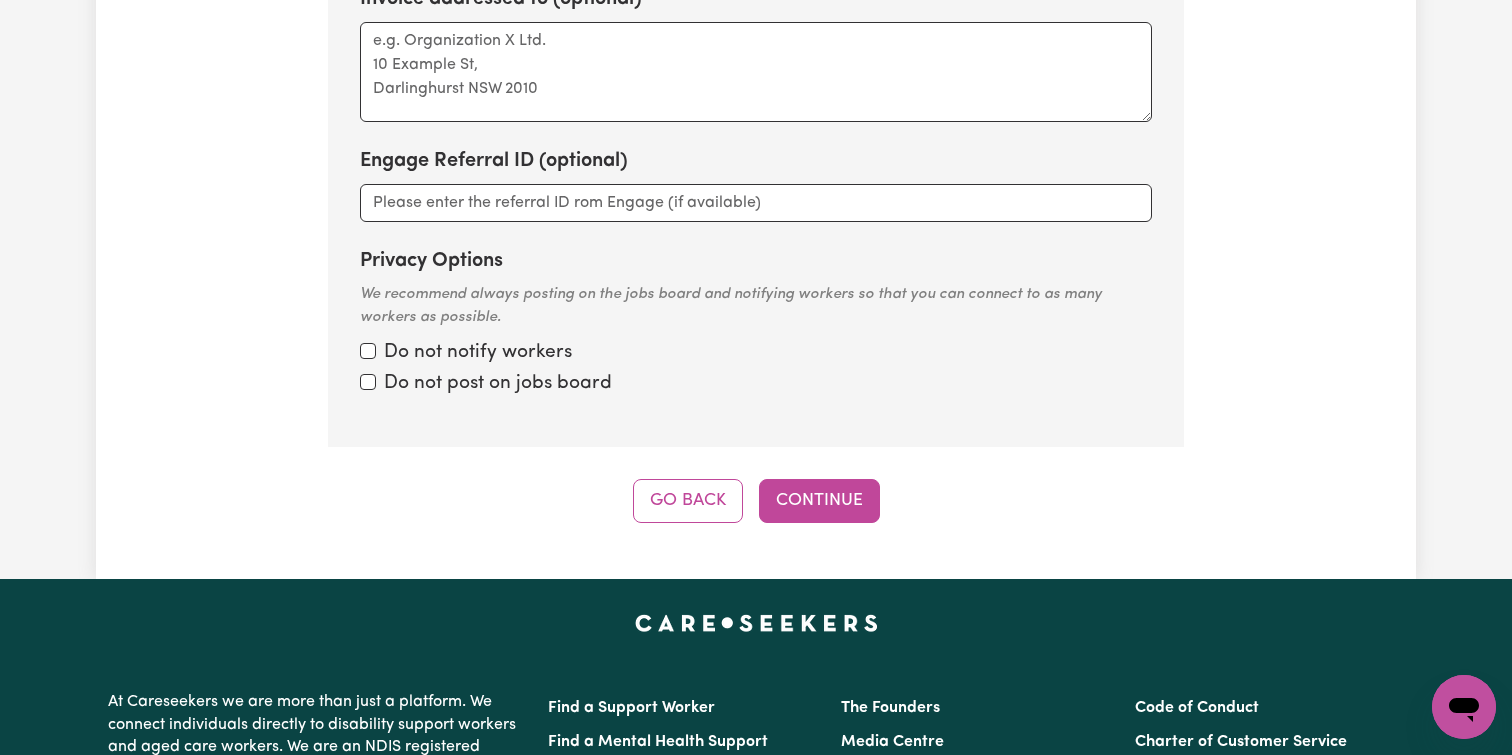 scroll, scrollTop: 1478, scrollLeft: 0, axis: vertical 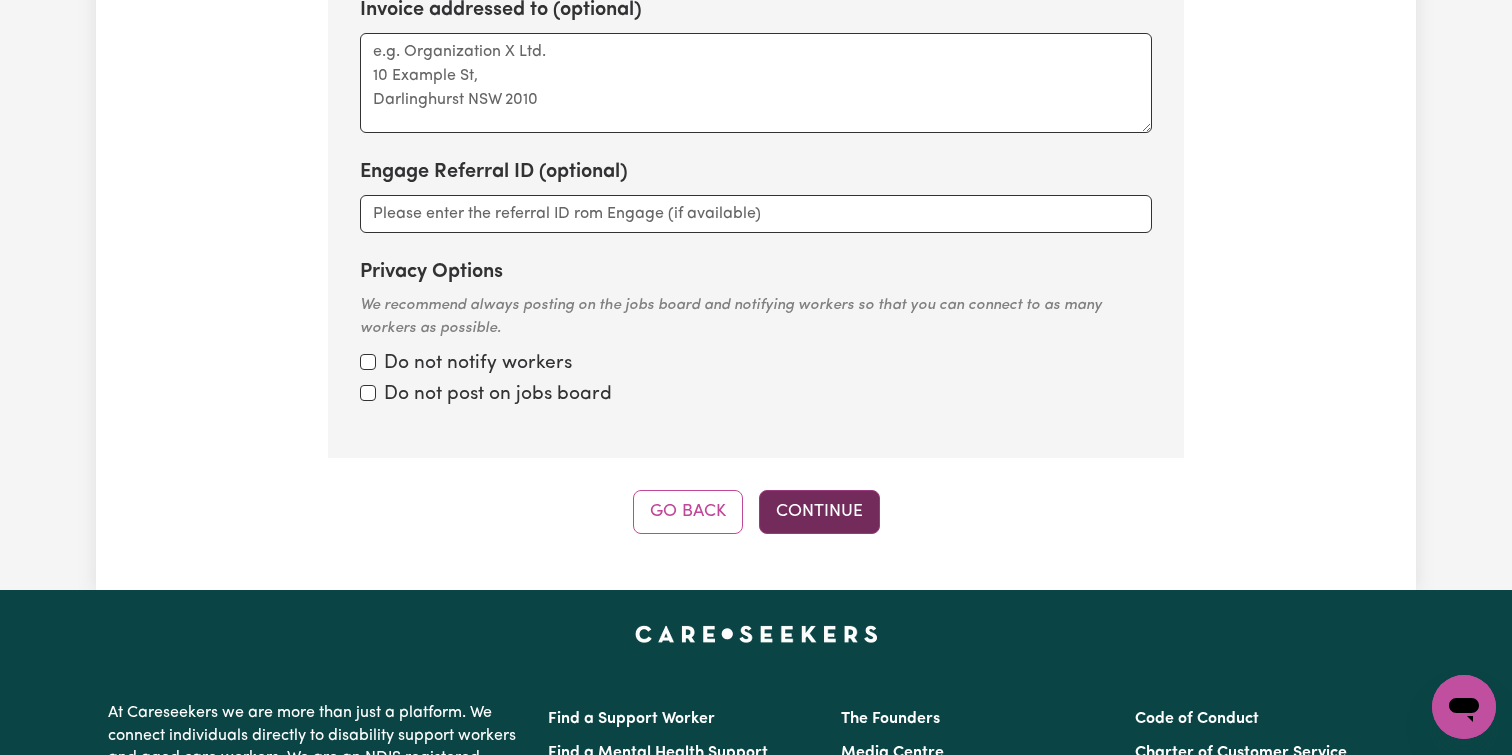 click on "Continue" at bounding box center [819, 512] 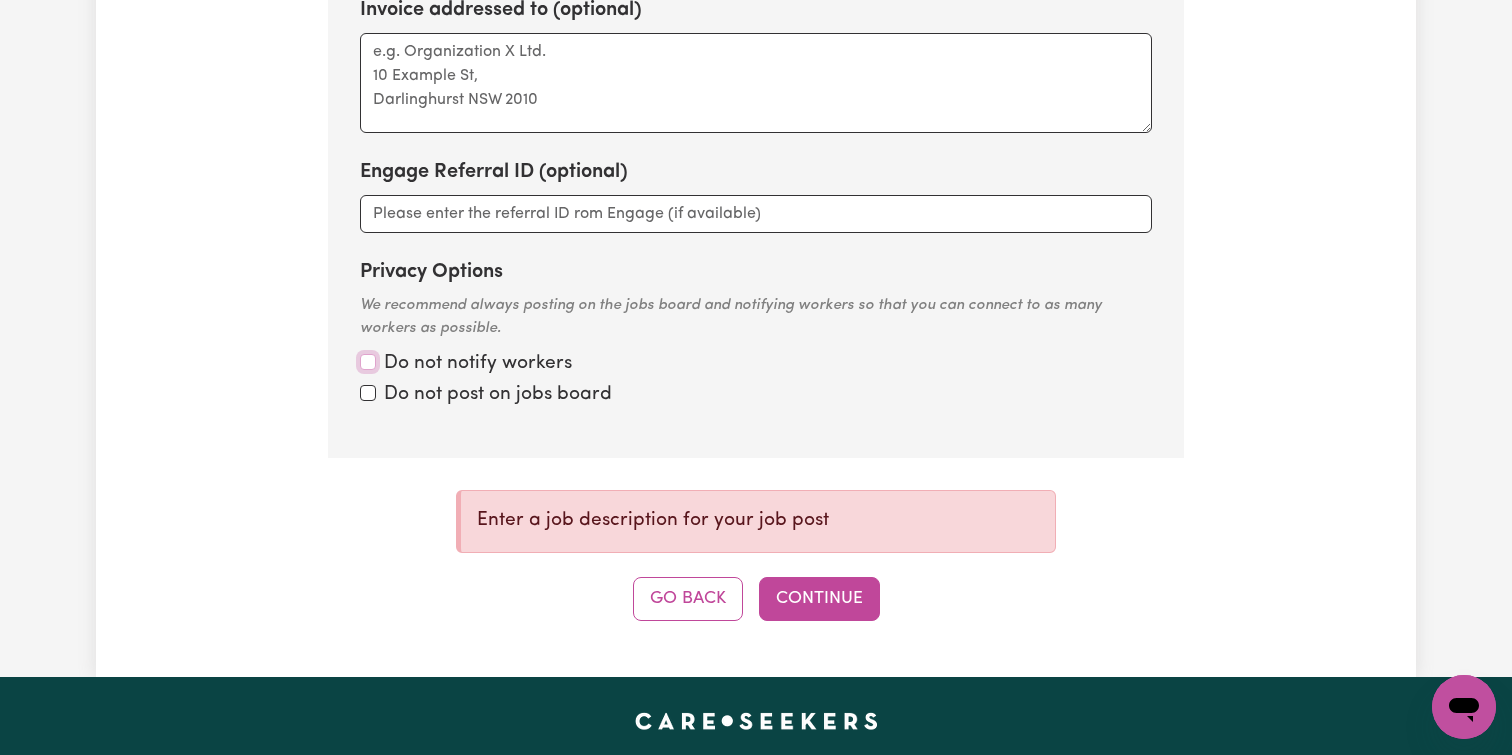 click on "Privacy Options" at bounding box center (368, 362) 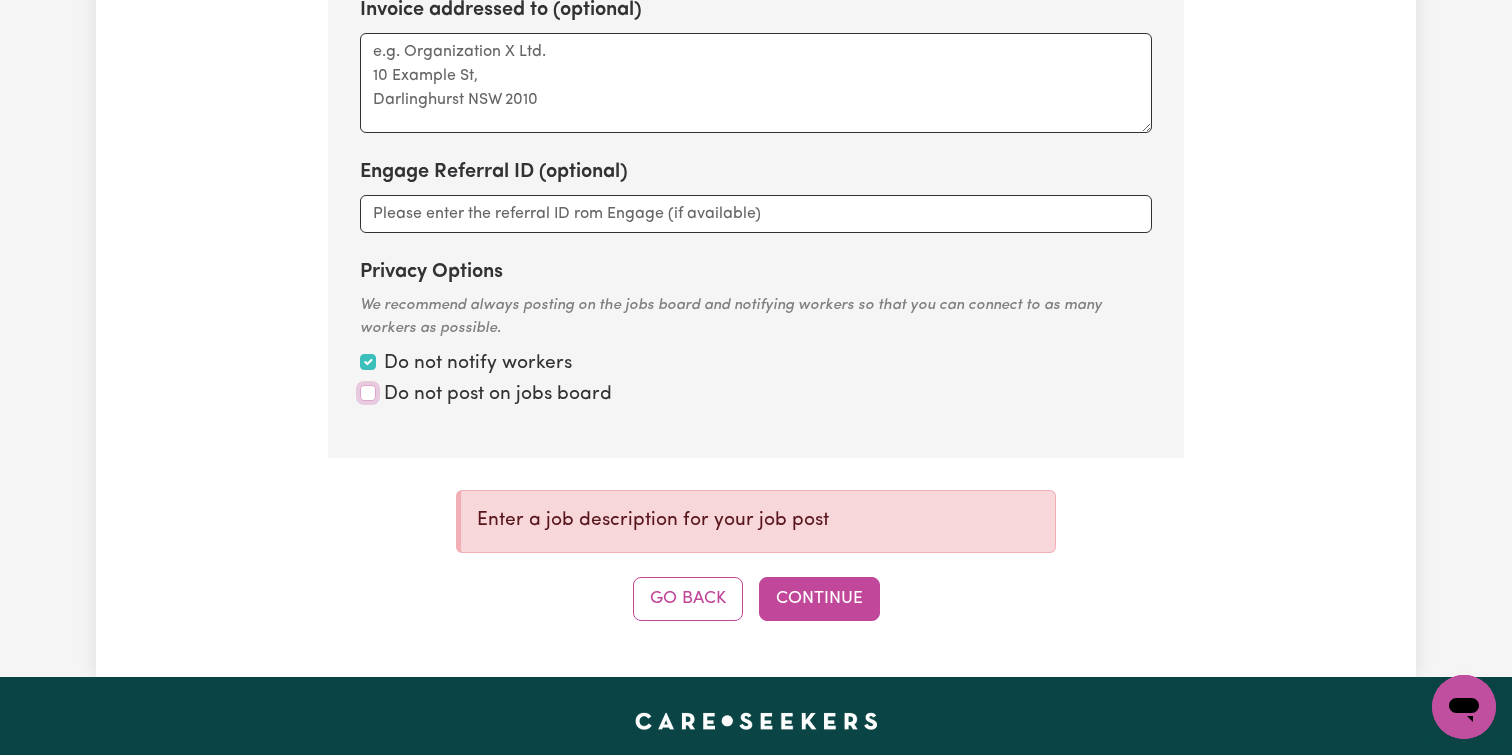 click on "Privacy Options" at bounding box center [368, 362] 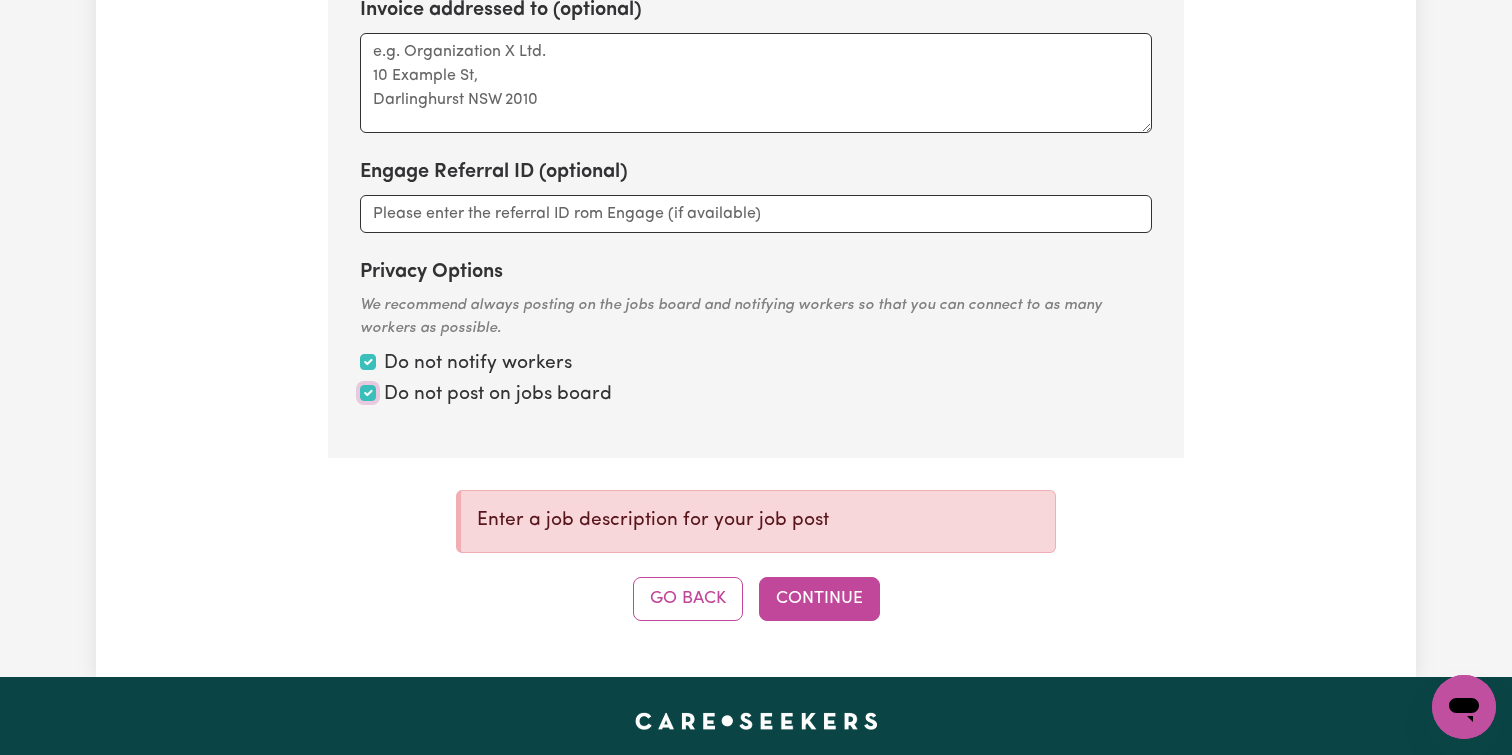 checkbox on "true" 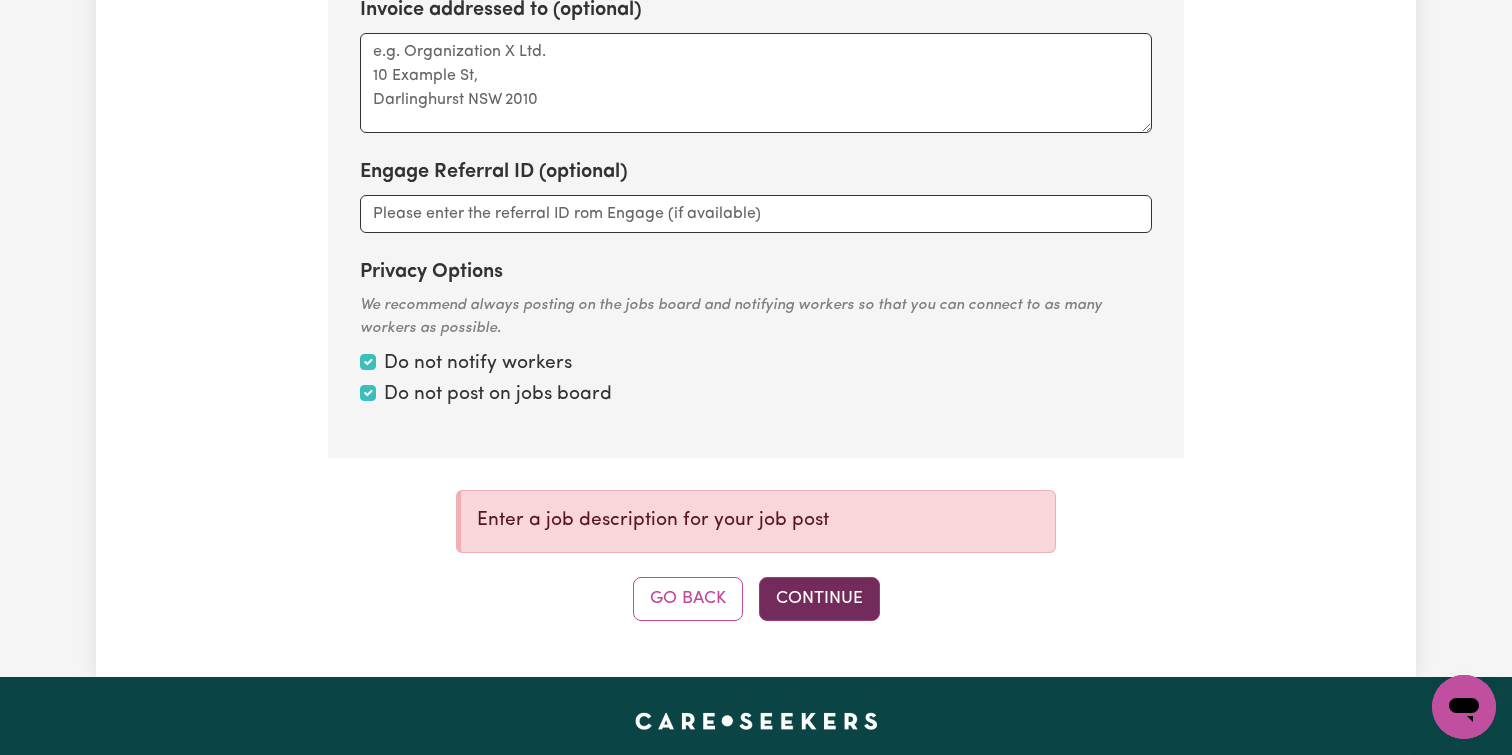 click on "Continue" at bounding box center [819, 599] 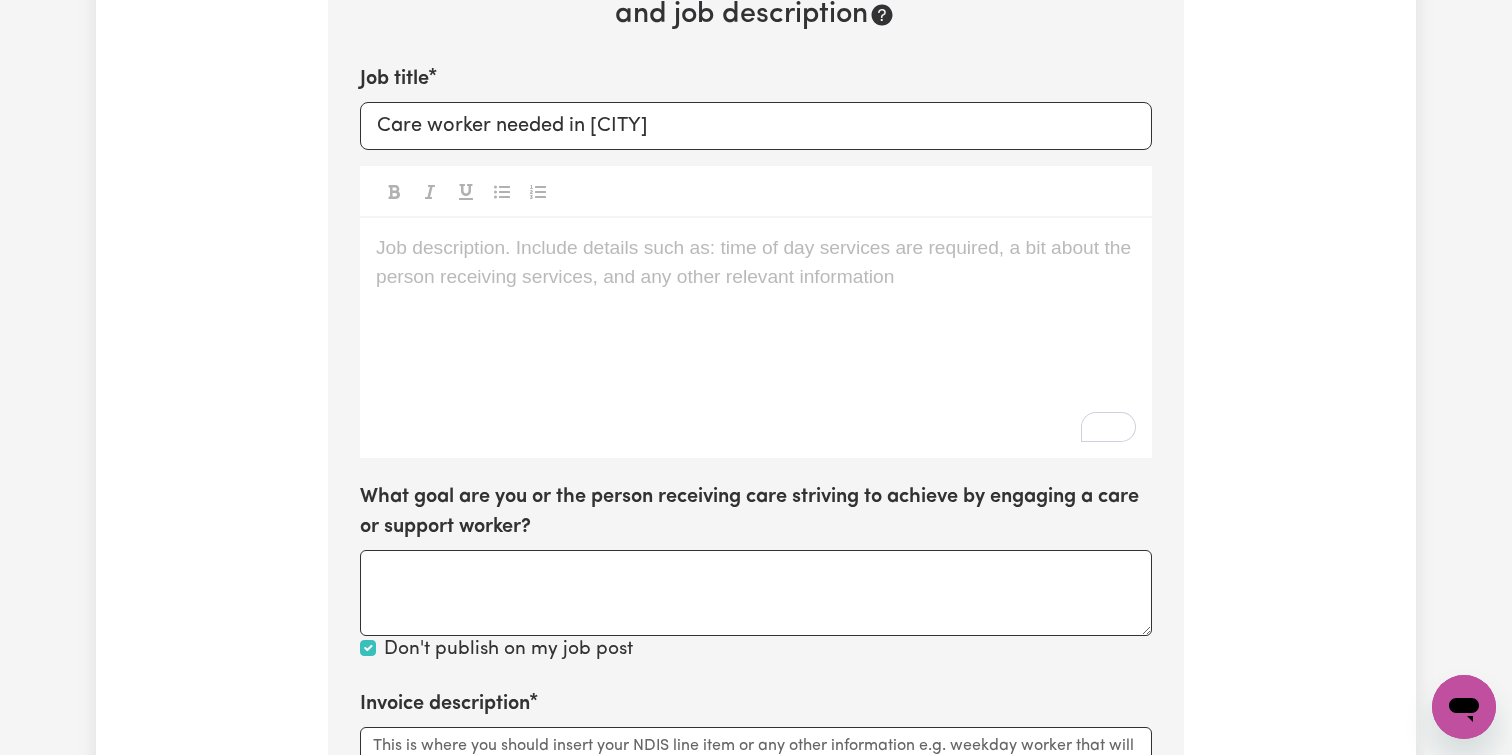 scroll, scrollTop: 633, scrollLeft: 0, axis: vertical 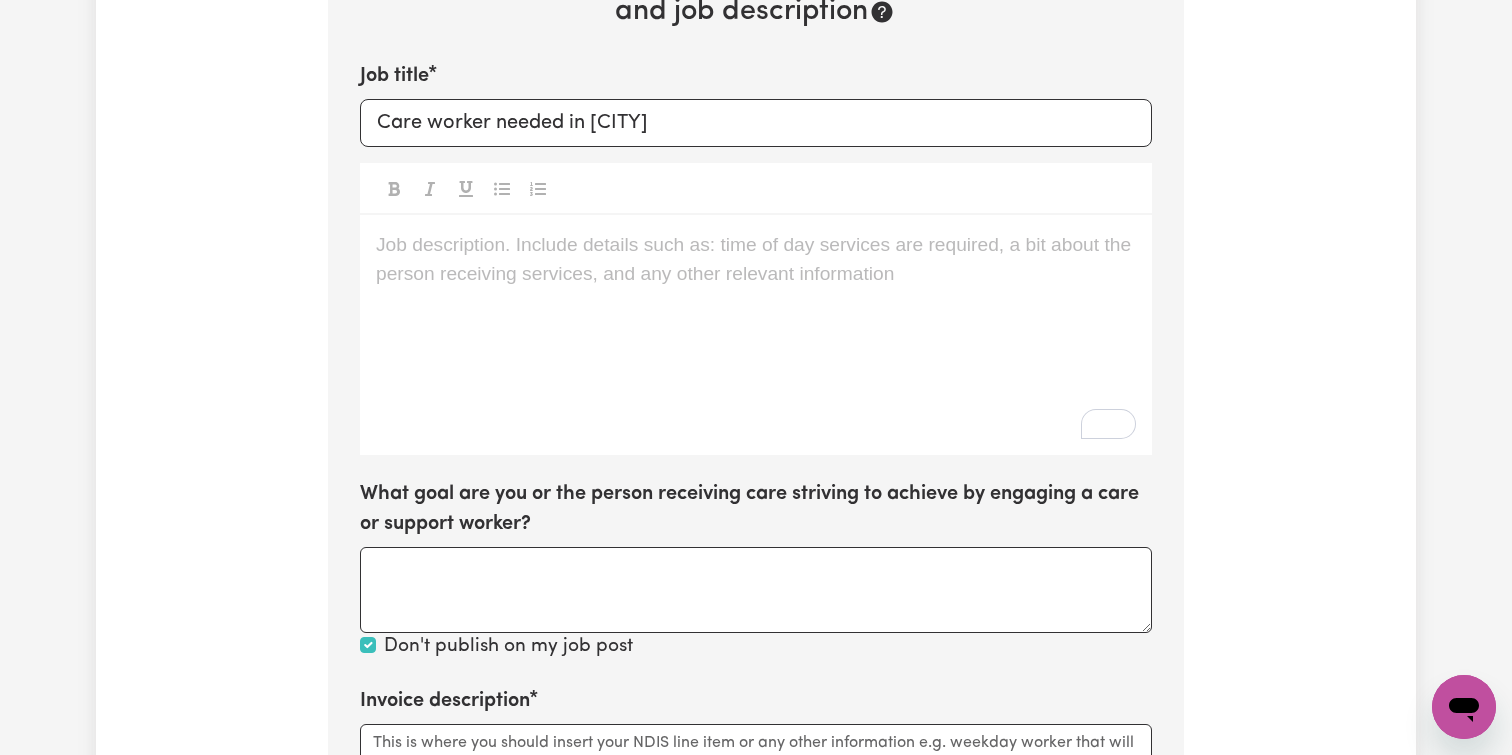 click on "Job description. Include details such as: time of day services are required, a bit about the person receiving services, and any other relevant information ﻿" at bounding box center [756, 335] 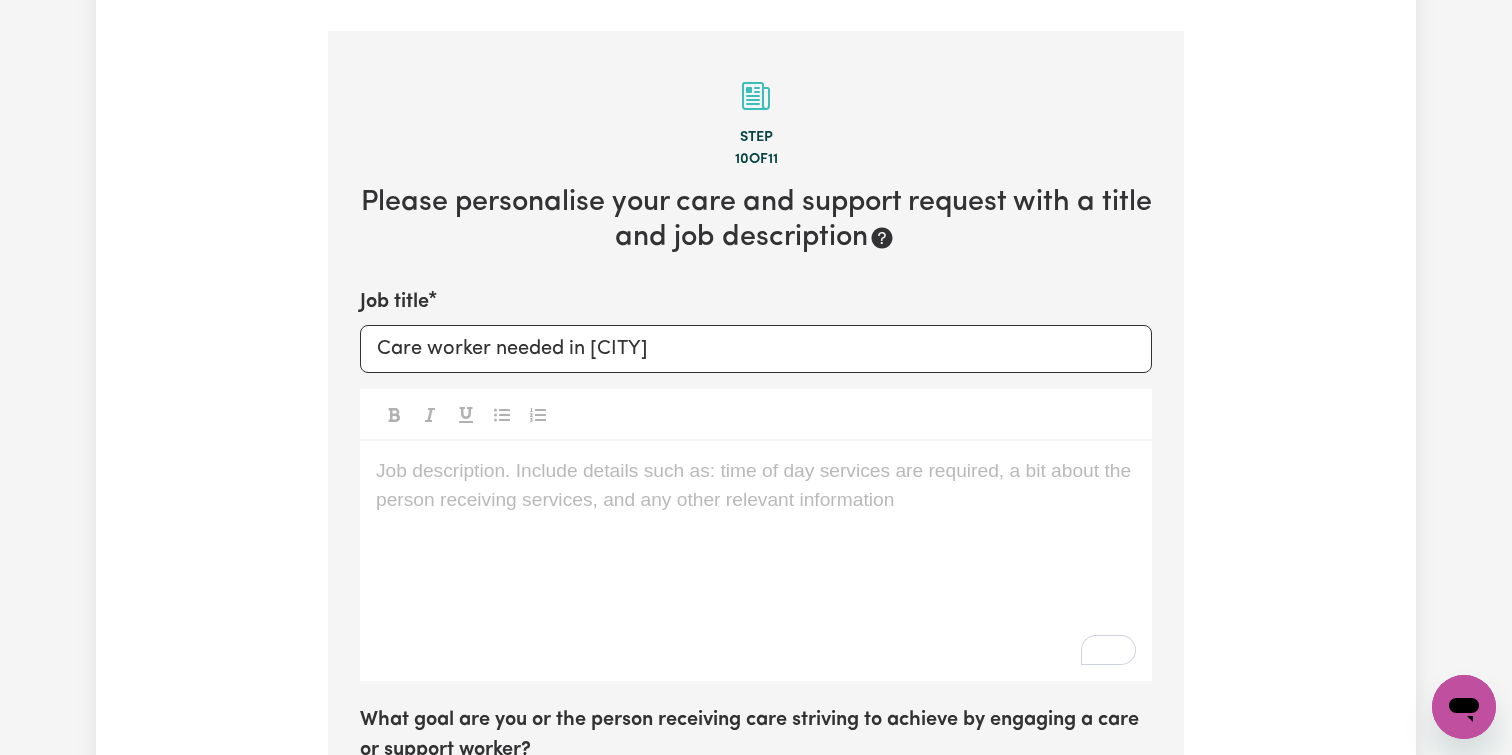 scroll, scrollTop: 400, scrollLeft: 0, axis: vertical 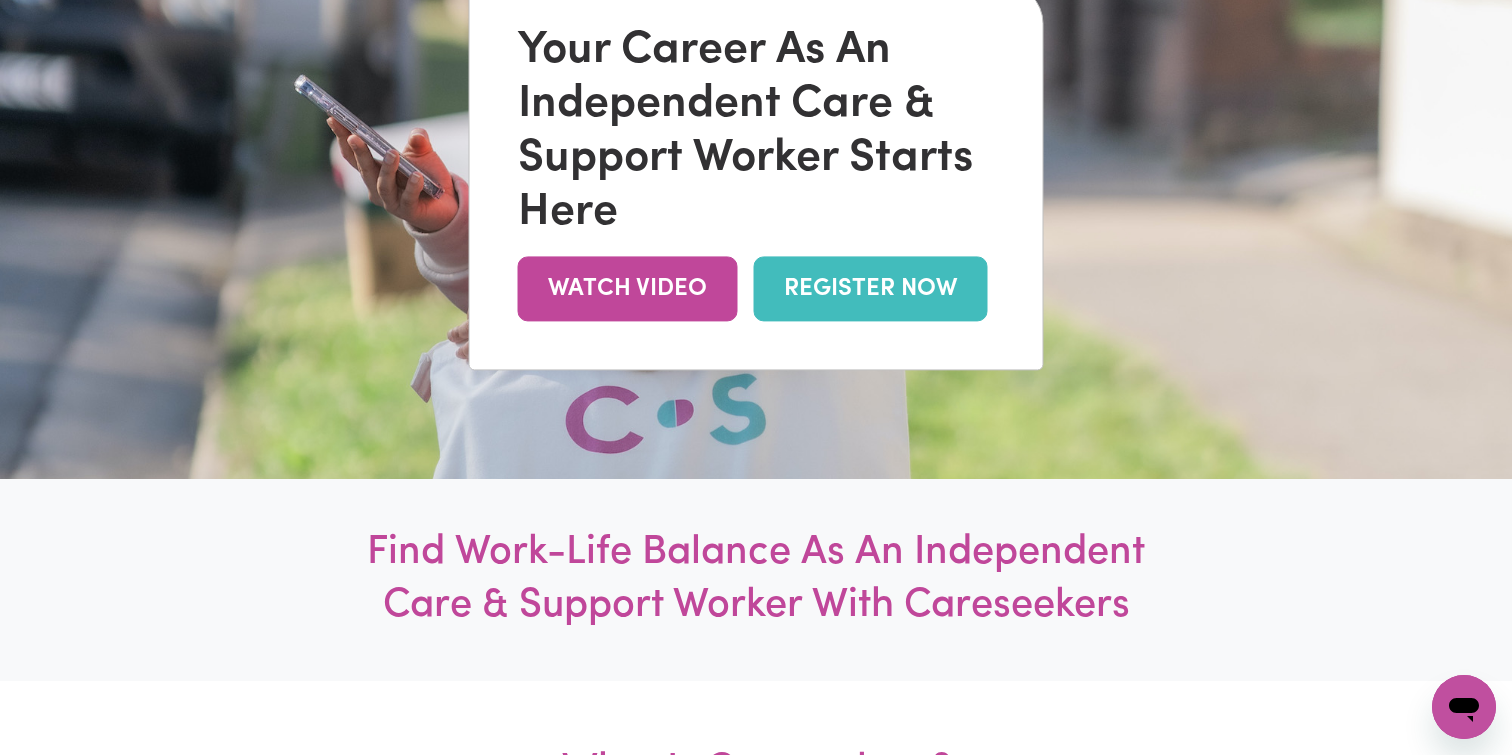 click on "REGISTER NOW" at bounding box center (871, 288) 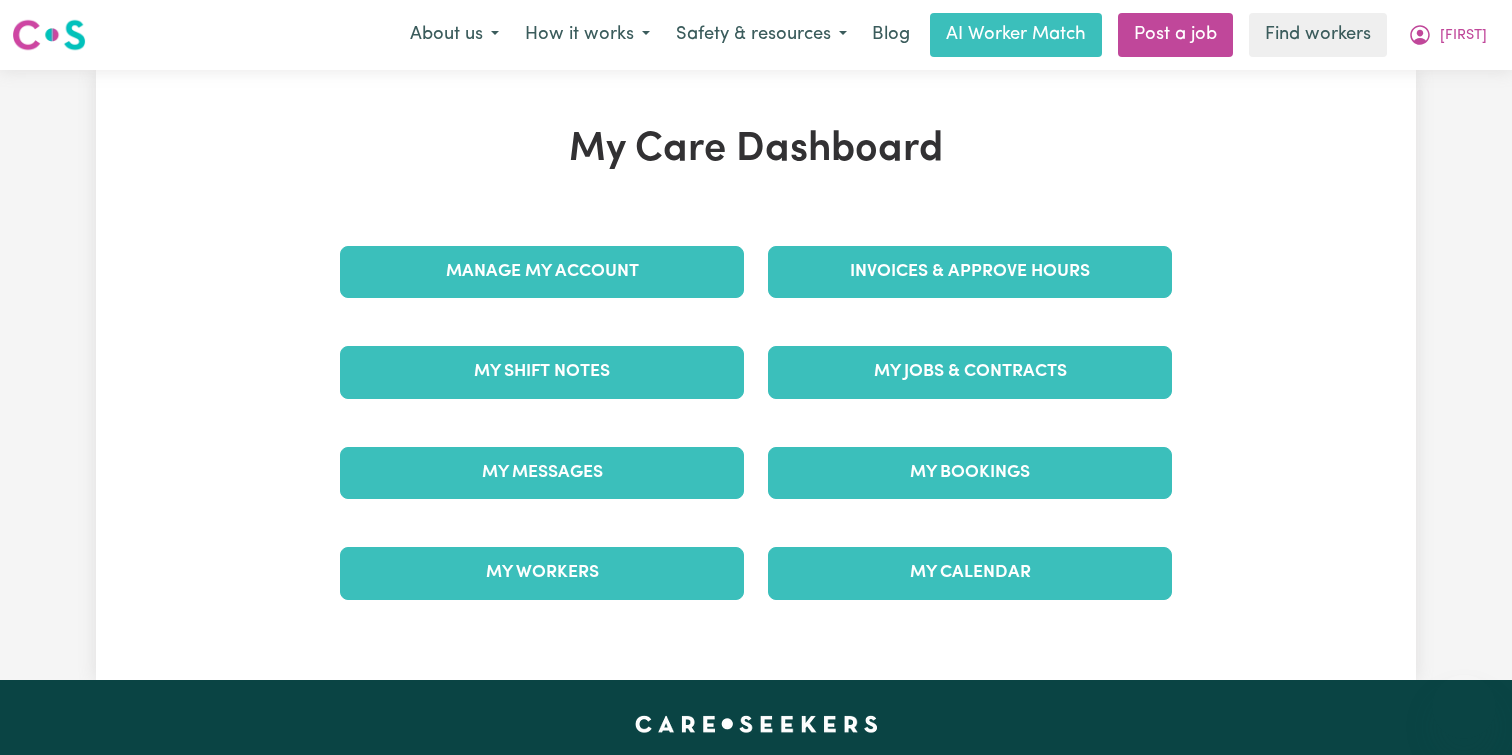 scroll, scrollTop: 0, scrollLeft: 0, axis: both 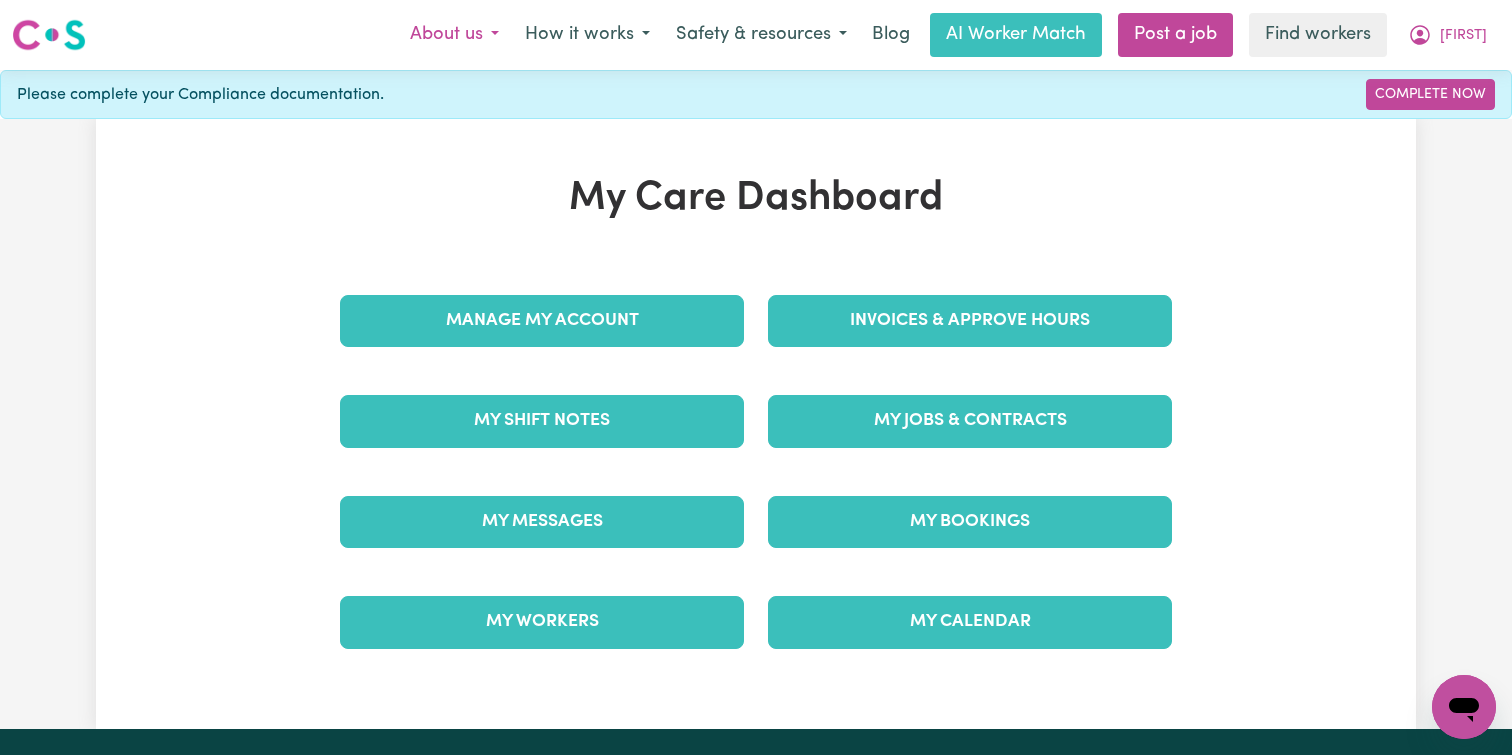 click on "About us" at bounding box center [454, 35] 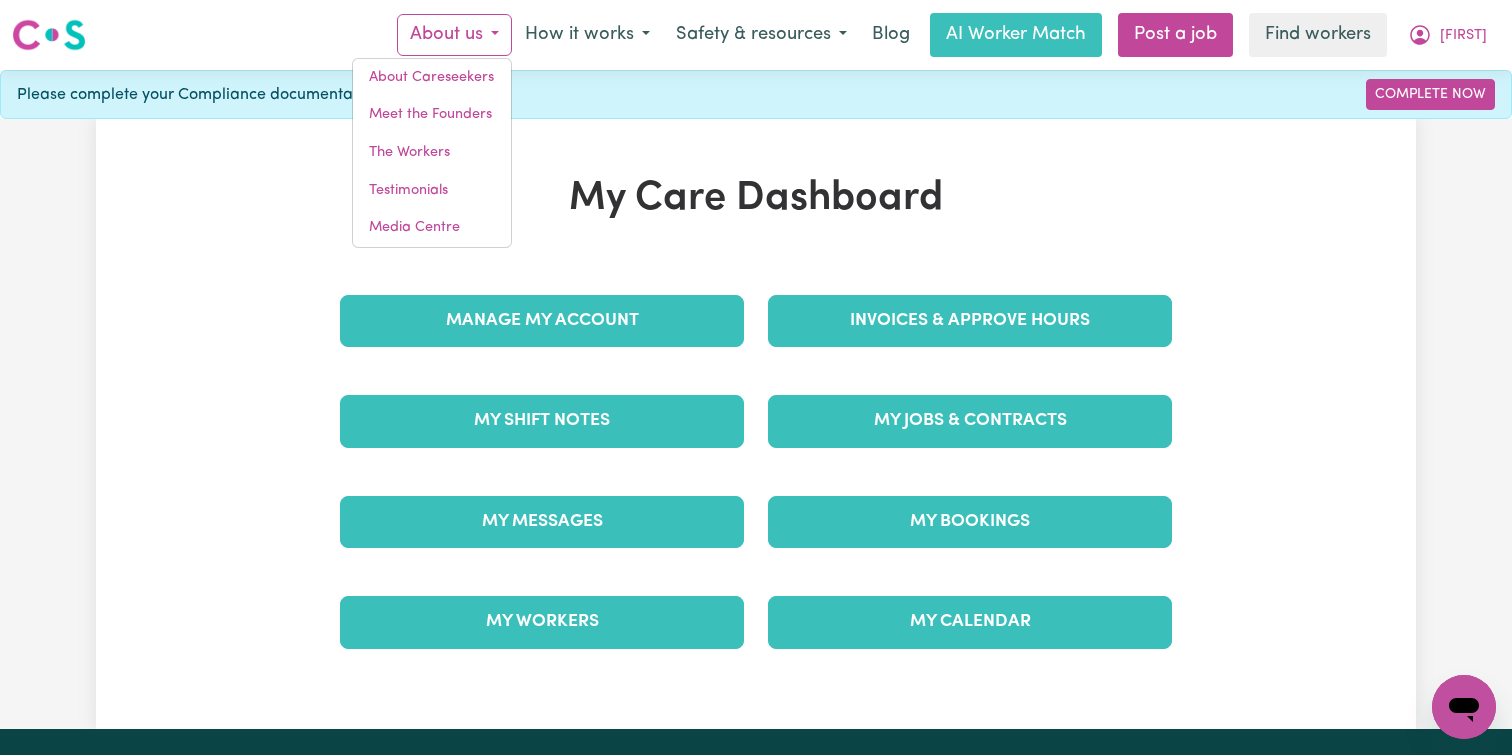 click on "My Care Dashboard Manage My Account Invoices & Approve Hours My Shift Notes My Jobs & Contracts My Messages My Bookings My Workers My Calendar" at bounding box center (756, 424) 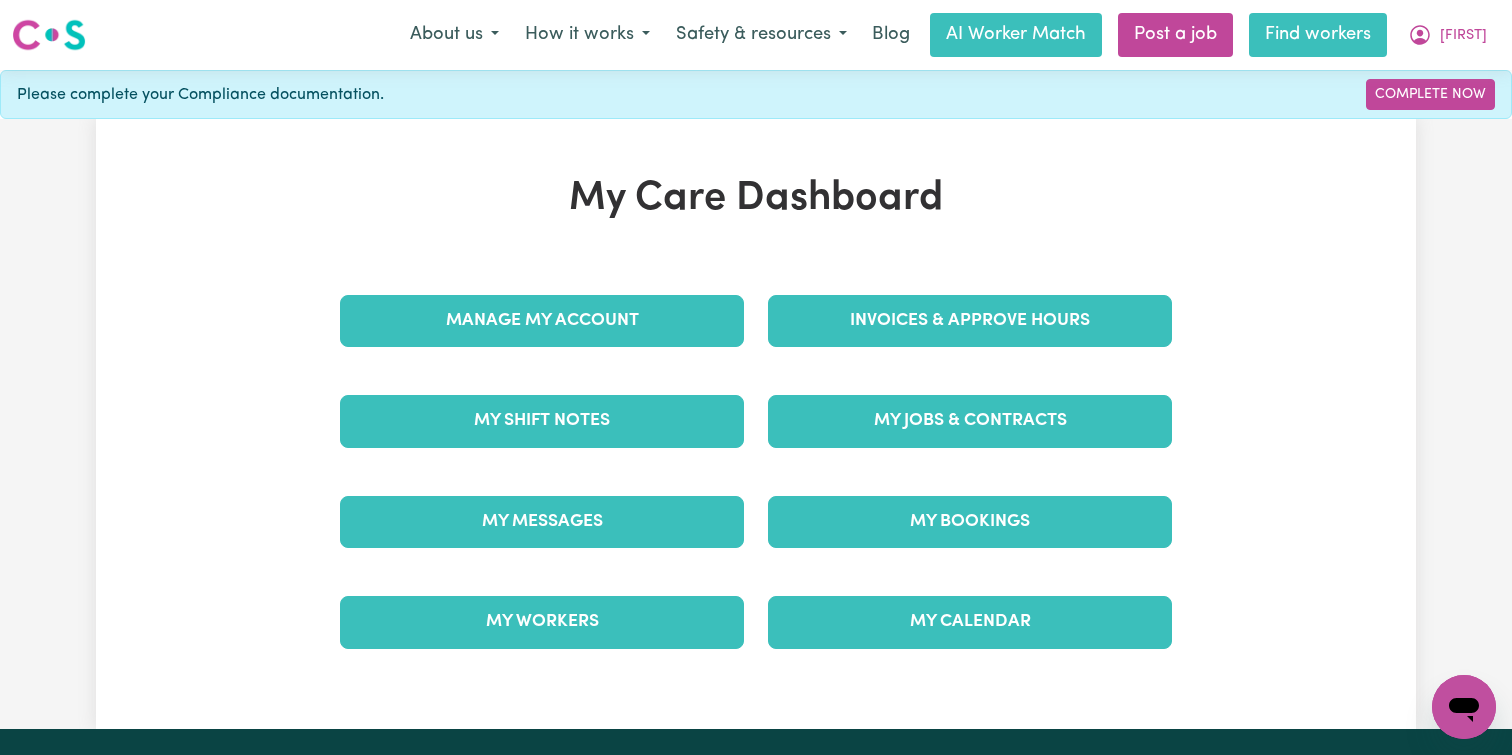 click on "Find workers" at bounding box center (1318, 35) 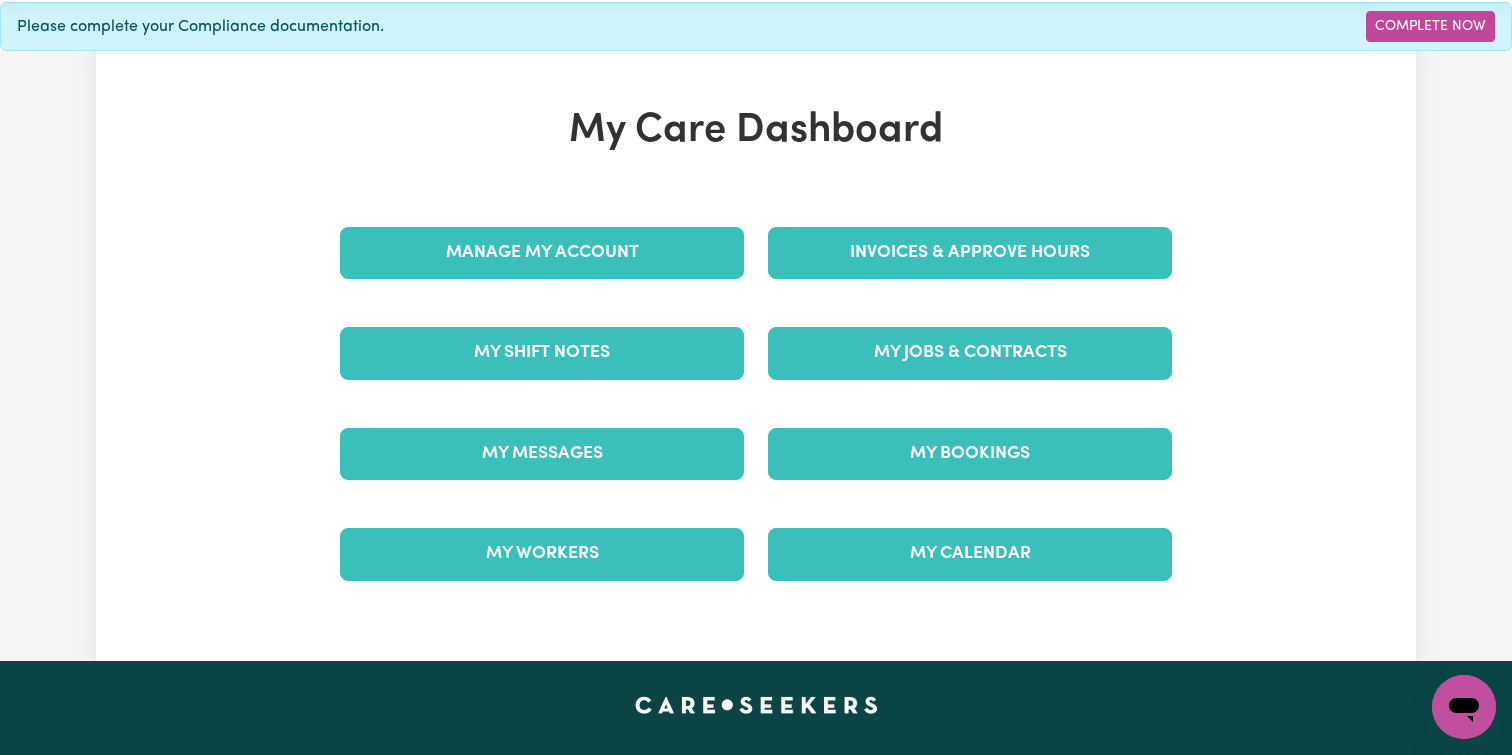 scroll, scrollTop: 0, scrollLeft: 0, axis: both 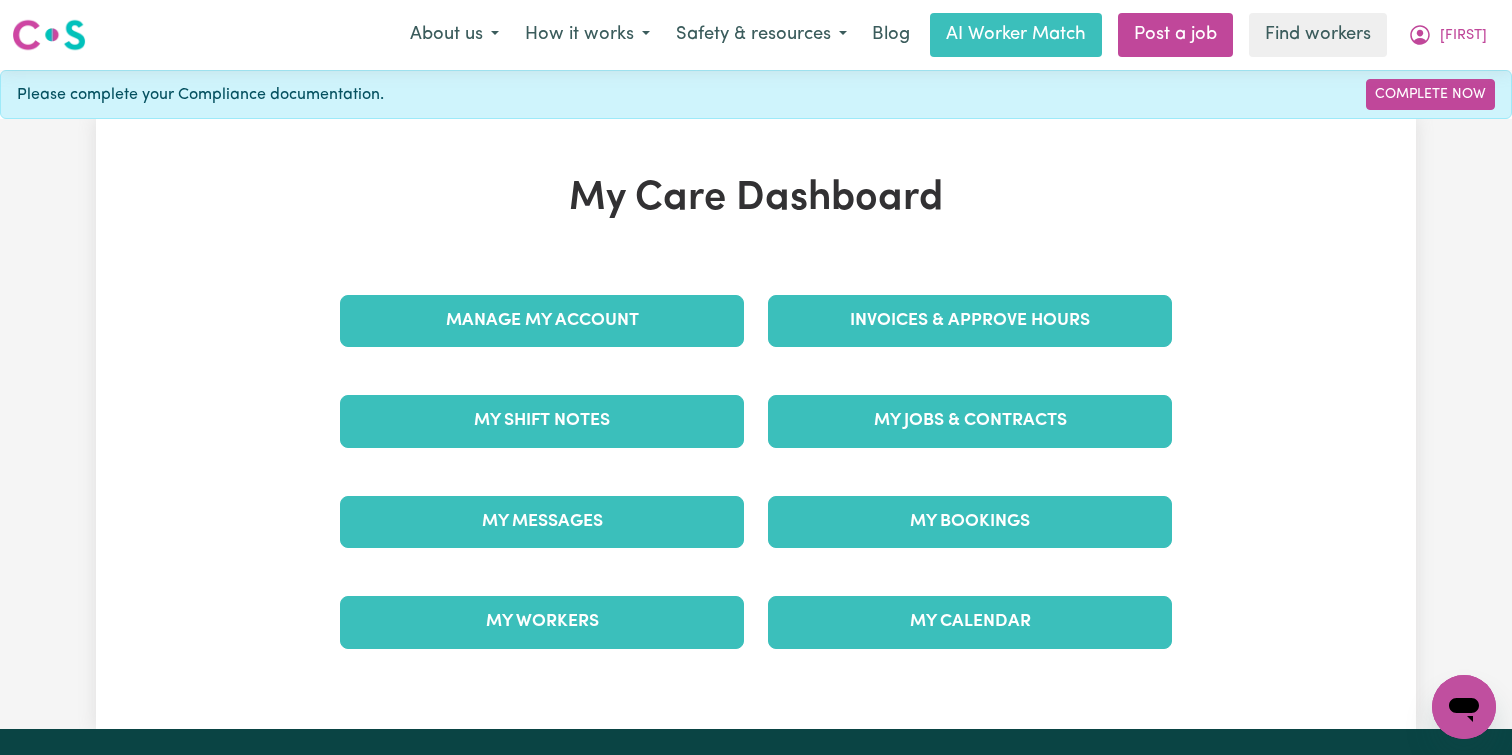click at bounding box center [49, 35] 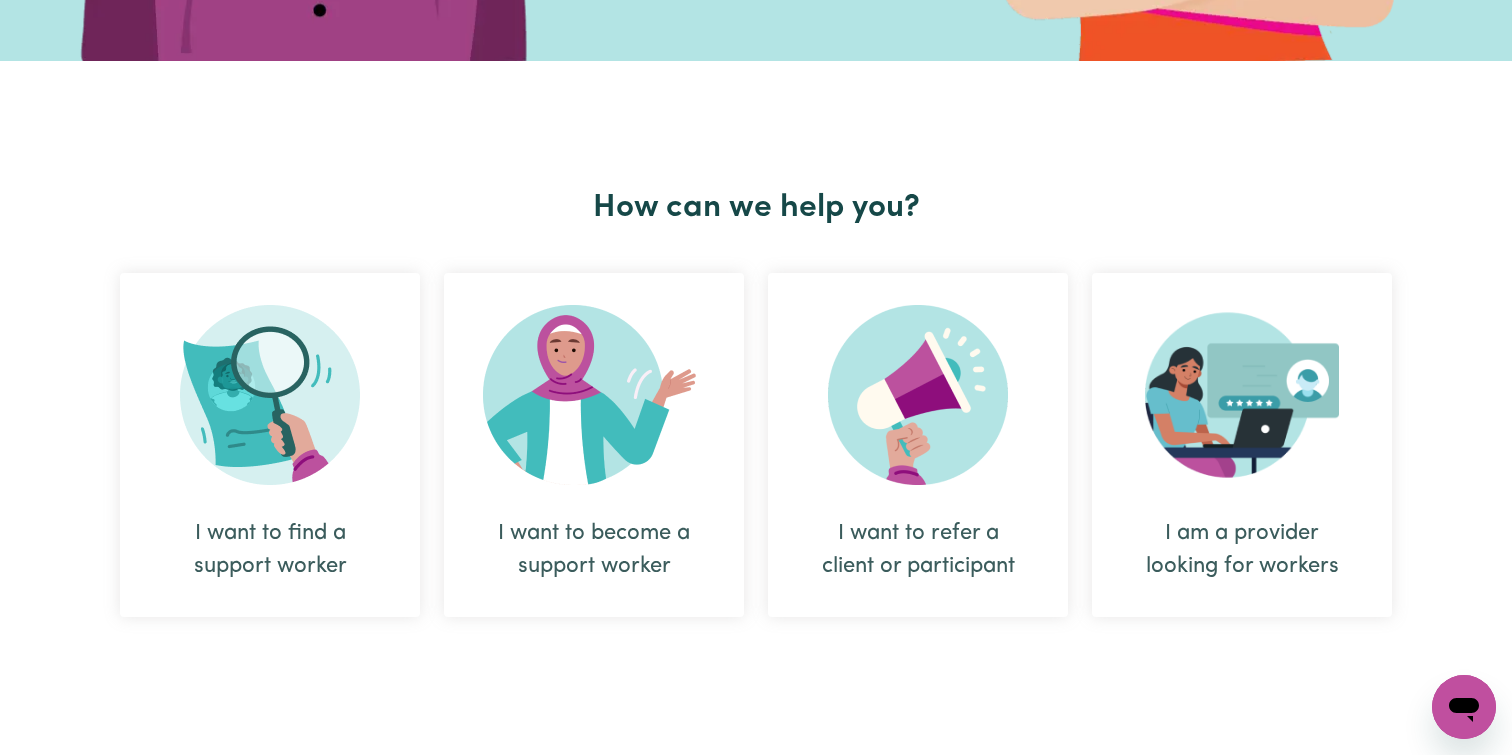 scroll, scrollTop: 1078, scrollLeft: 0, axis: vertical 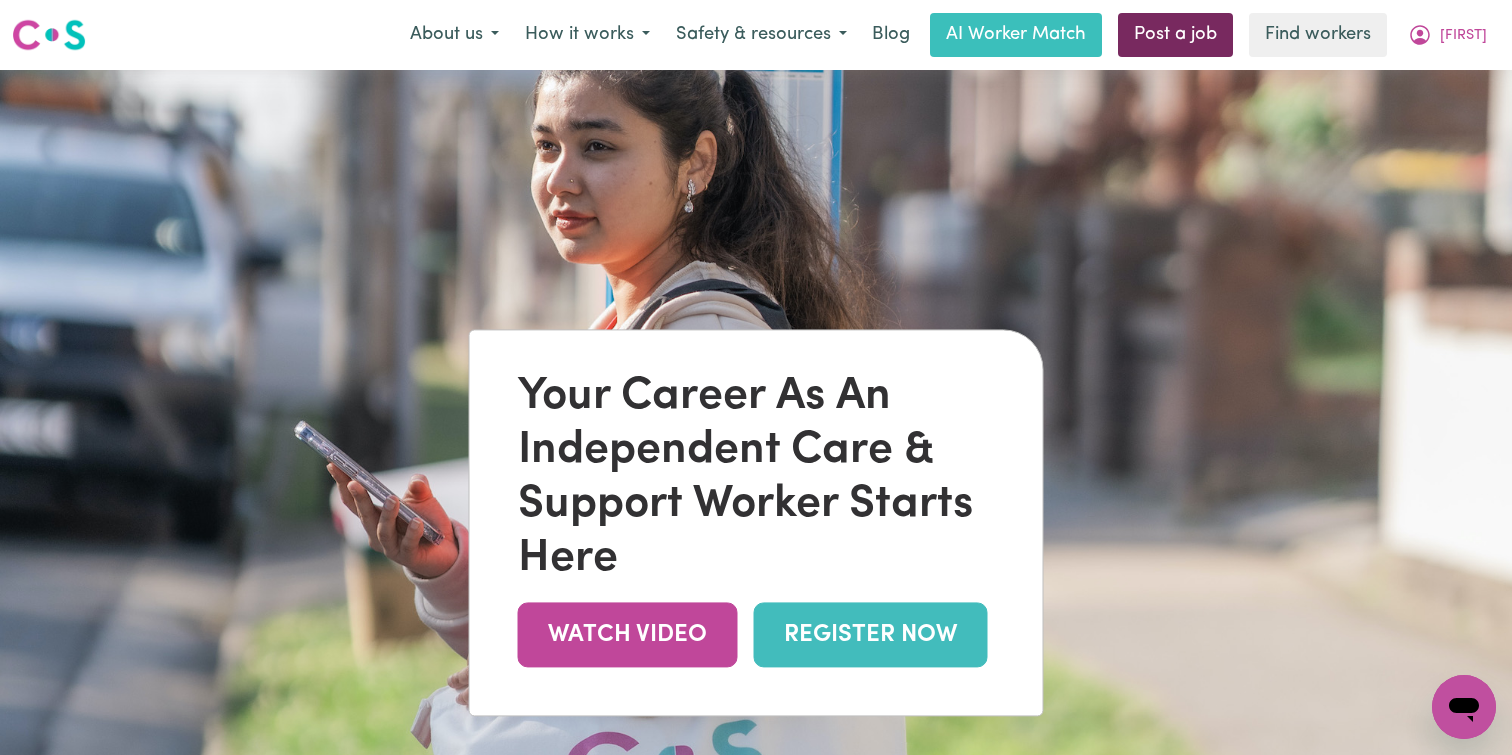 click on "Post a job" at bounding box center [1175, 35] 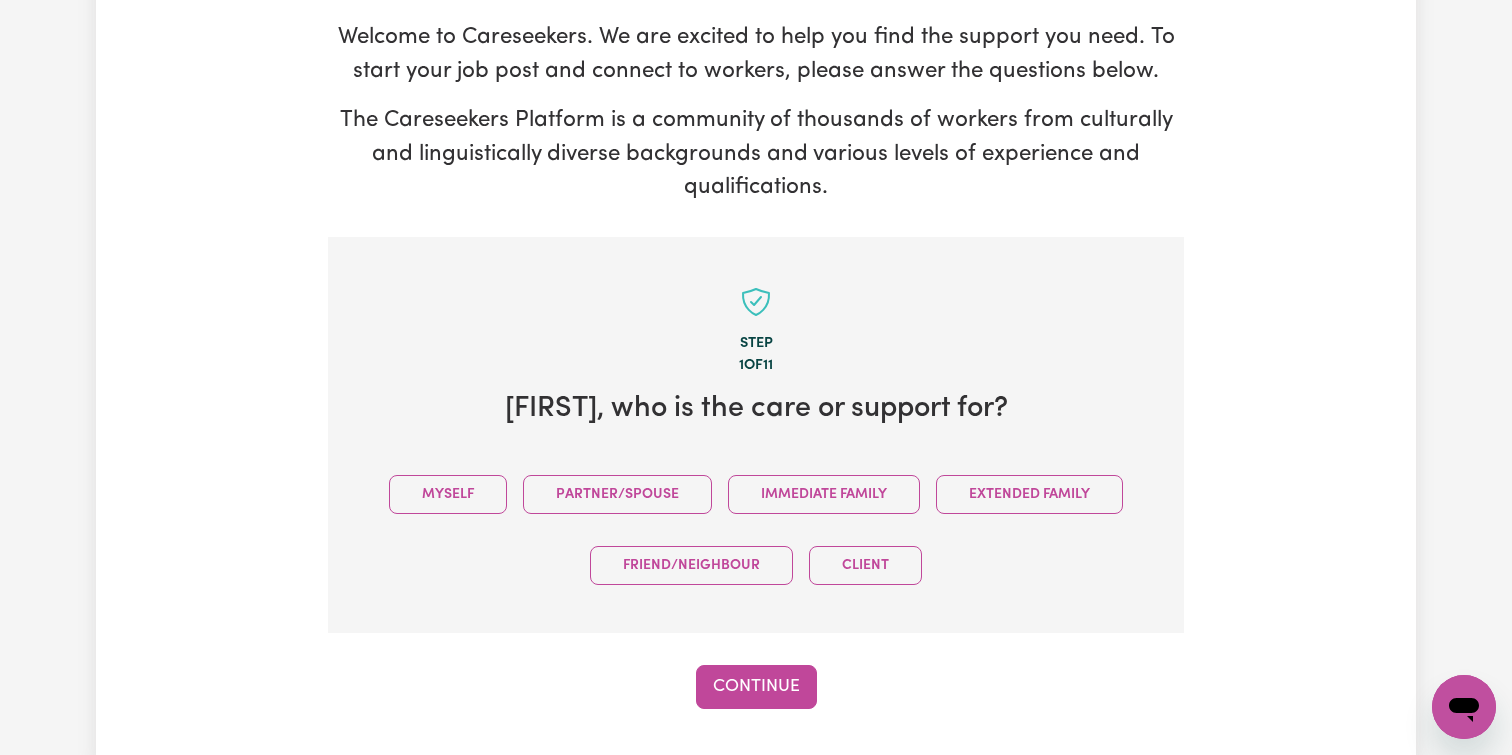 scroll, scrollTop: 0, scrollLeft: 0, axis: both 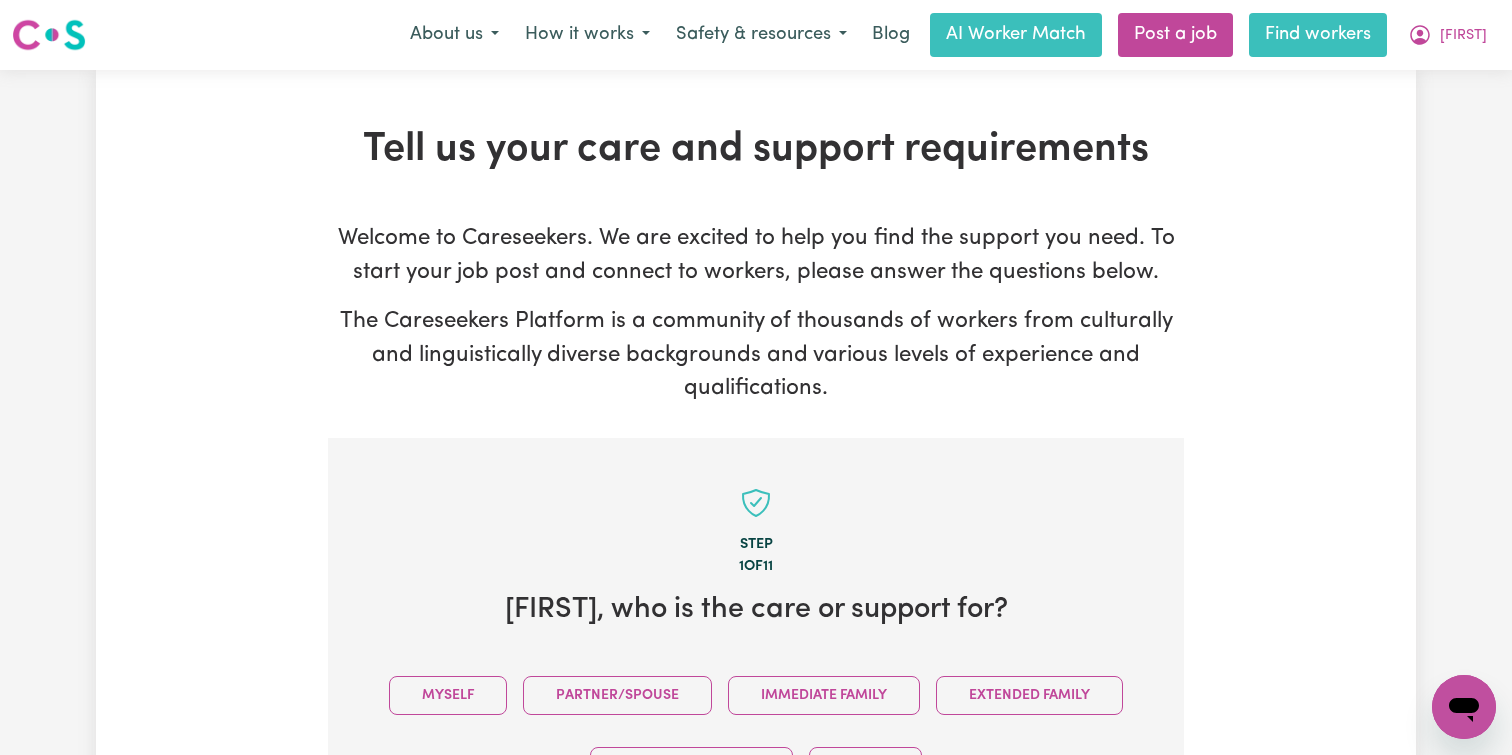 click on "Find workers" at bounding box center (1318, 35) 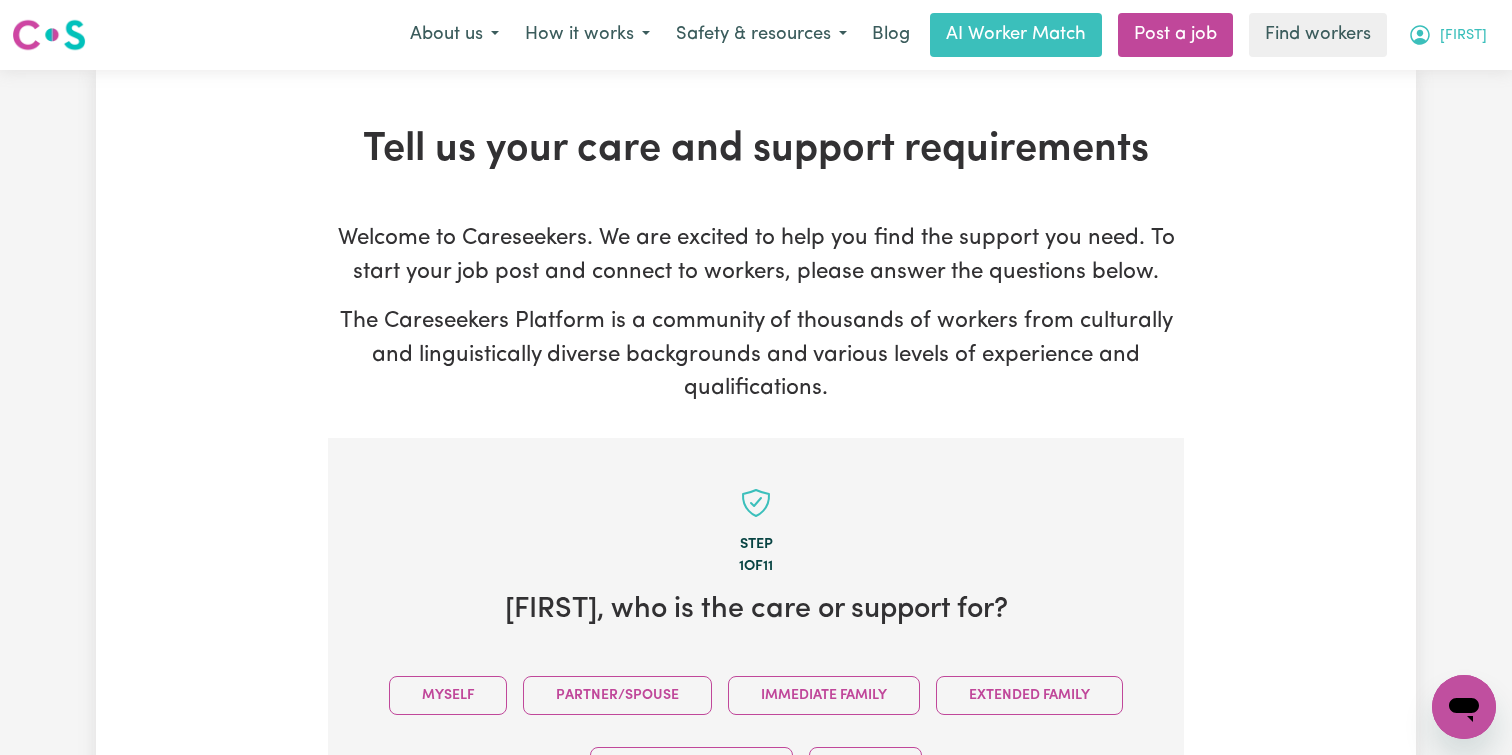 click 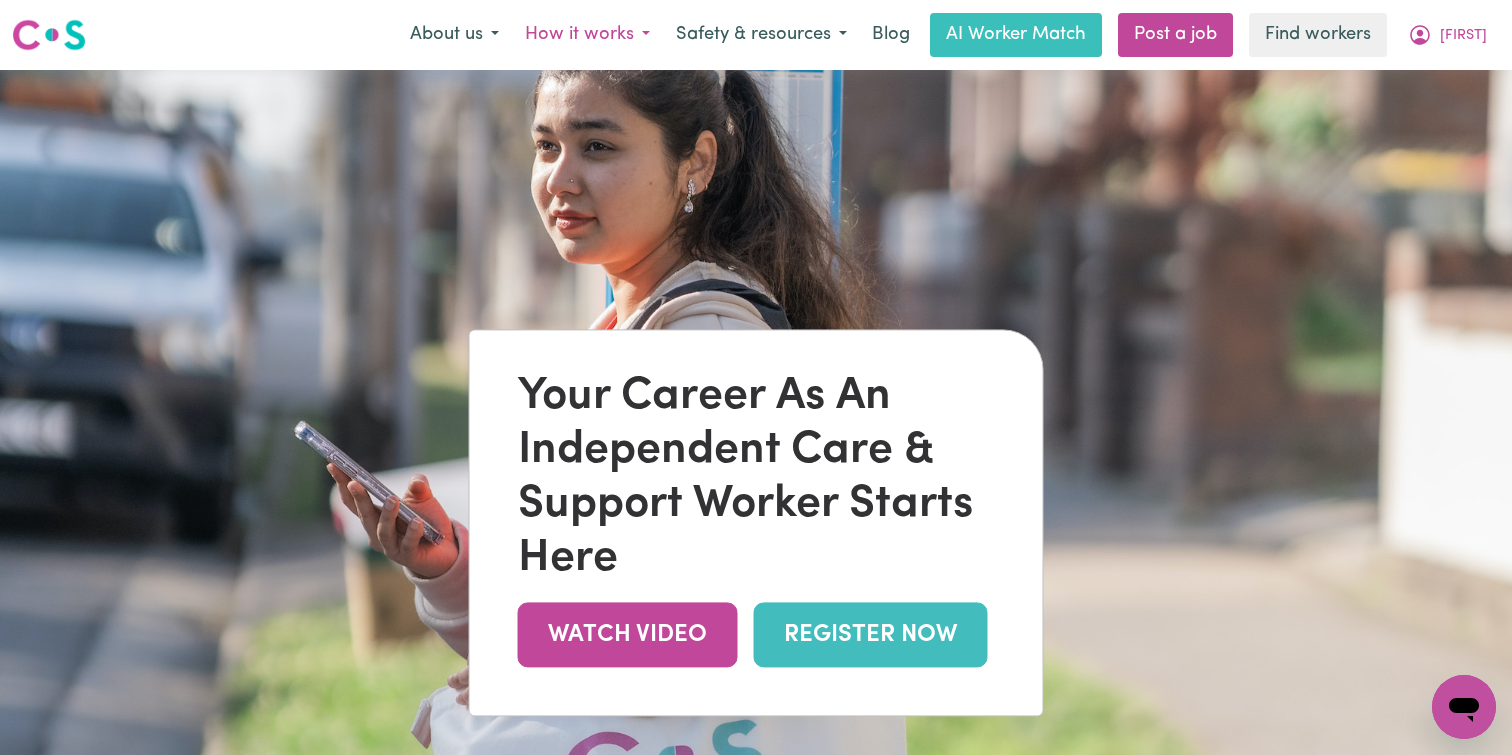 click on "How it works" at bounding box center [587, 35] 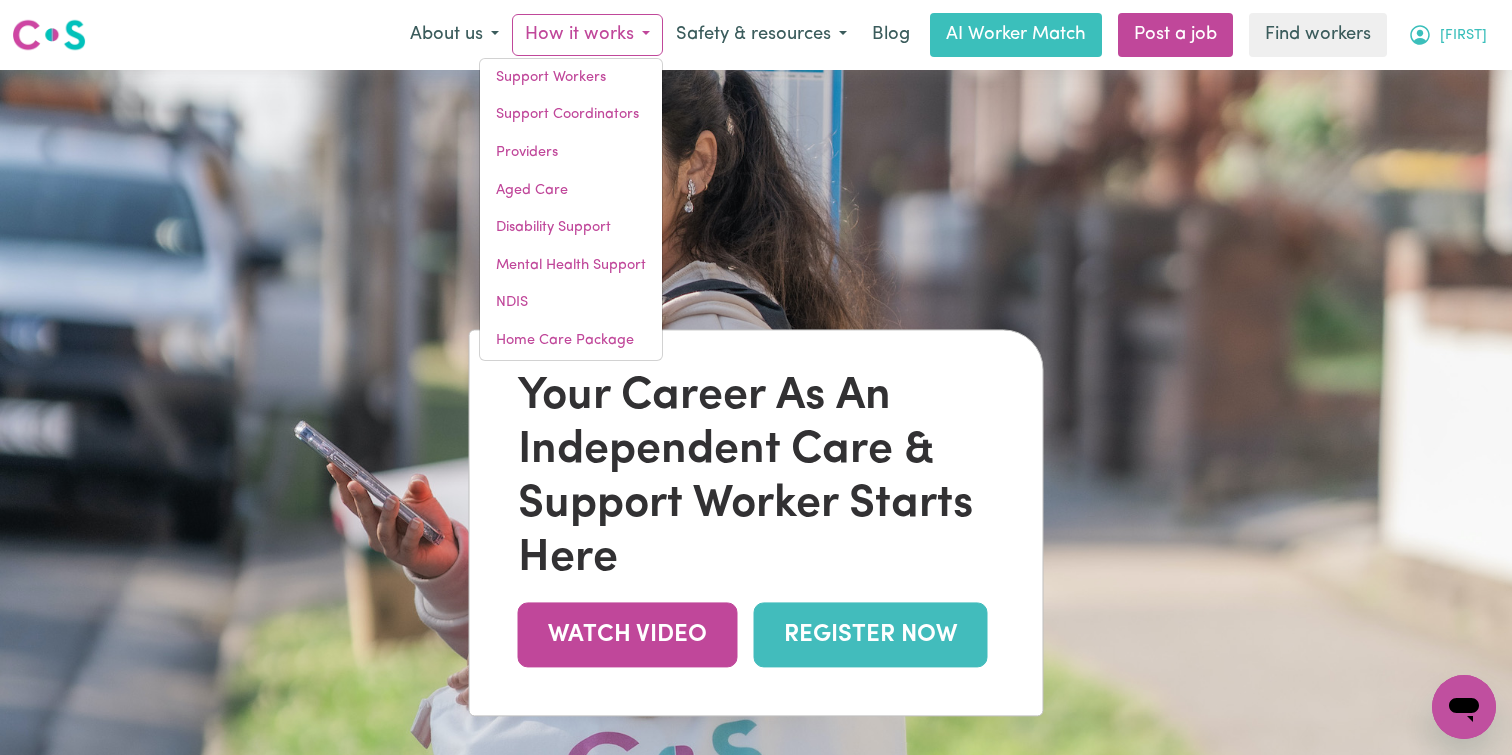 click 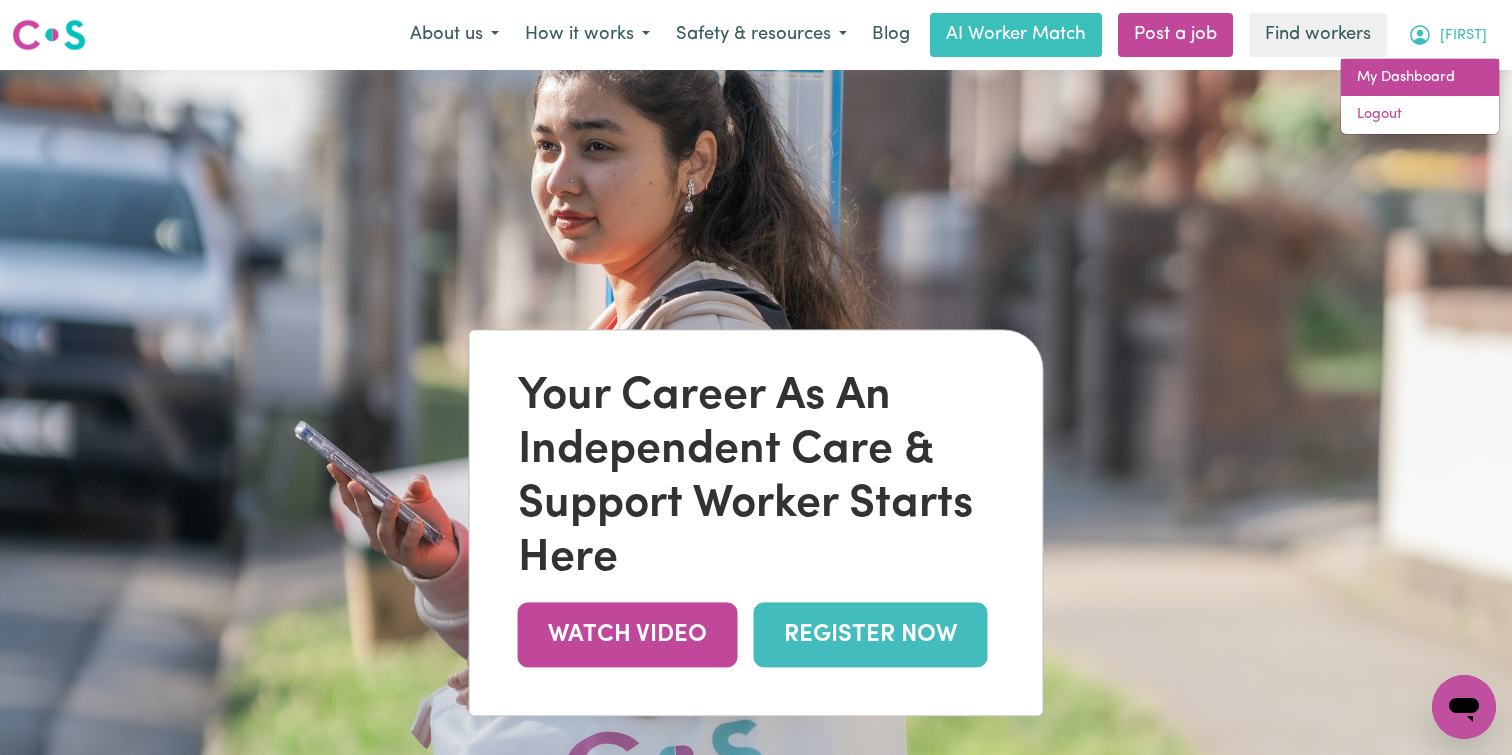 click on "My Dashboard" at bounding box center (1420, 78) 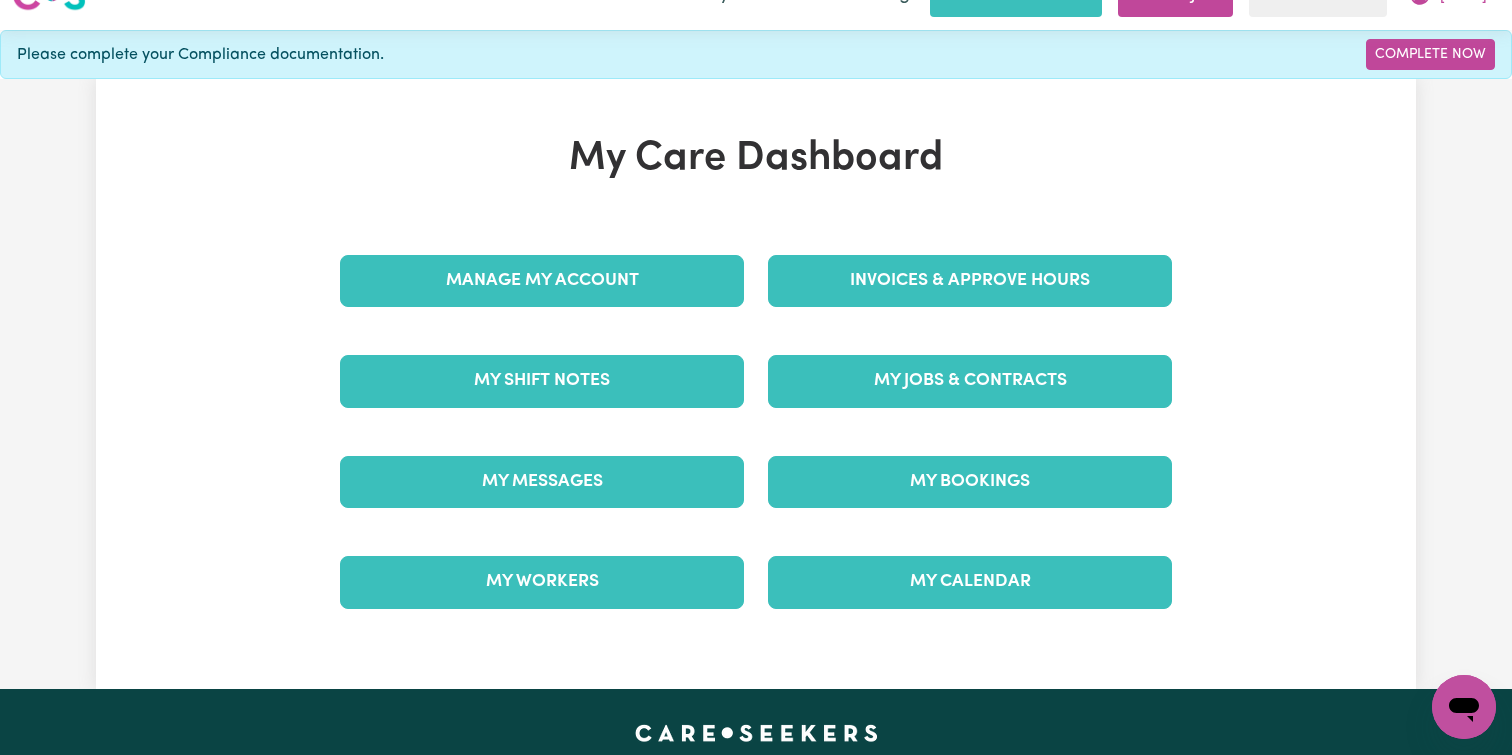 scroll, scrollTop: 38, scrollLeft: 0, axis: vertical 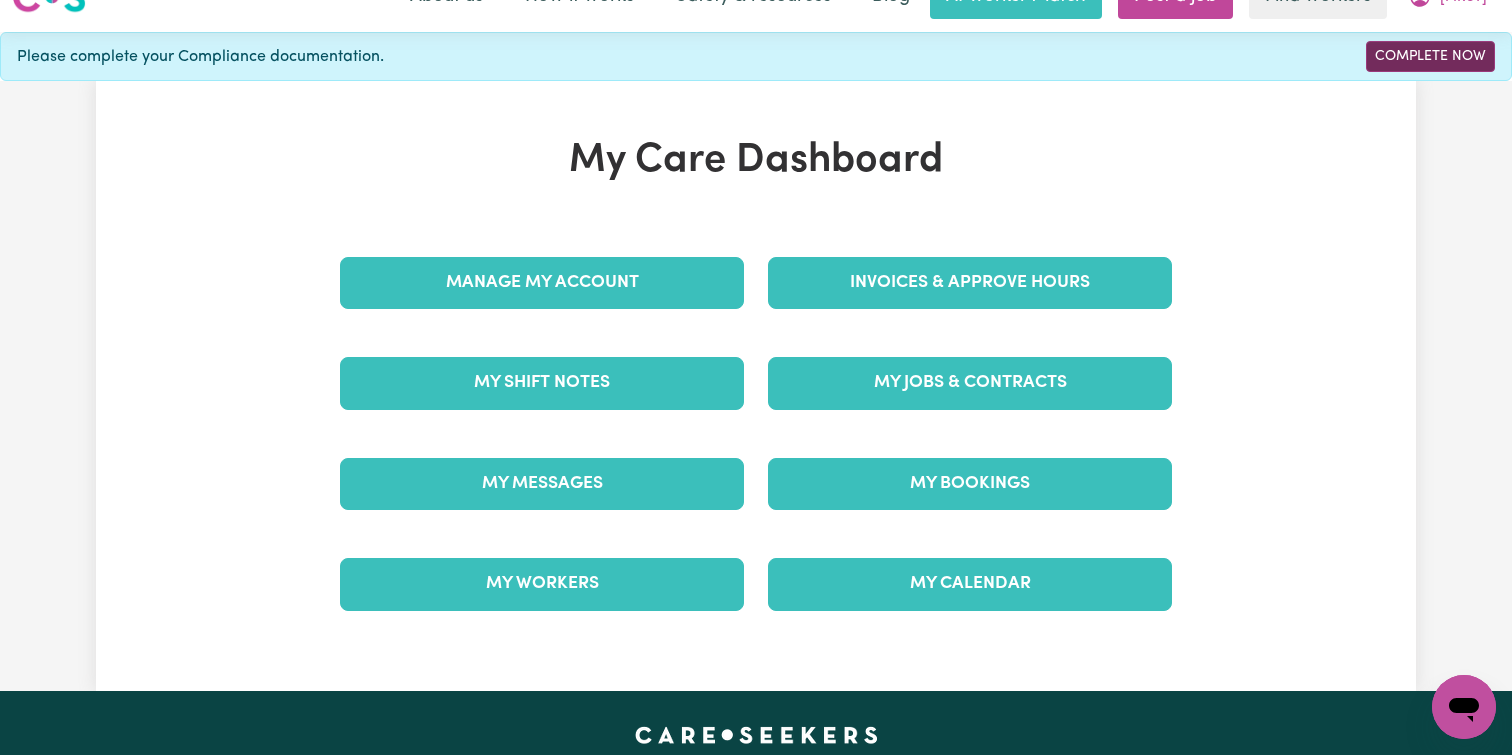click on "Complete Now" at bounding box center [1430, 56] 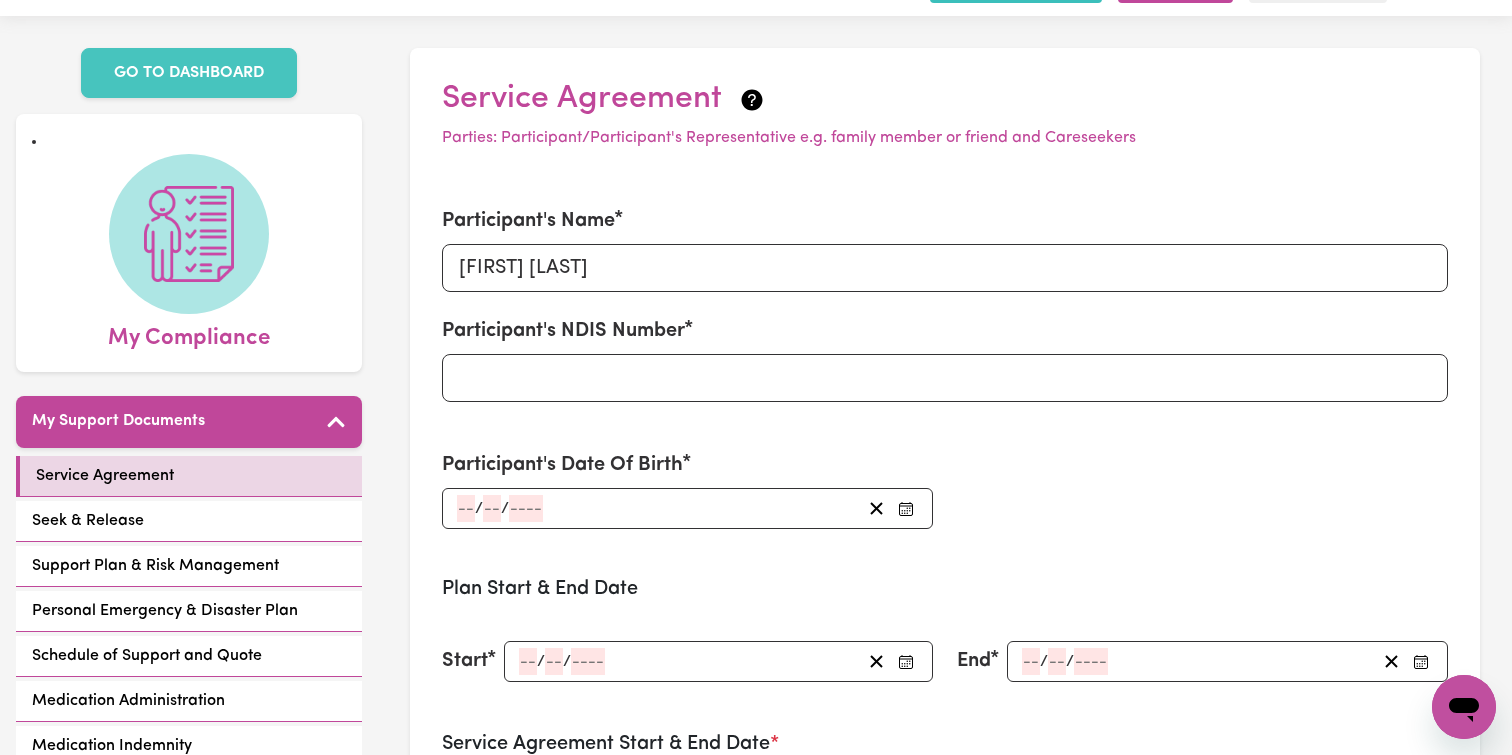 scroll, scrollTop: 0, scrollLeft: 0, axis: both 